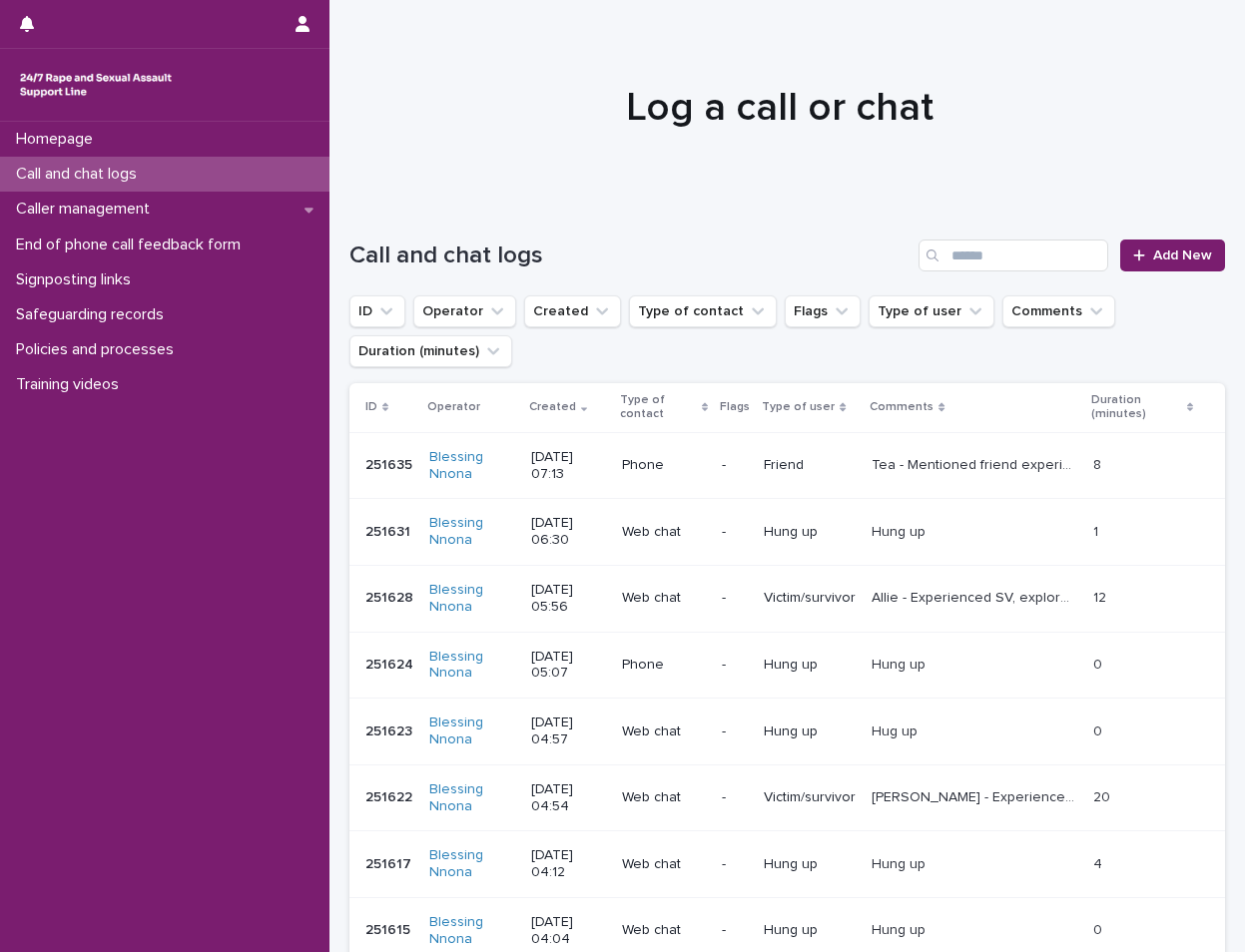 scroll, scrollTop: 0, scrollLeft: 0, axis: both 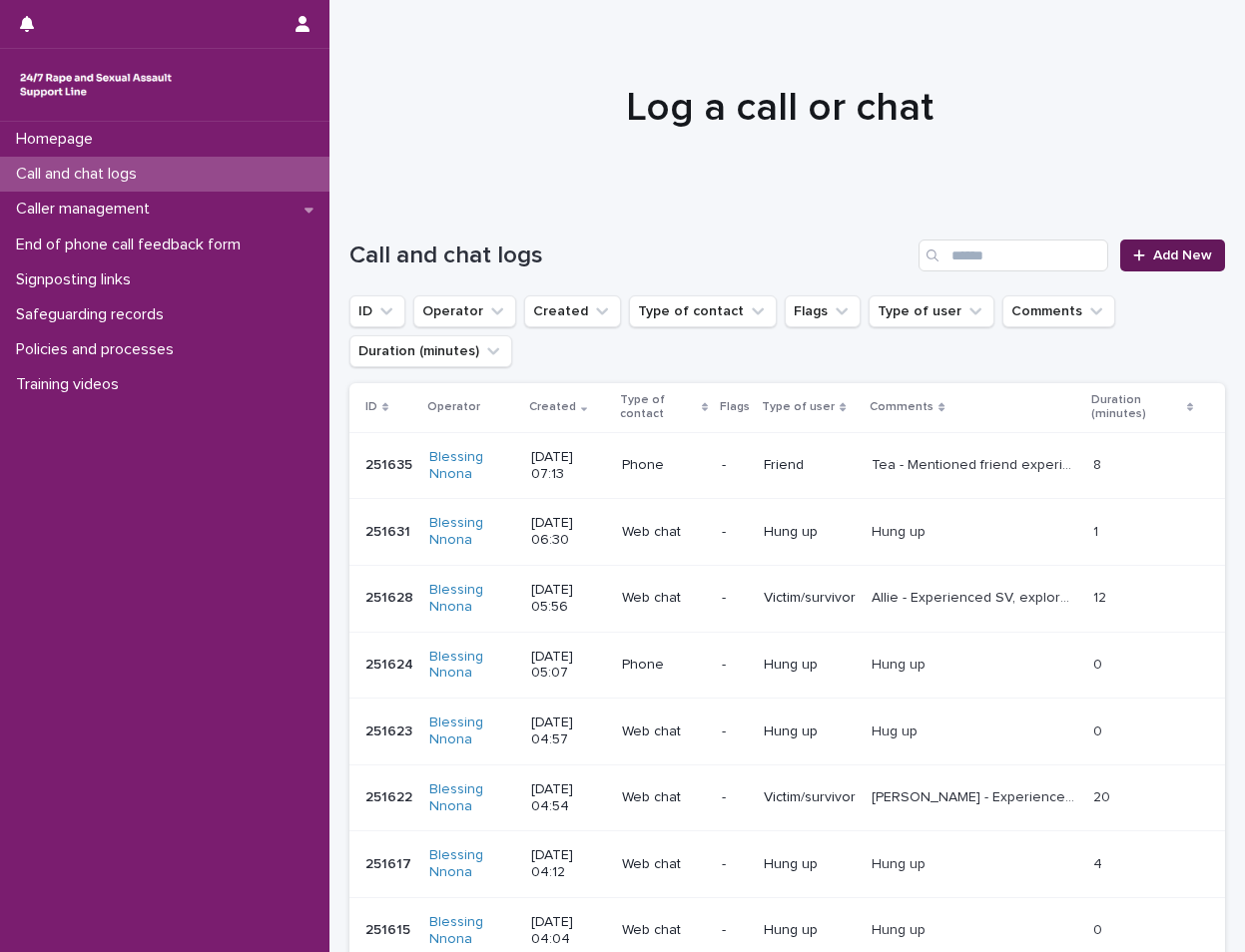 click 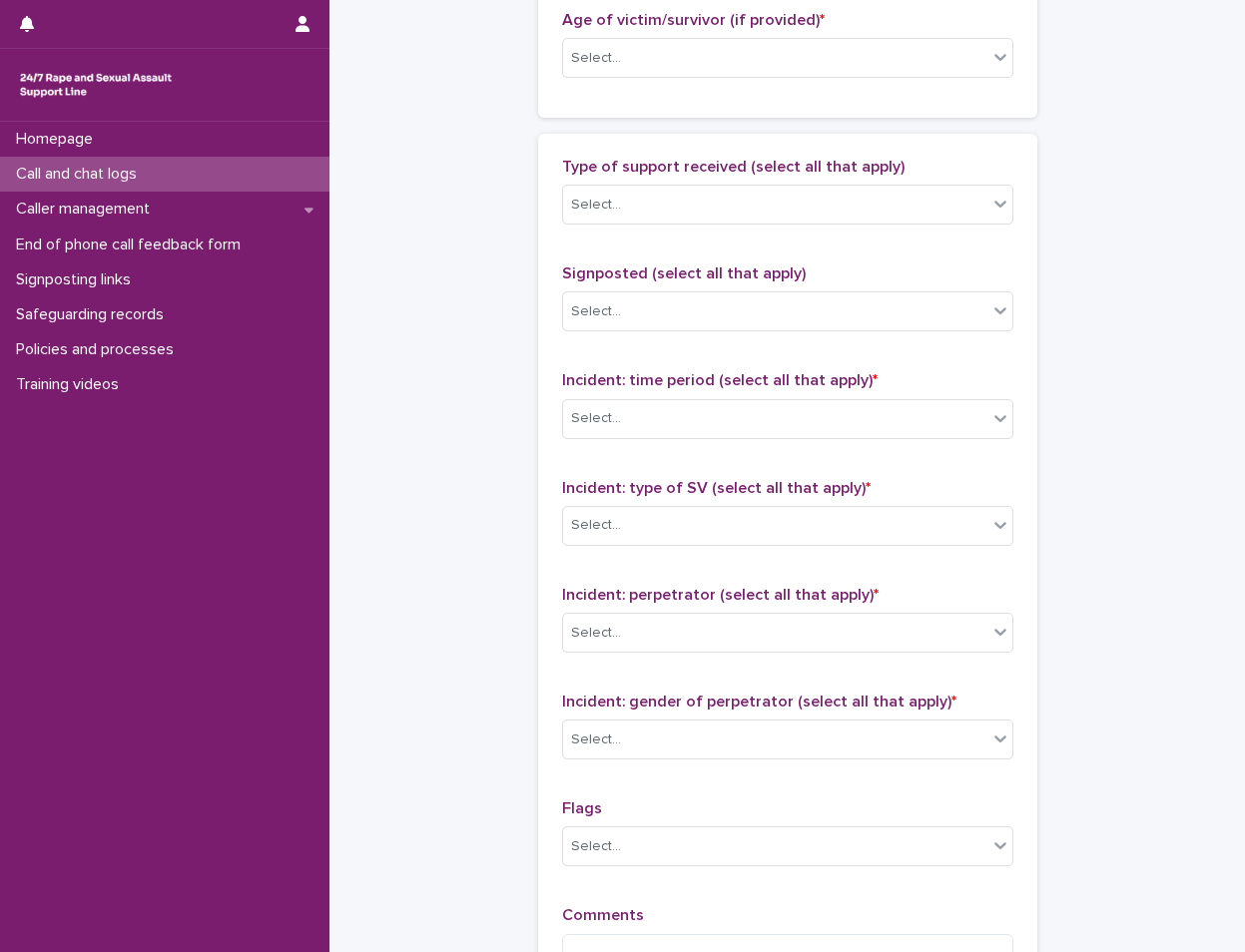 scroll, scrollTop: 998, scrollLeft: 0, axis: vertical 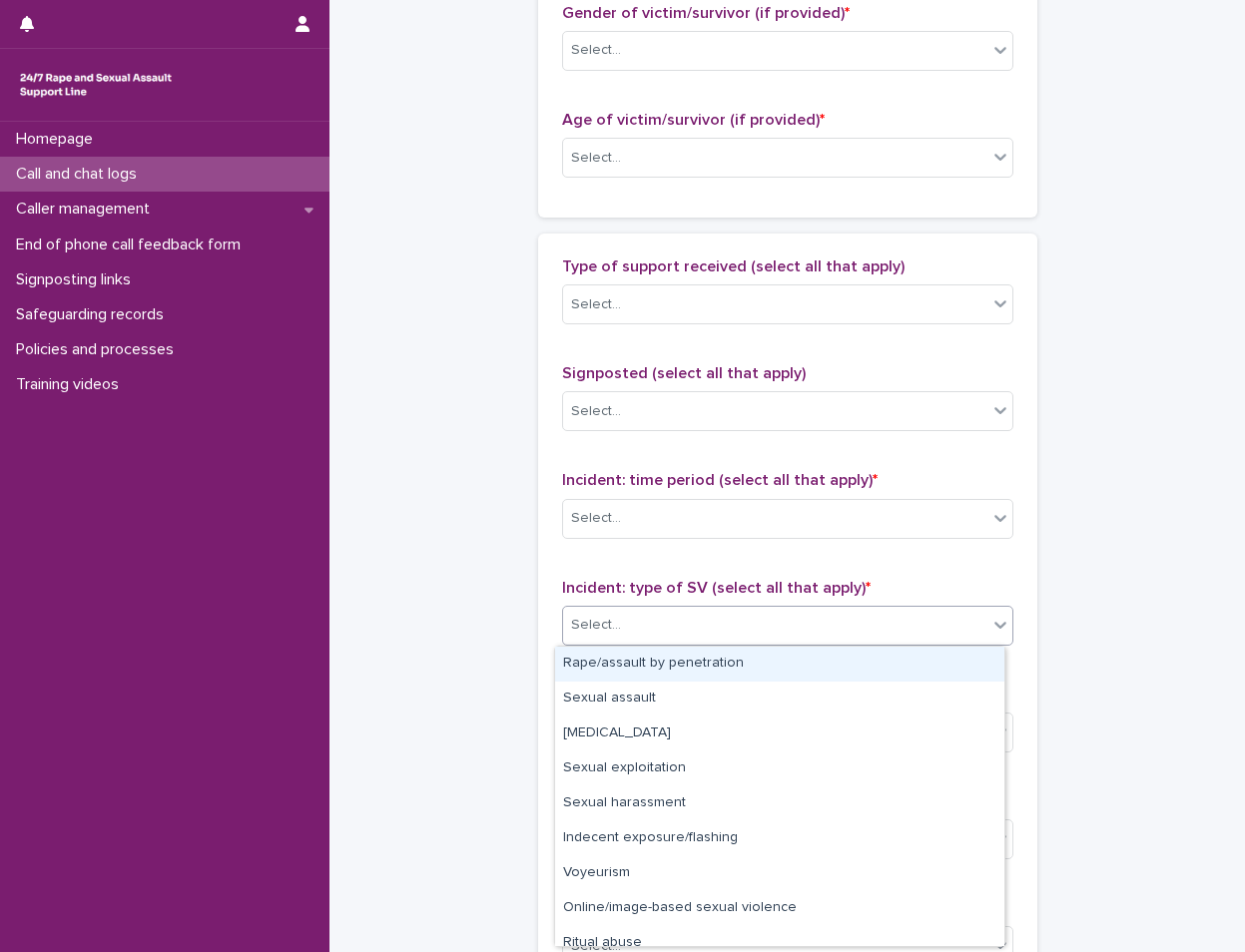 click at bounding box center (624, 625) 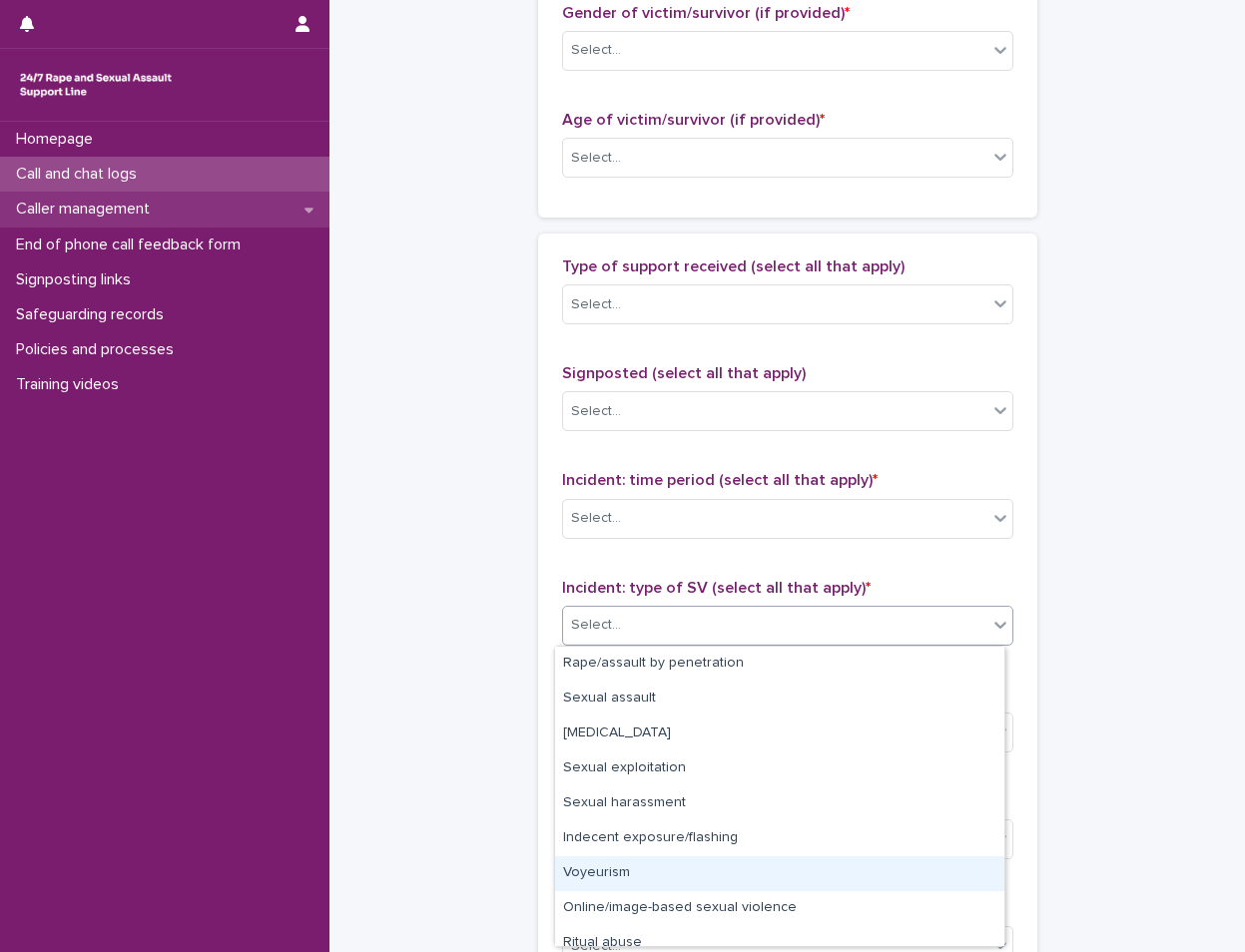 click on "Caller management" at bounding box center [87, 209] 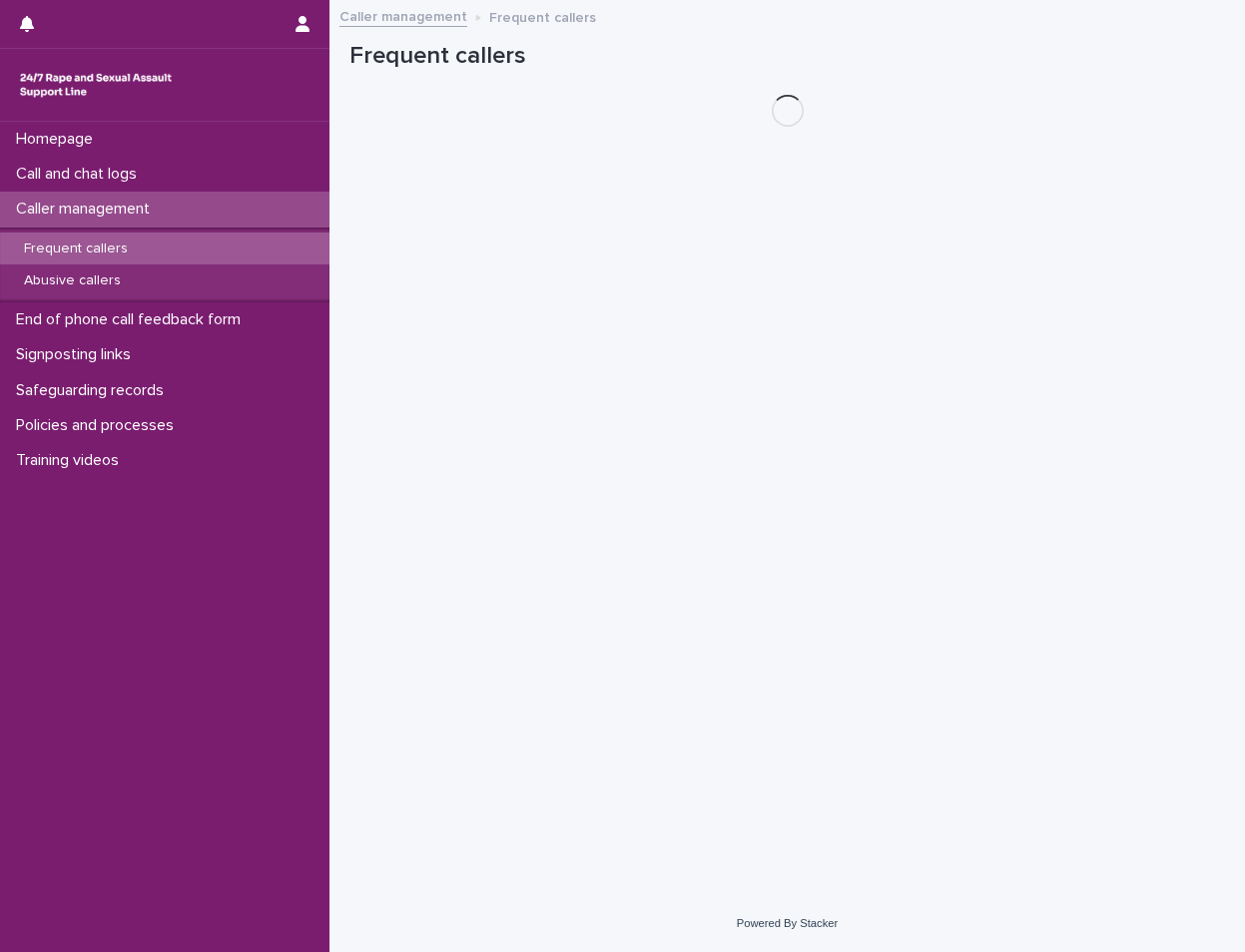 scroll, scrollTop: 0, scrollLeft: 0, axis: both 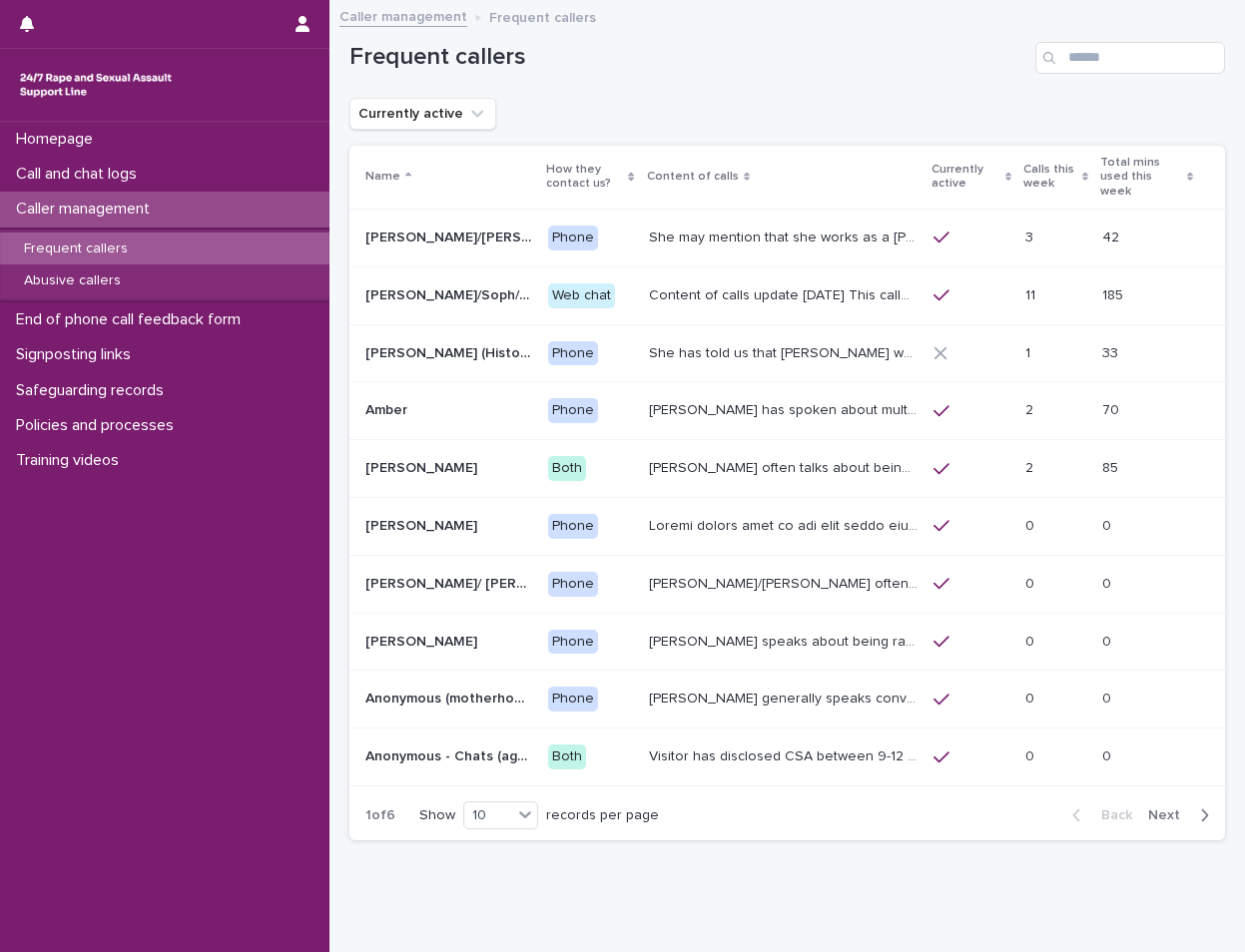 click on "Caller management" at bounding box center (87, 209) 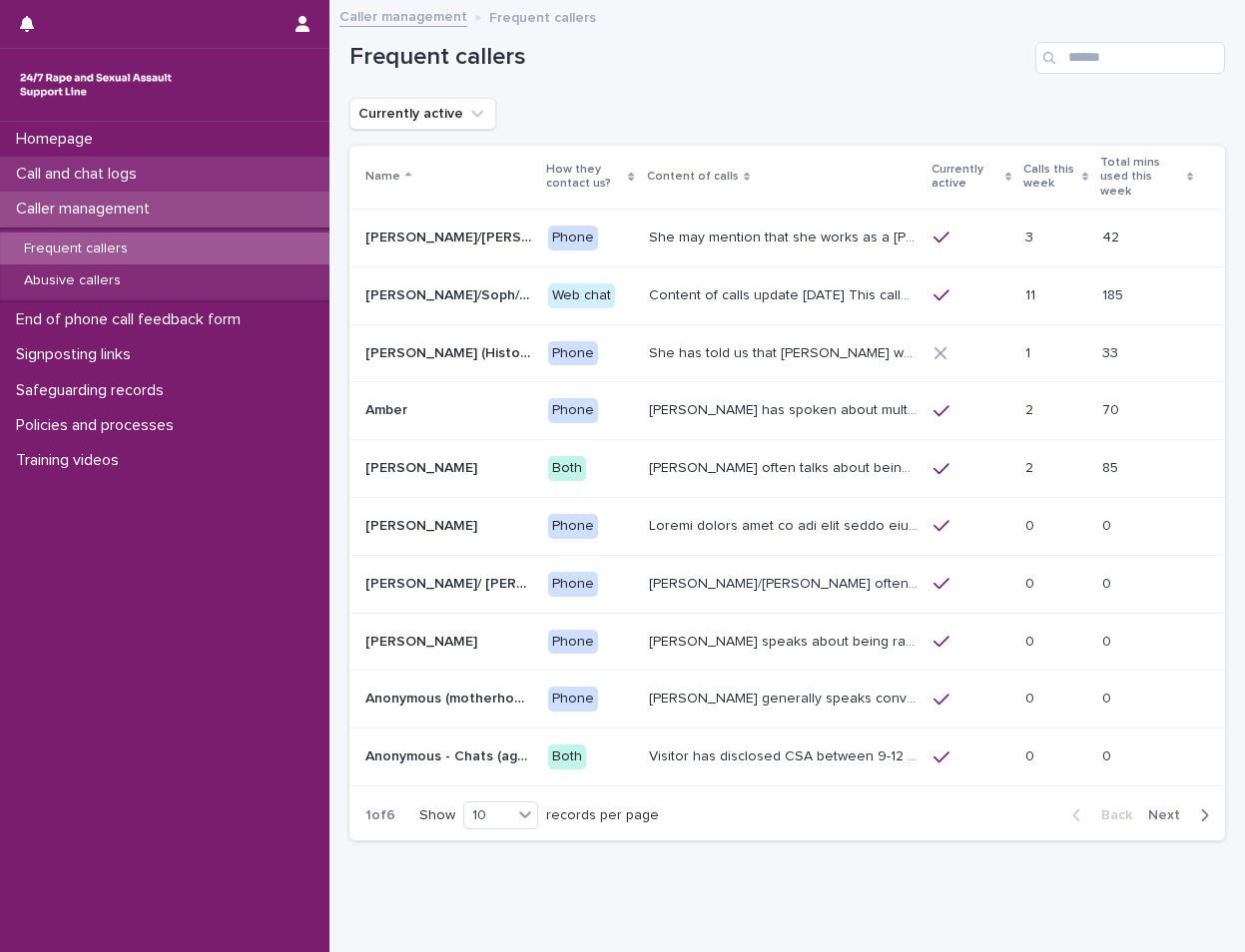 click on "Call and chat logs" at bounding box center [80, 174] 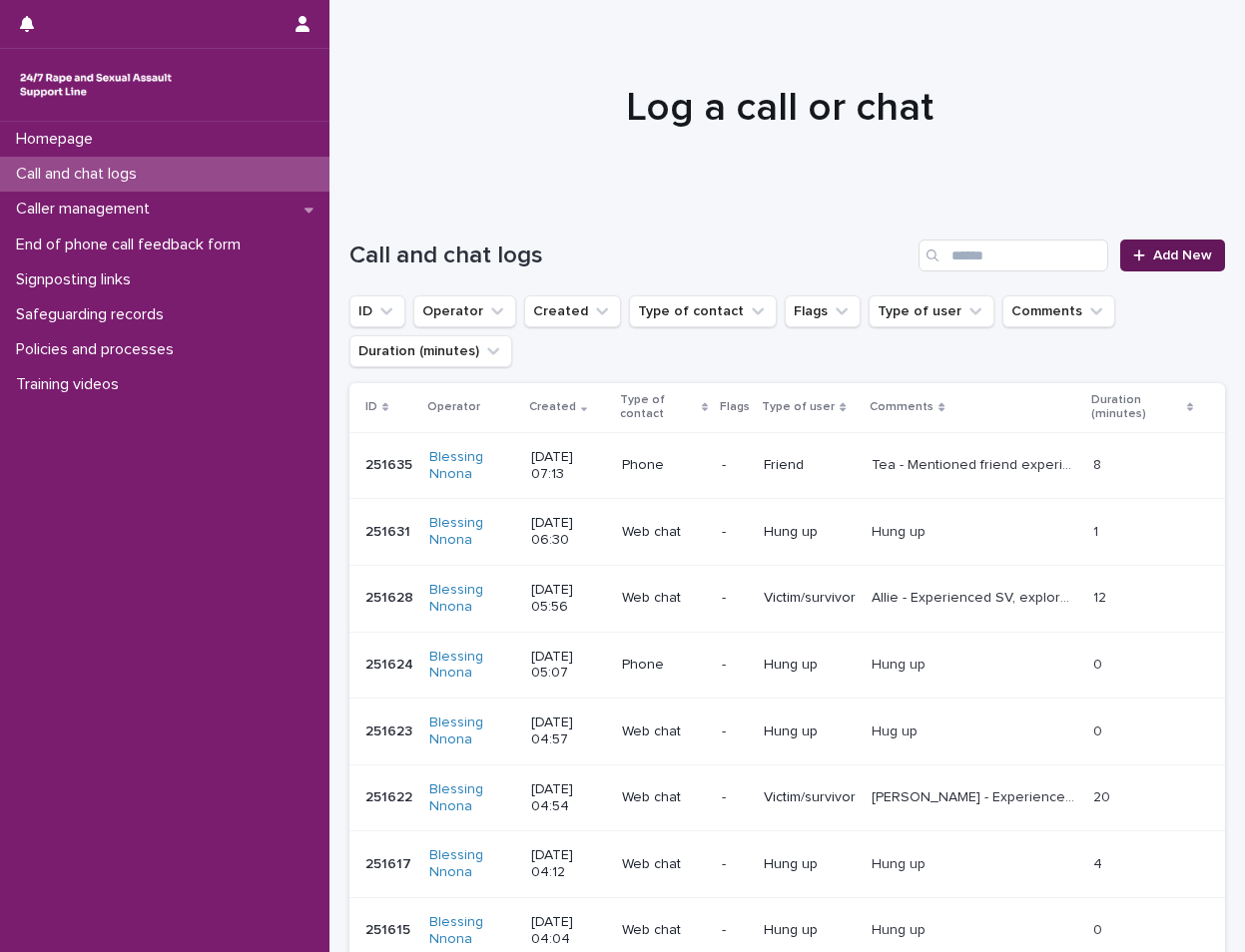 click on "Add New" at bounding box center [1172, 255] 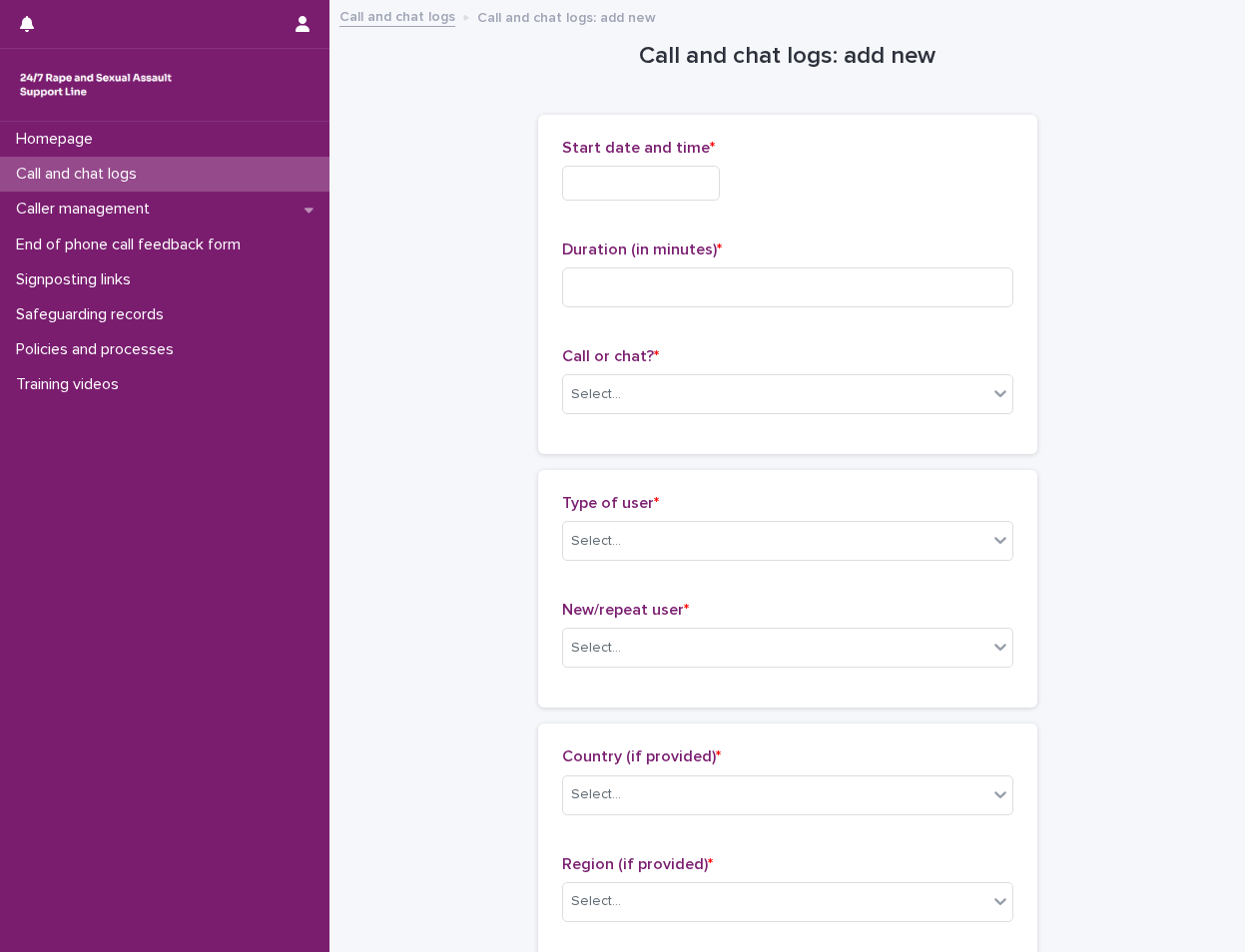 click at bounding box center (641, 183) 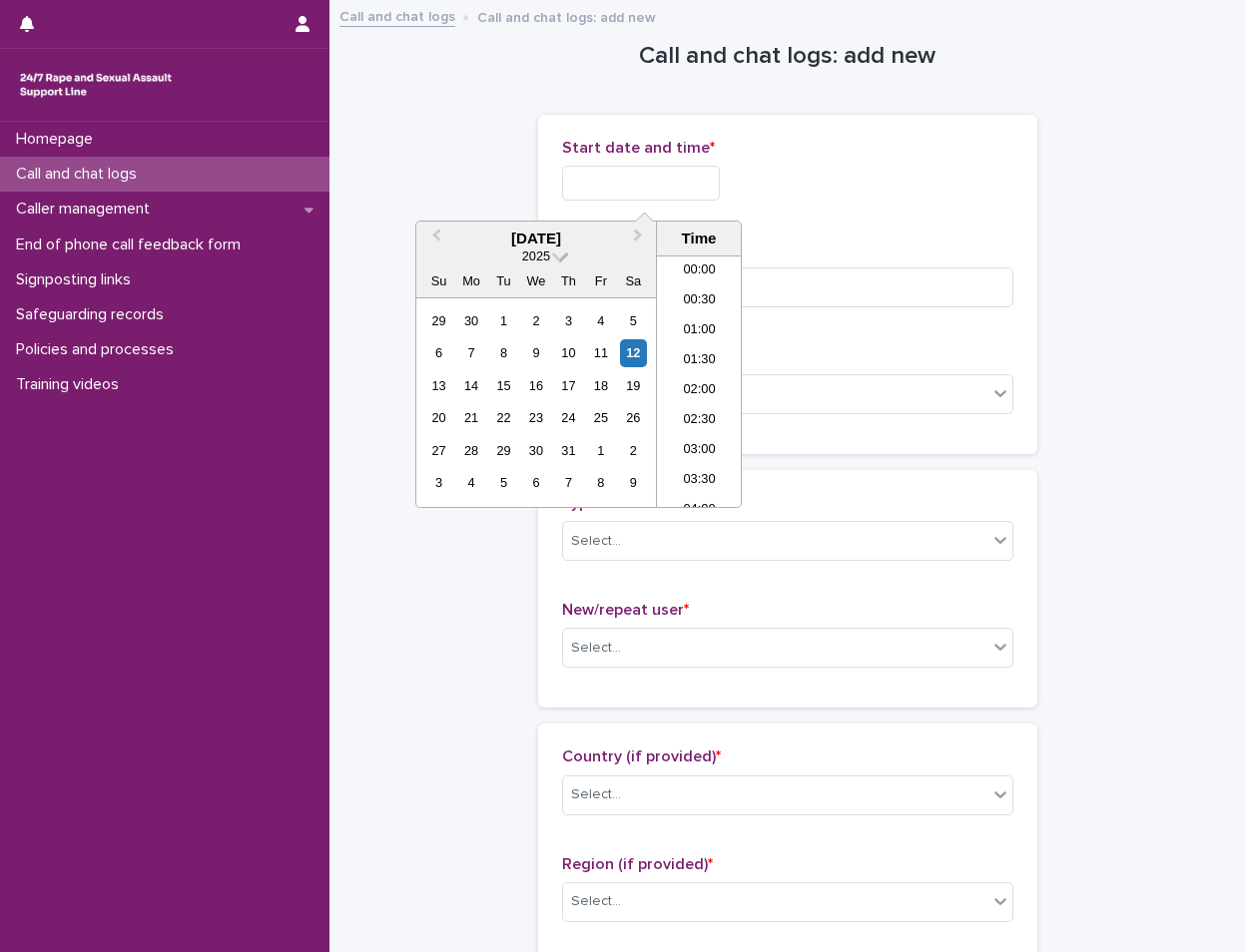 scroll, scrollTop: 1187, scrollLeft: 0, axis: vertical 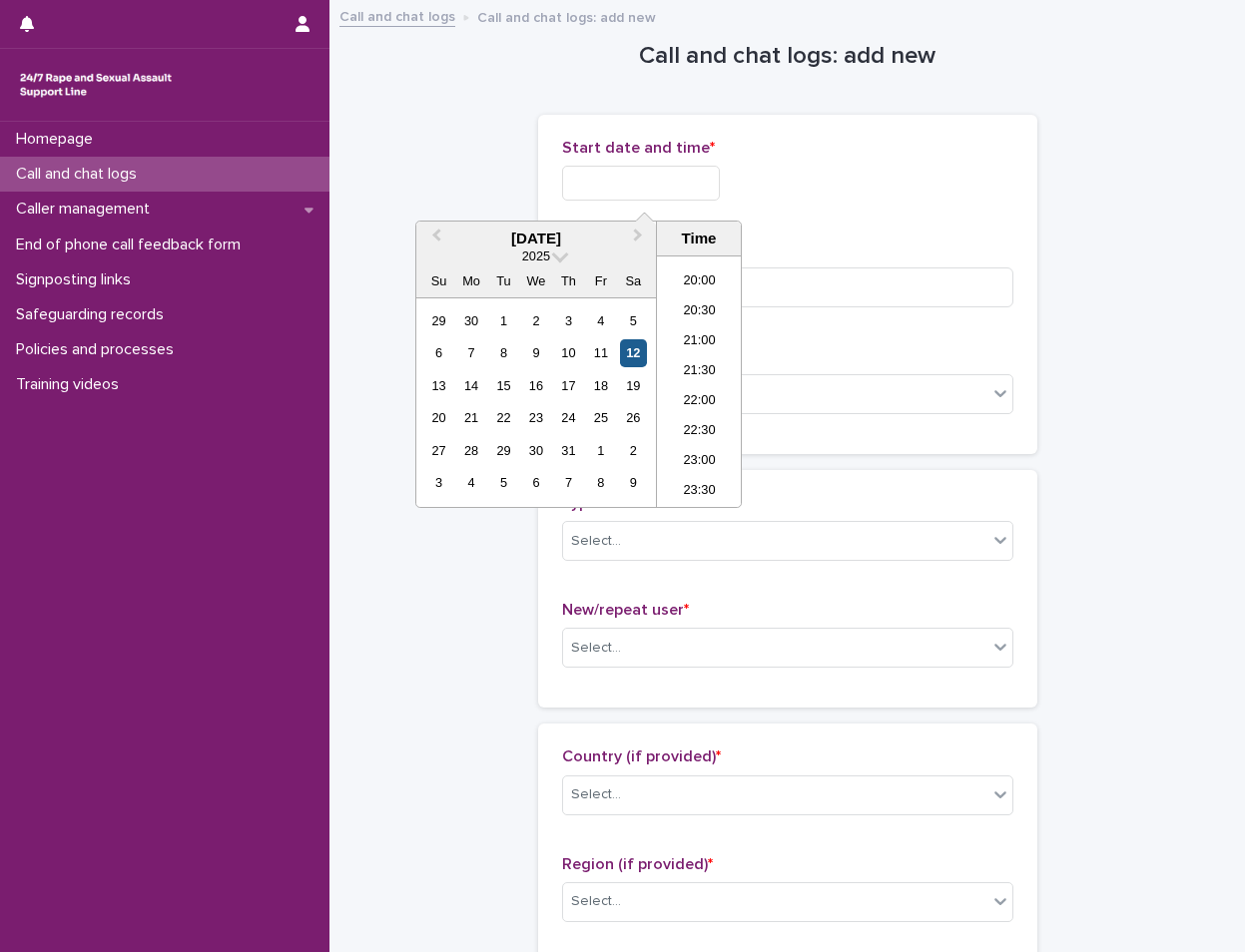 click on "12" at bounding box center [633, 352] 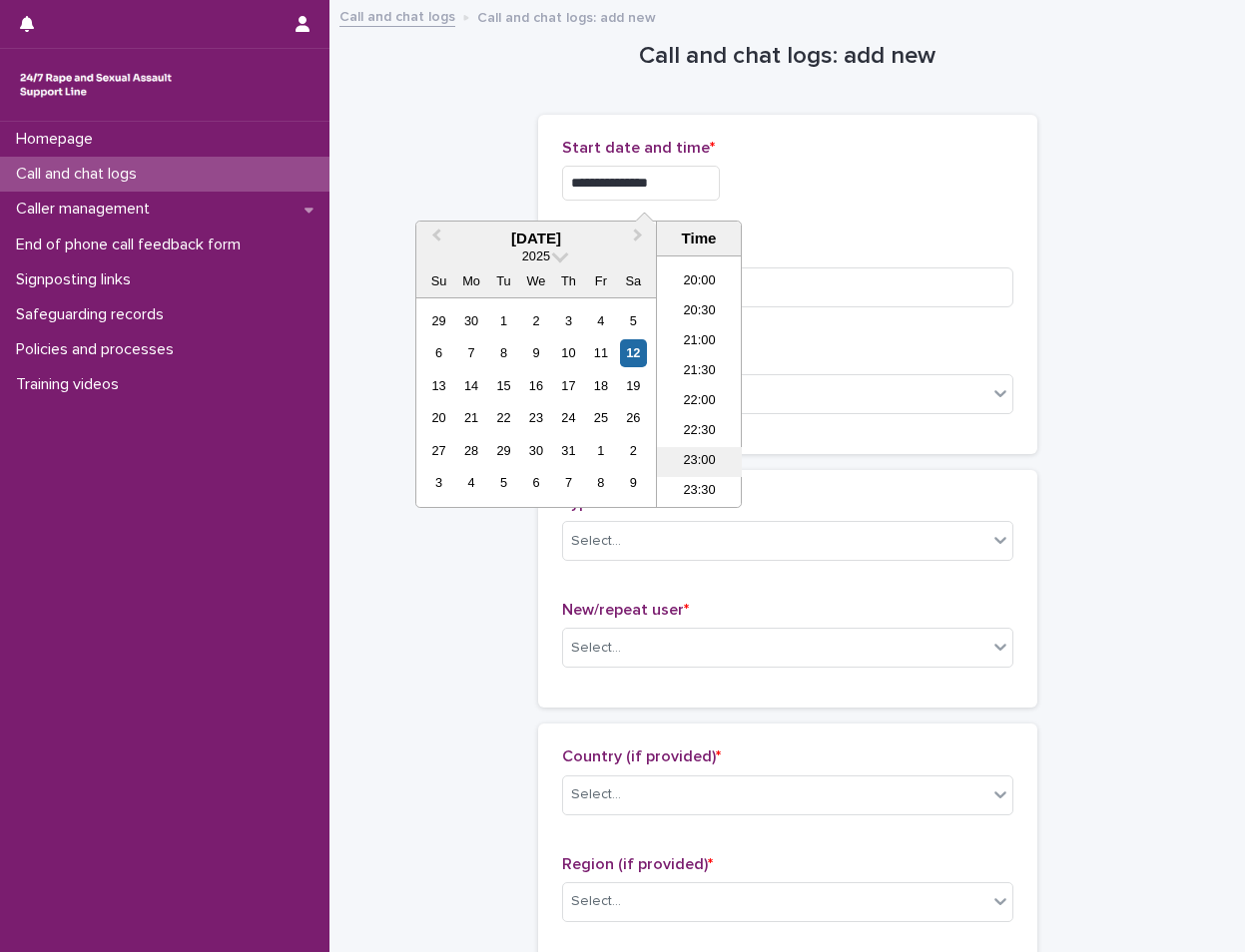 click on "23:00" at bounding box center (699, 462) 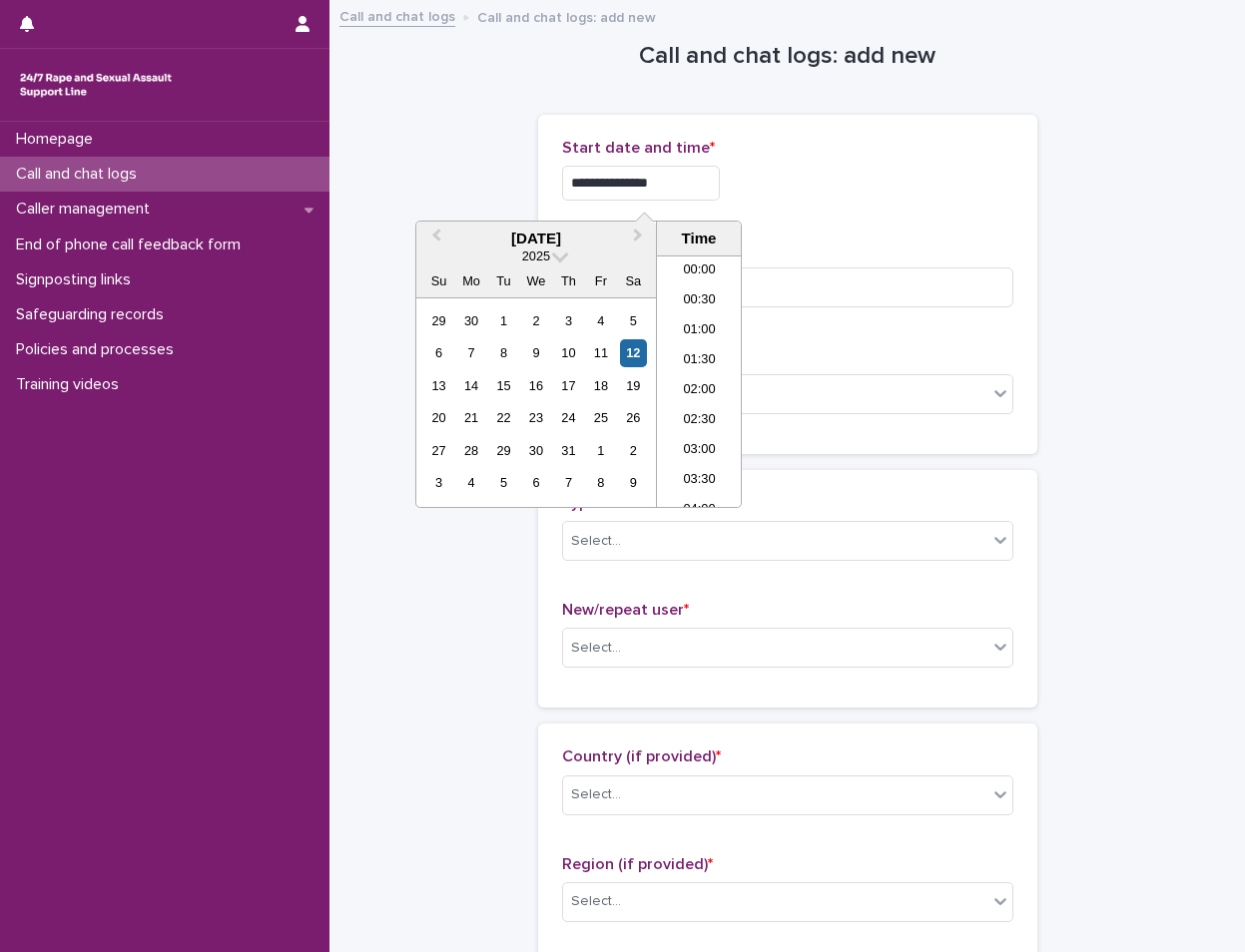 click on "**********" at bounding box center (641, 183) 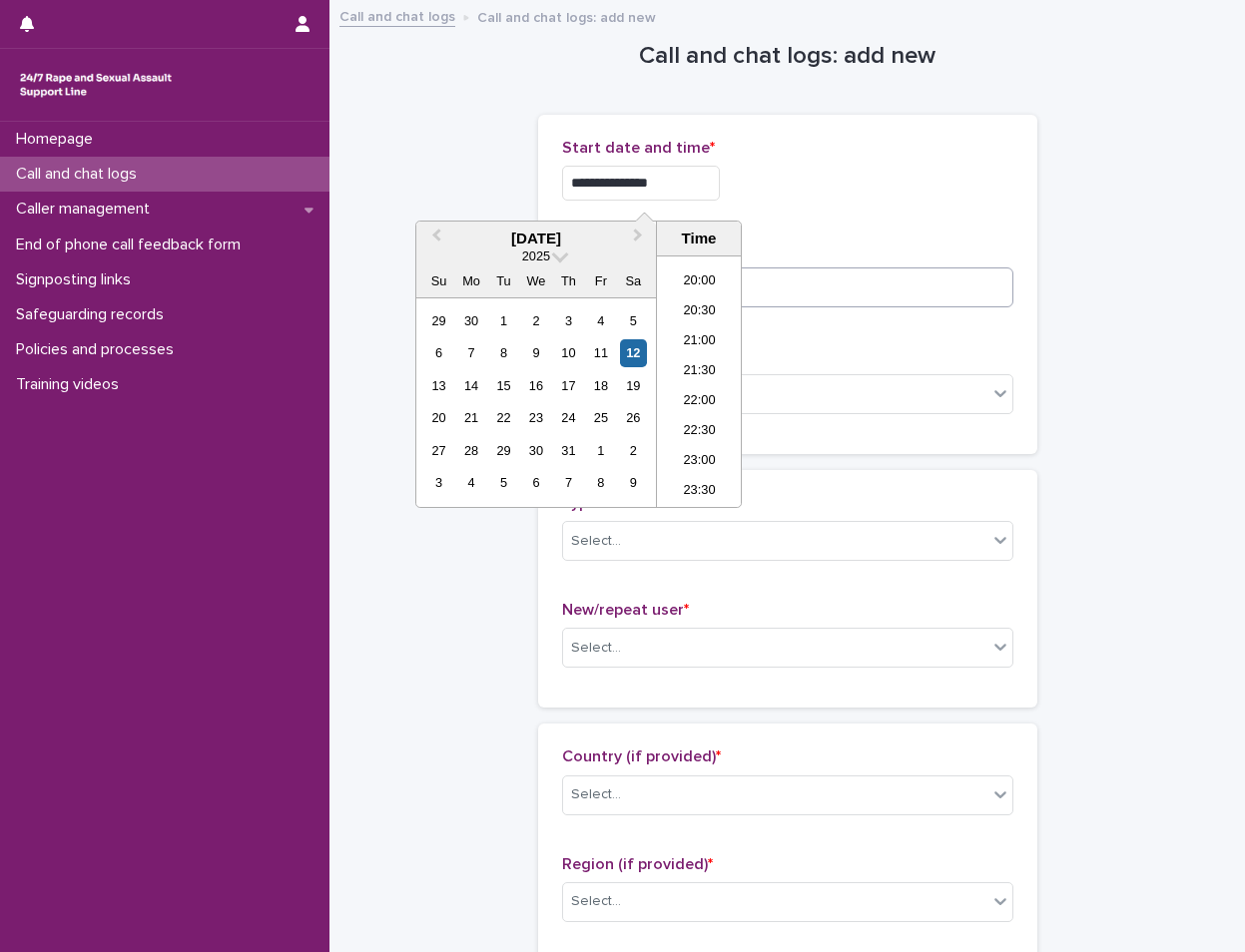 type on "**********" 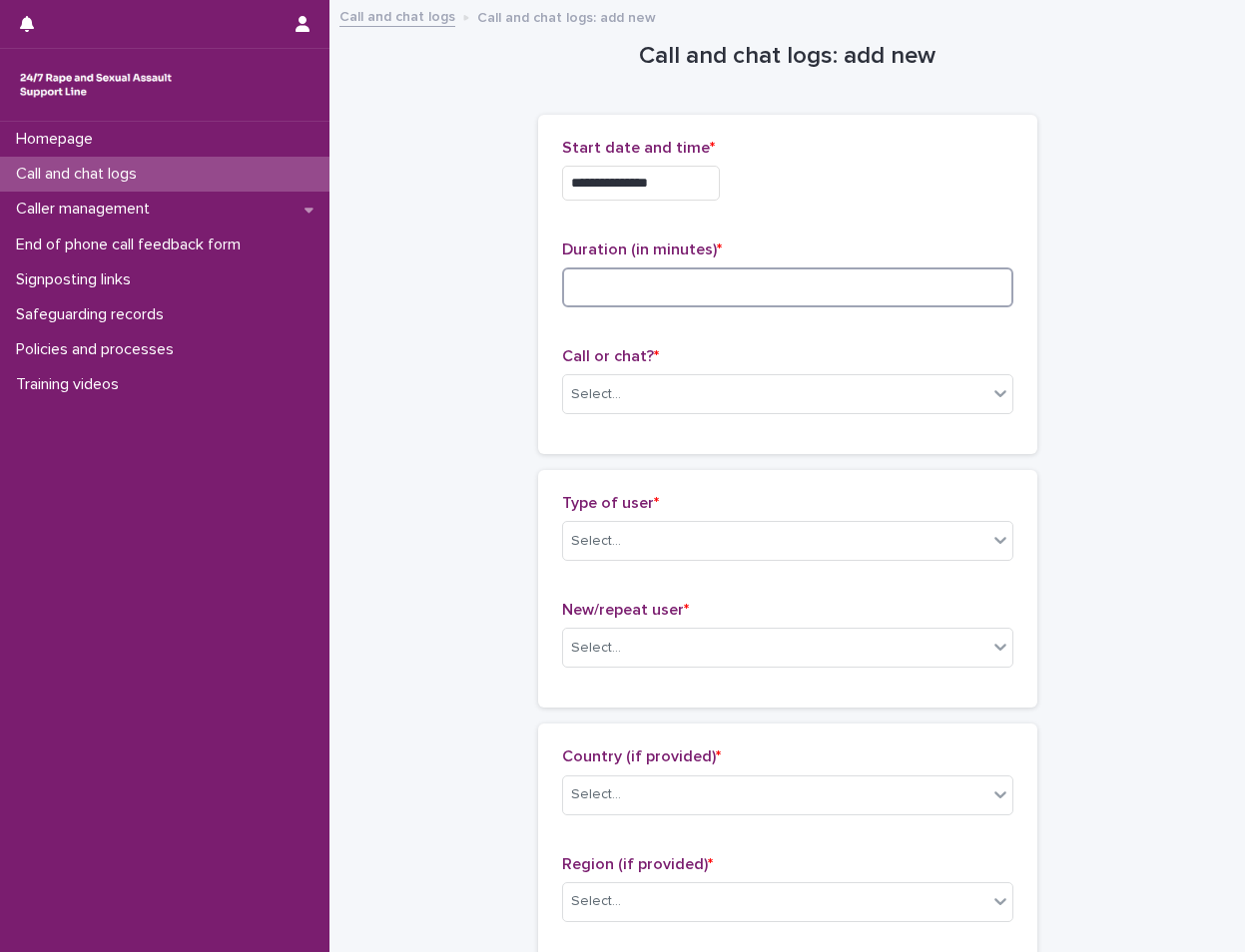 click at bounding box center [788, 287] 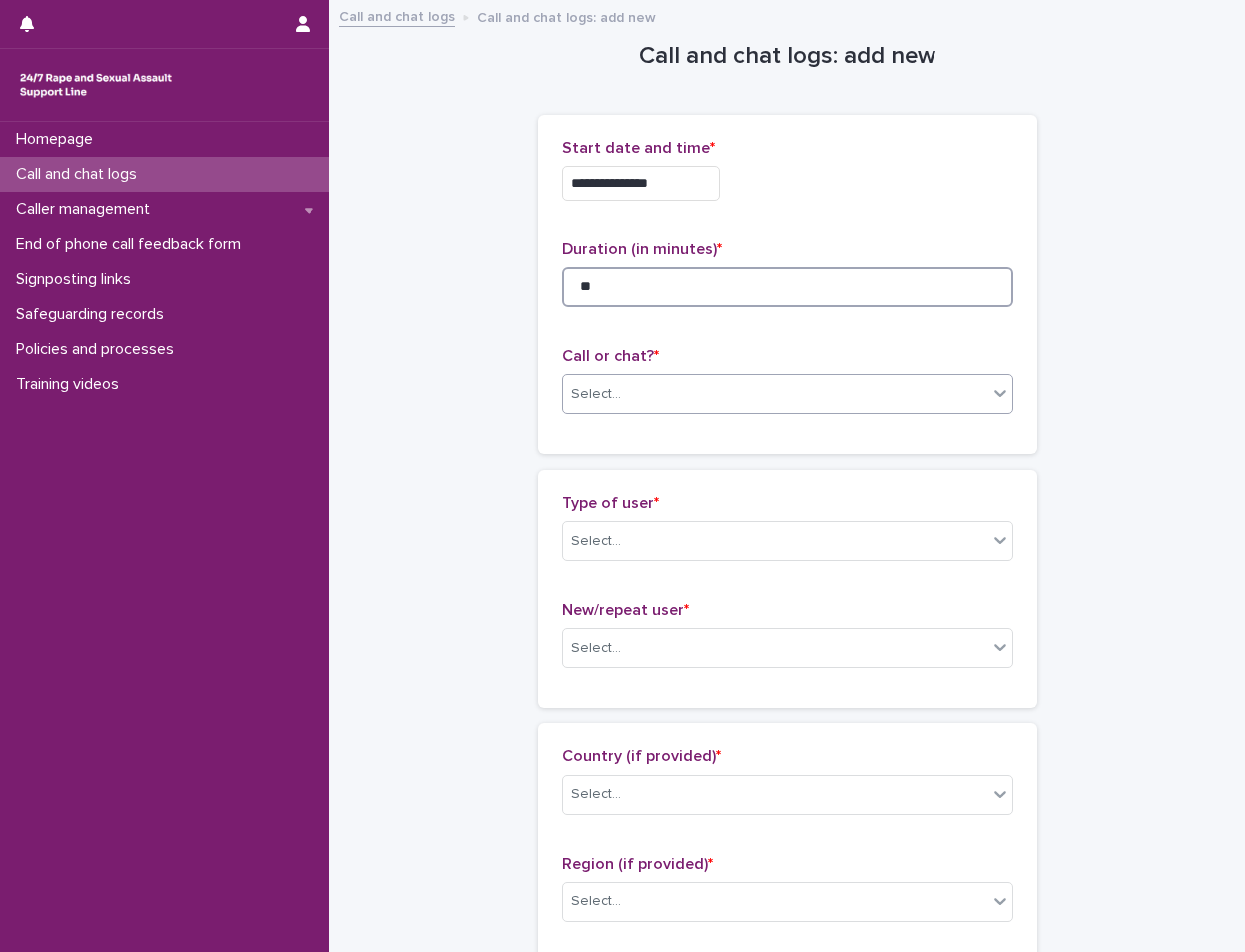 type on "**" 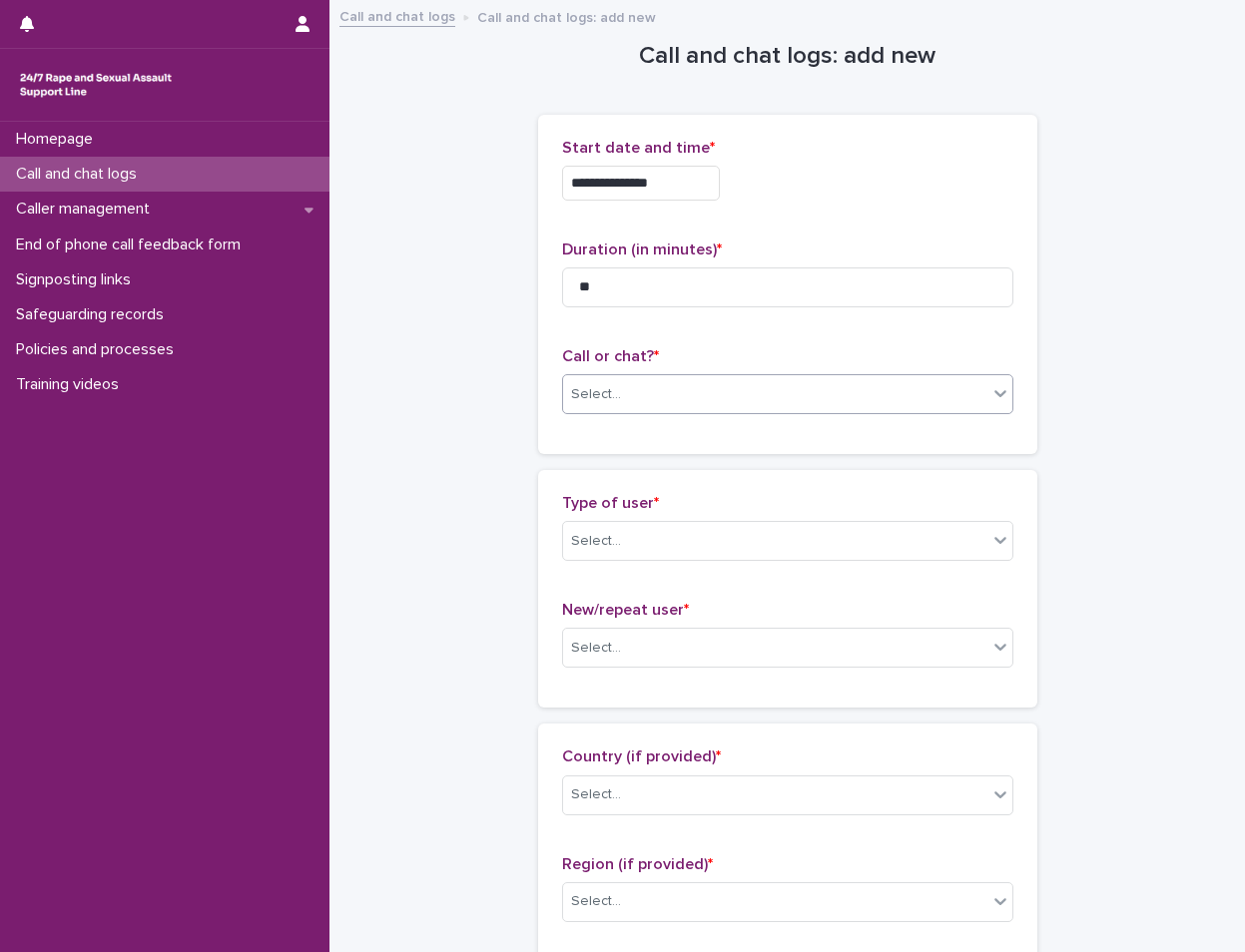 click on "Select..." at bounding box center [775, 394] 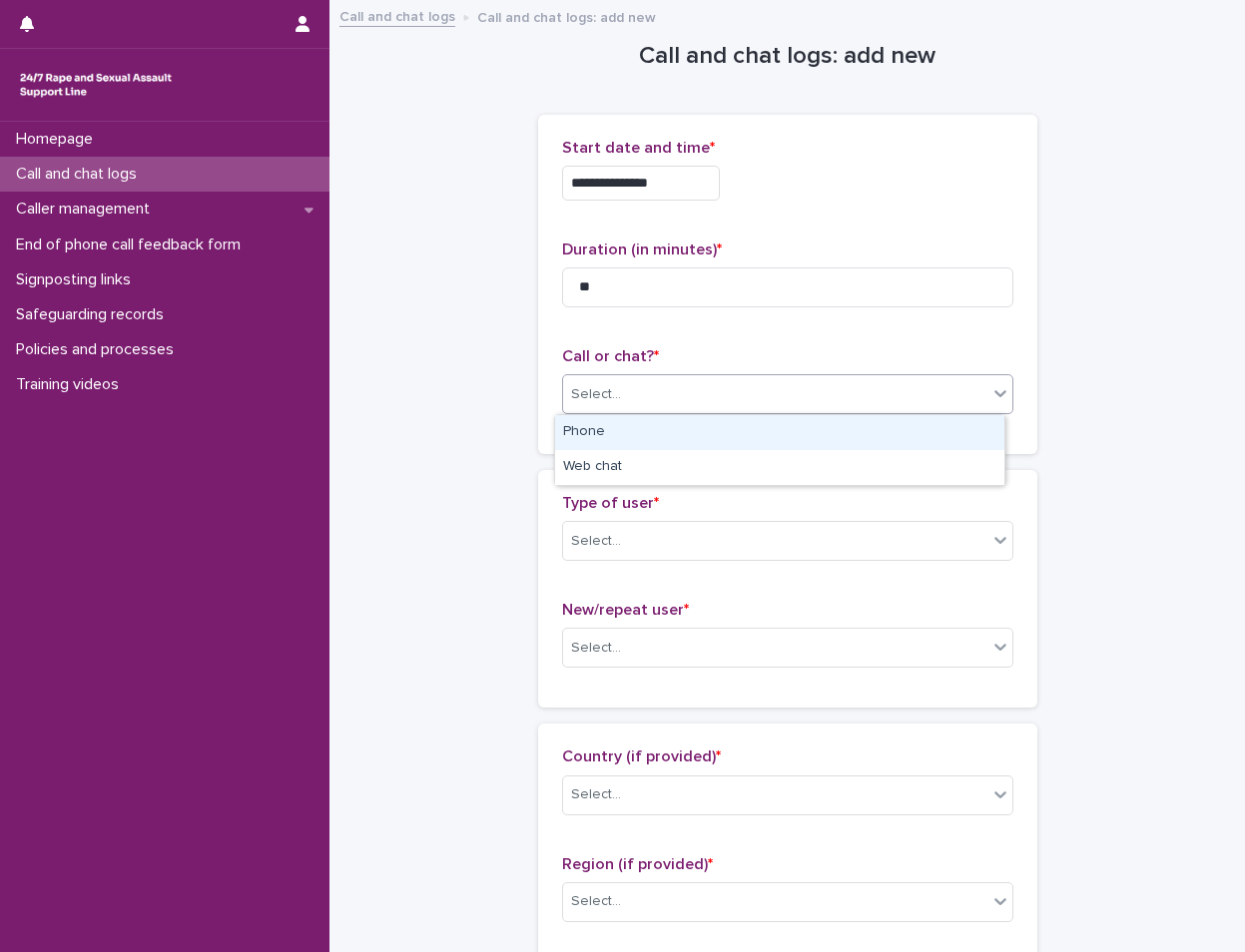 click on "Phone" at bounding box center (780, 432) 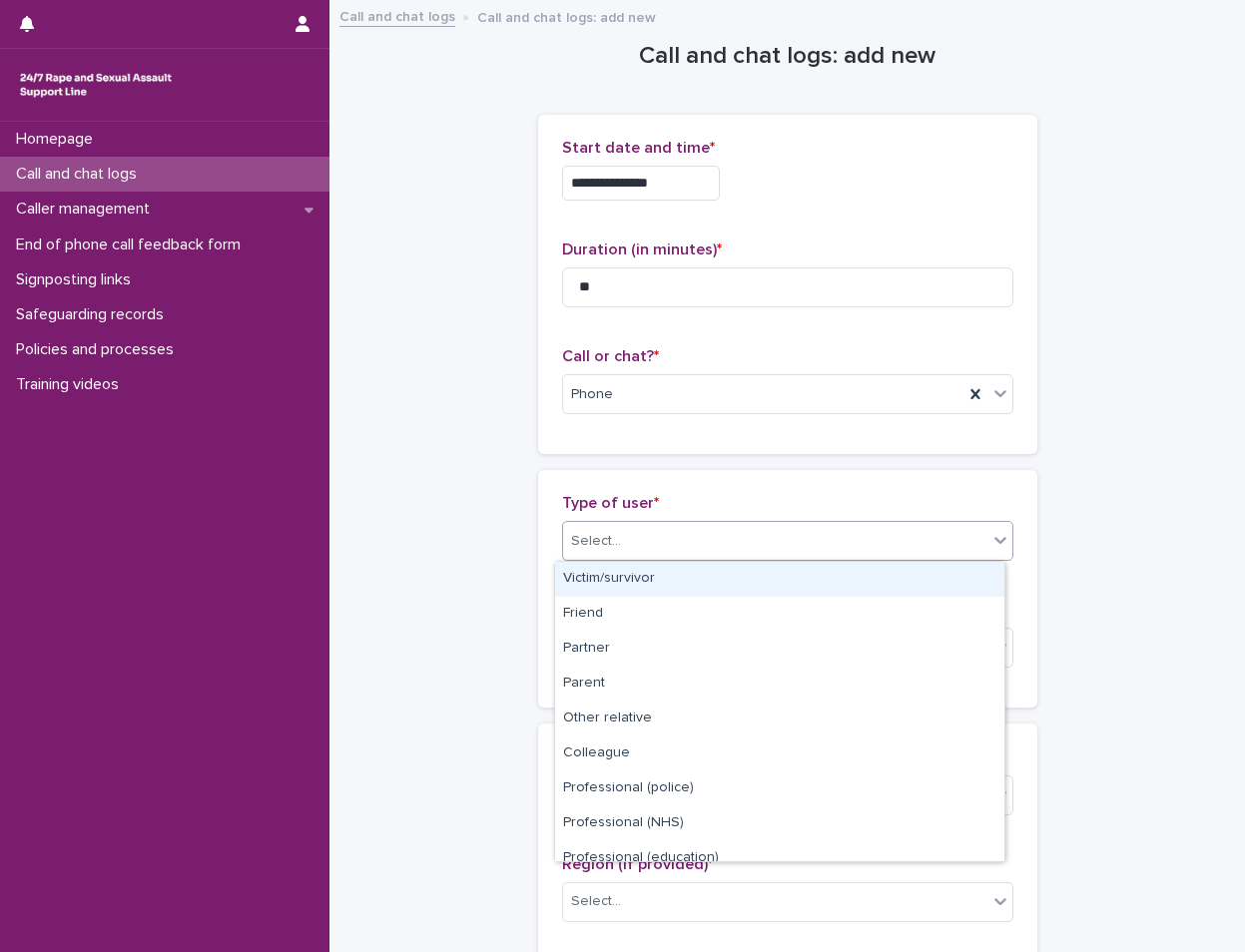 click on "Select..." at bounding box center [775, 541] 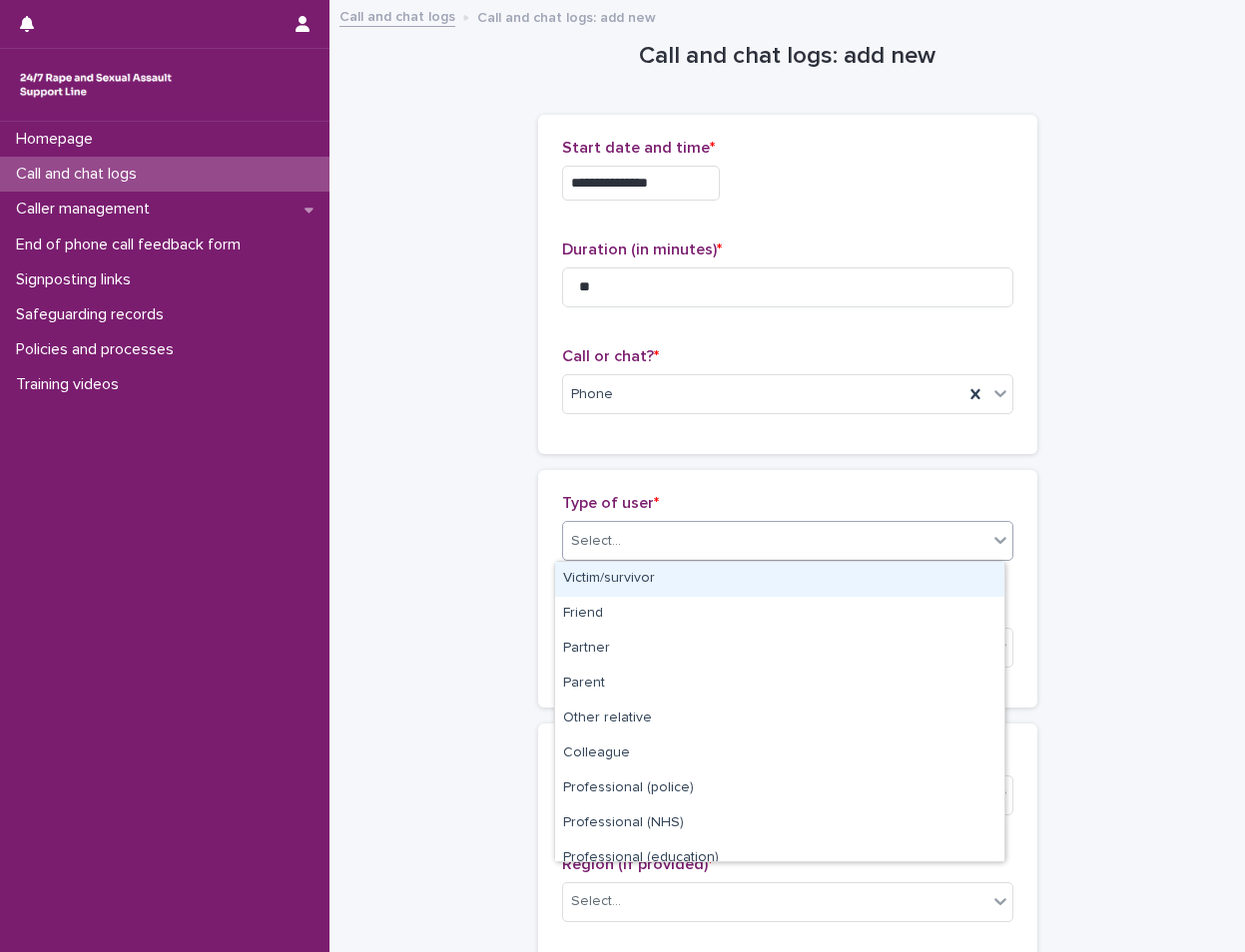 click on "Victim/survivor" at bounding box center [780, 579] 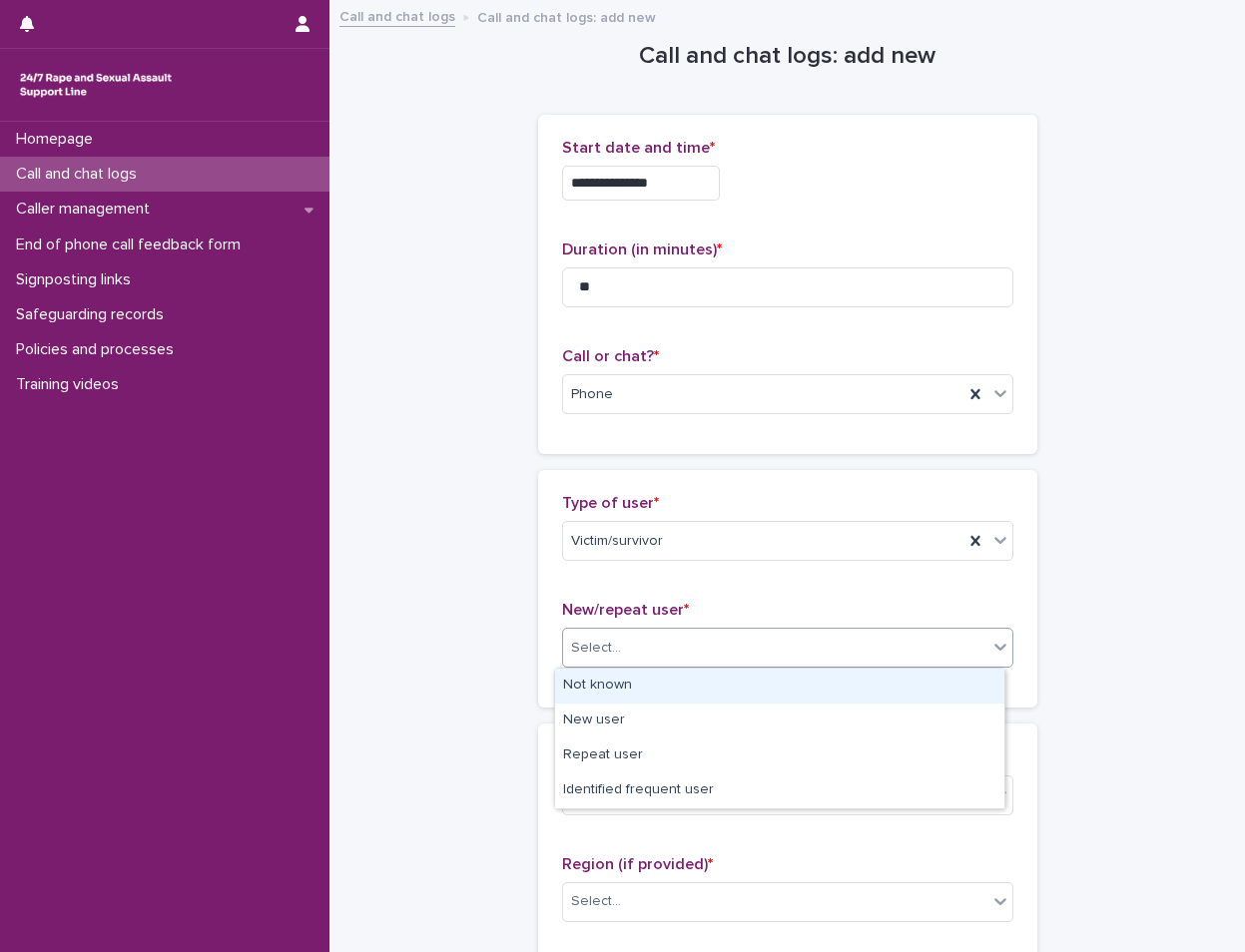 click on "Select..." at bounding box center [775, 648] 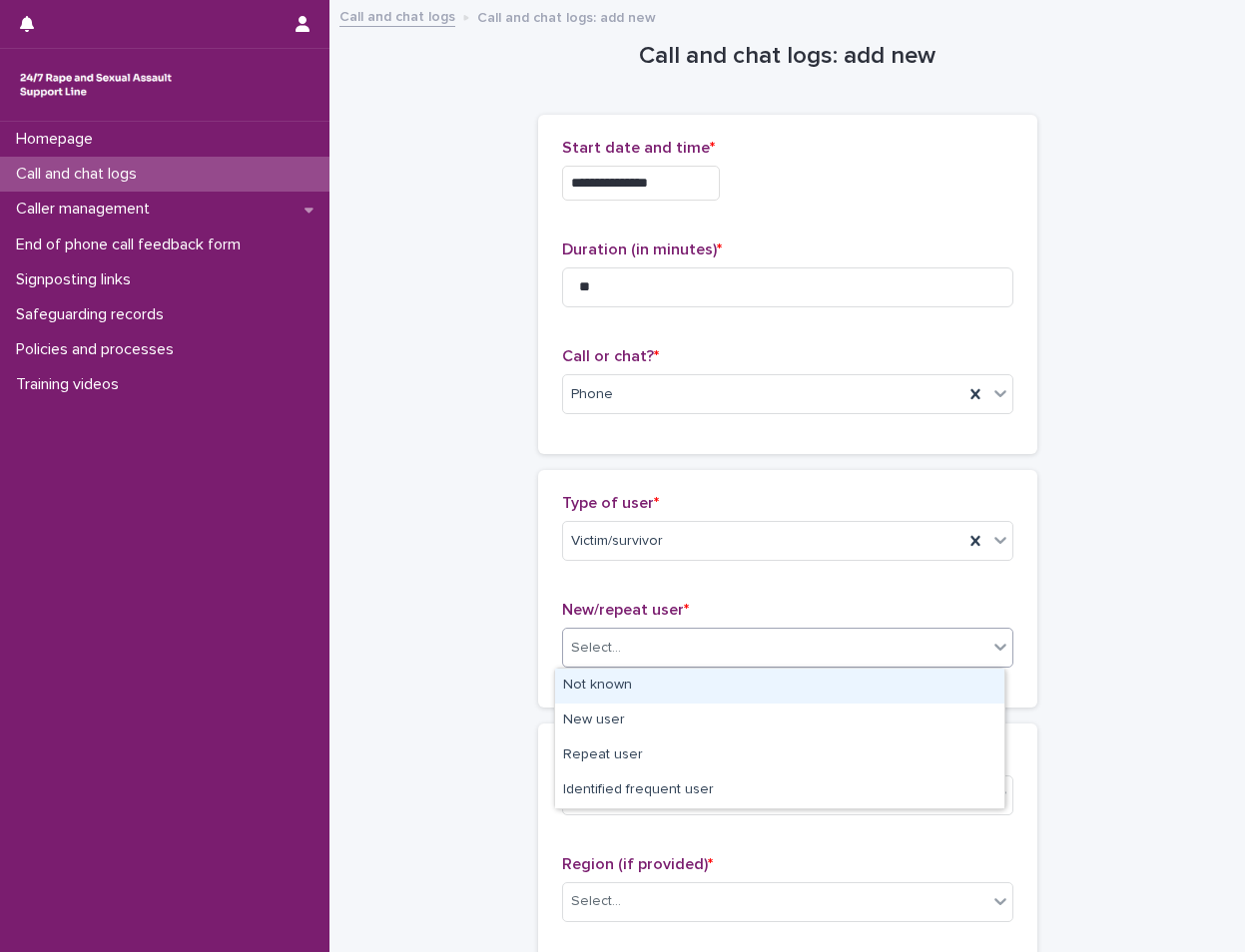 click on "Not known" at bounding box center [780, 686] 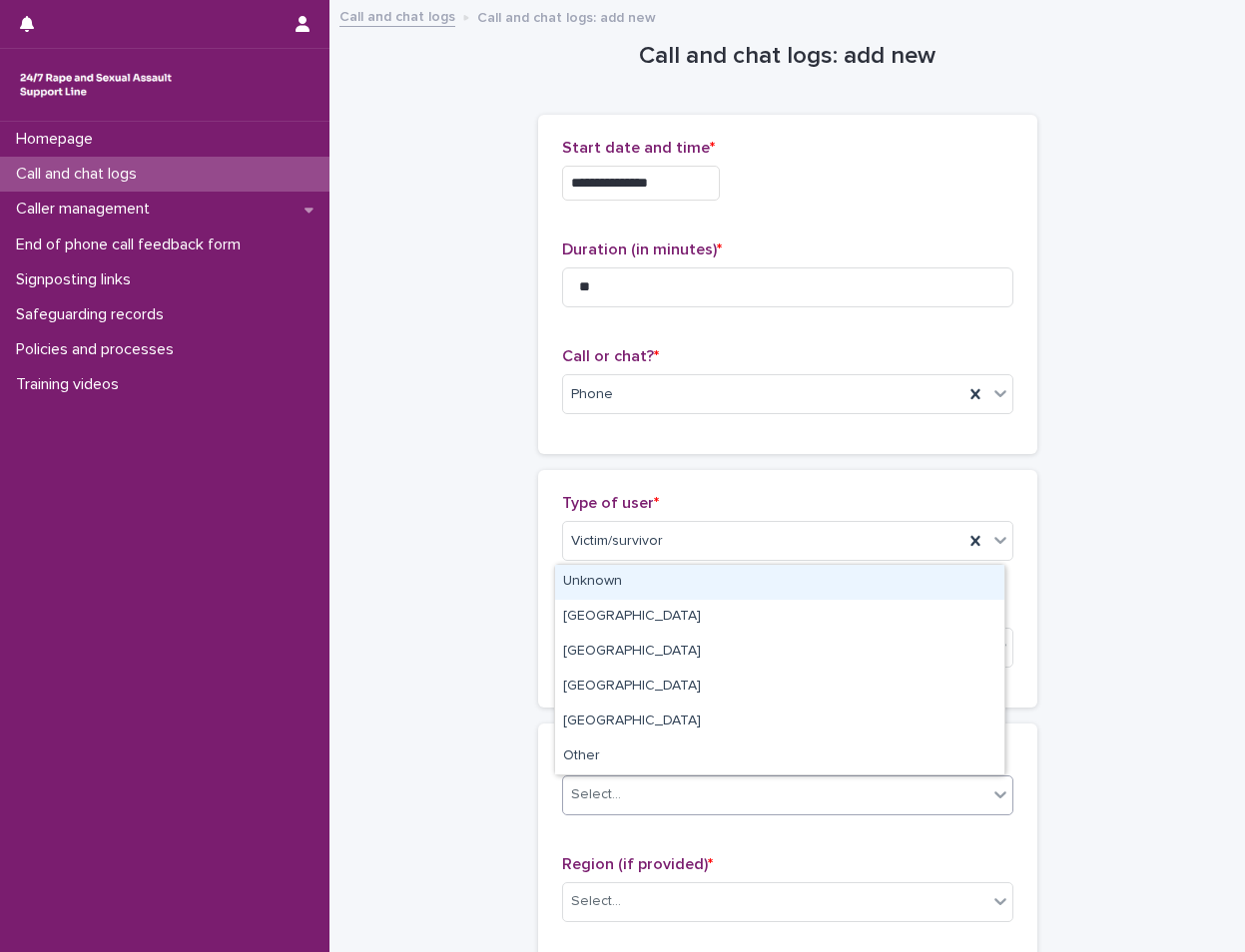 click on "Select..." at bounding box center [775, 794] 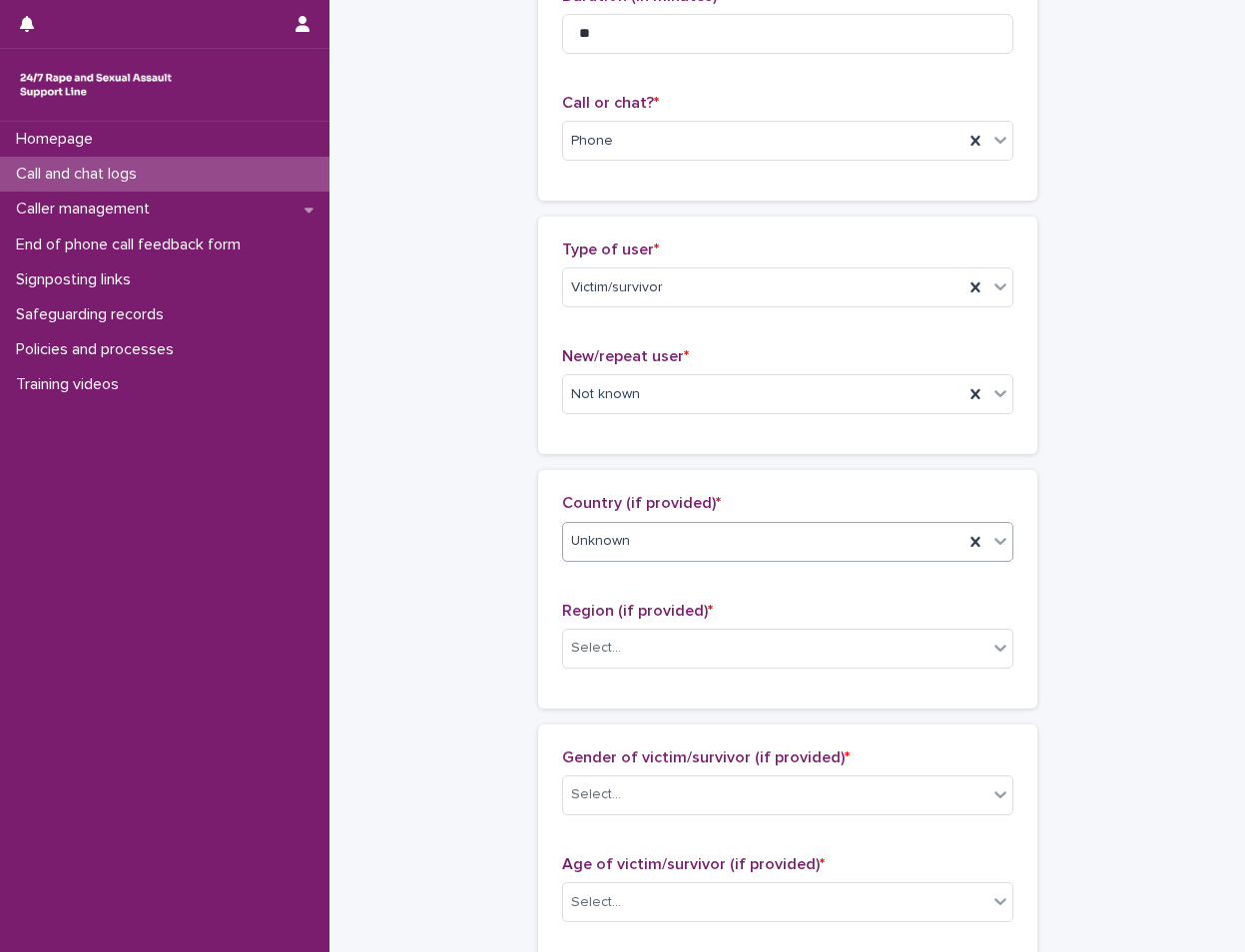 scroll, scrollTop: 299, scrollLeft: 0, axis: vertical 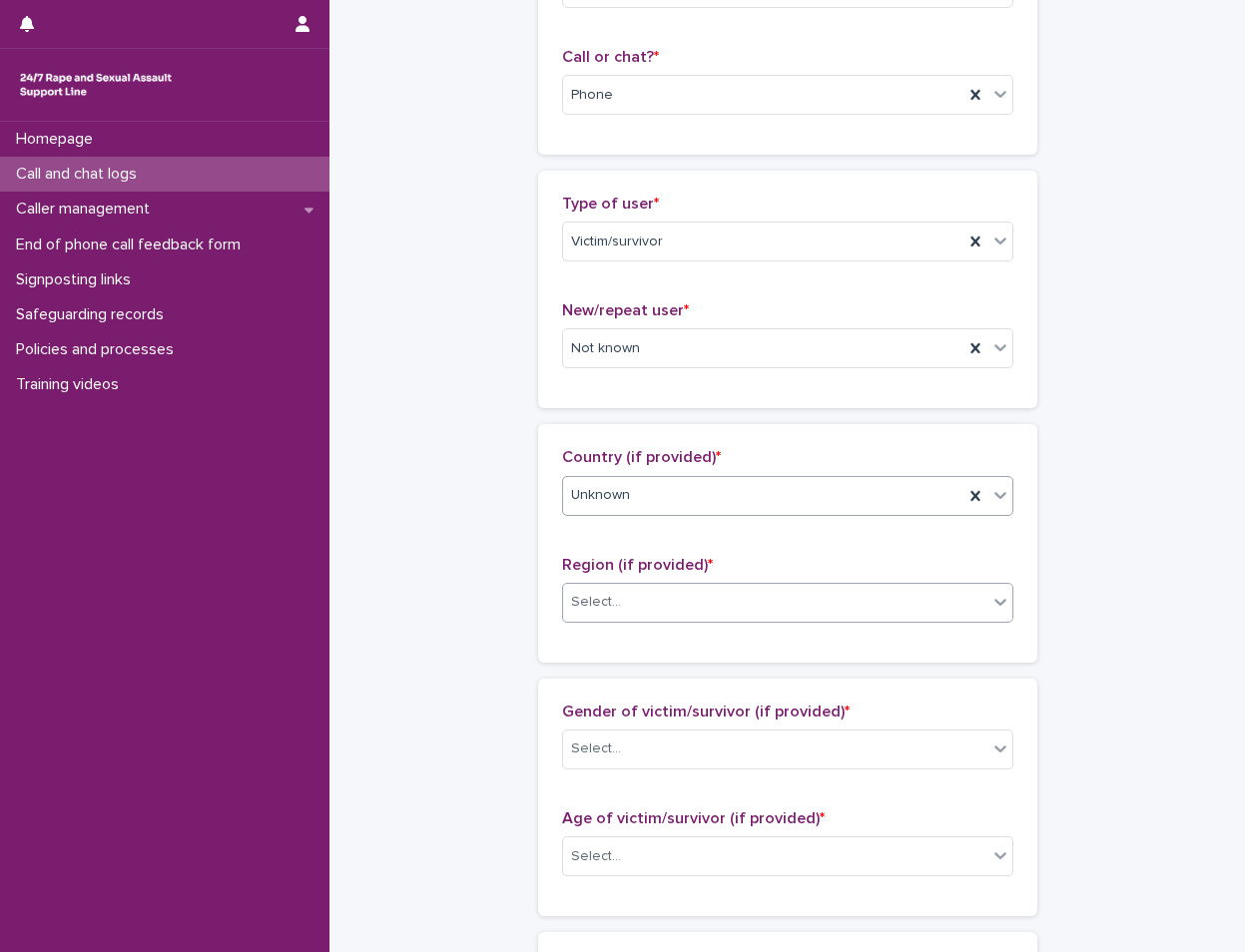 click on "Select..." at bounding box center [775, 602] 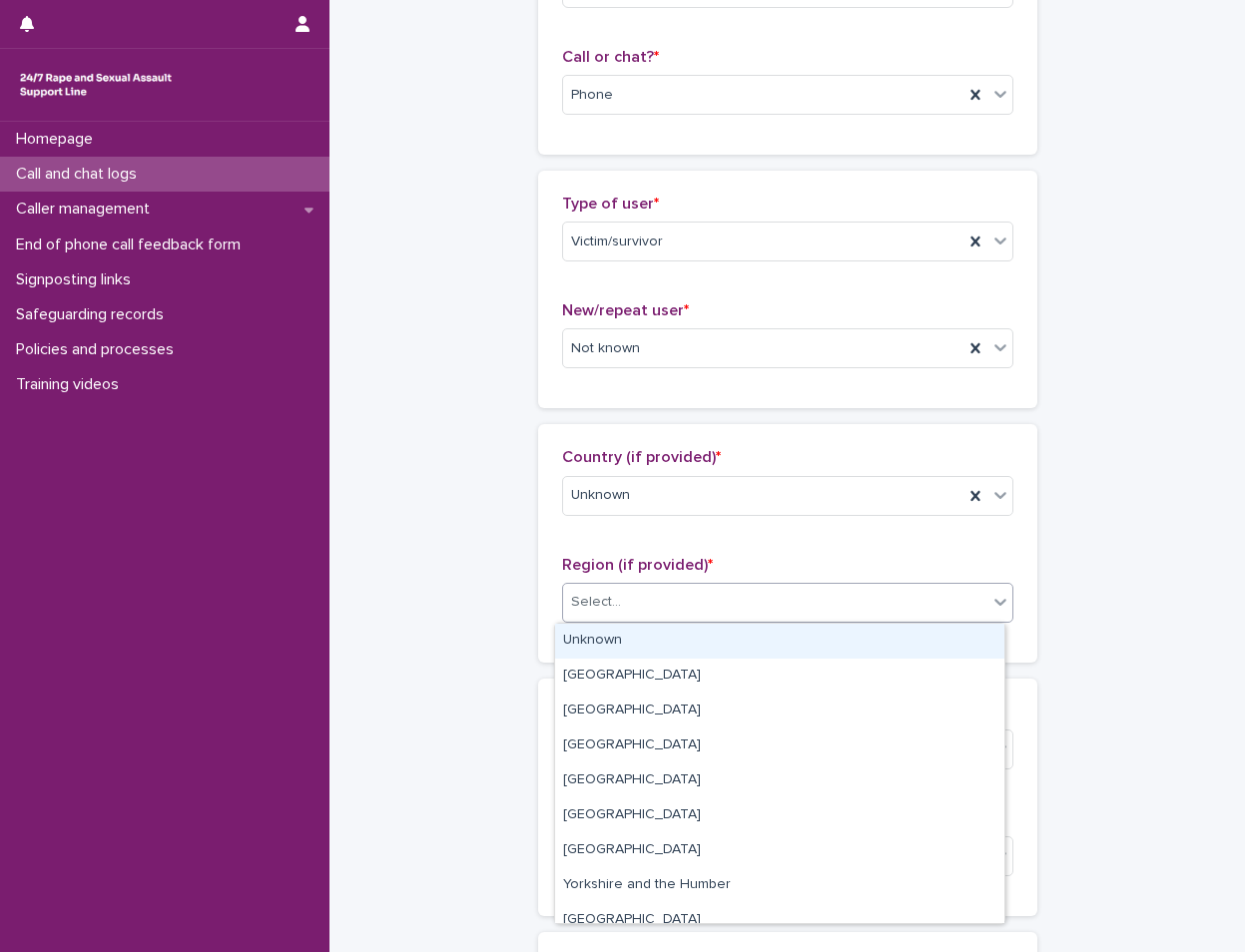 click on "Unknown" at bounding box center (780, 641) 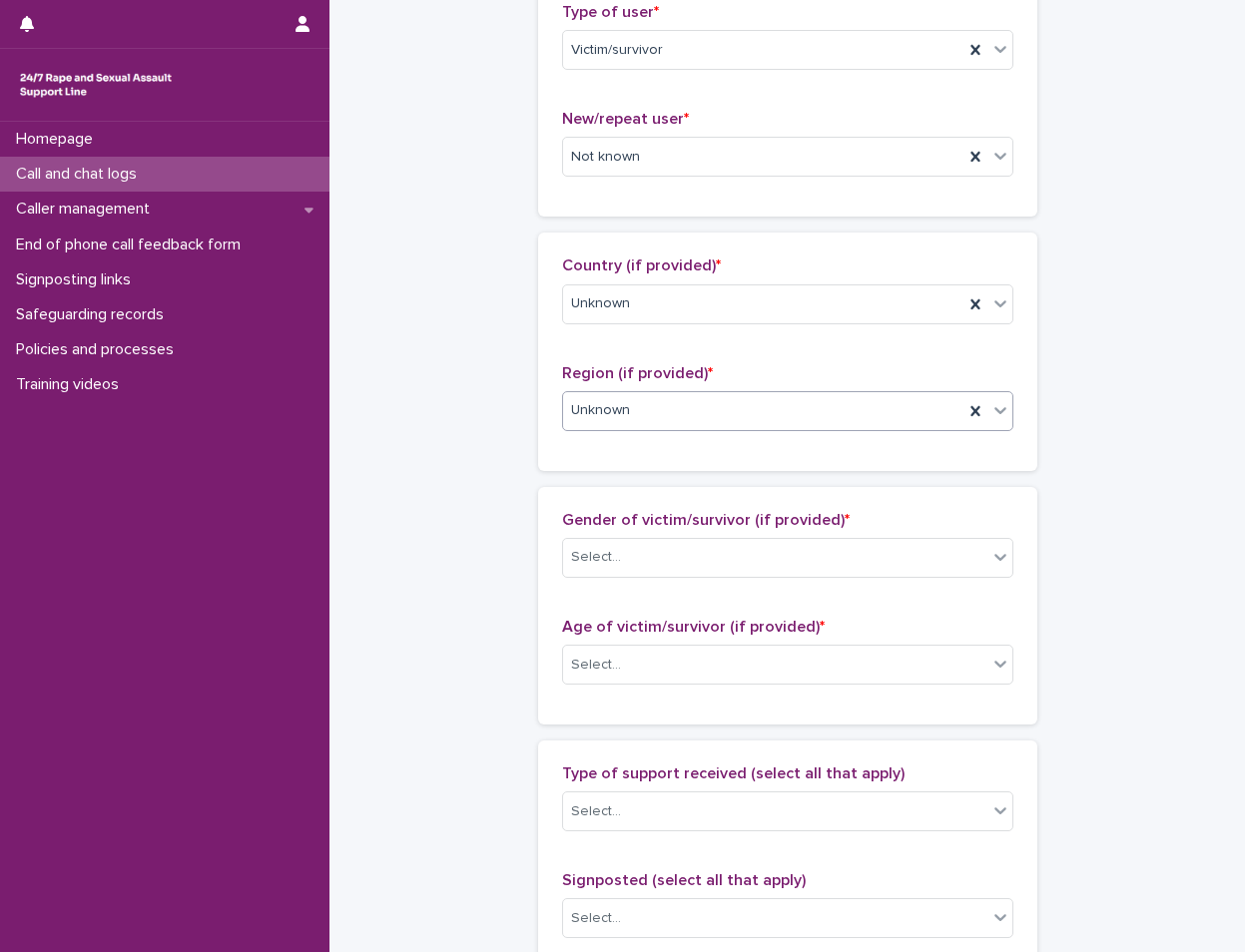 scroll, scrollTop: 499, scrollLeft: 0, axis: vertical 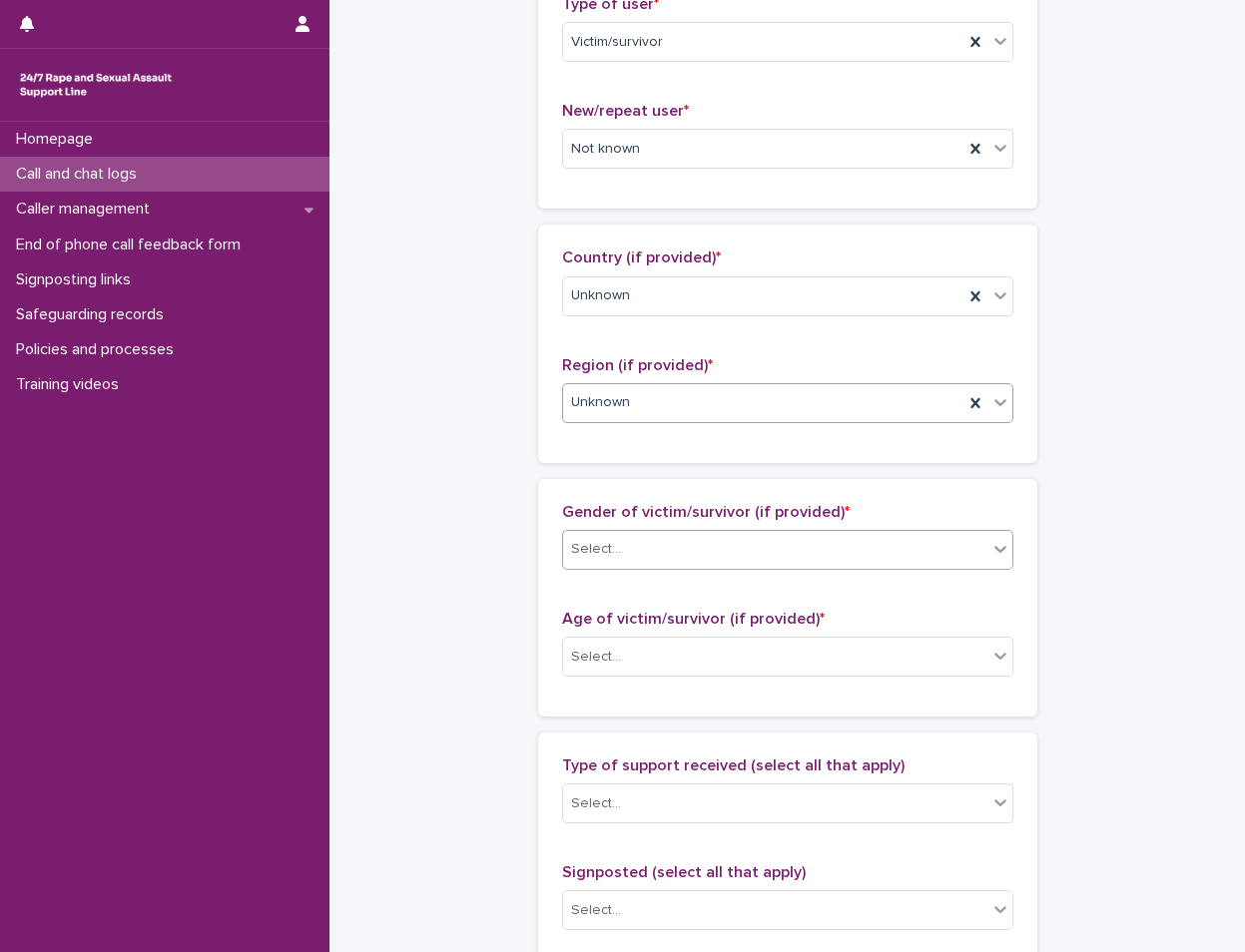 click on "Select..." at bounding box center (775, 549) 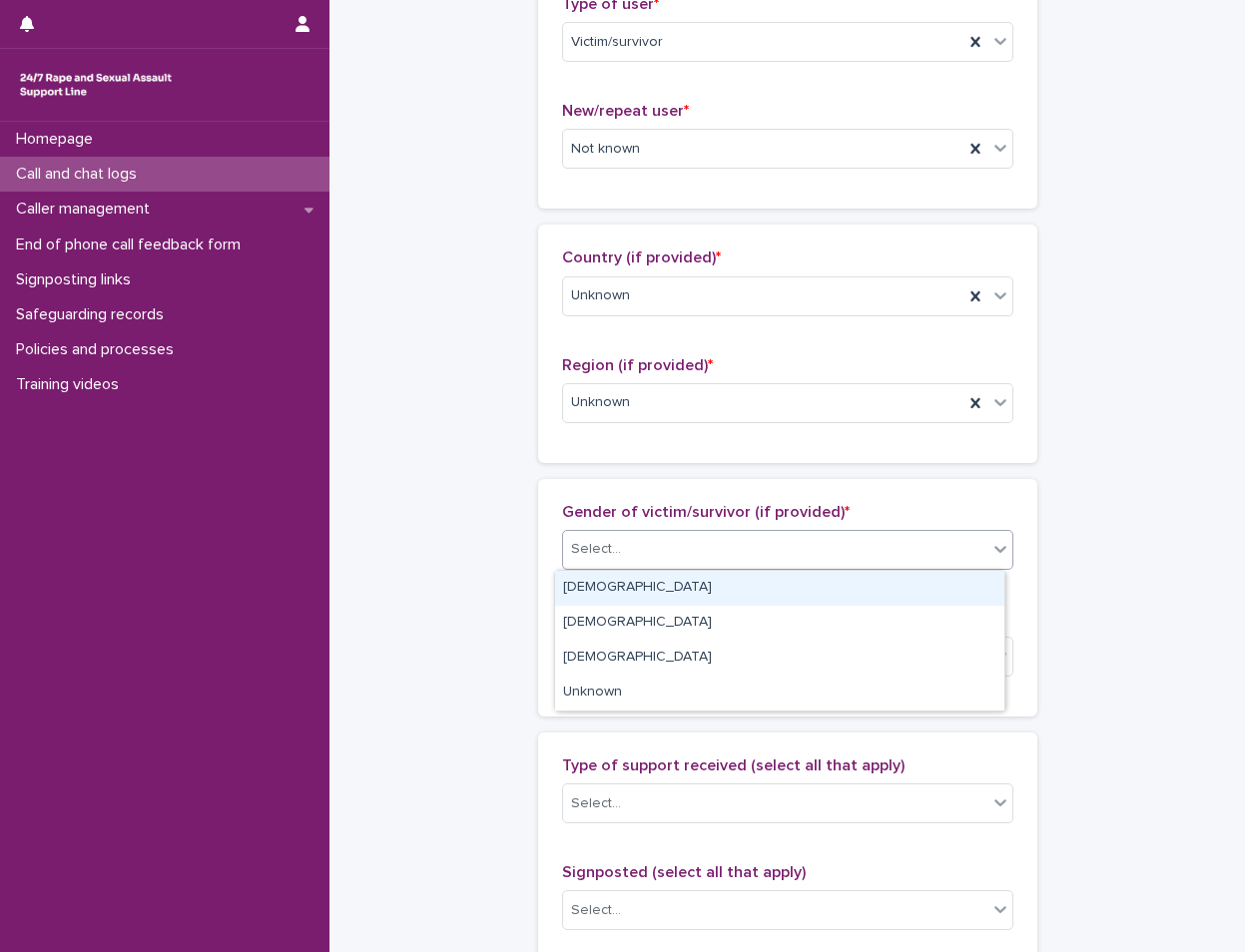click on "[DEMOGRAPHIC_DATA]" at bounding box center (780, 588) 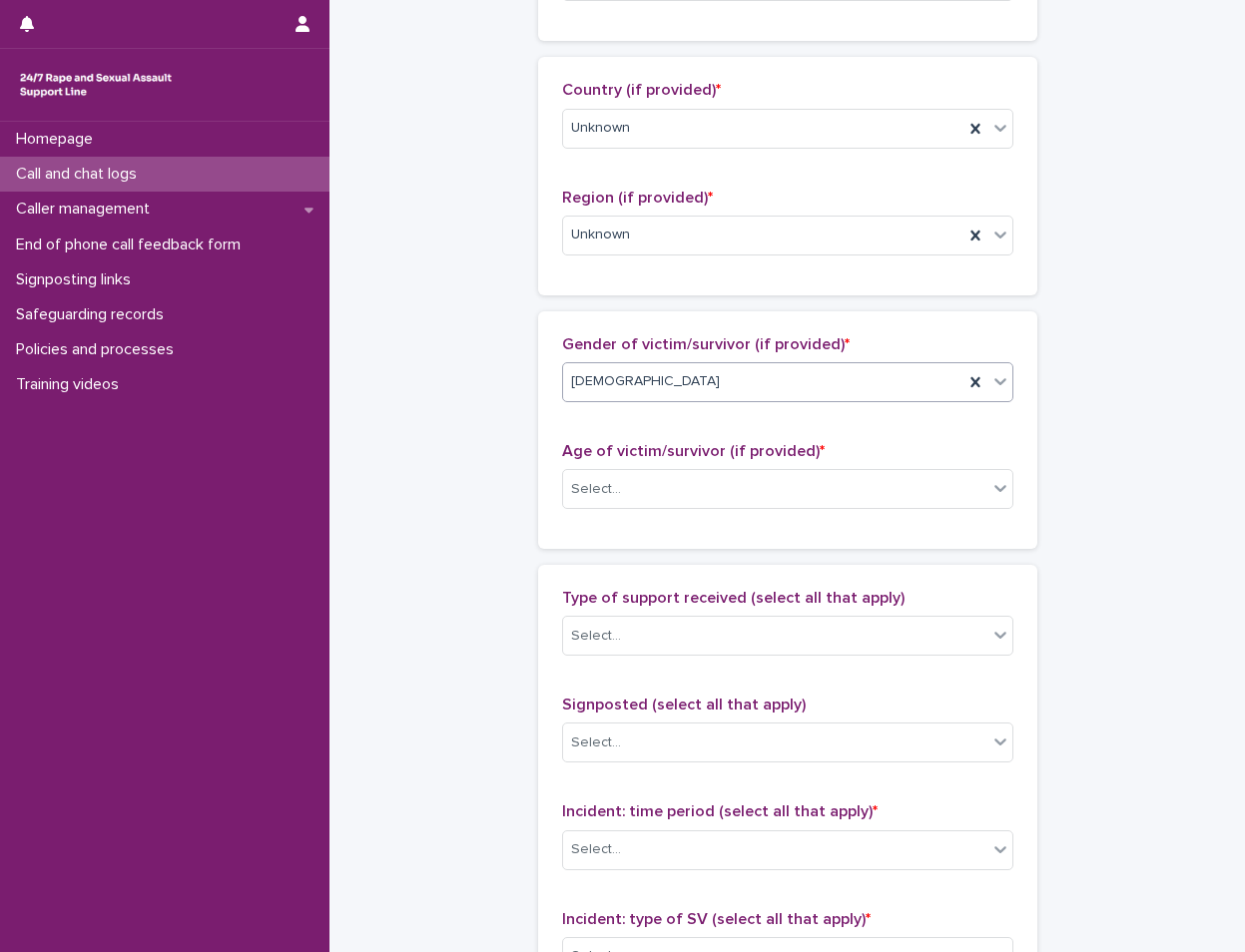 scroll, scrollTop: 699, scrollLeft: 0, axis: vertical 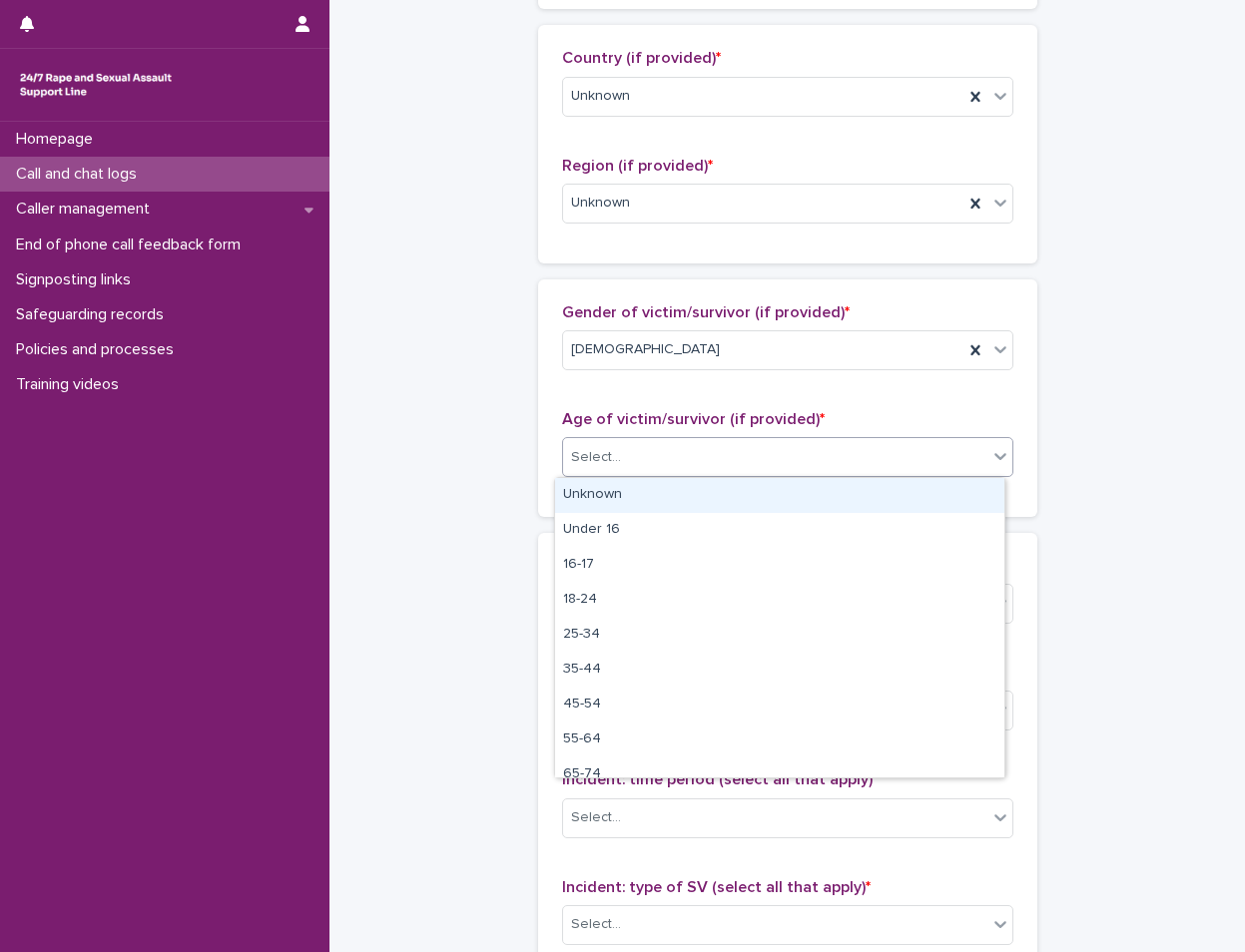 click on "Select..." at bounding box center (775, 457) 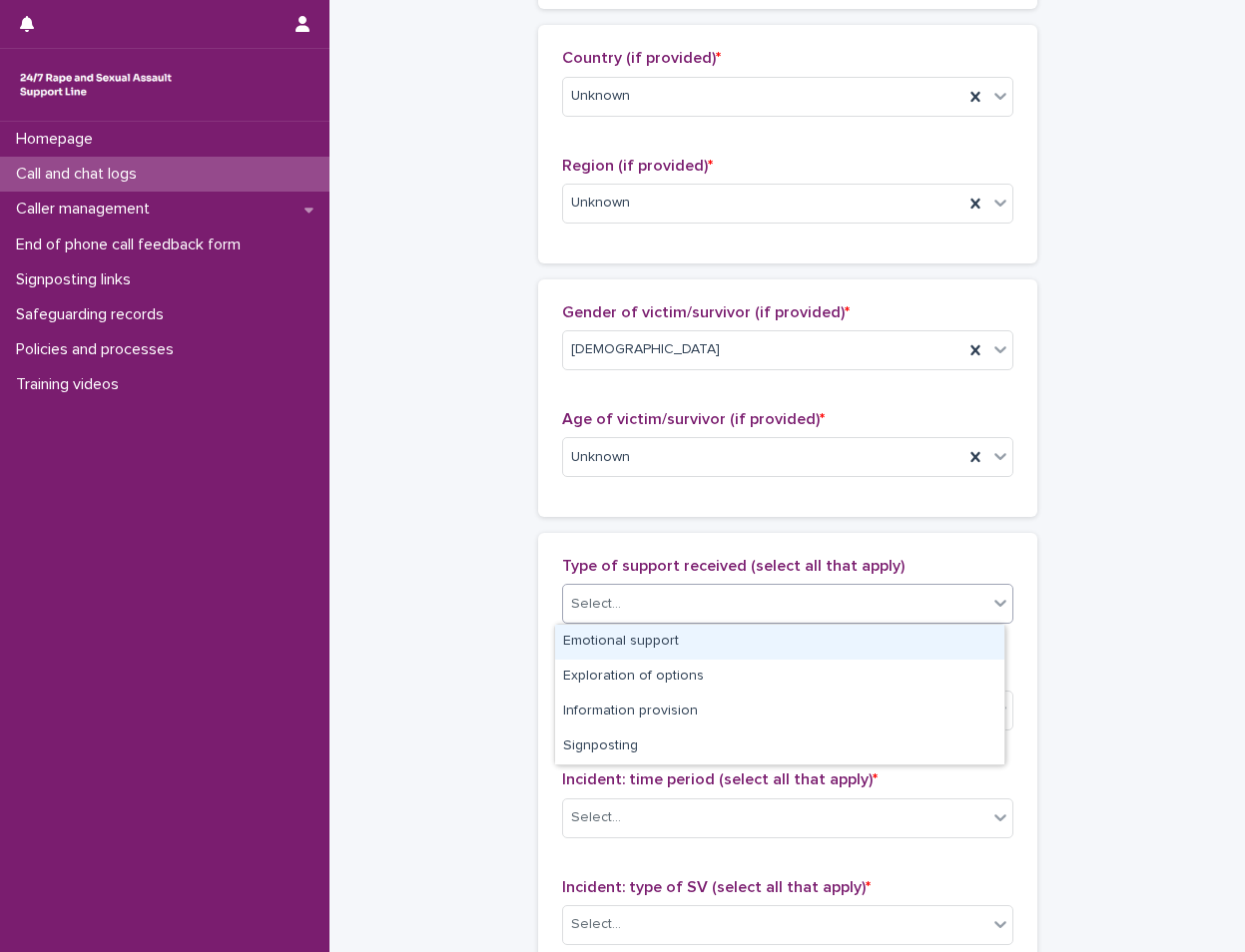 click on "Select..." at bounding box center [775, 604] 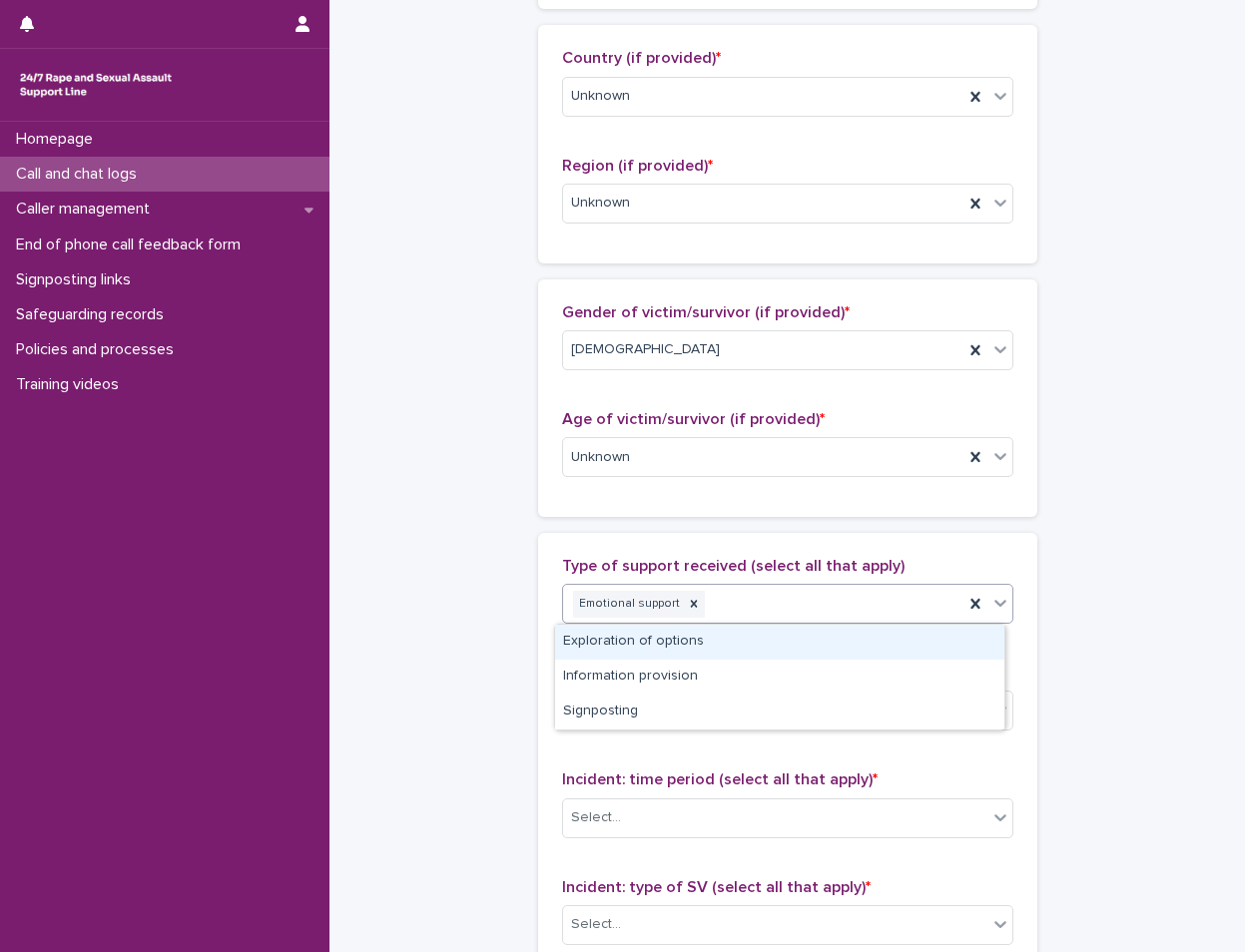 click 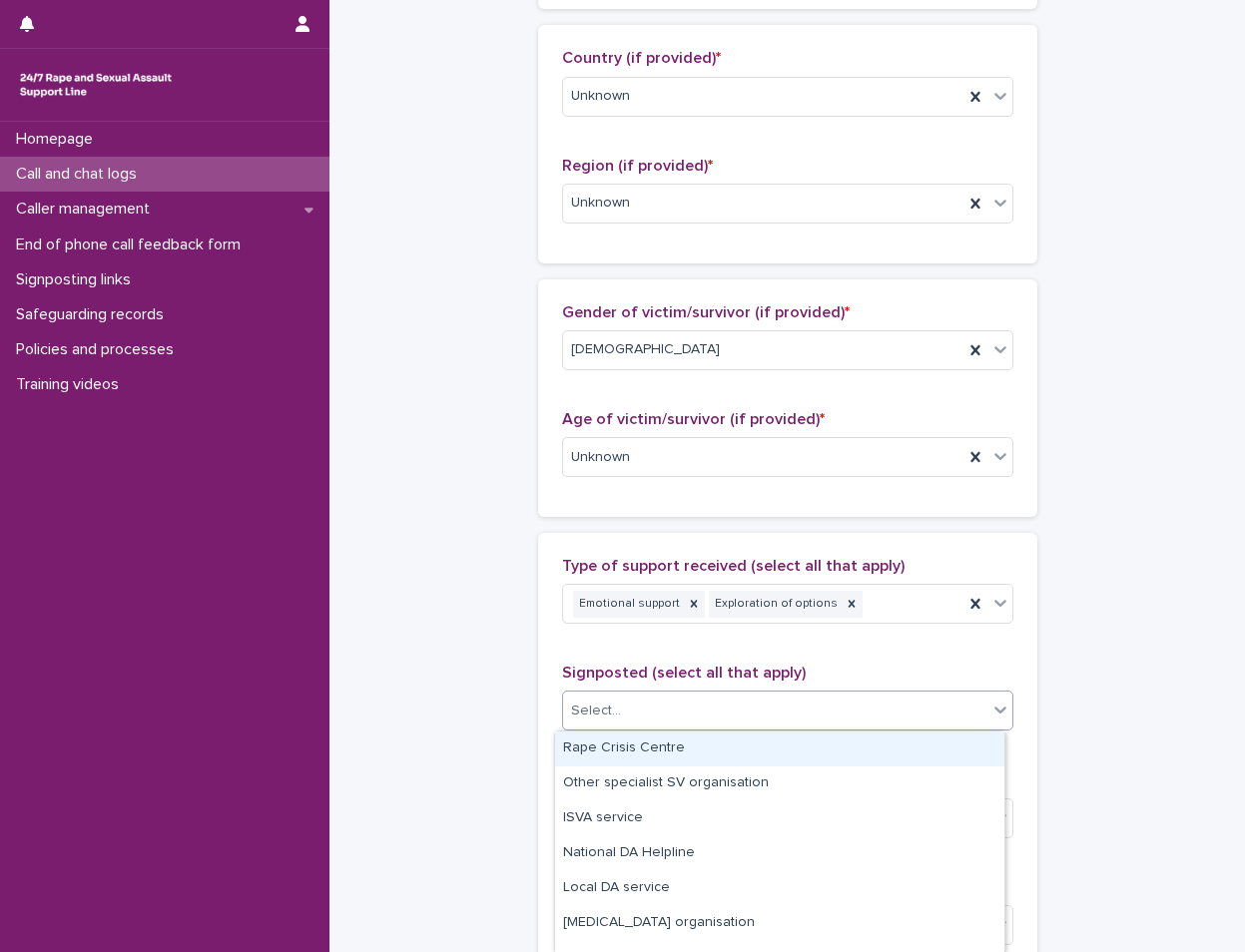 click on "Select..." at bounding box center [775, 711] 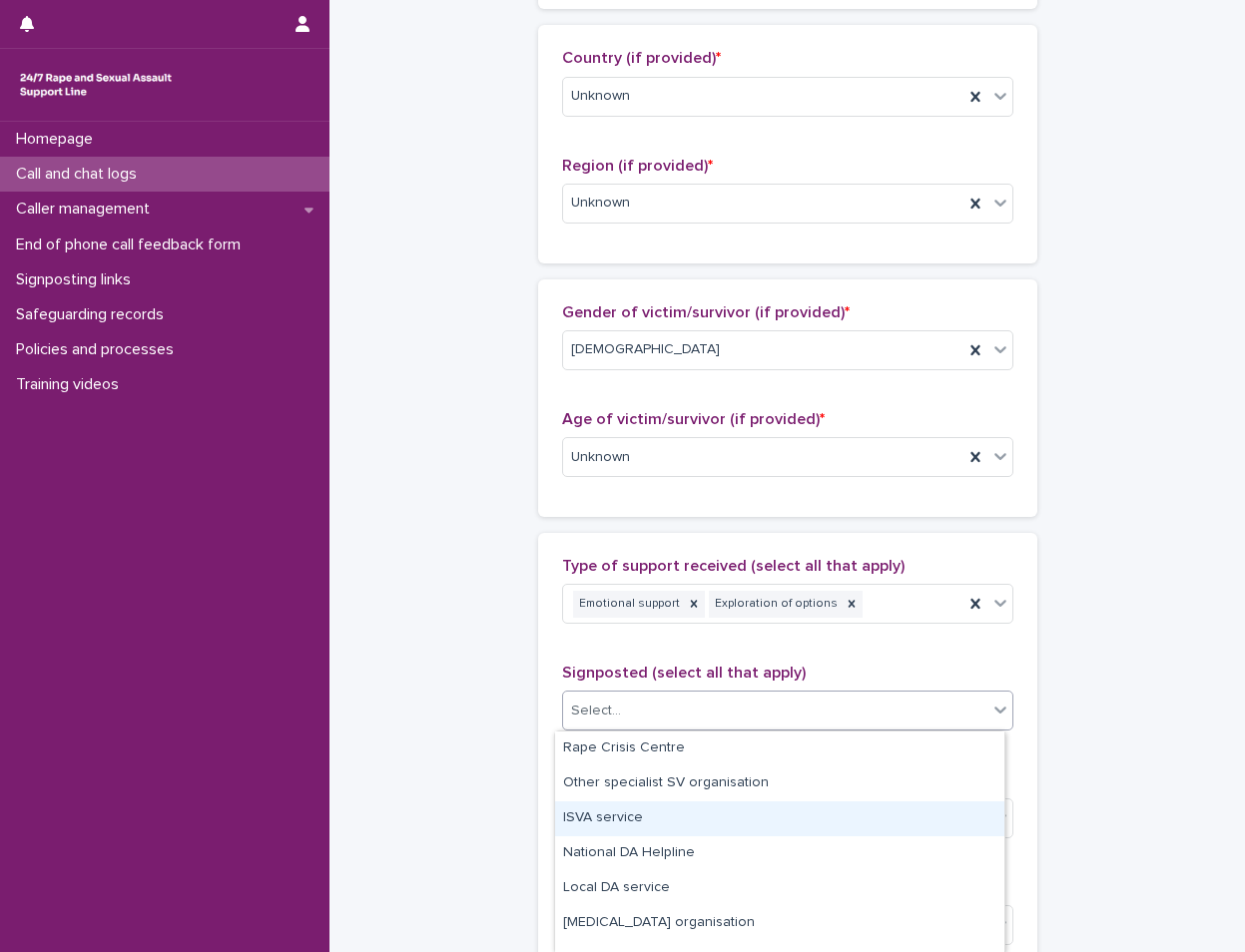 click on "**********" at bounding box center (787, 383) 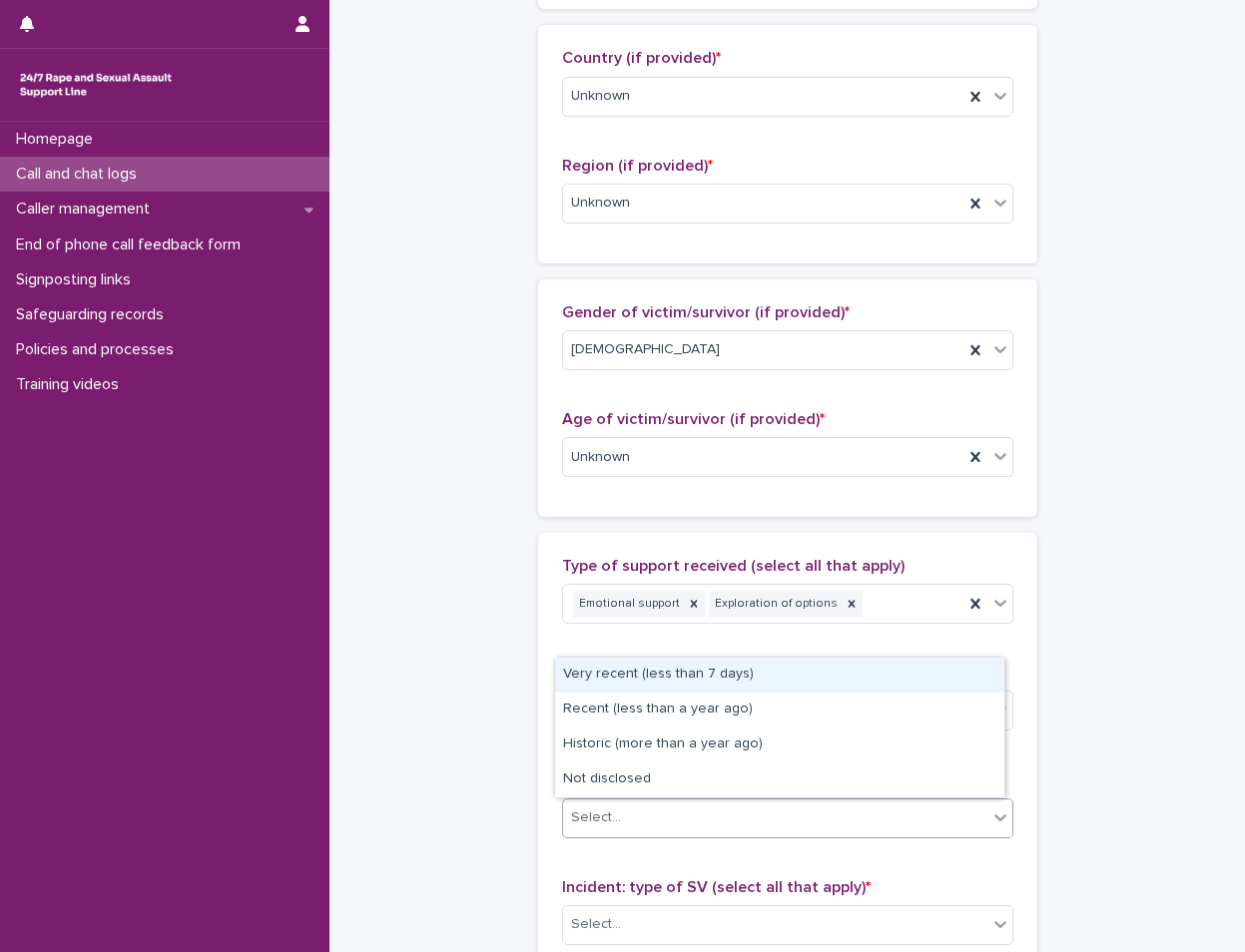 click on "Select..." at bounding box center [775, 817] 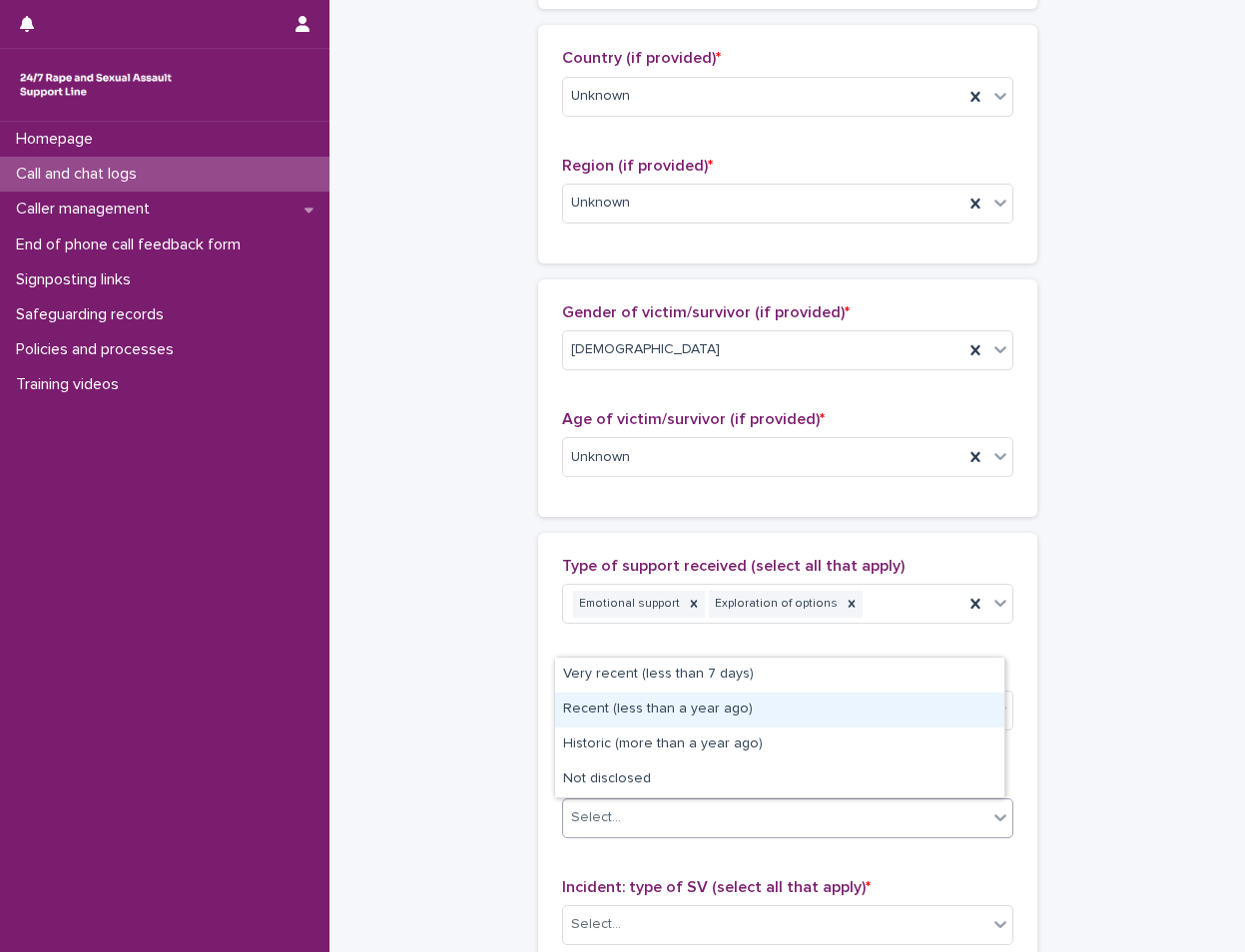 click on "Recent (less than a year ago)" at bounding box center (780, 710) 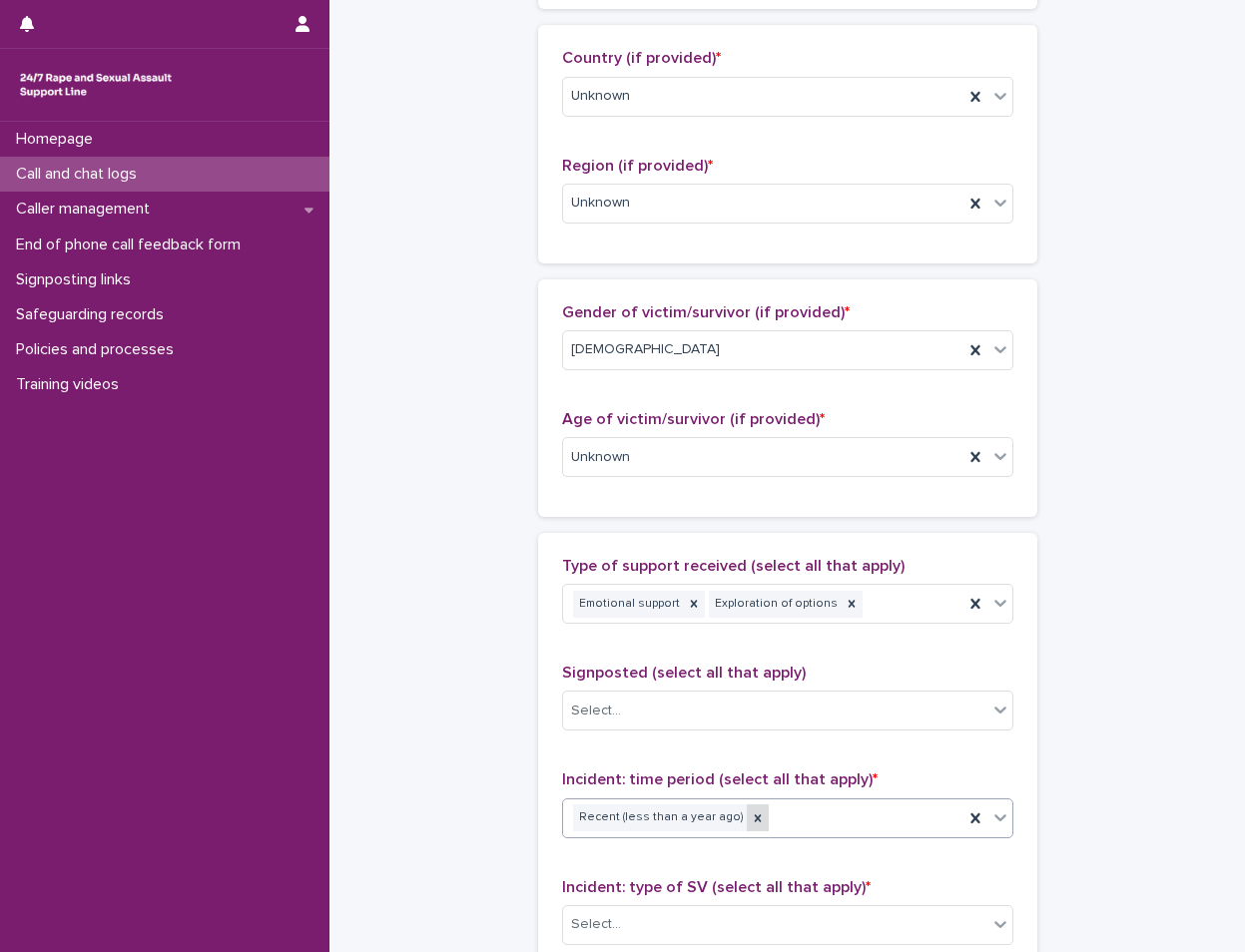 click at bounding box center [758, 817] 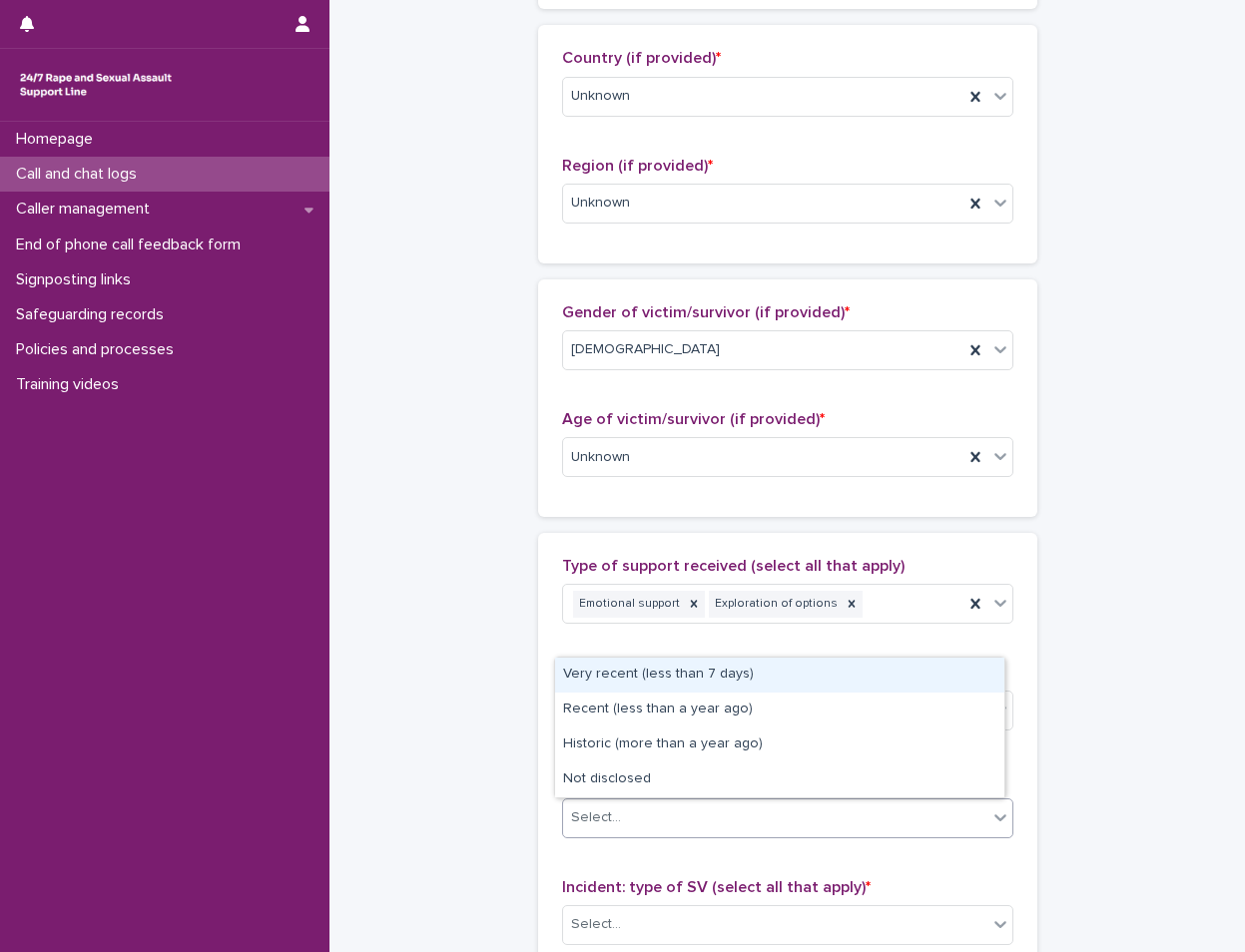 click on "Select..." at bounding box center [775, 817] 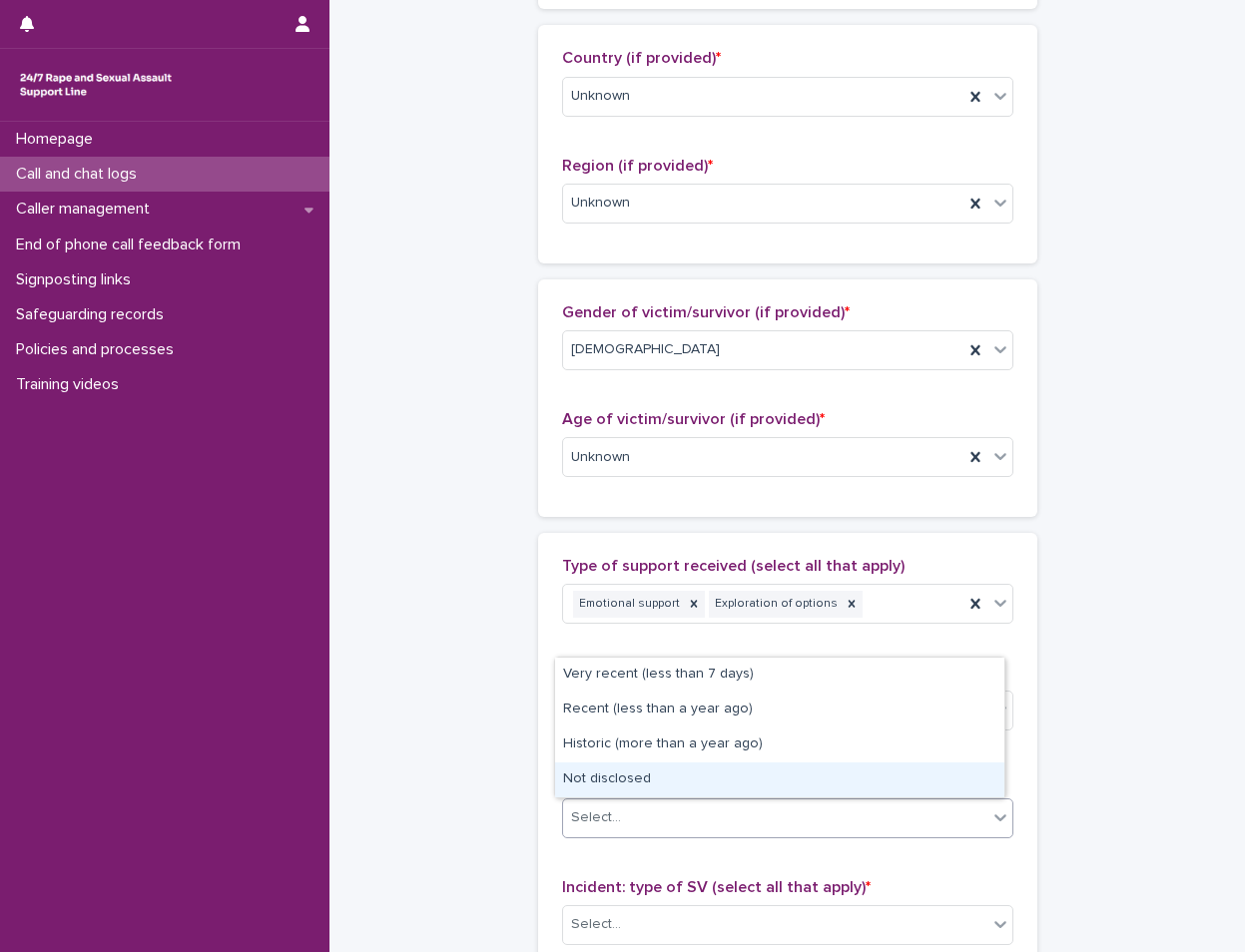 click on "Not disclosed" at bounding box center [780, 779] 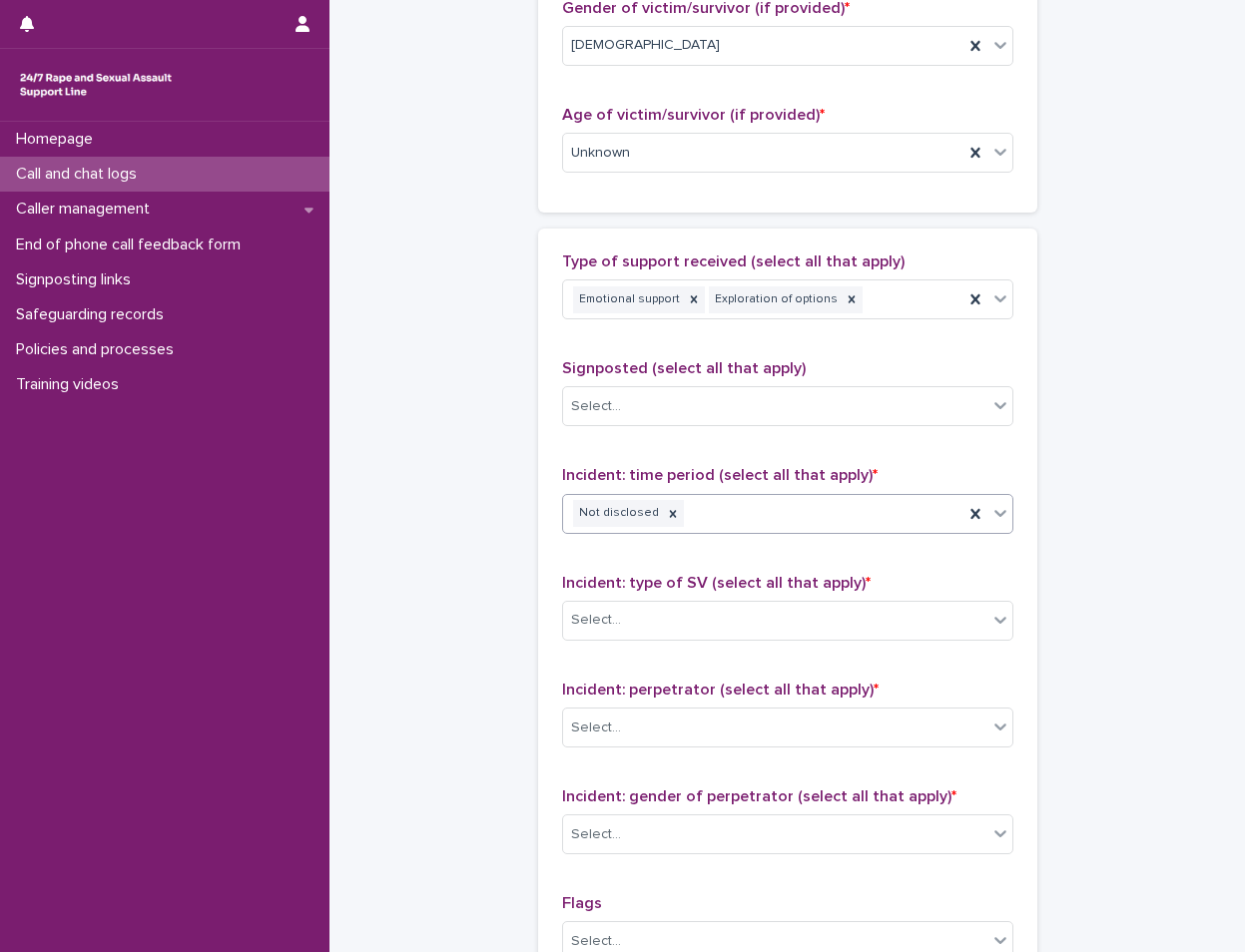 scroll, scrollTop: 1098, scrollLeft: 0, axis: vertical 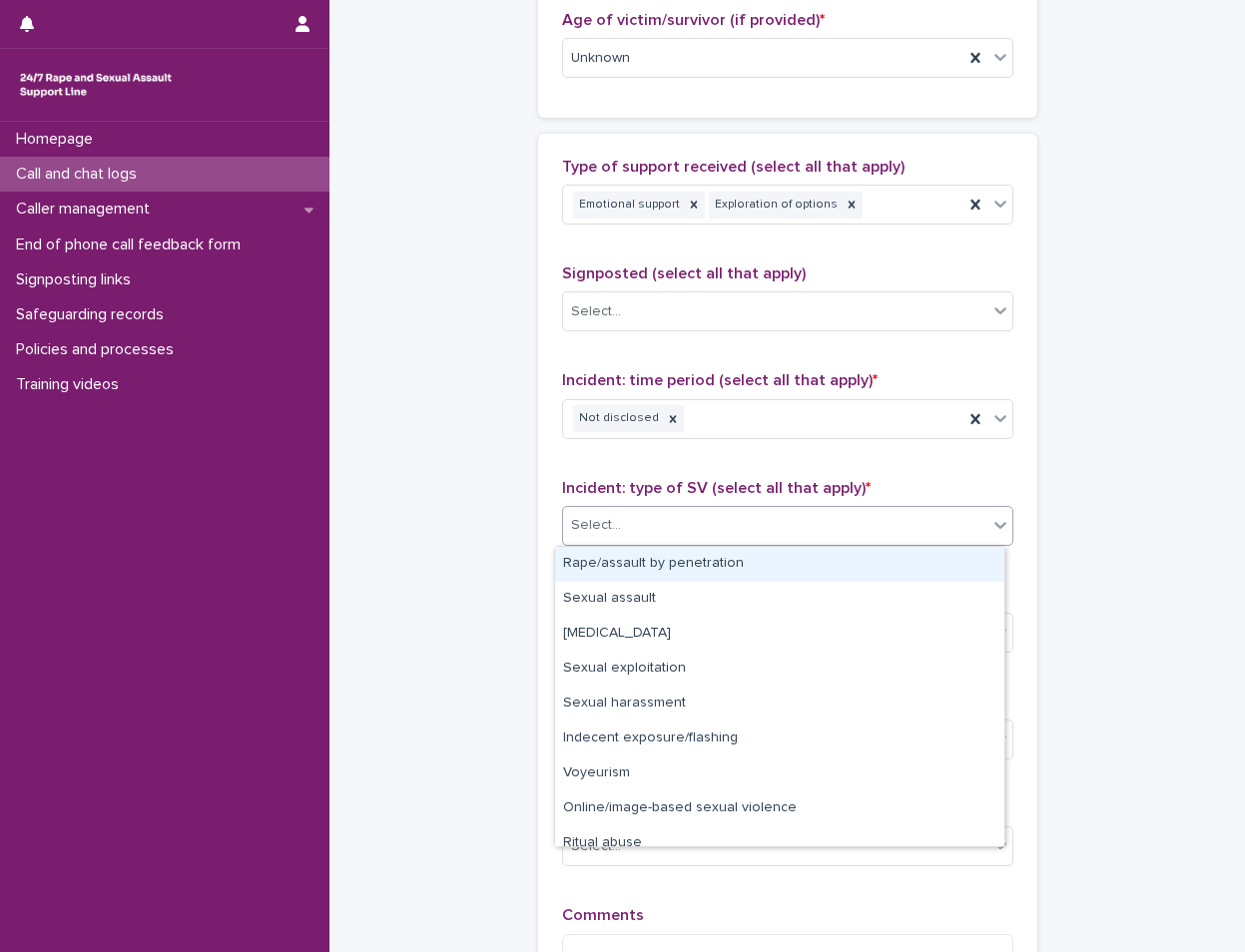 click on "Select..." at bounding box center (775, 525) 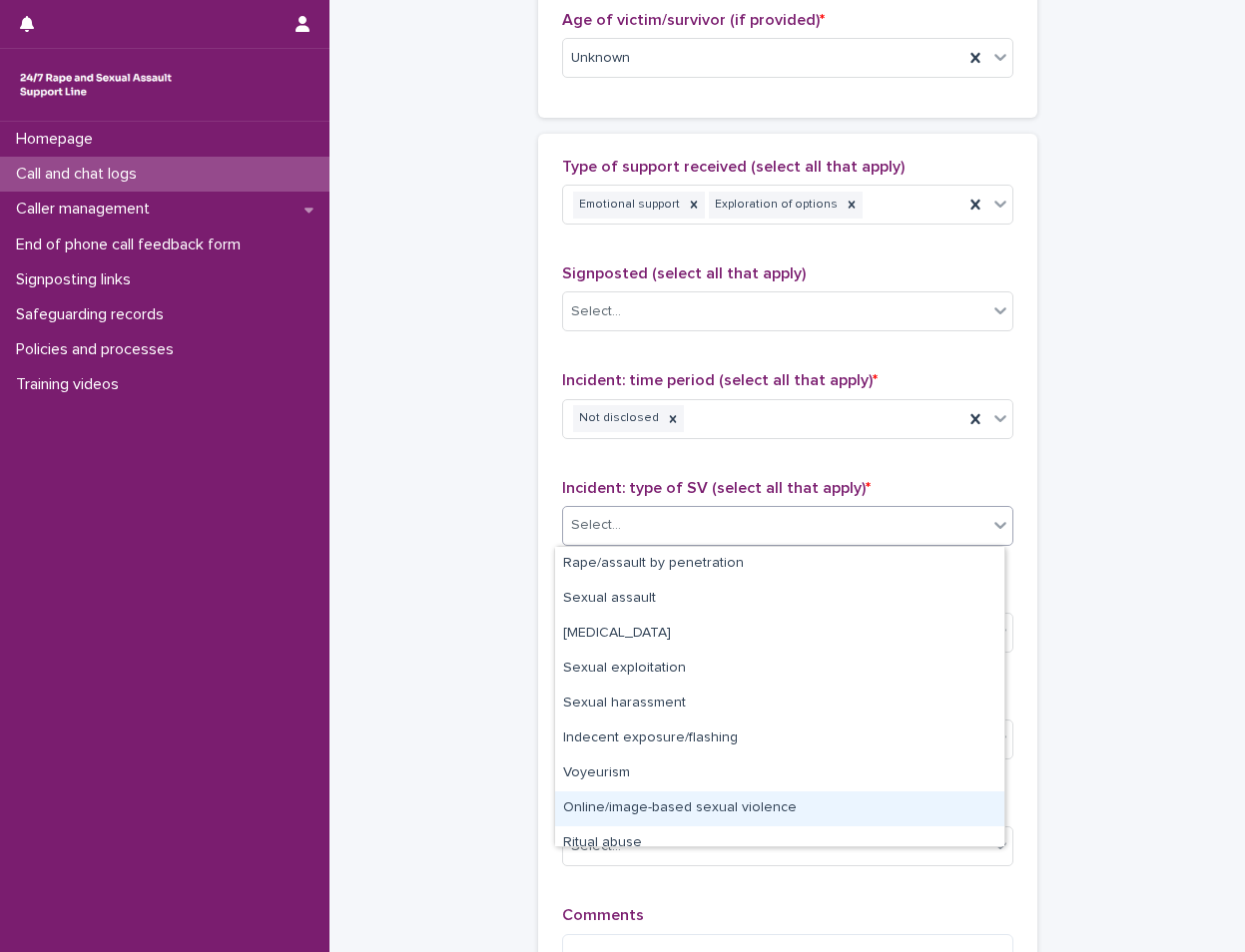 click on "Online/image-based sexual violence" at bounding box center [780, 808] 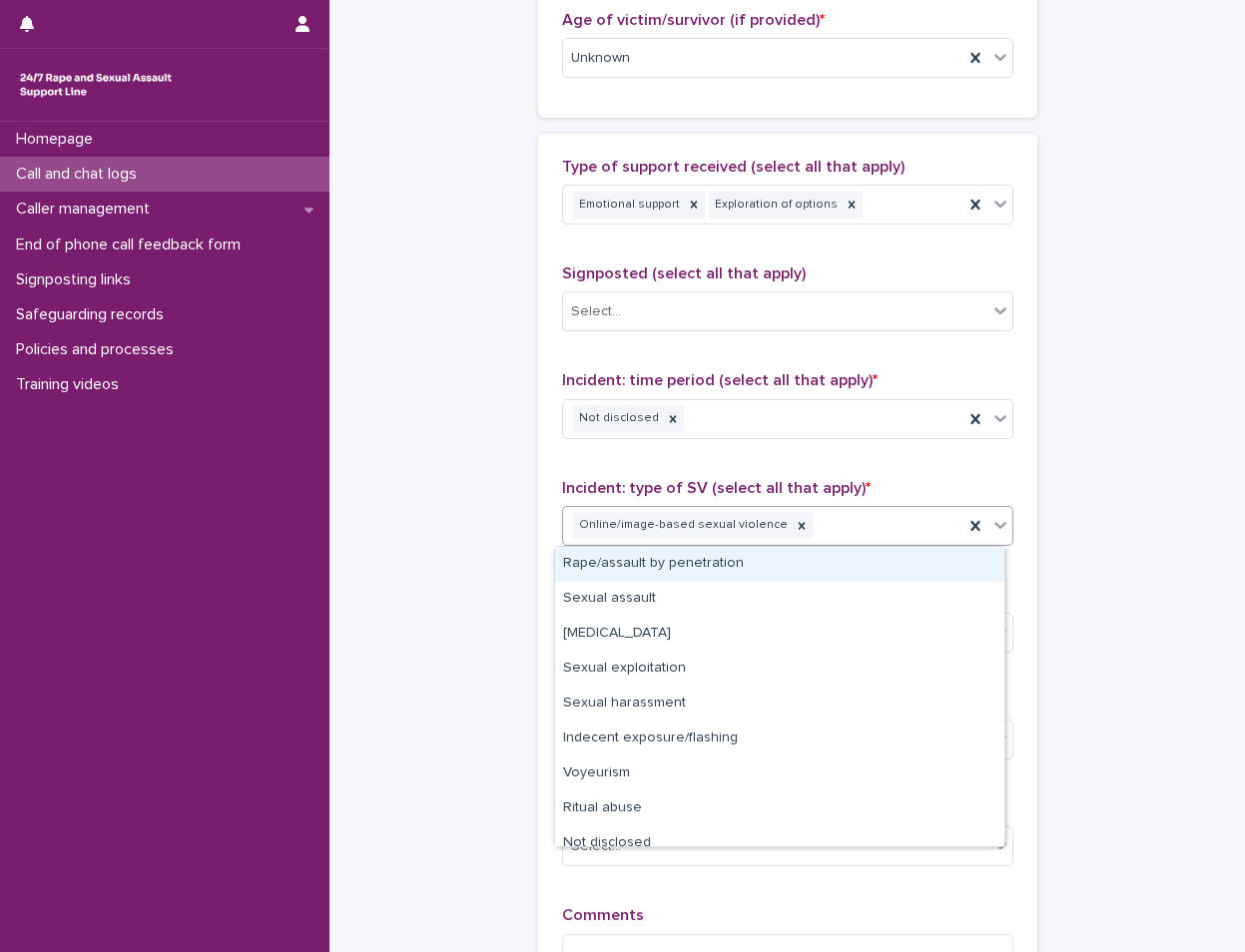 click 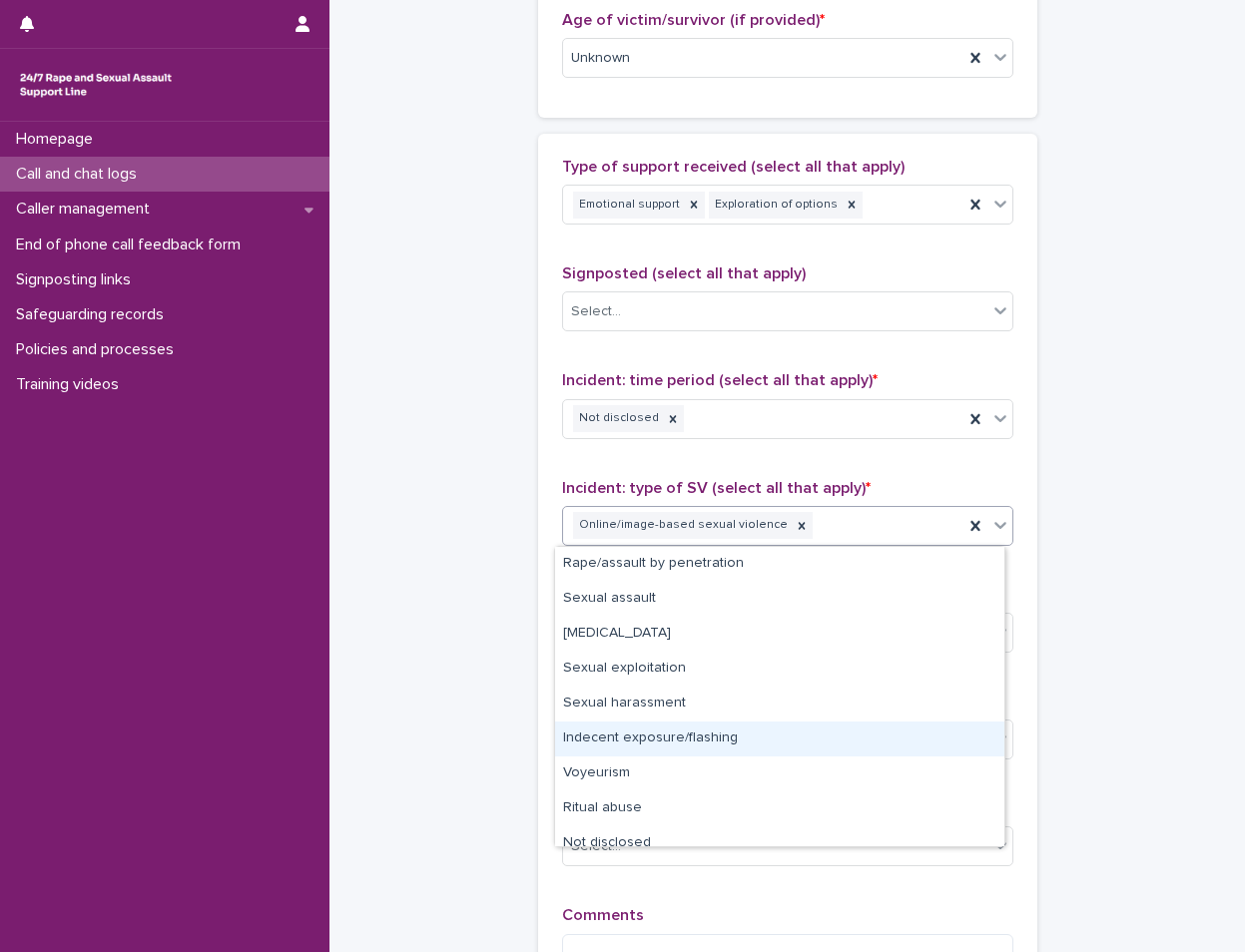 click on "Indecent exposure/flashing" at bounding box center (780, 738) 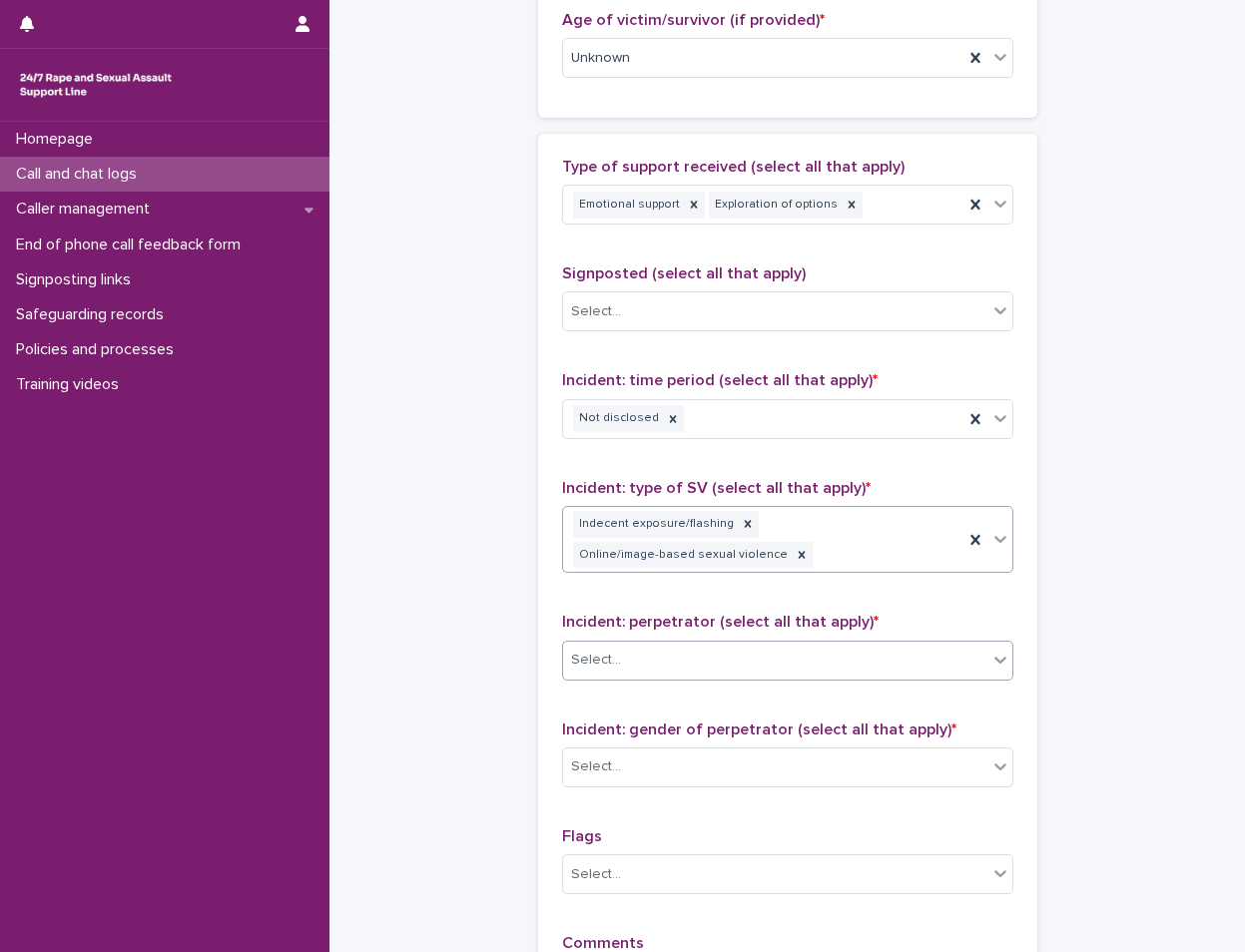 click on "Select..." at bounding box center [775, 660] 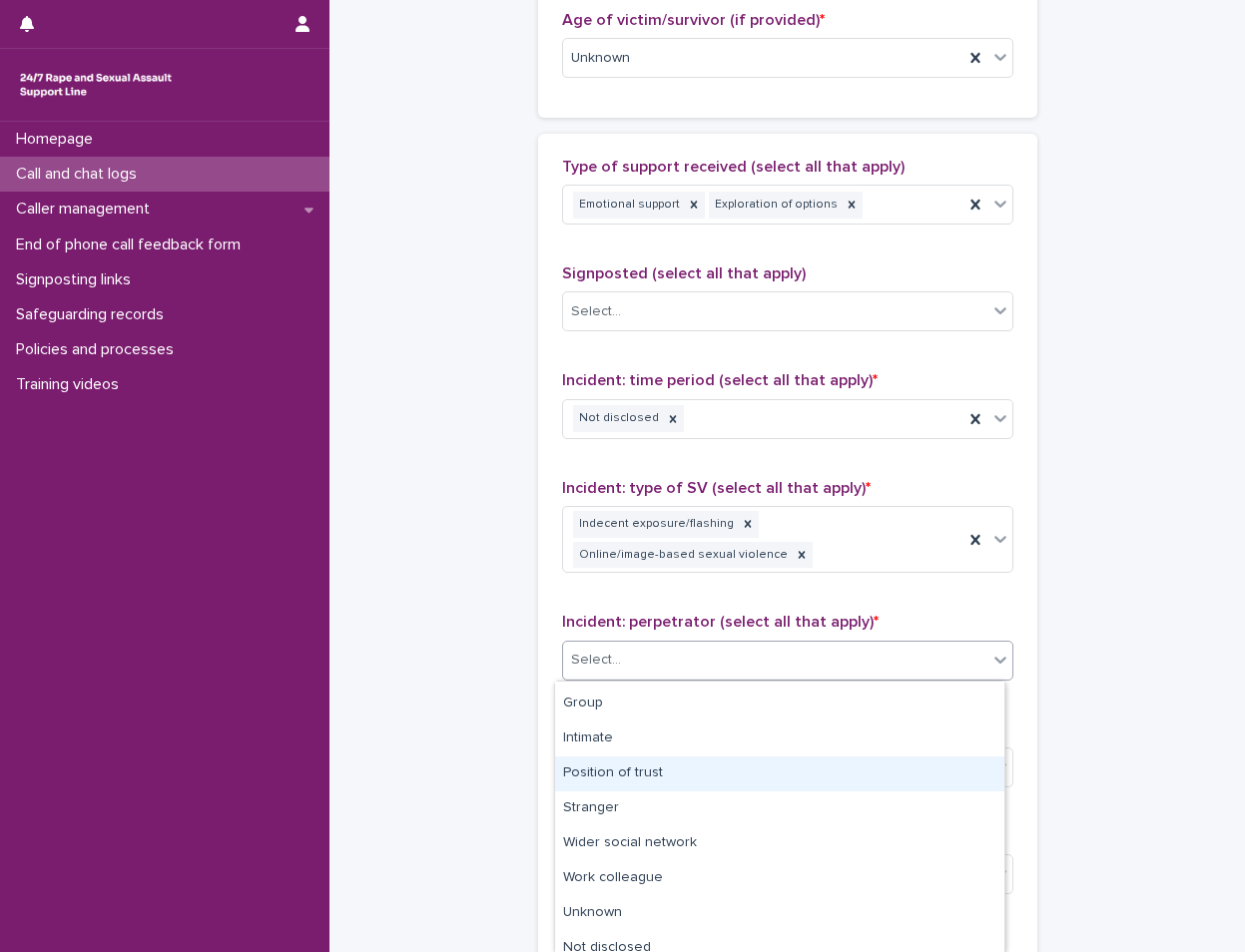 scroll, scrollTop: 113, scrollLeft: 0, axis: vertical 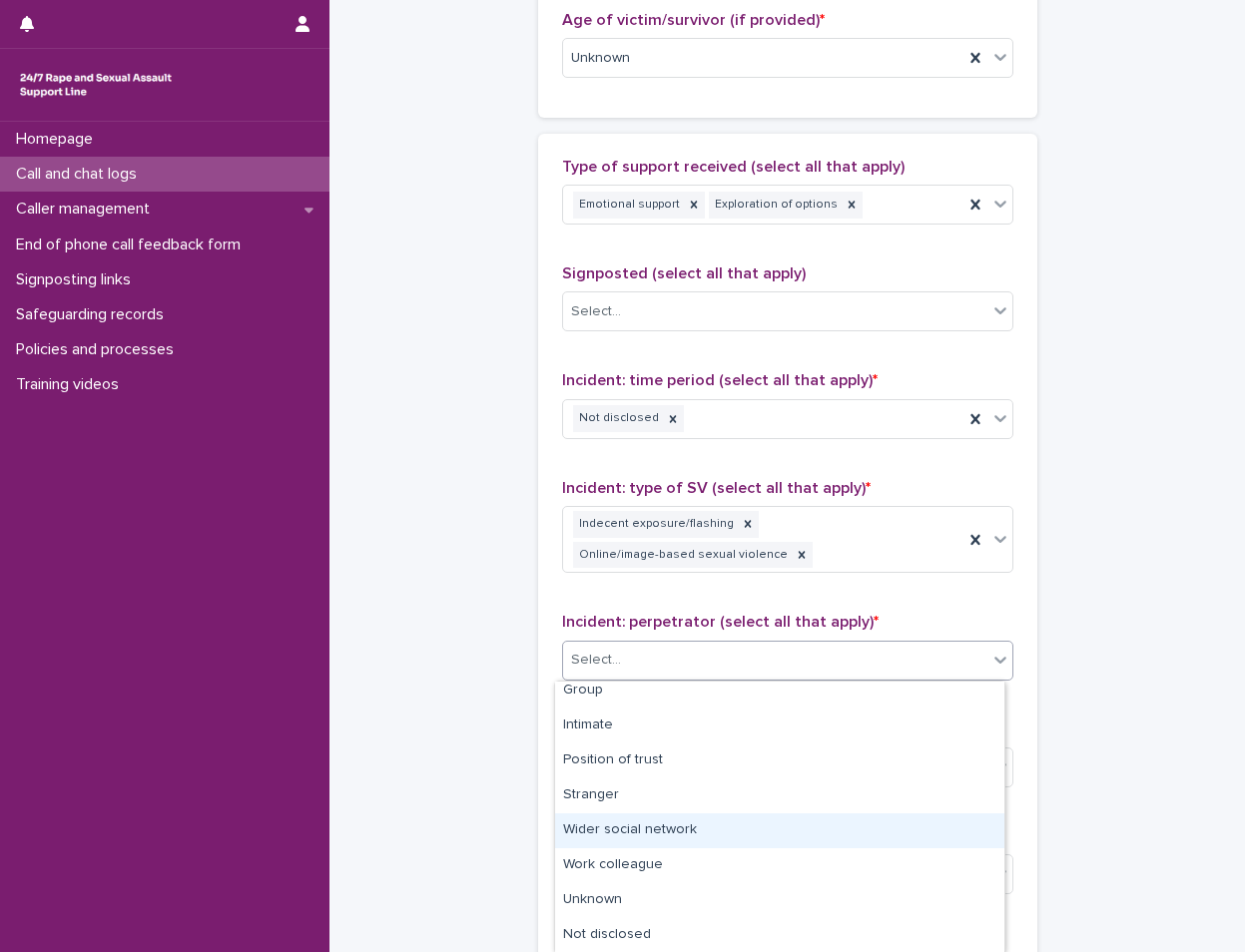 click on "Wider social network" at bounding box center [780, 830] 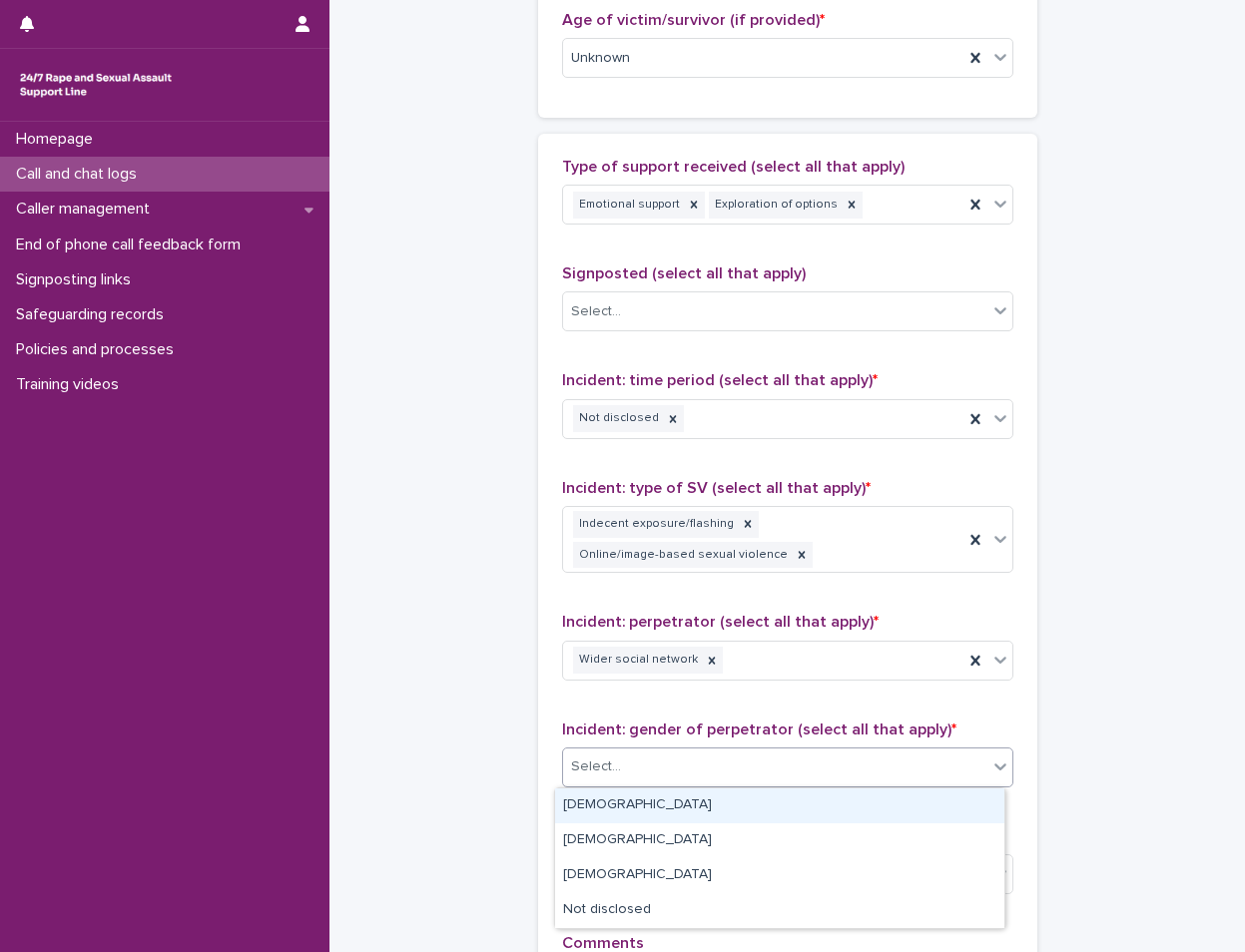 click on "Select..." at bounding box center (775, 766) 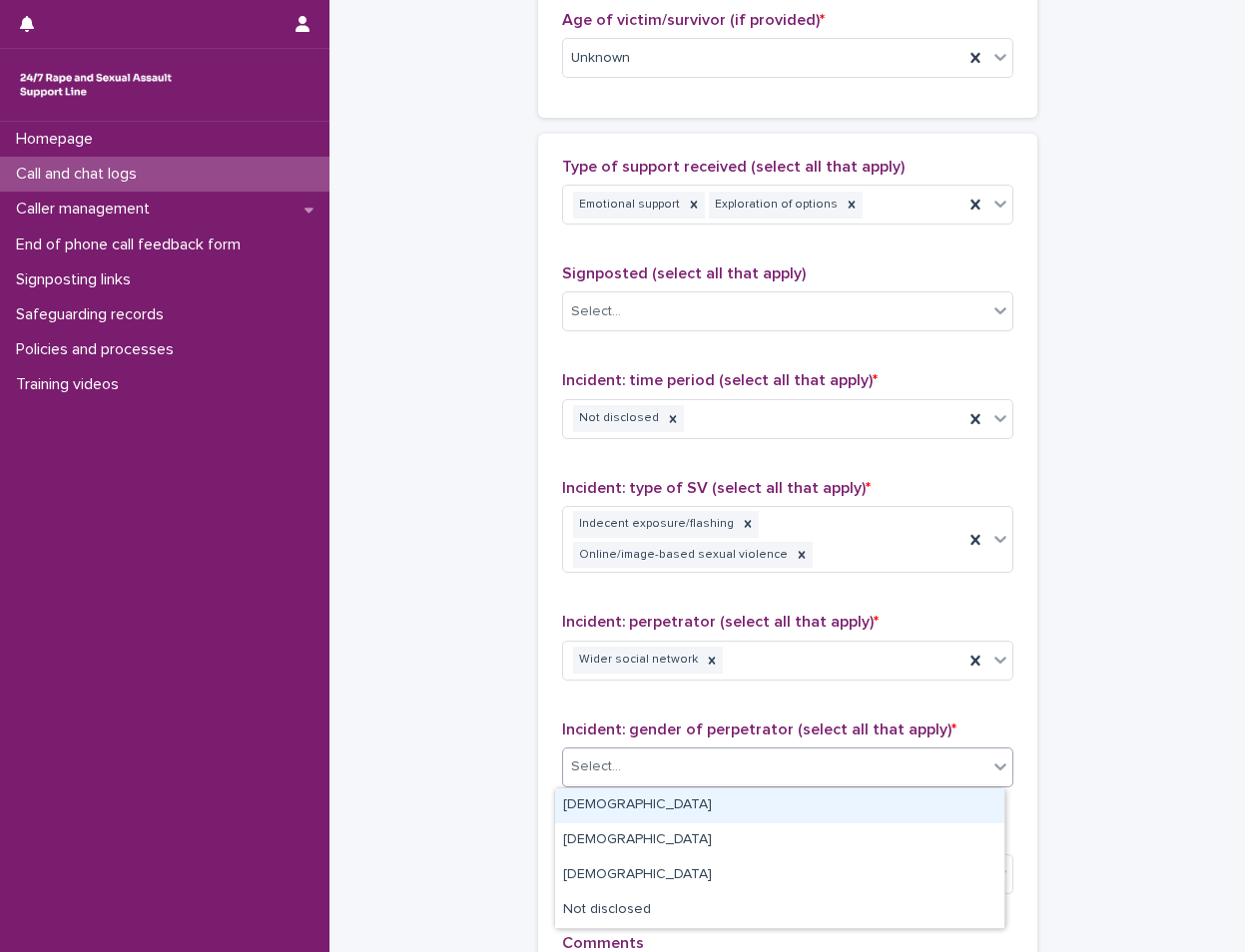 click on "[DEMOGRAPHIC_DATA]" at bounding box center [780, 805] 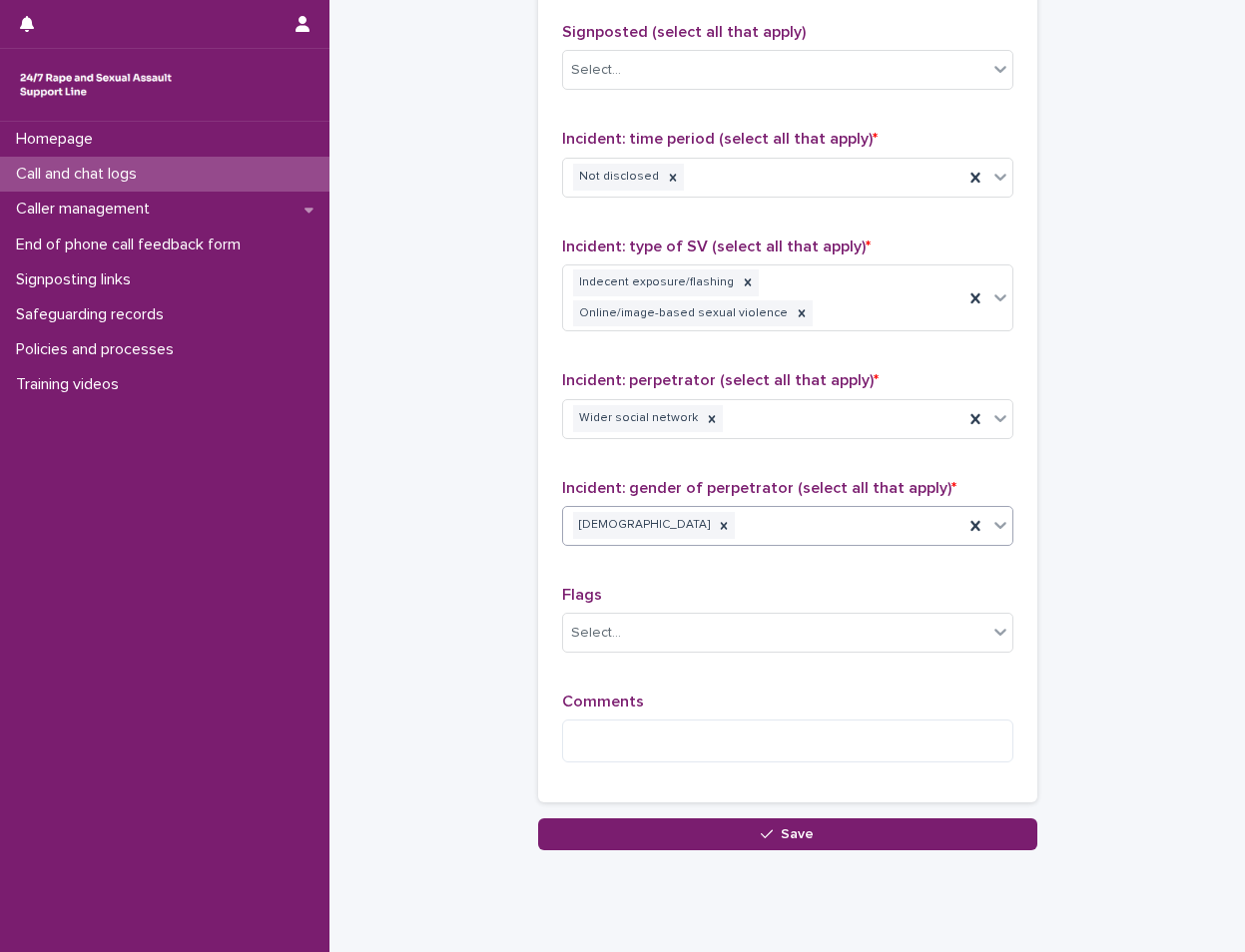 scroll, scrollTop: 1394, scrollLeft: 0, axis: vertical 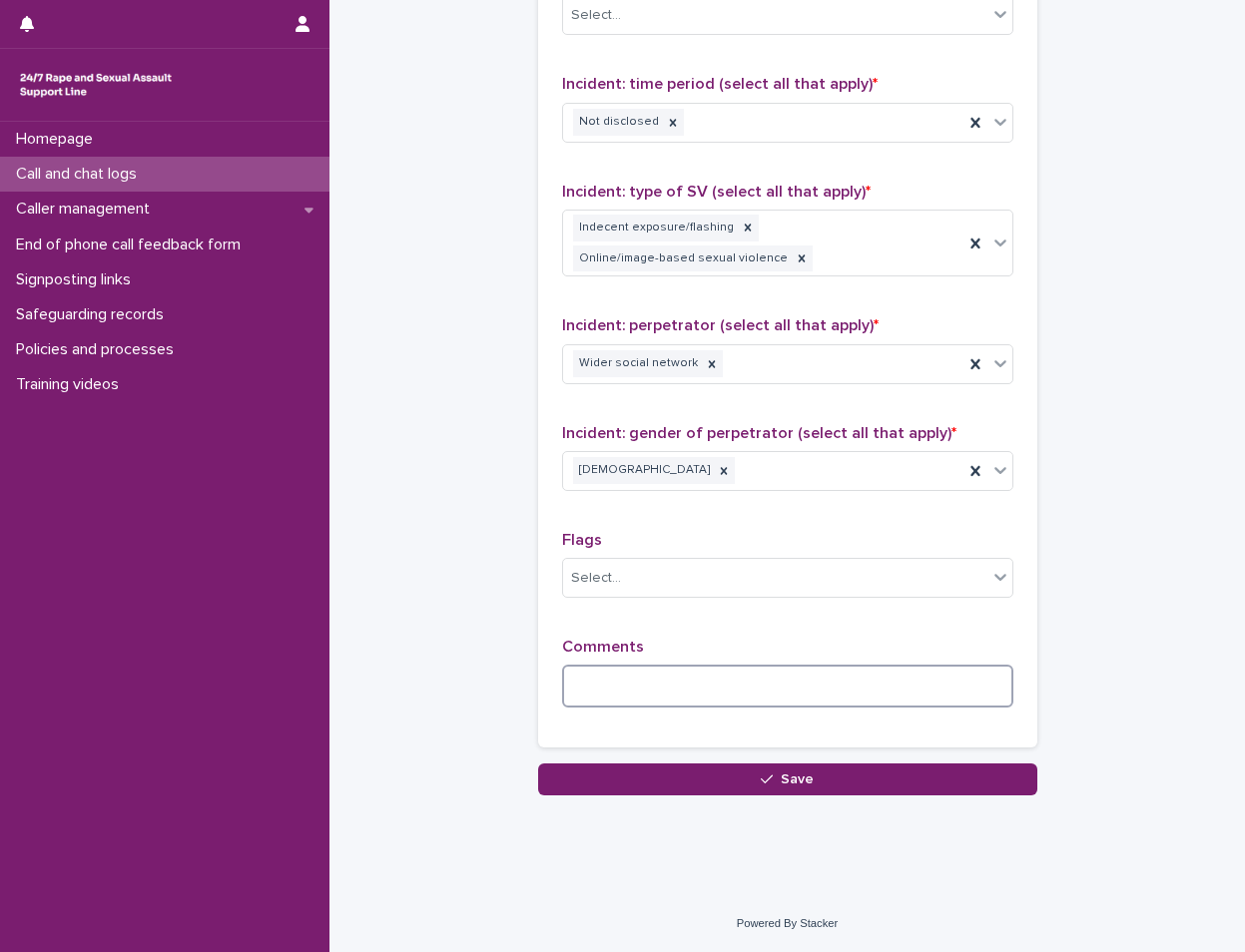 click at bounding box center [788, 686] 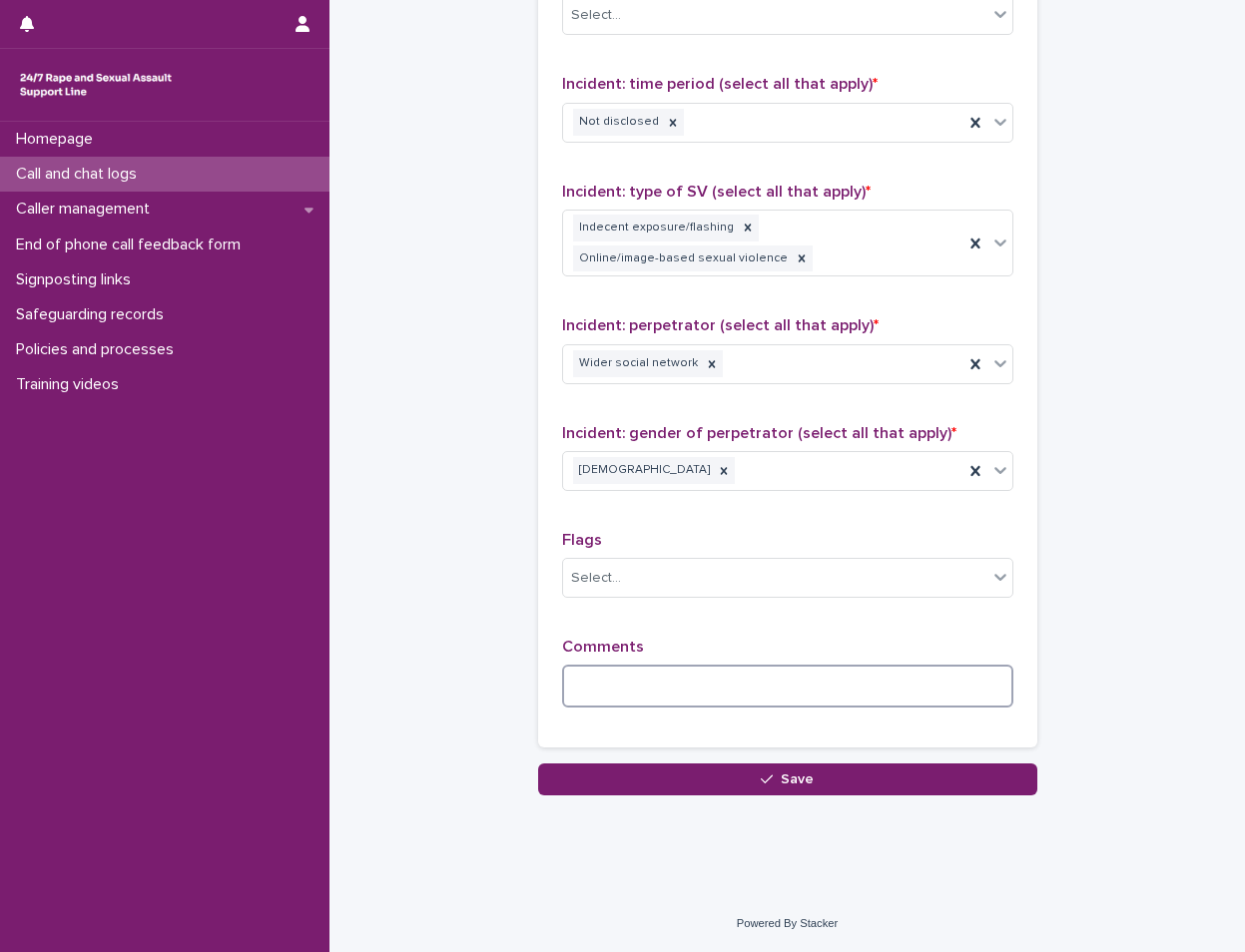 click at bounding box center [788, 686] 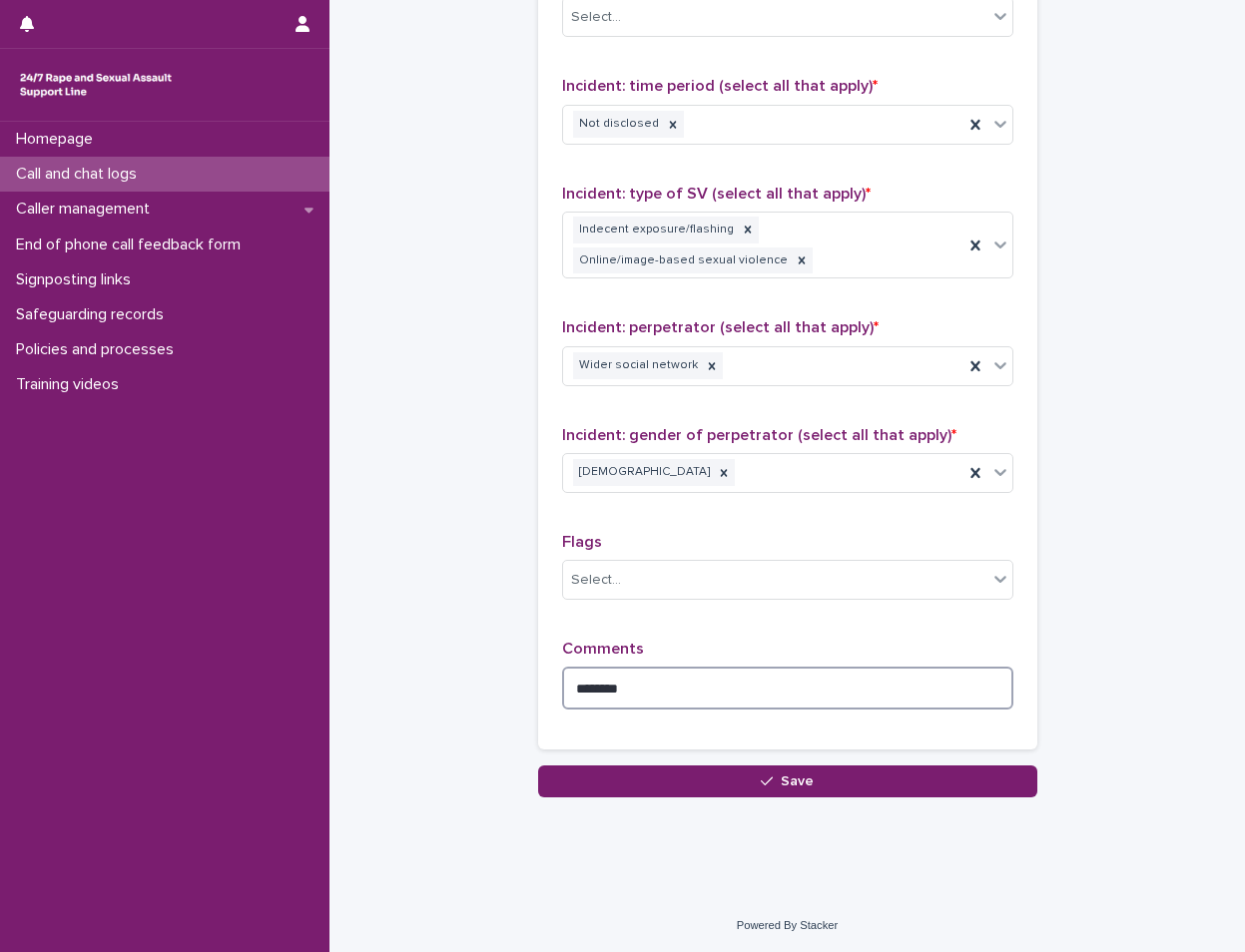 scroll, scrollTop: 1394, scrollLeft: 0, axis: vertical 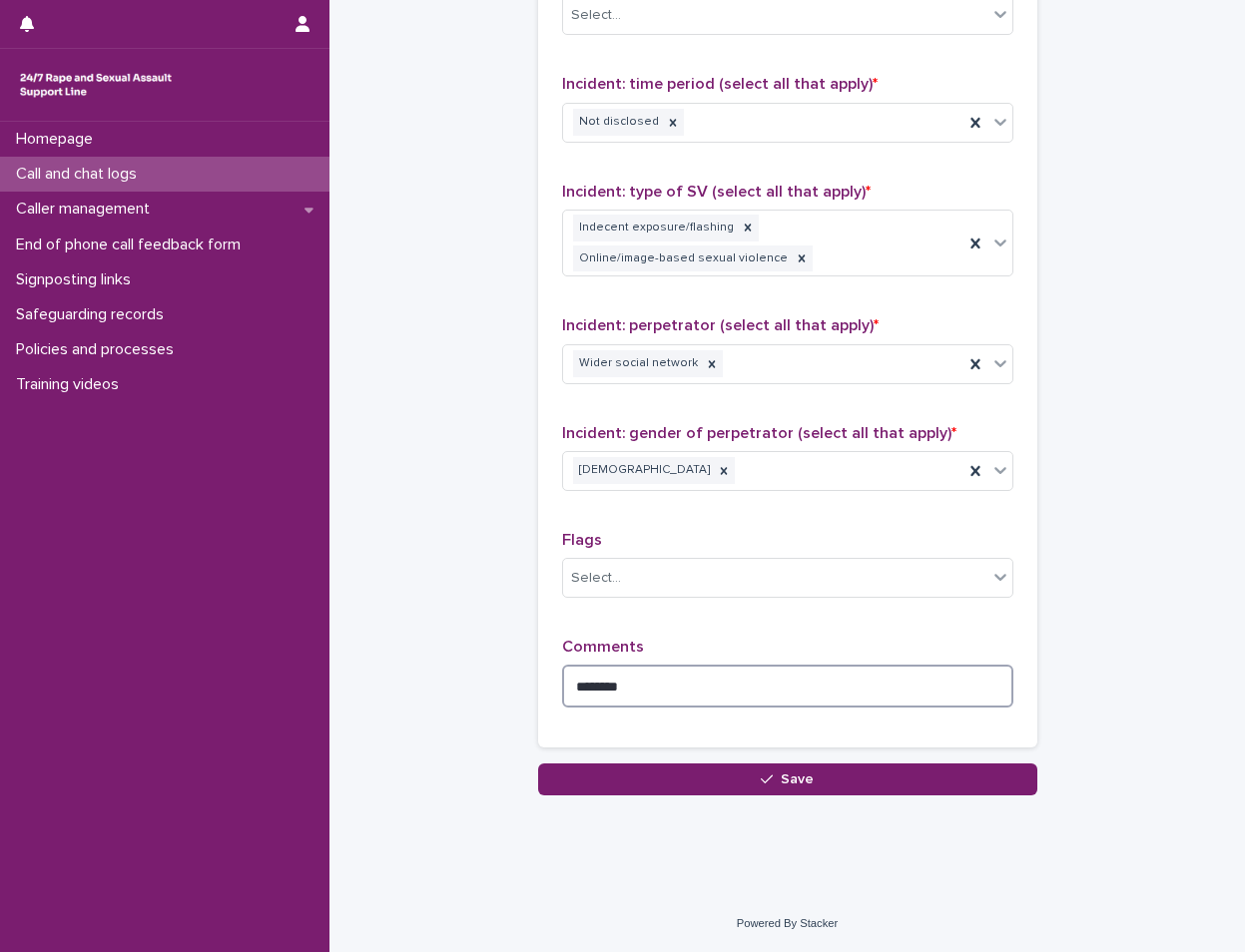 click on "*******" at bounding box center (788, 686) 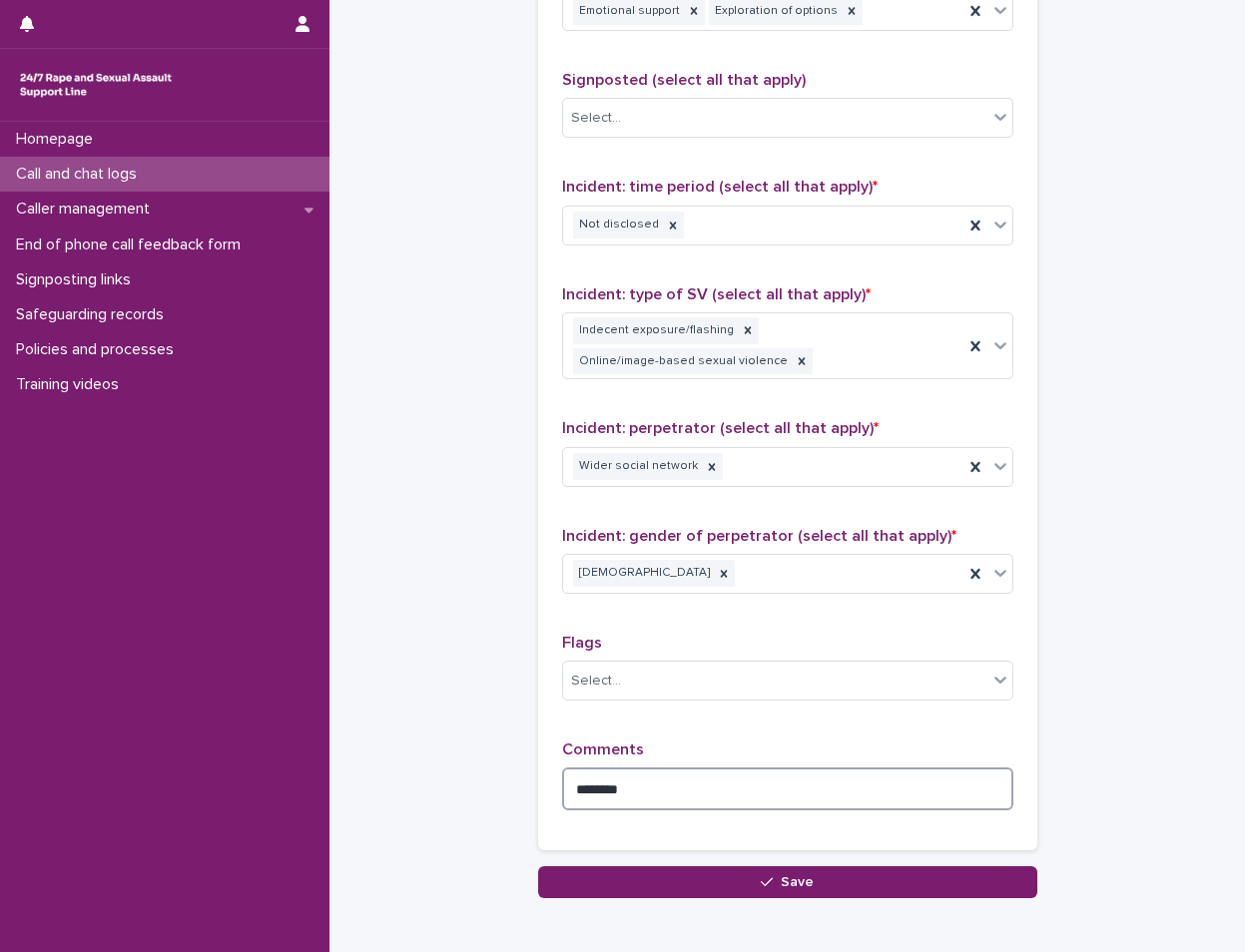 scroll, scrollTop: 1294, scrollLeft: 0, axis: vertical 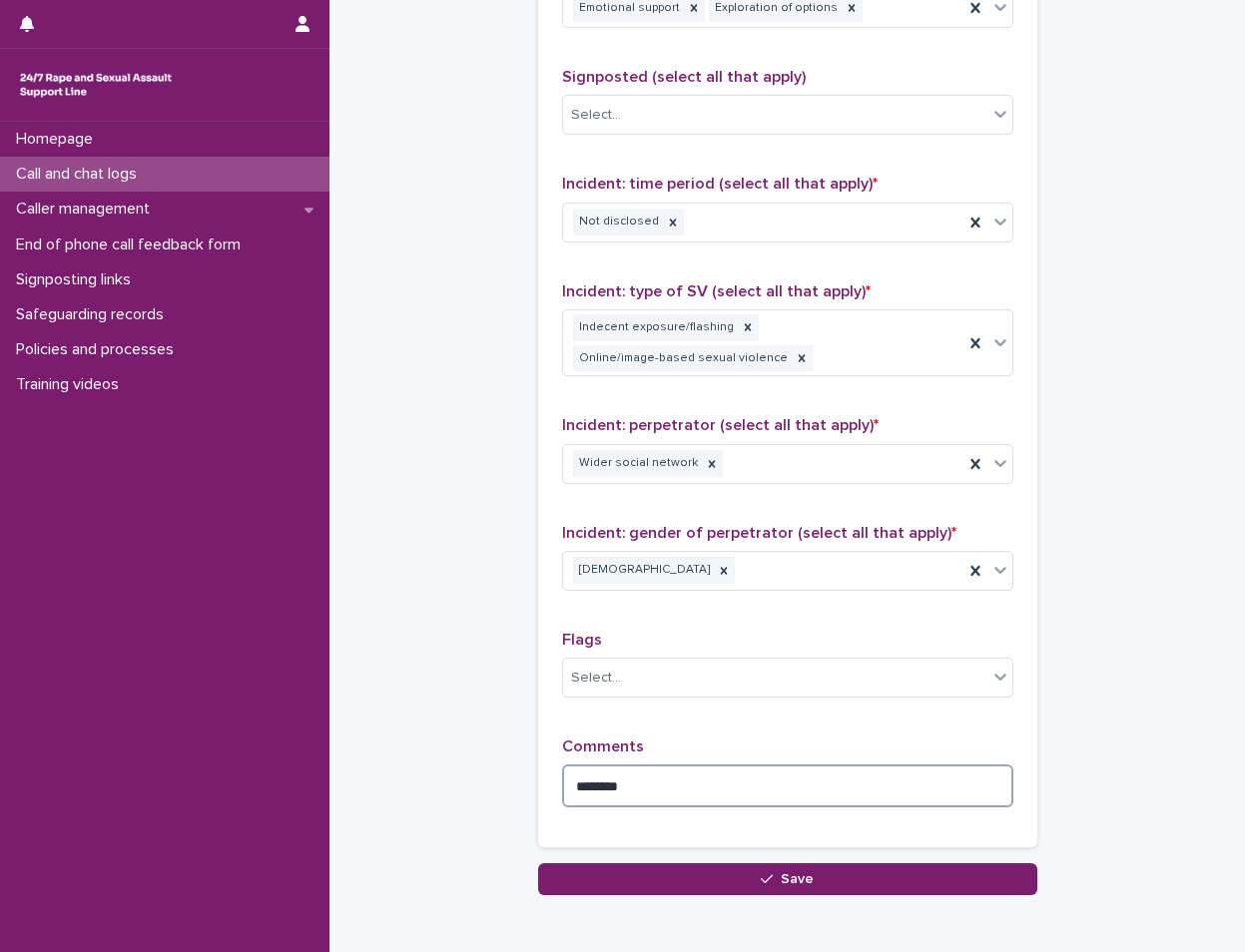 click on "*******" at bounding box center [788, 785] 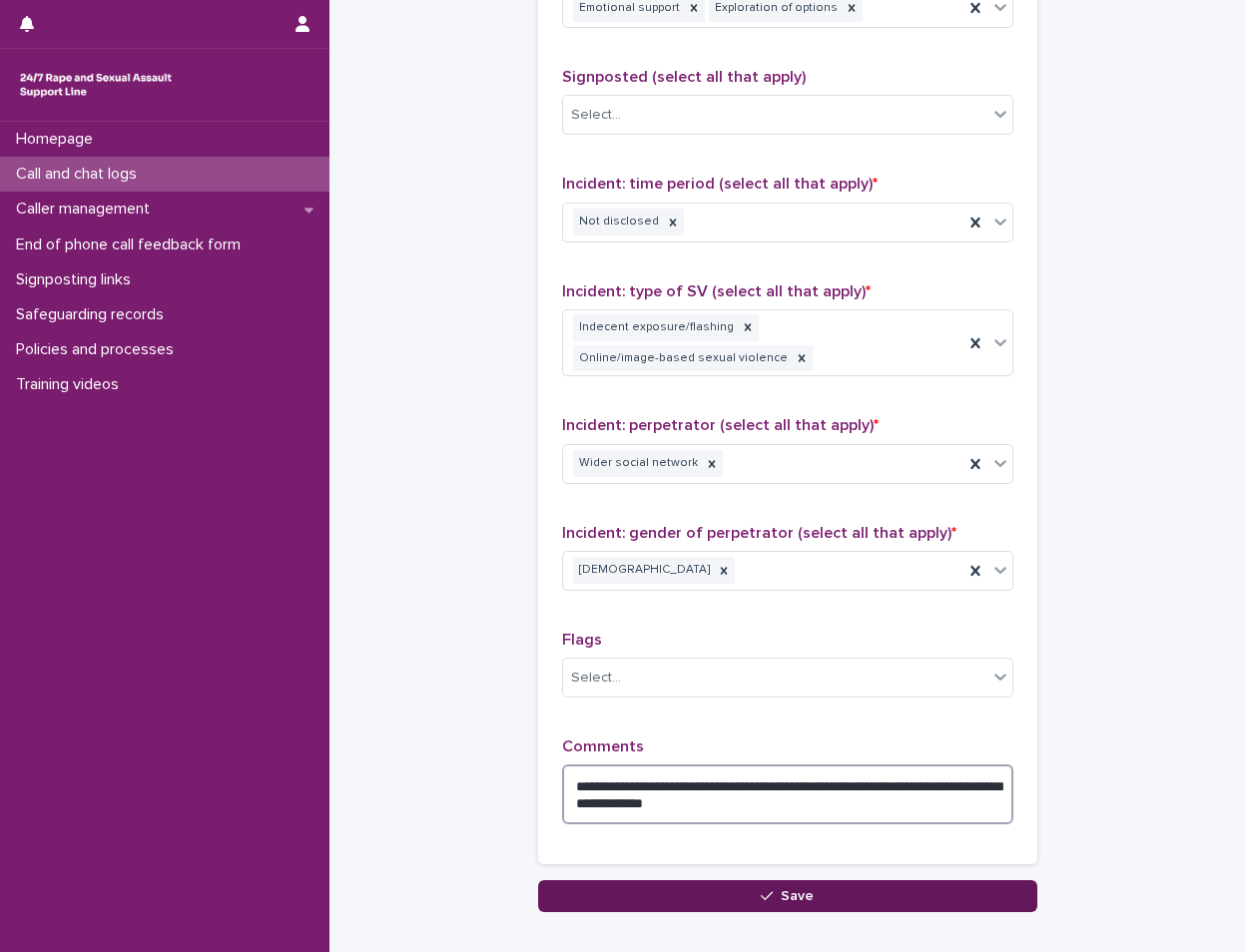 type on "**********" 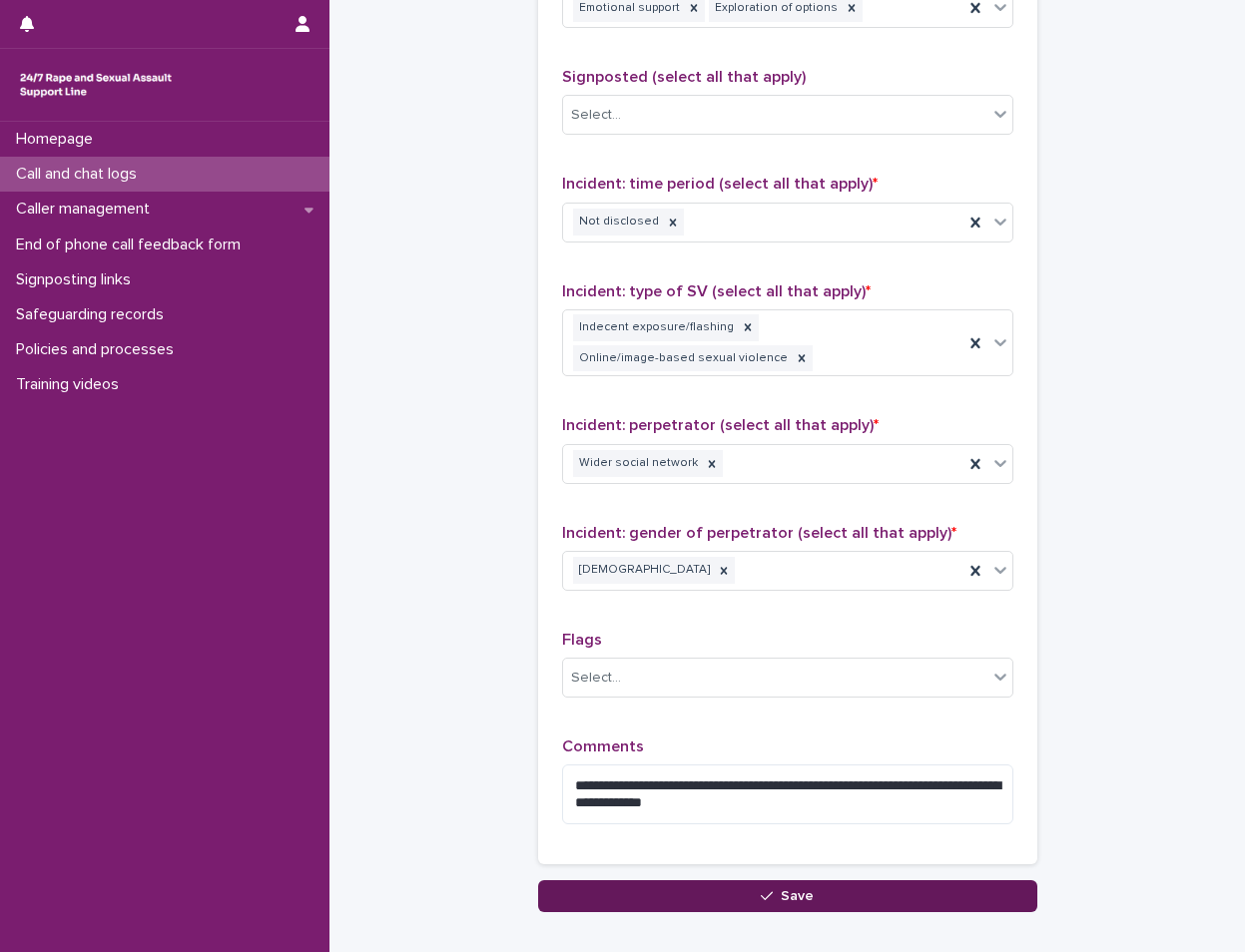 click on "Save" at bounding box center (788, 896) 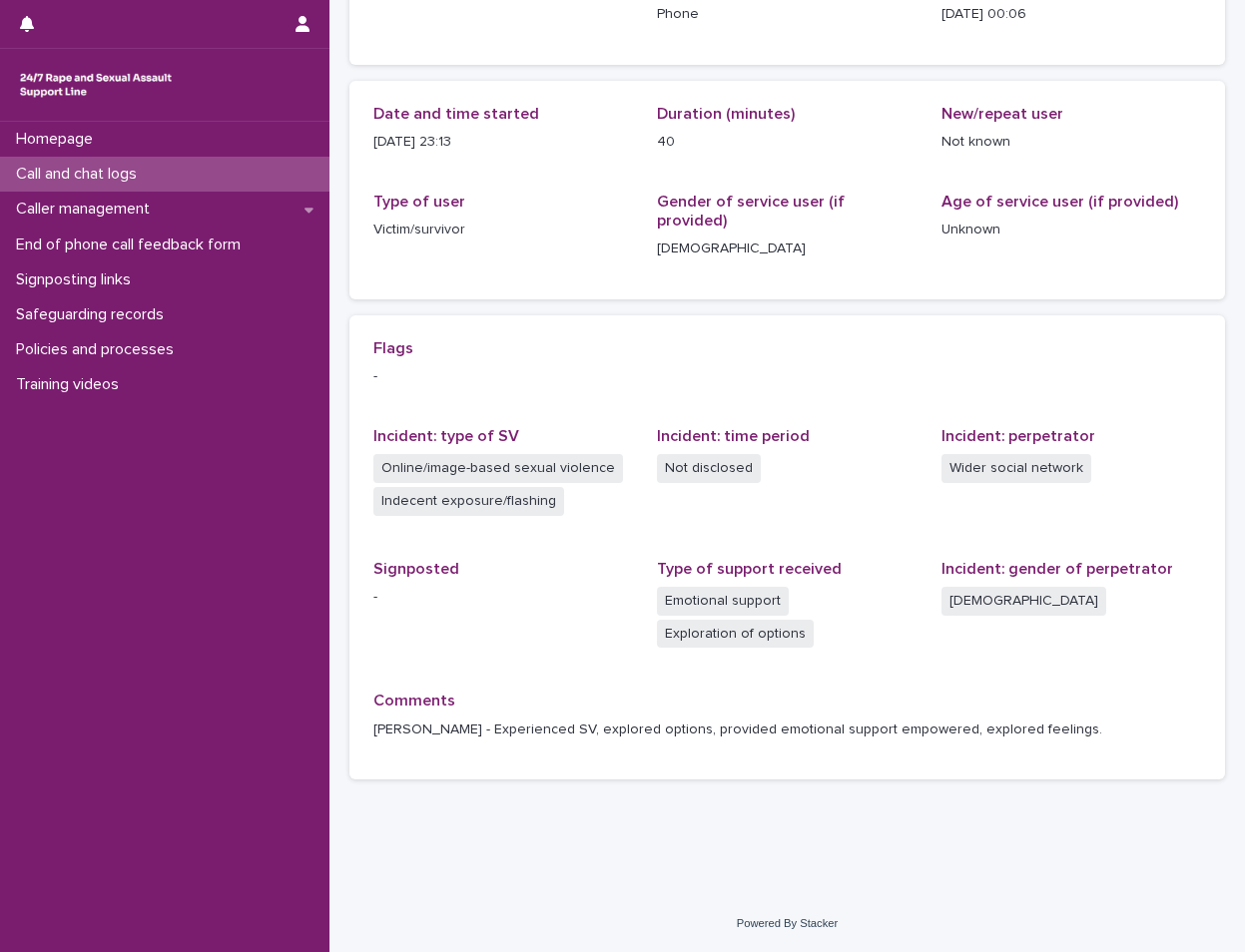 scroll, scrollTop: 0, scrollLeft: 0, axis: both 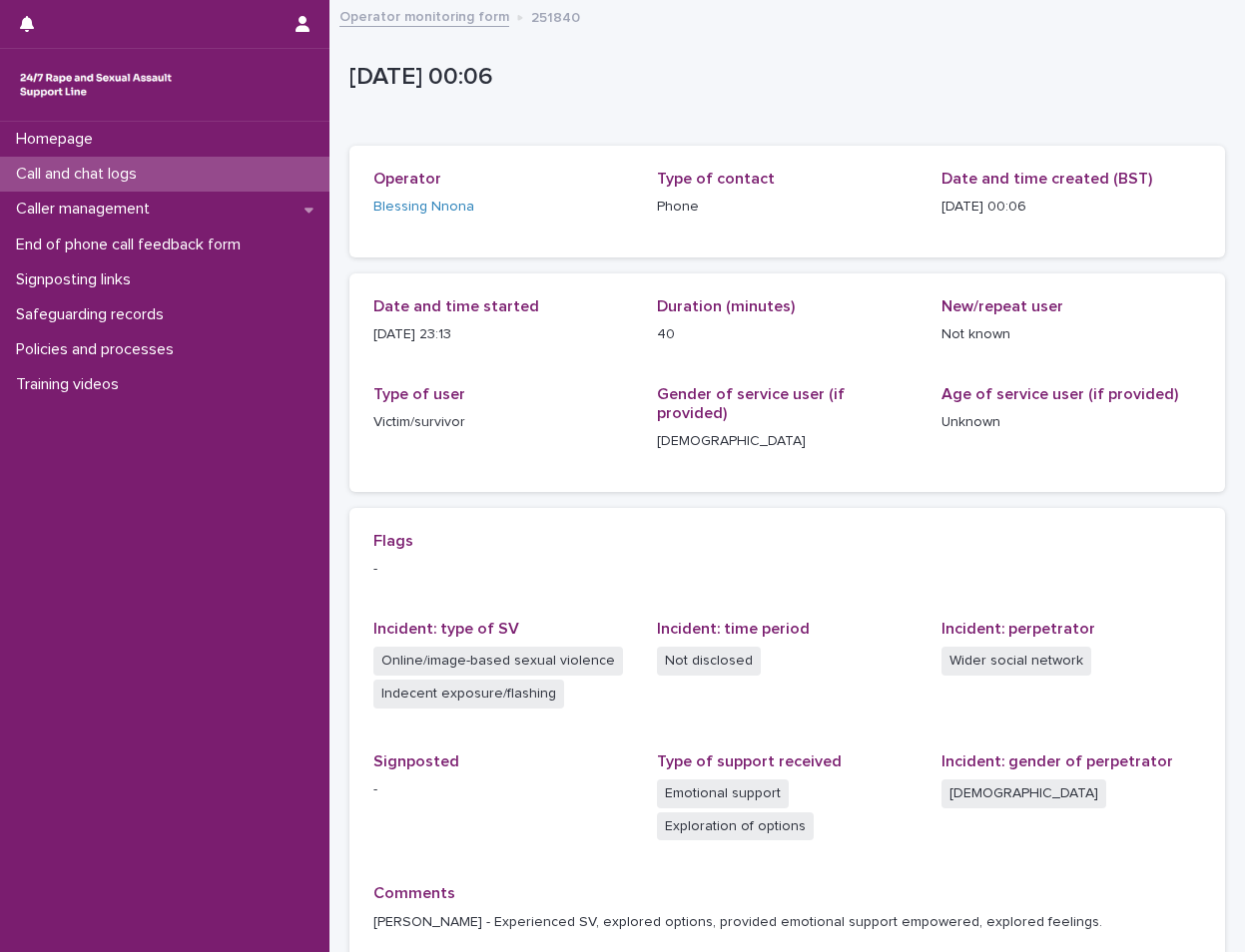 click on "Call and chat logs" at bounding box center [80, 174] 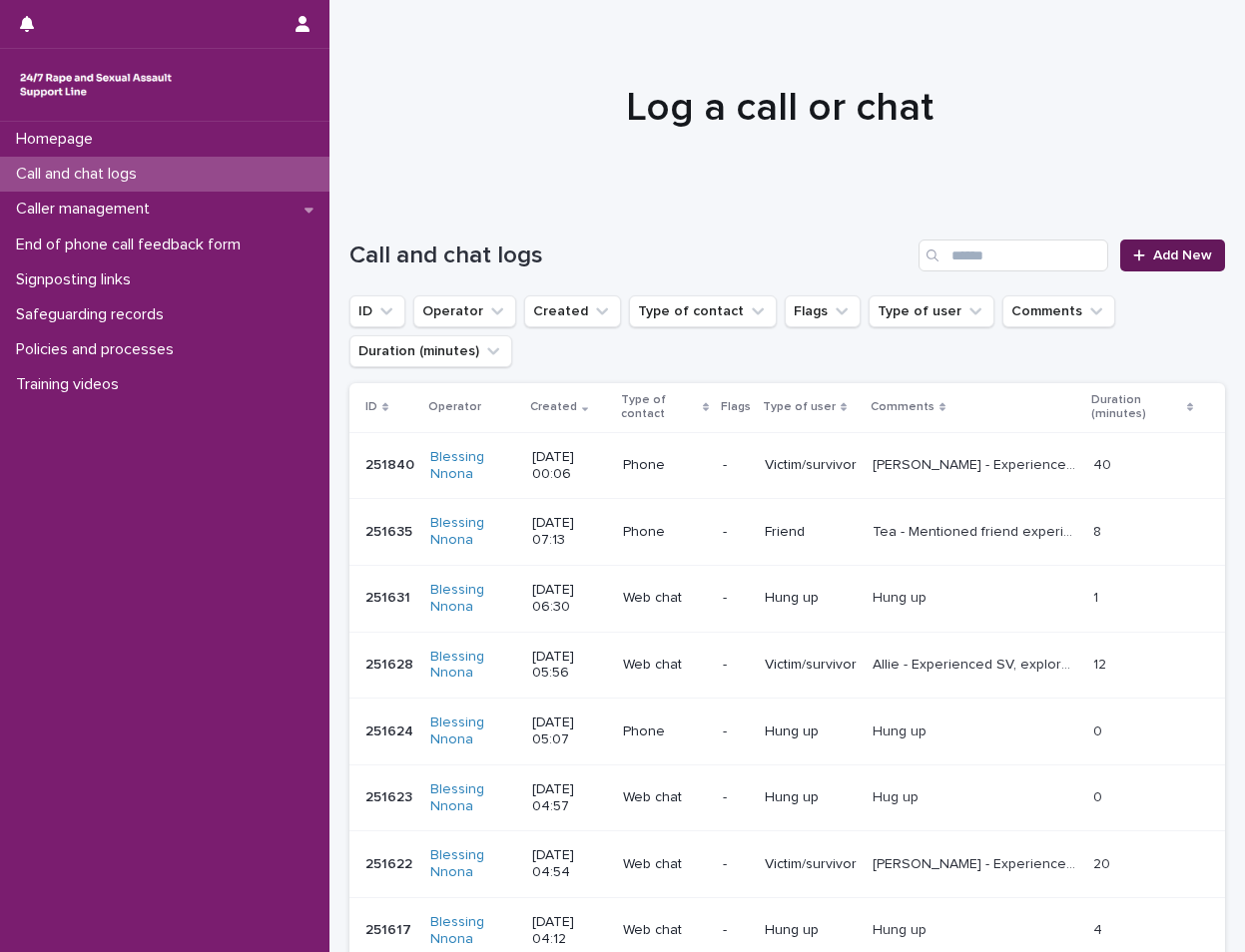 click on "Add New" at bounding box center [1182, 255] 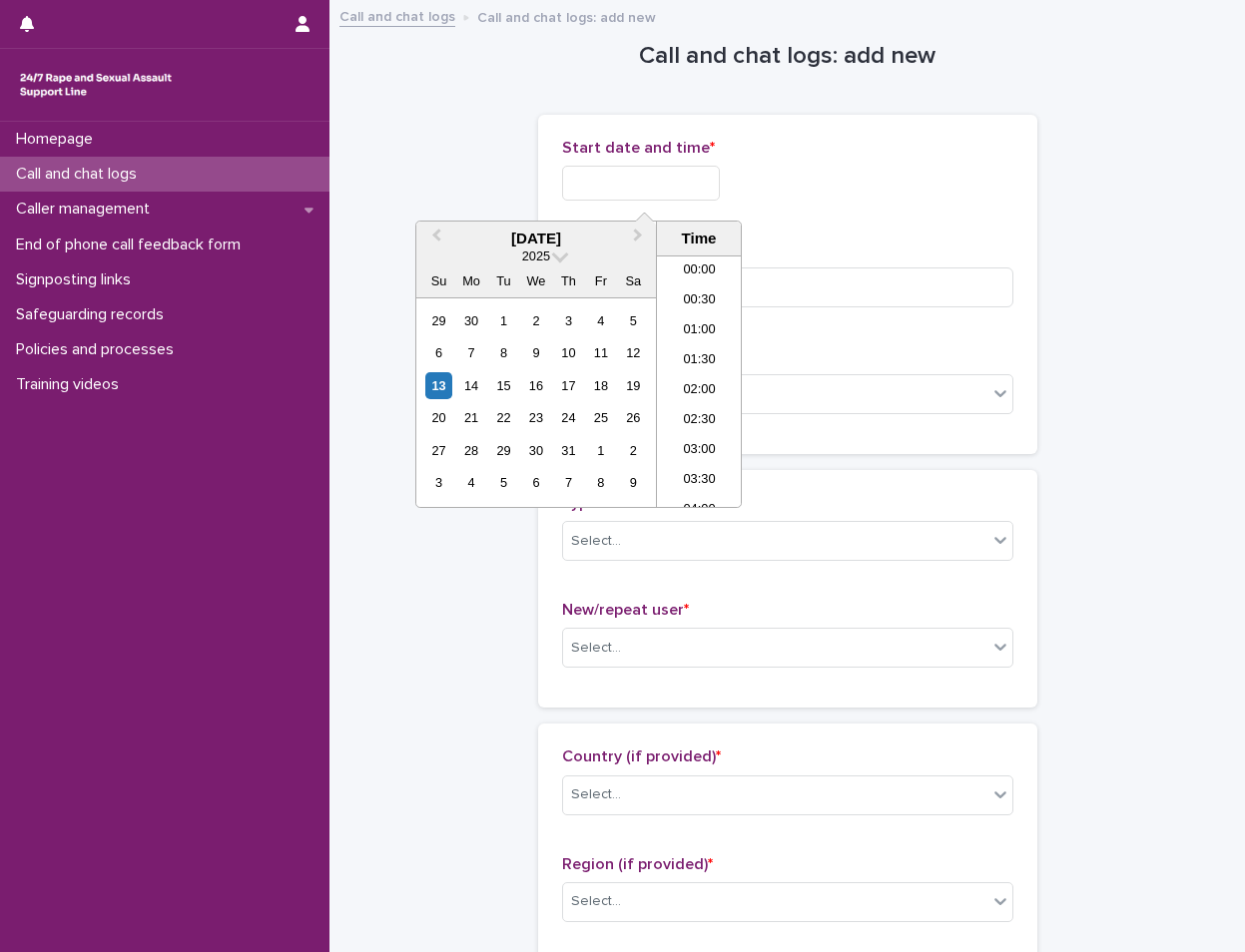 click at bounding box center (641, 183) 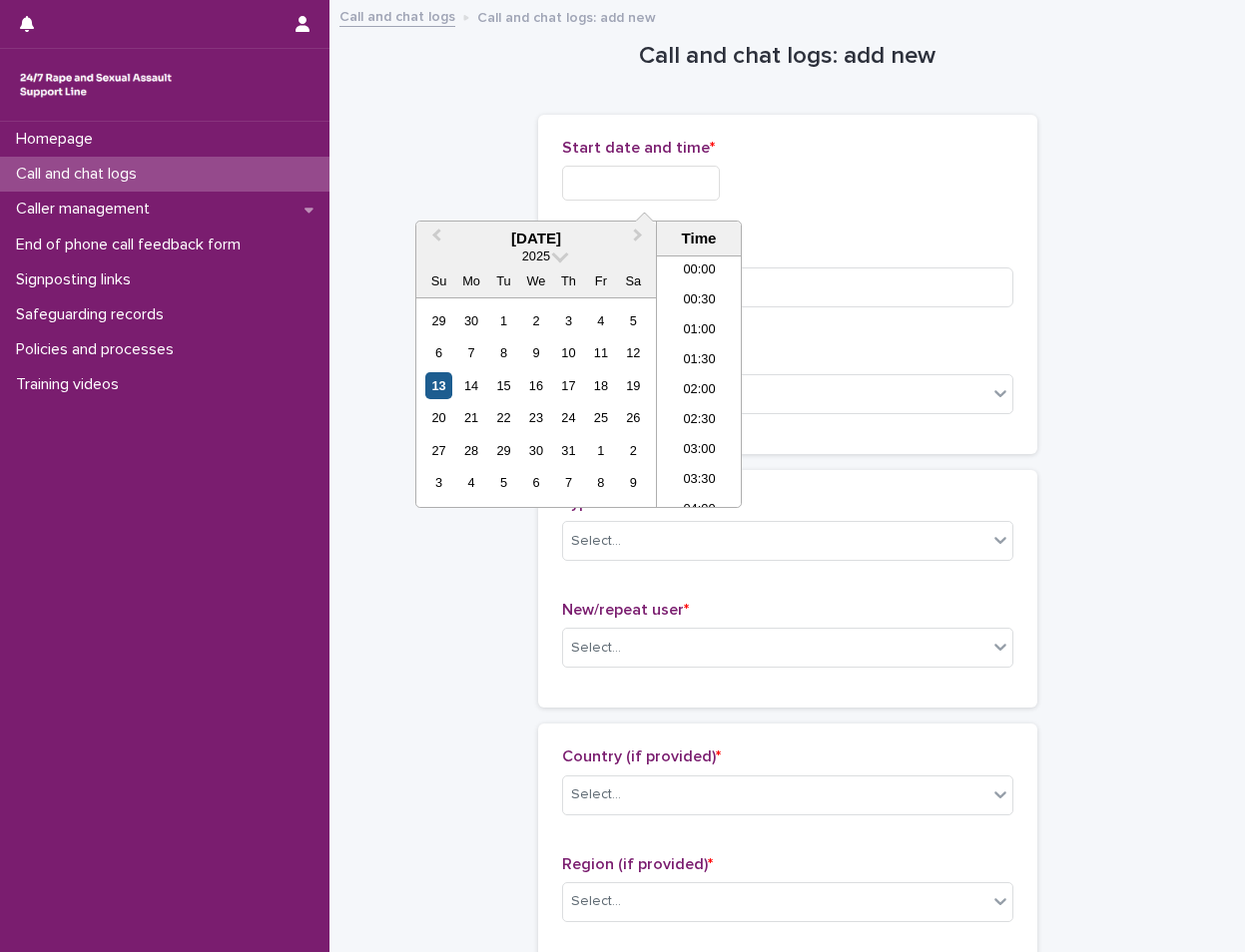 click on "13" at bounding box center [438, 385] 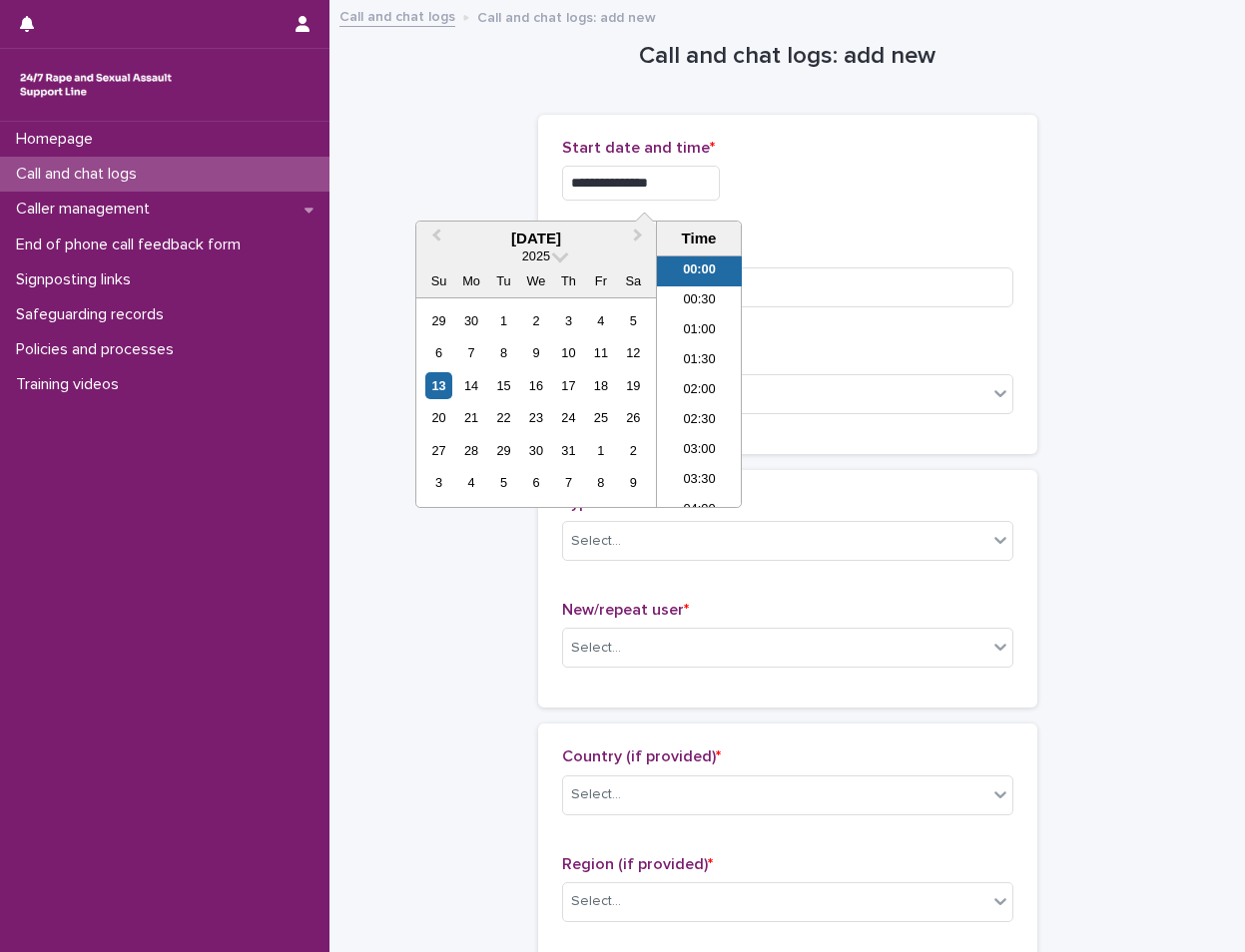 click on "**********" at bounding box center [641, 183] 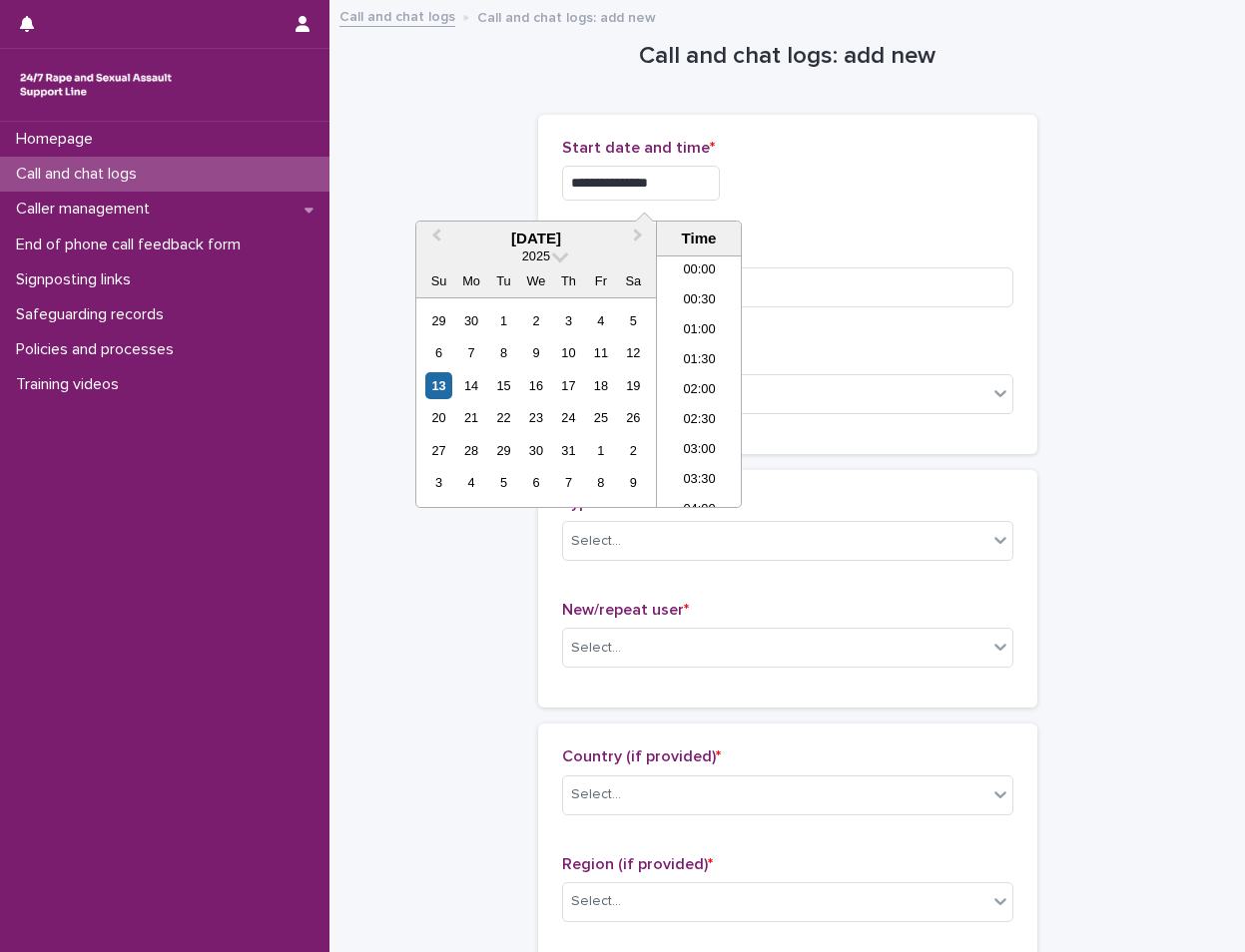 type on "**********" 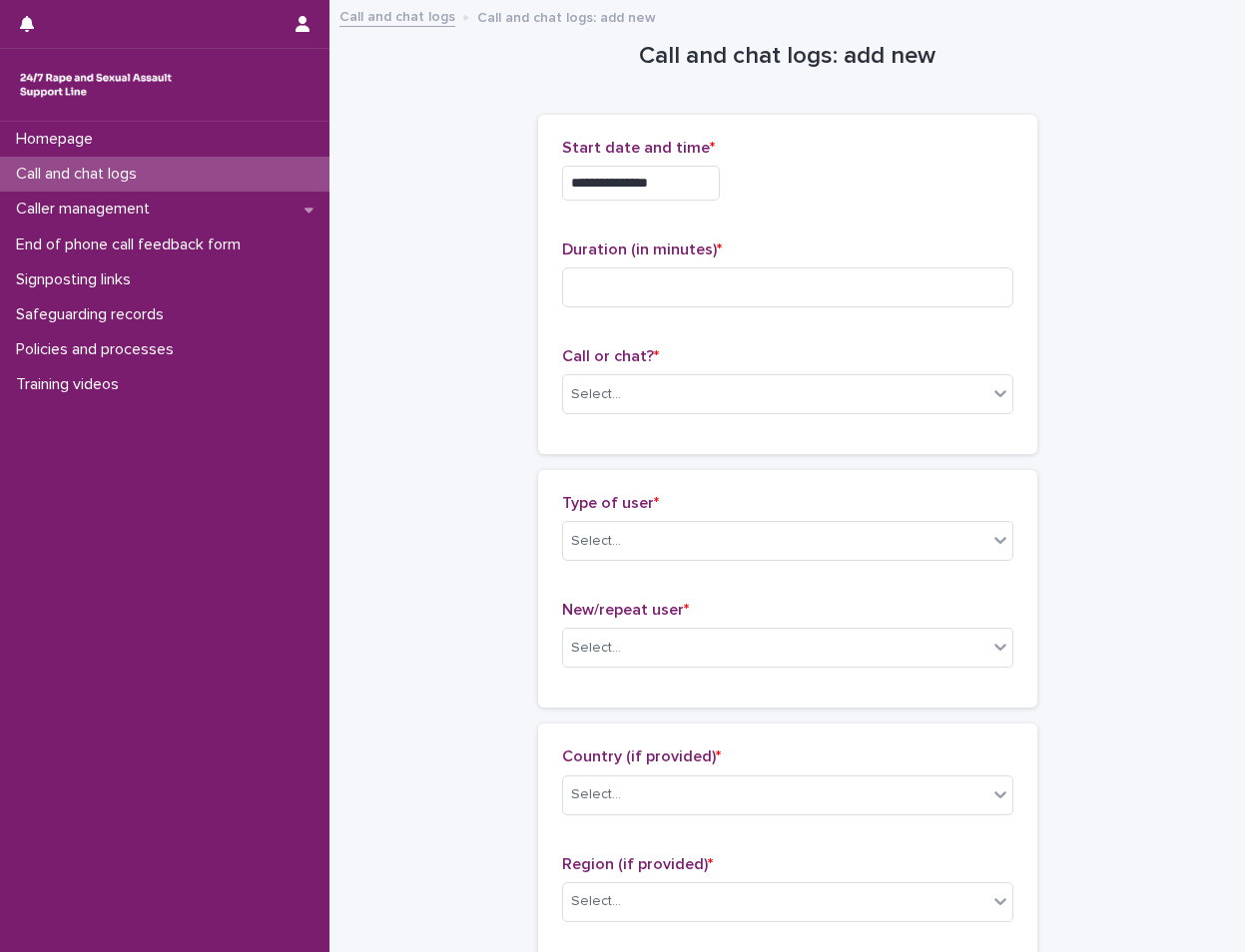 click on "Duration (in minutes) *" at bounding box center (788, 281) 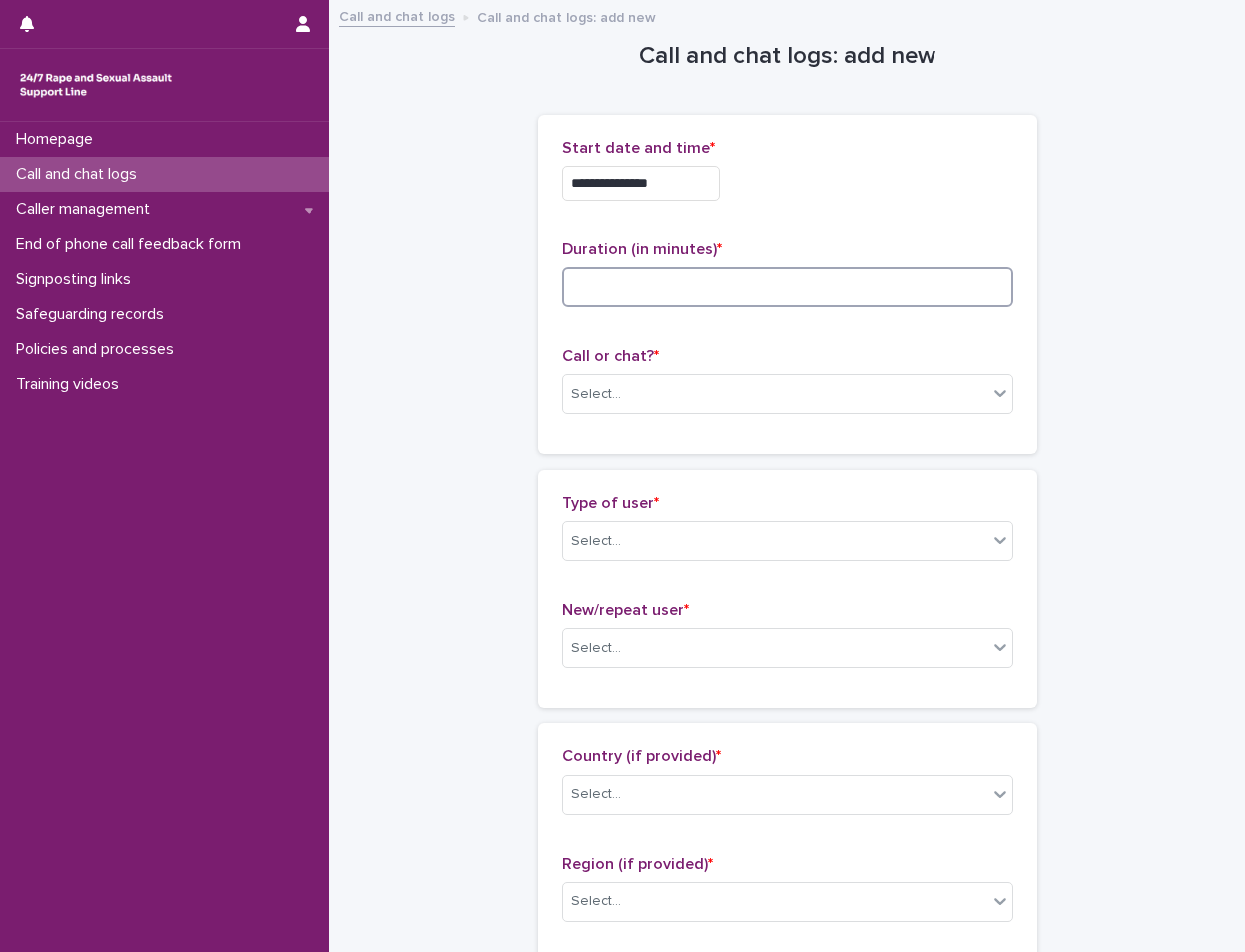 click at bounding box center (788, 287) 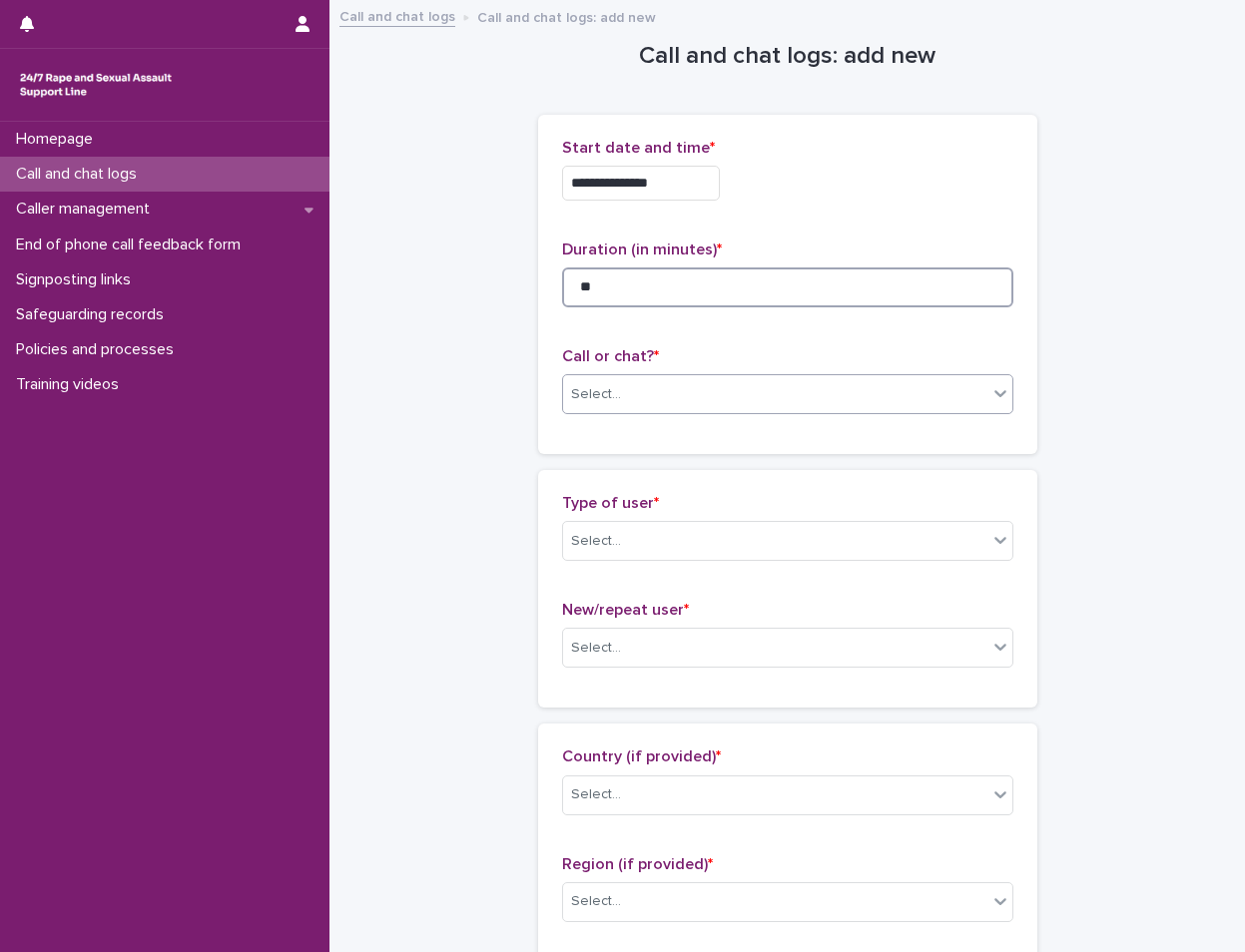 type on "**" 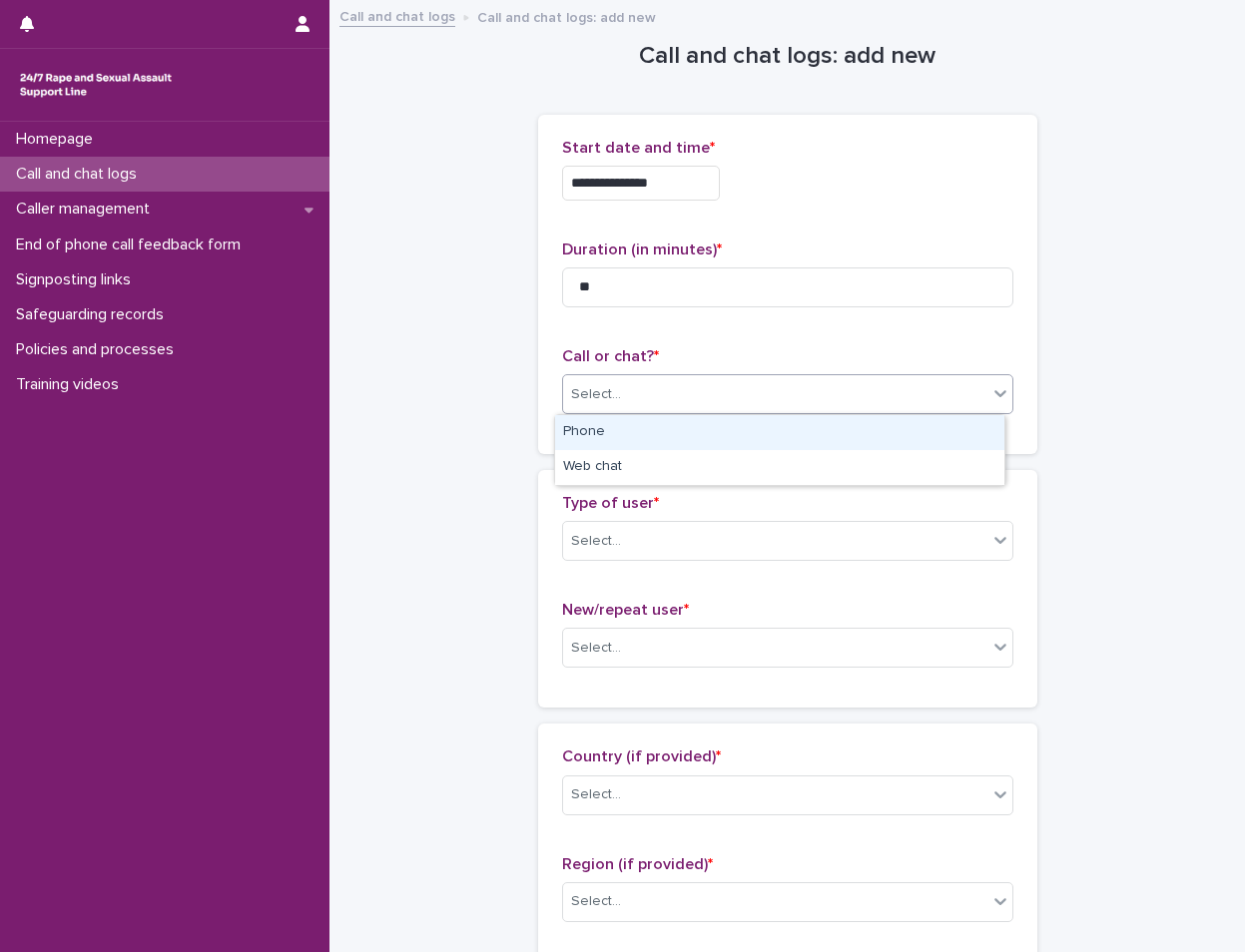 click on "Select..." at bounding box center [775, 394] 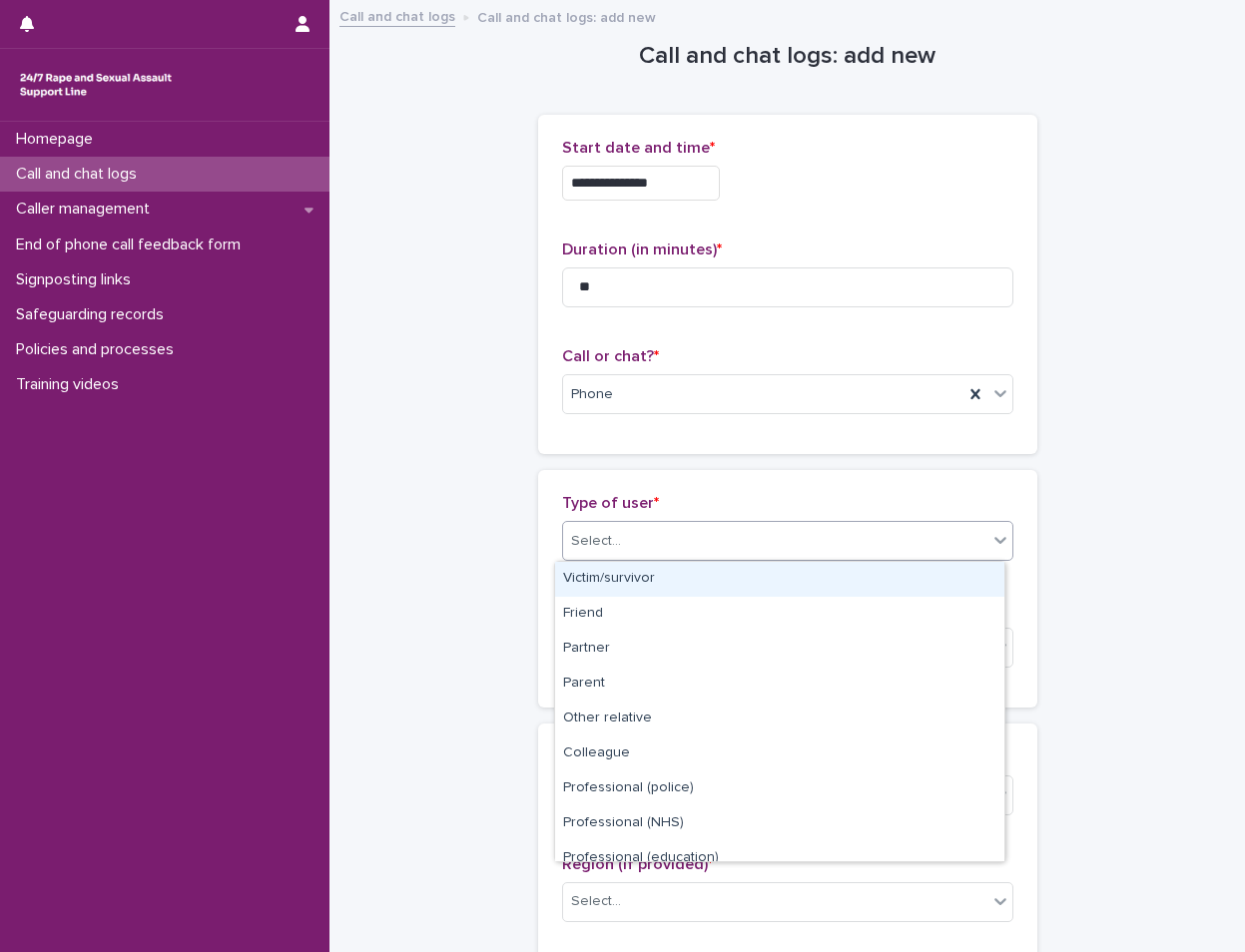 click on "Select..." at bounding box center [775, 541] 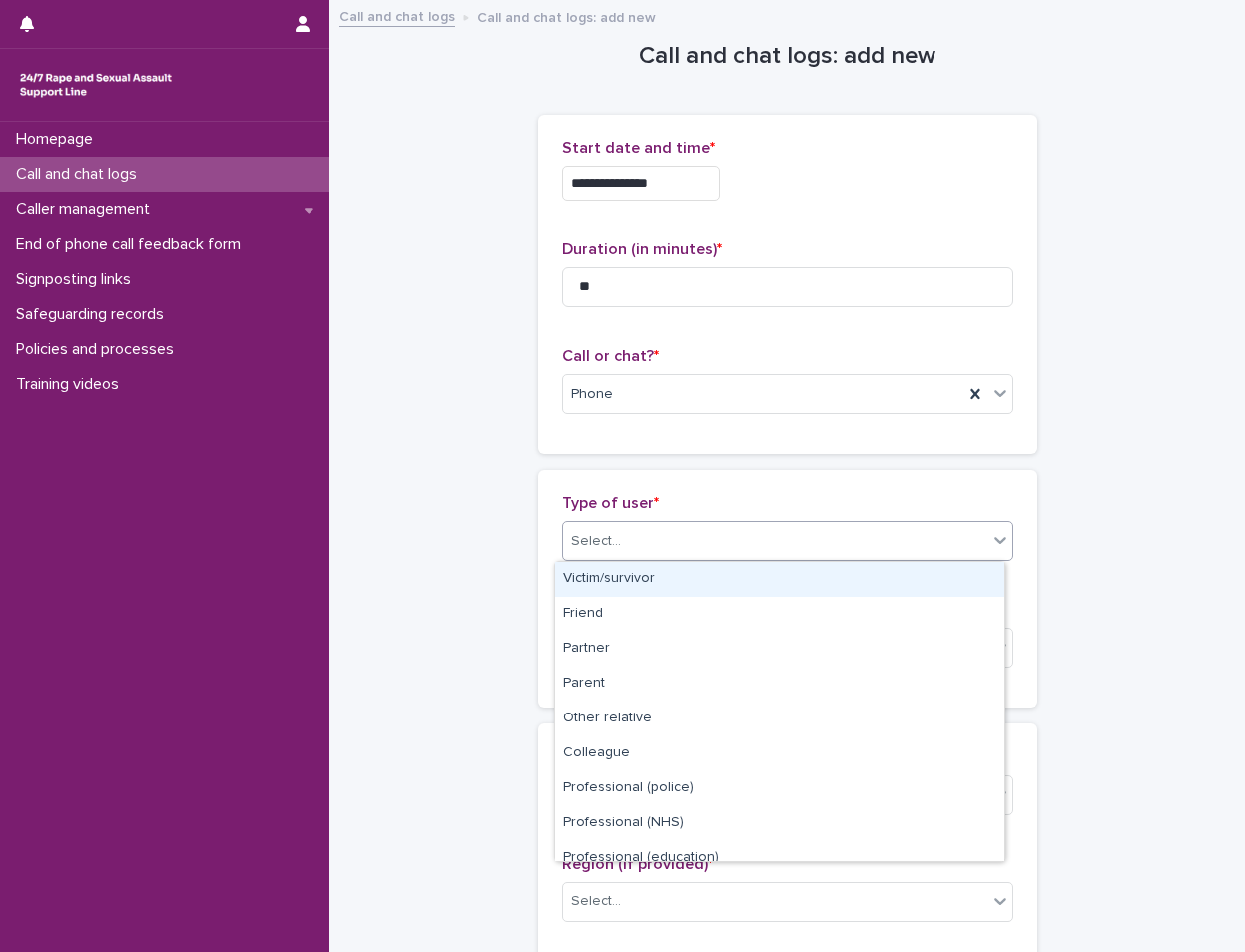 click on "Victim/survivor" at bounding box center [780, 579] 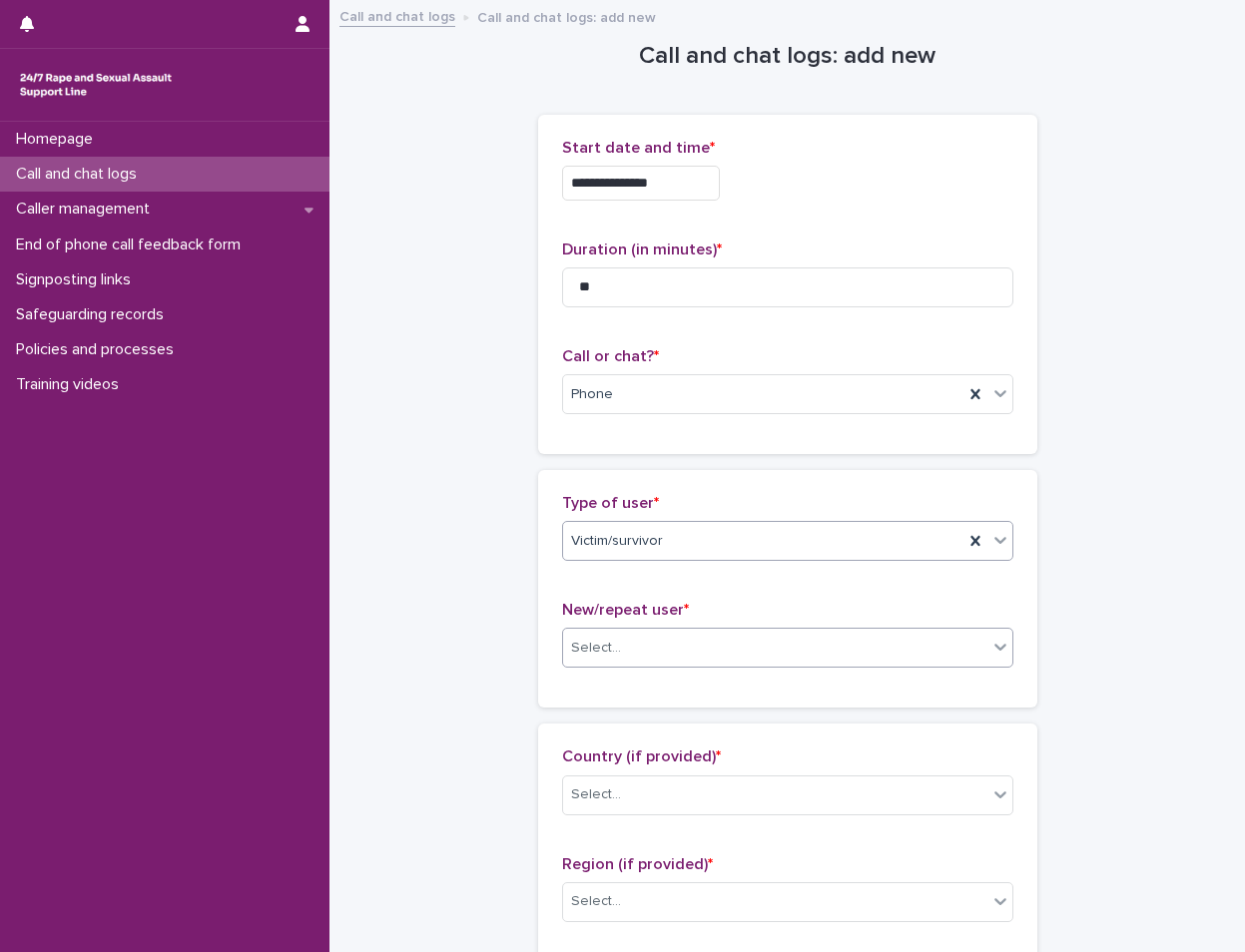 click on "Select..." at bounding box center (775, 648) 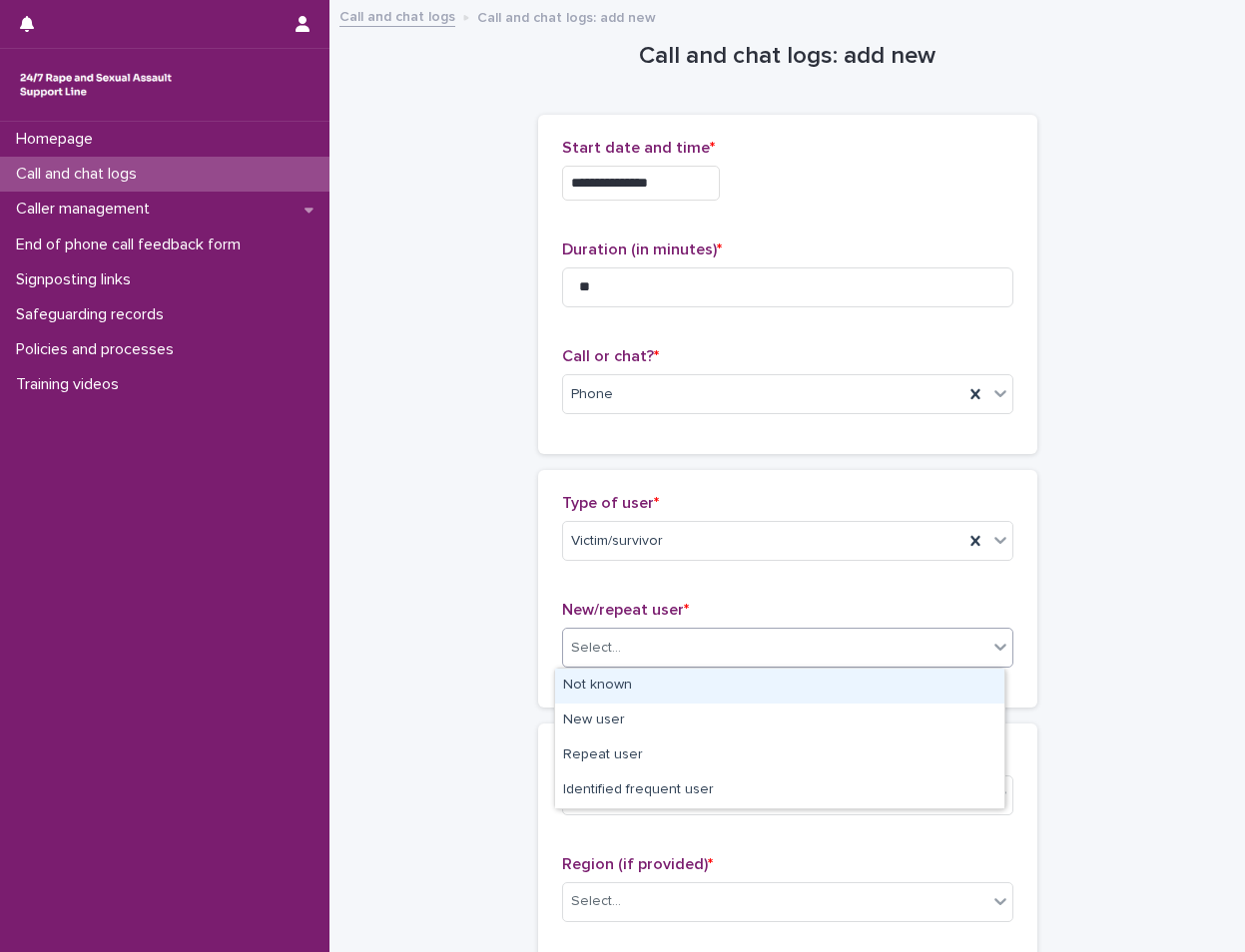 click on "Not known" at bounding box center [780, 686] 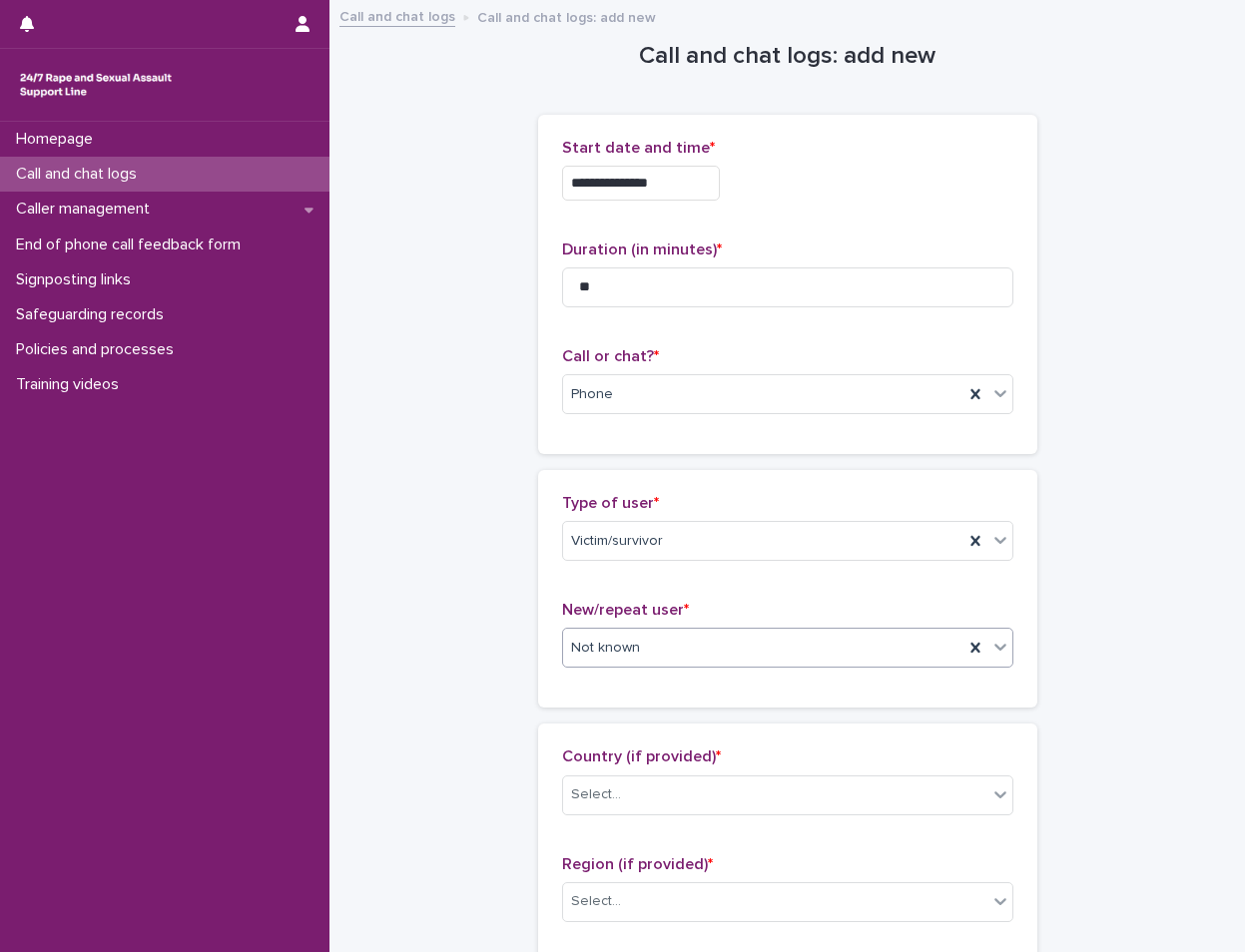 scroll, scrollTop: 100, scrollLeft: 0, axis: vertical 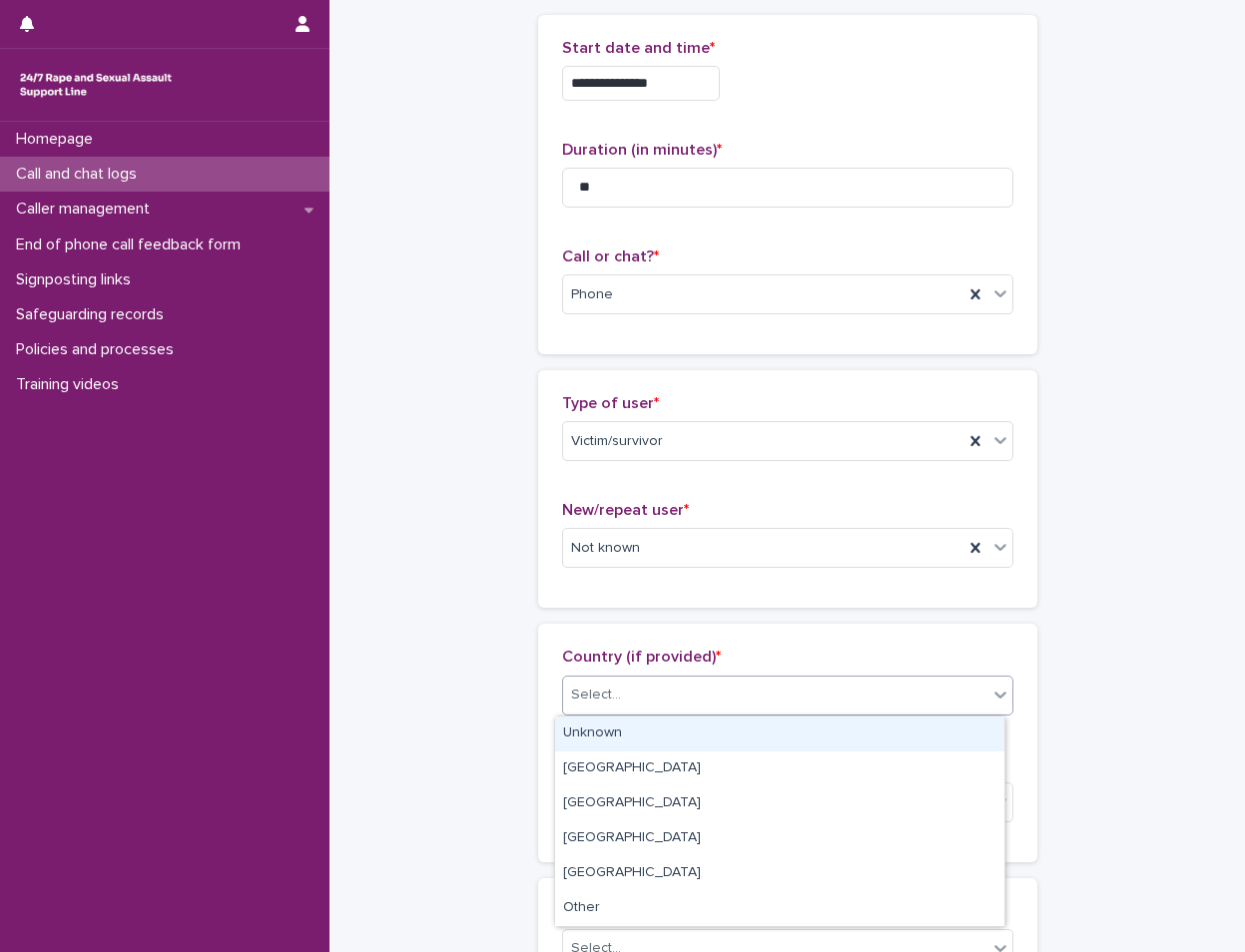 click on "Select..." at bounding box center [775, 695] 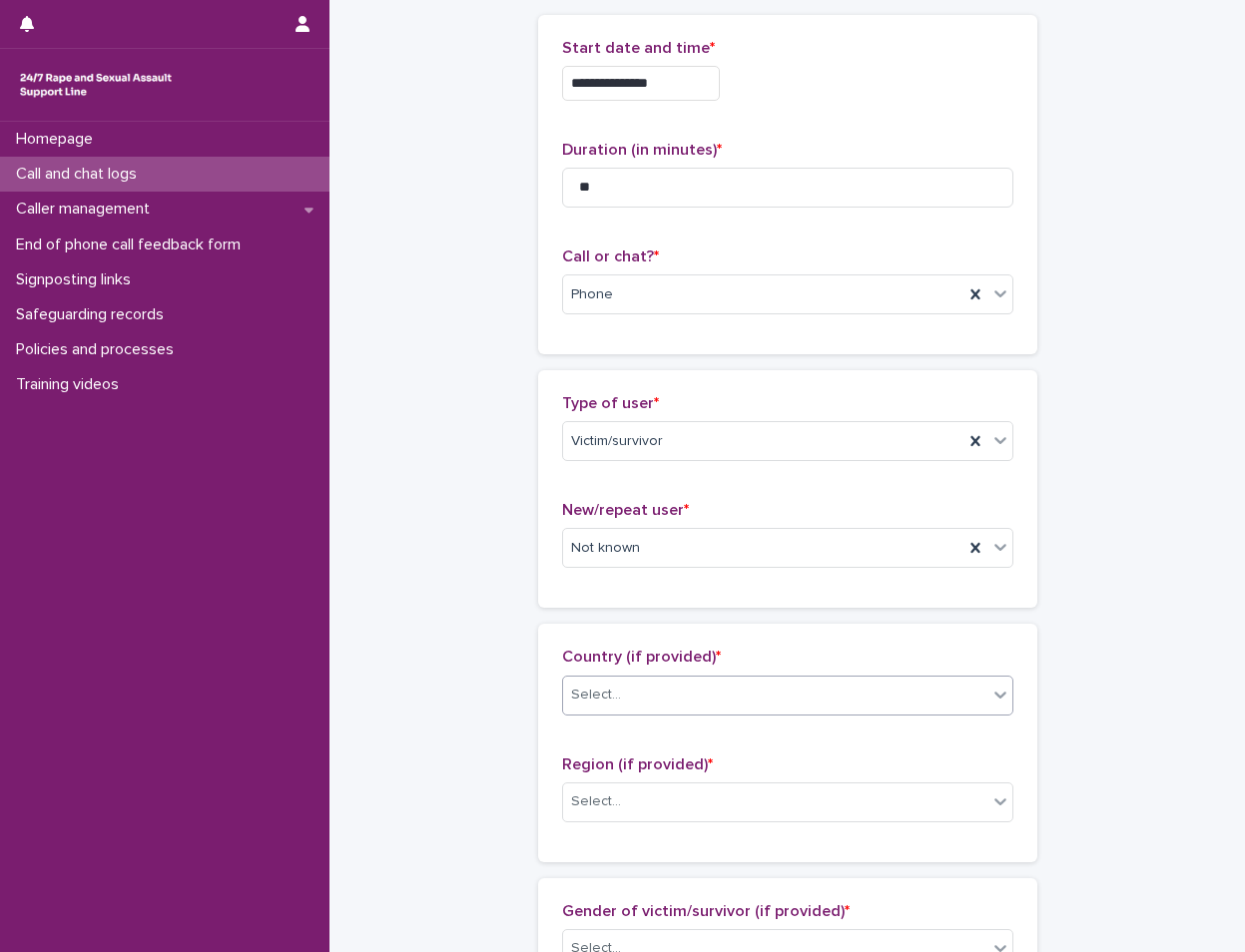scroll, scrollTop: 200, scrollLeft: 0, axis: vertical 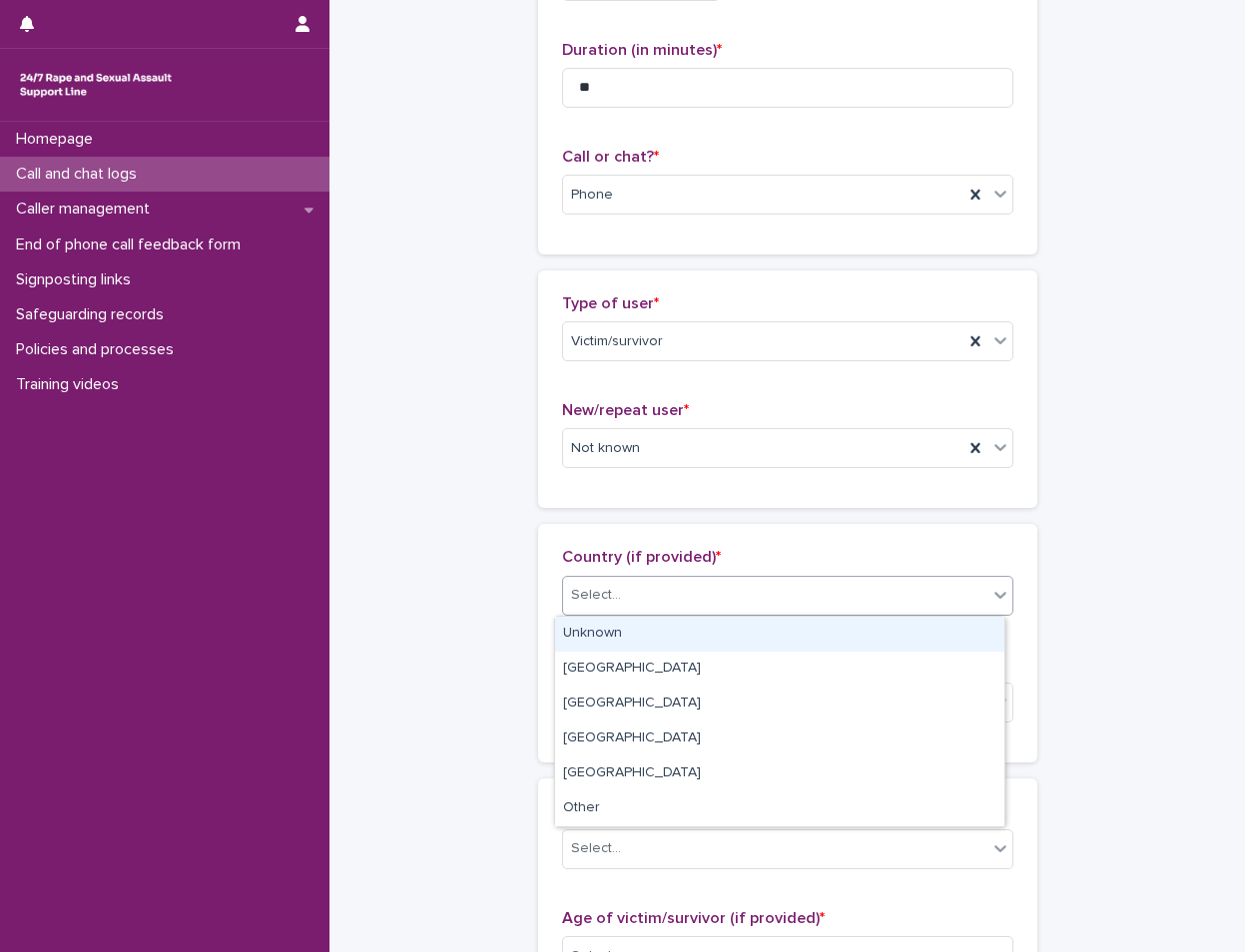 click on "Unknown" at bounding box center (780, 634) 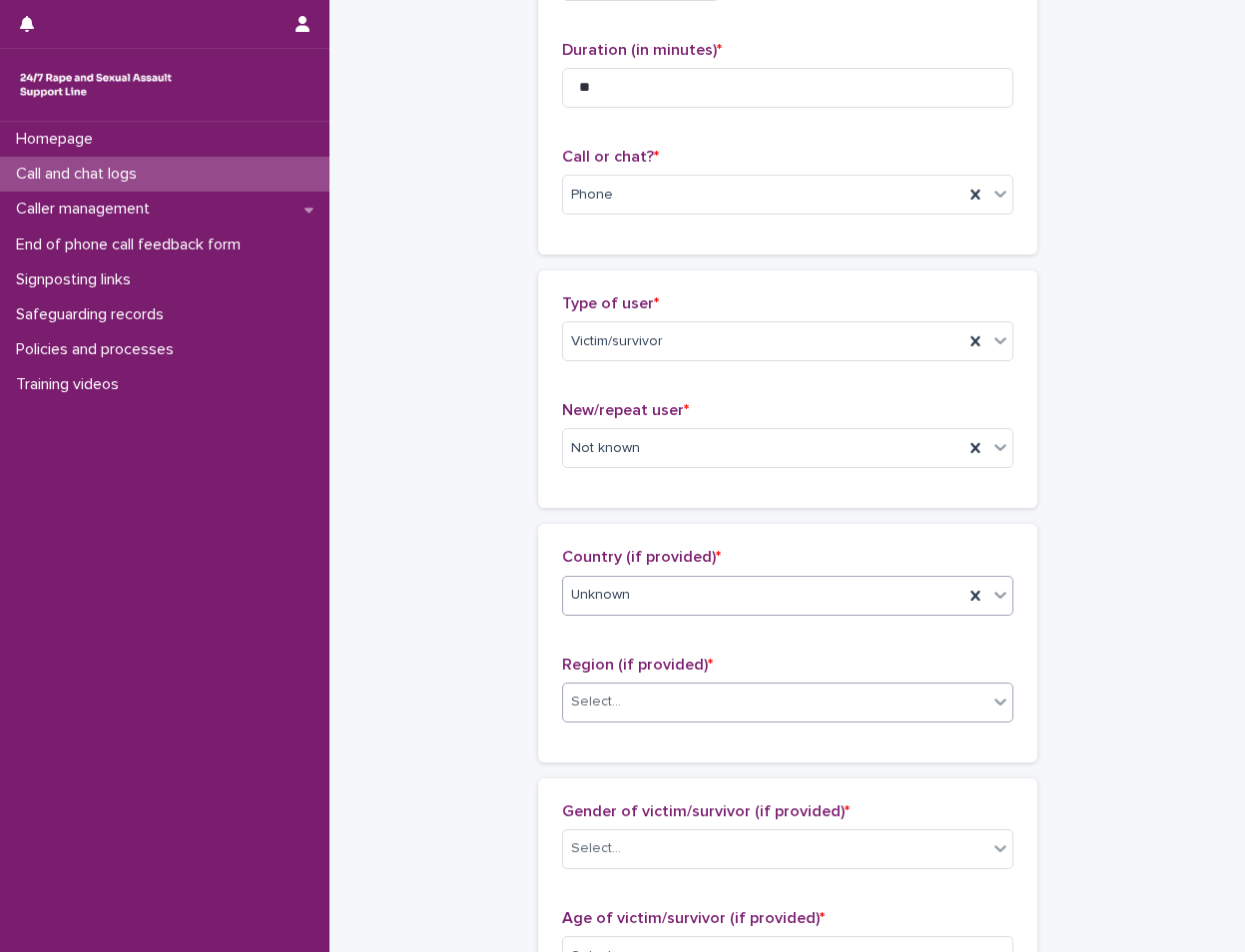 click on "Select..." at bounding box center (596, 702) 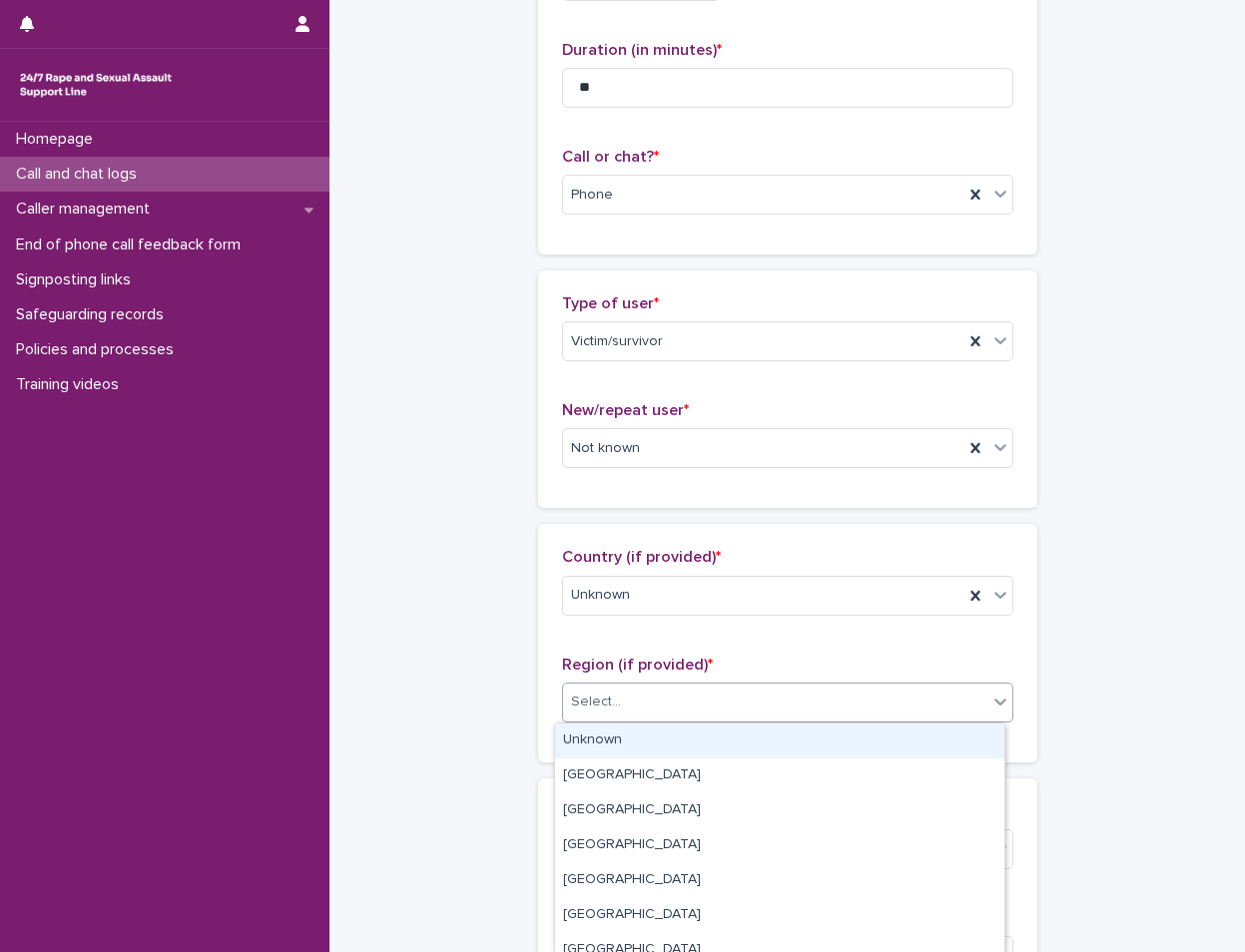 click on "Unknown" at bounding box center (780, 740) 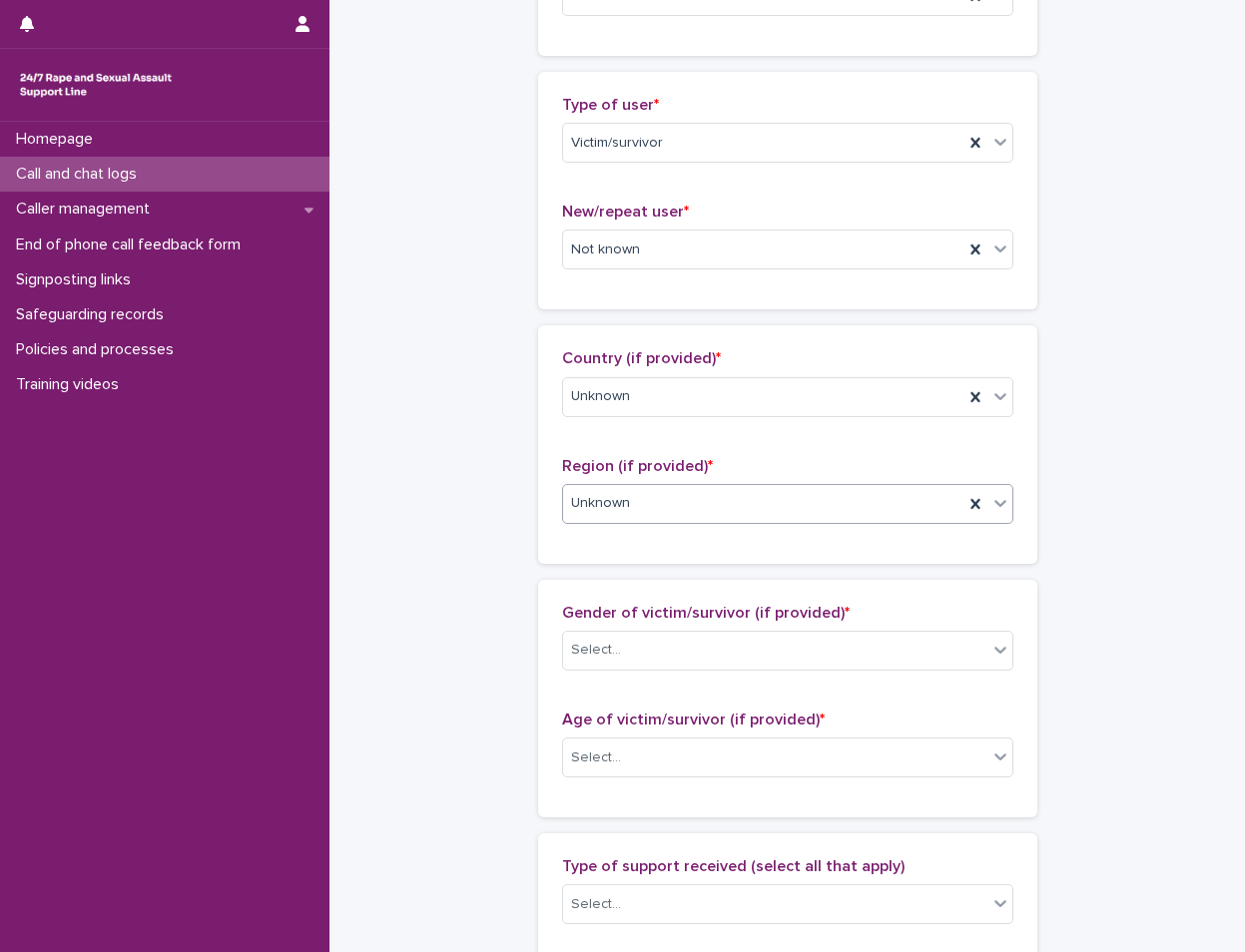 scroll, scrollTop: 399, scrollLeft: 0, axis: vertical 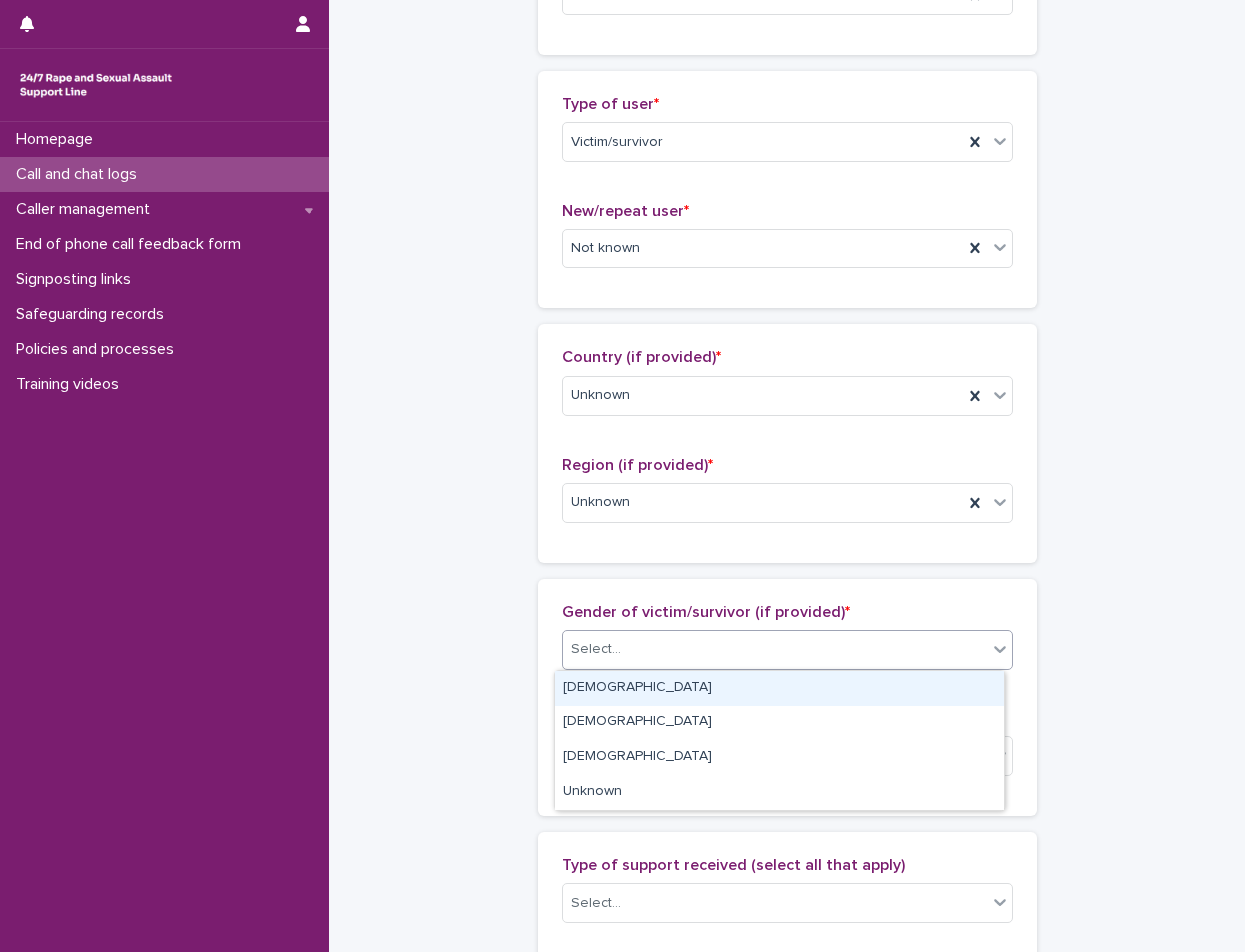 click on "Select..." at bounding box center (775, 649) 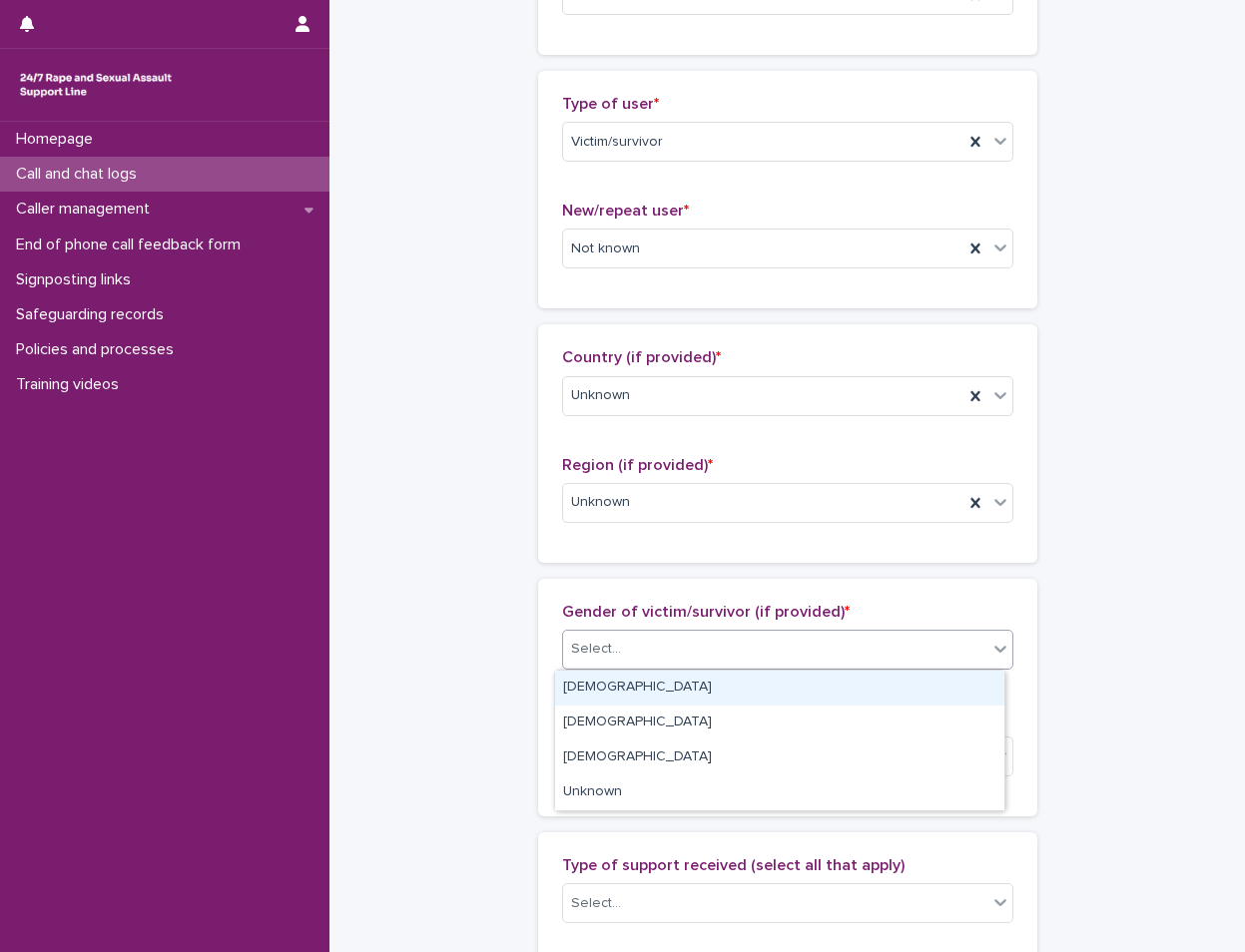 click on "[DEMOGRAPHIC_DATA]" at bounding box center [780, 688] 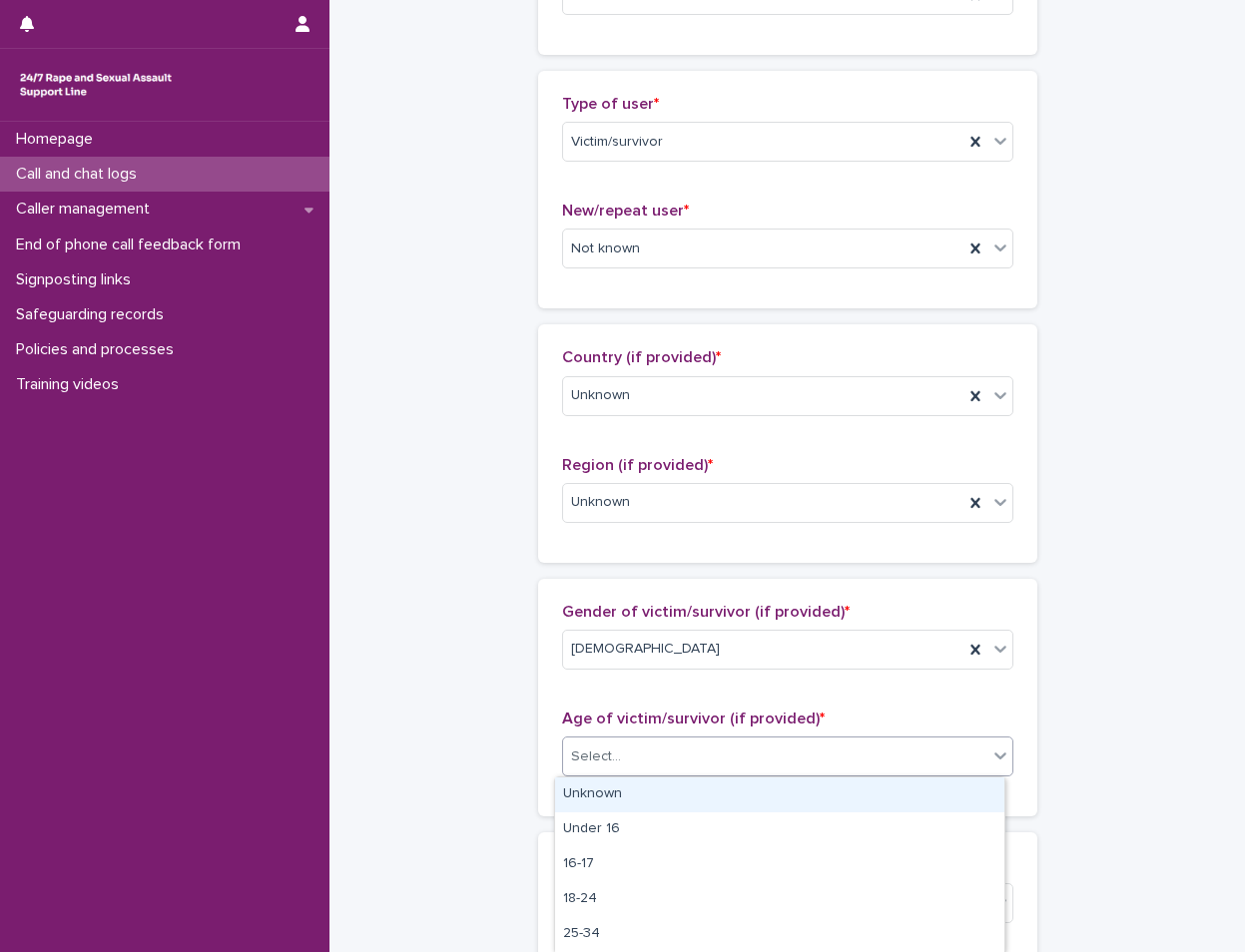 click on "Select..." at bounding box center [596, 756] 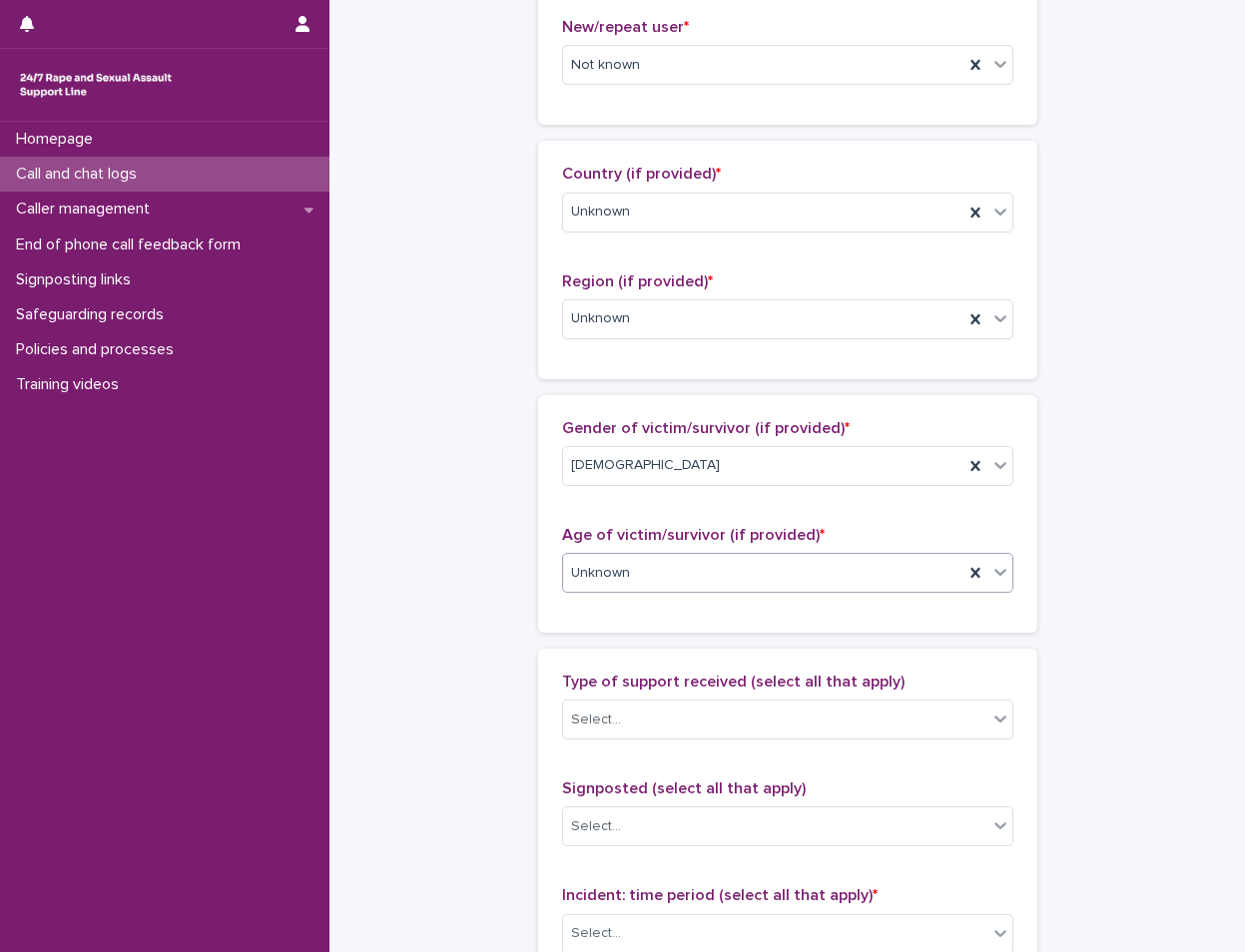 scroll, scrollTop: 699, scrollLeft: 0, axis: vertical 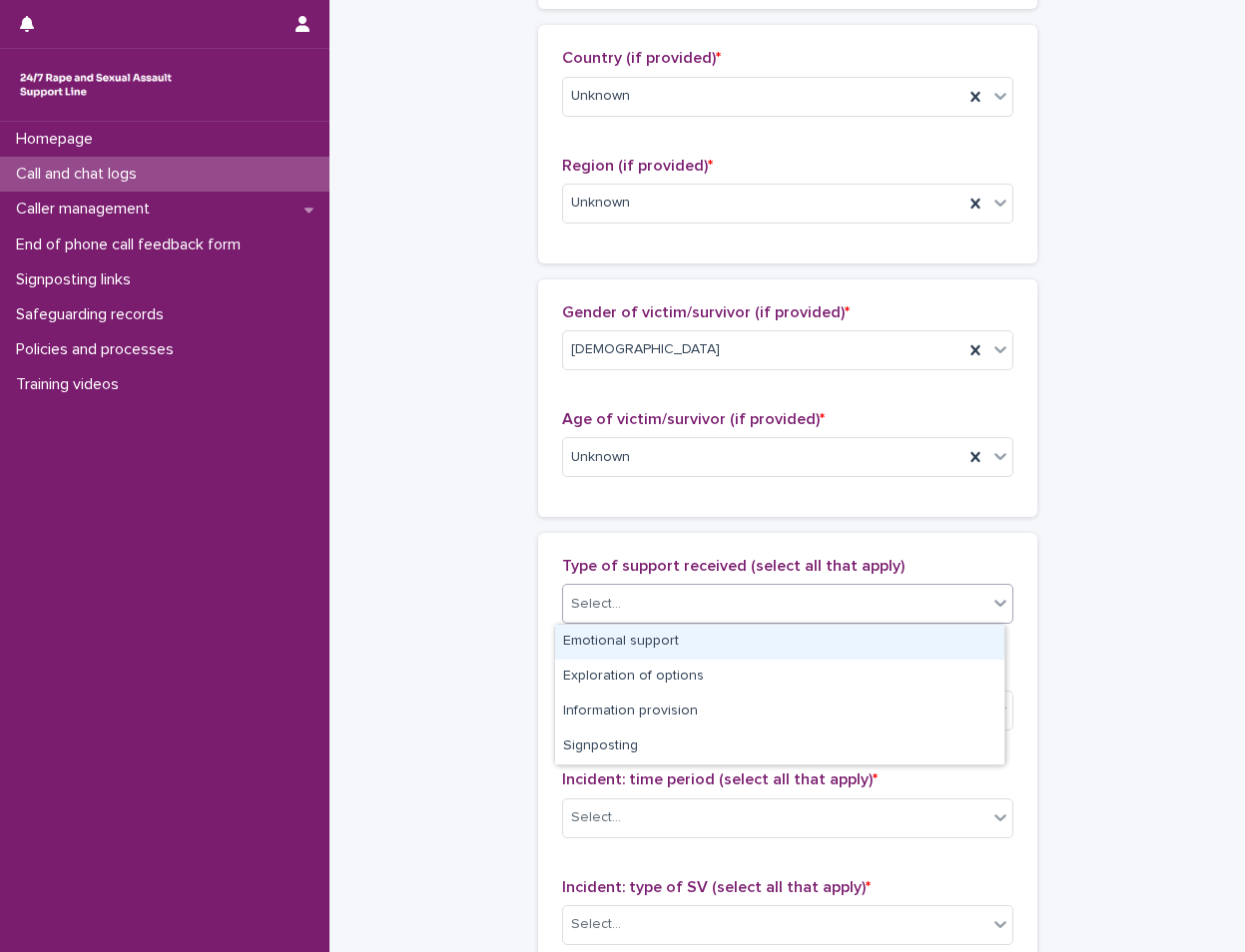 click on "Select..." at bounding box center [596, 604] 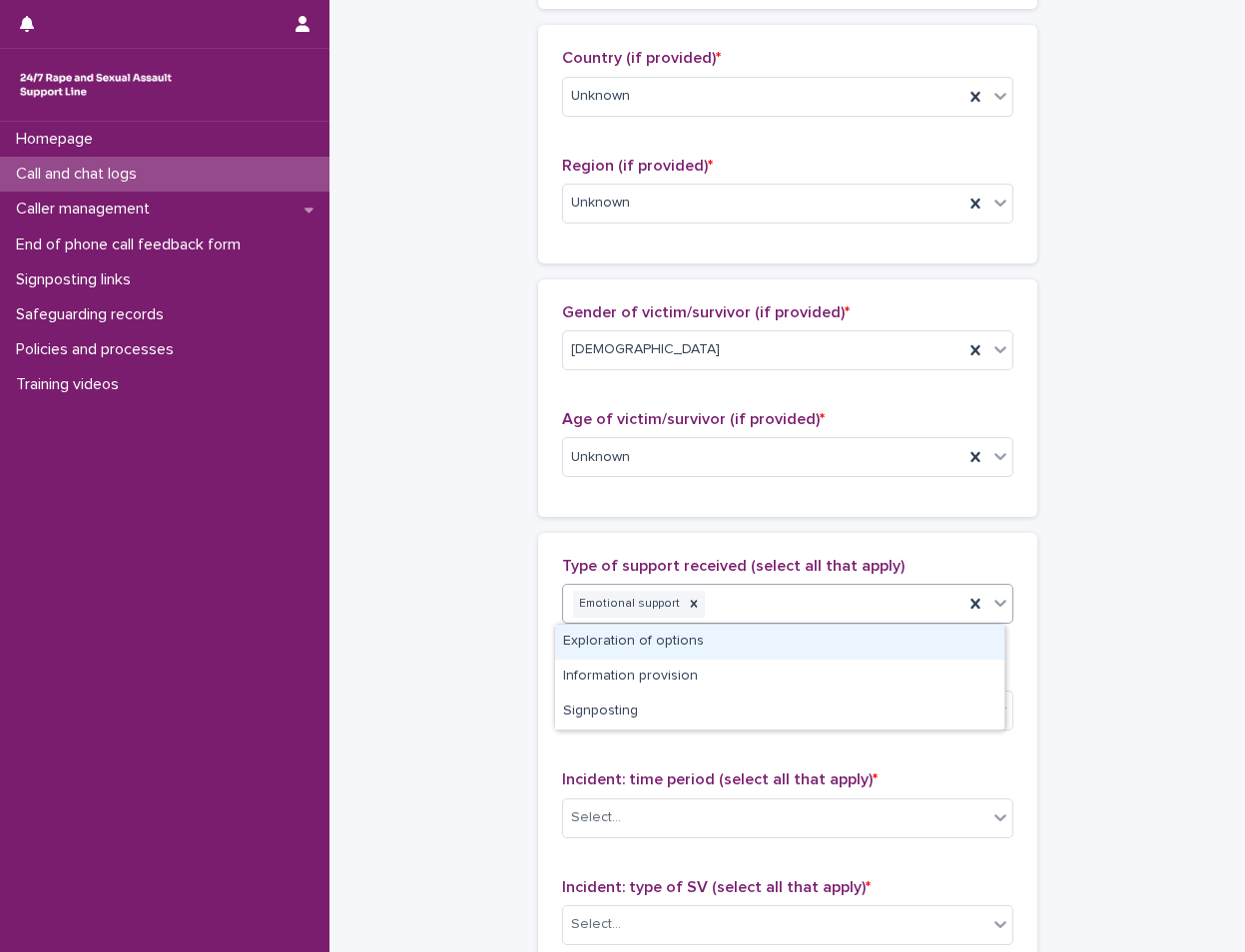 click 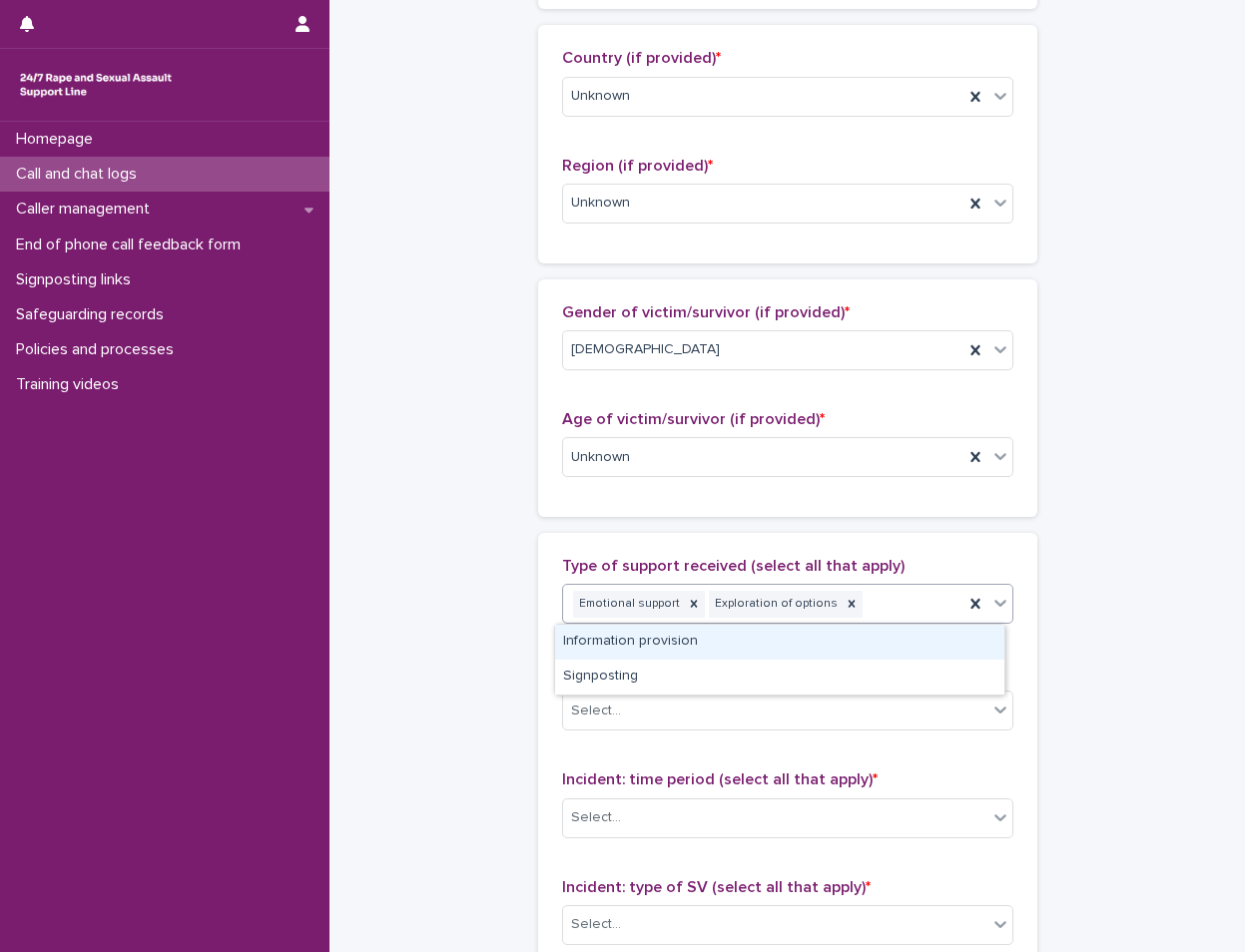 click at bounding box center [1000, 603] 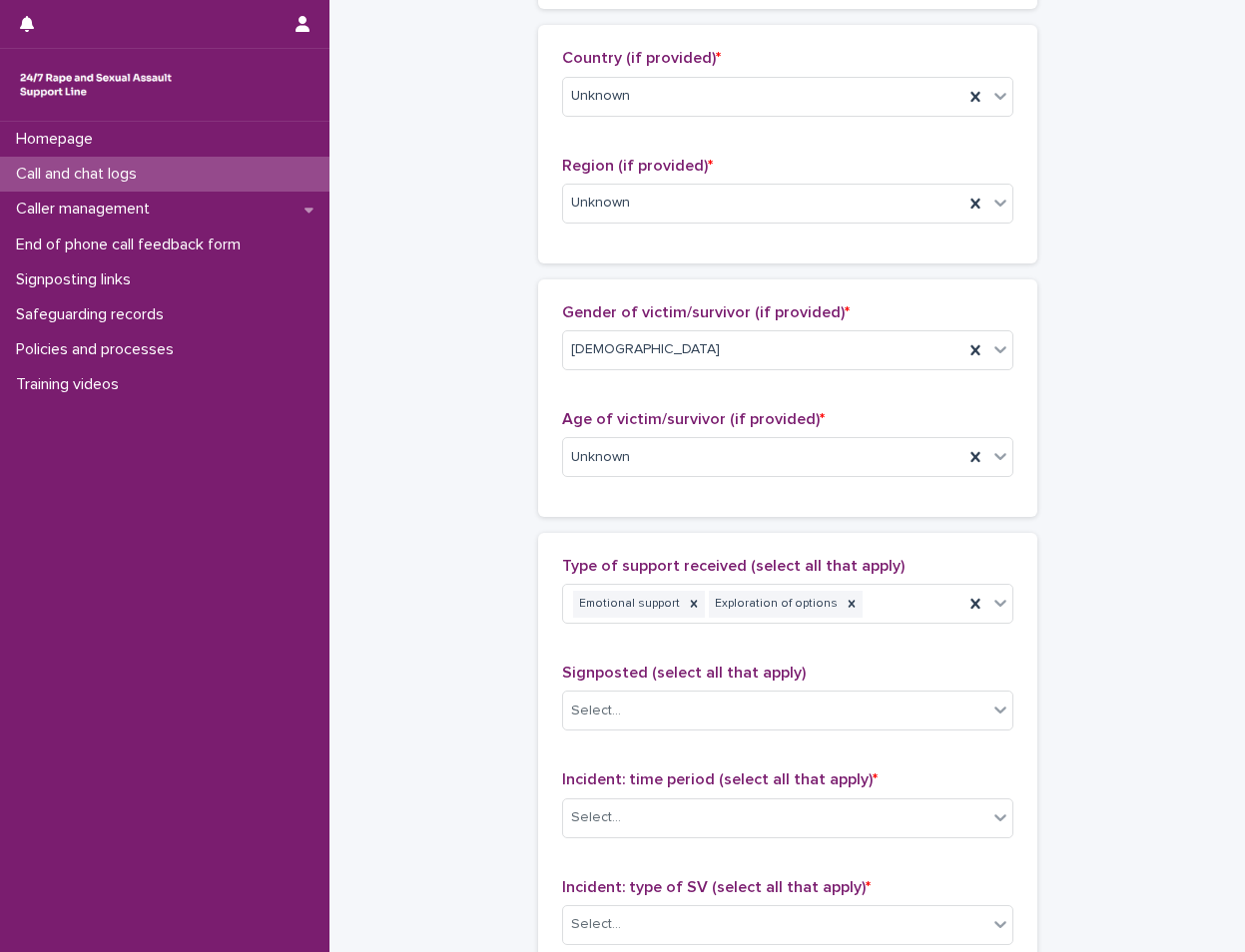 click on "**********" at bounding box center [787, 383] 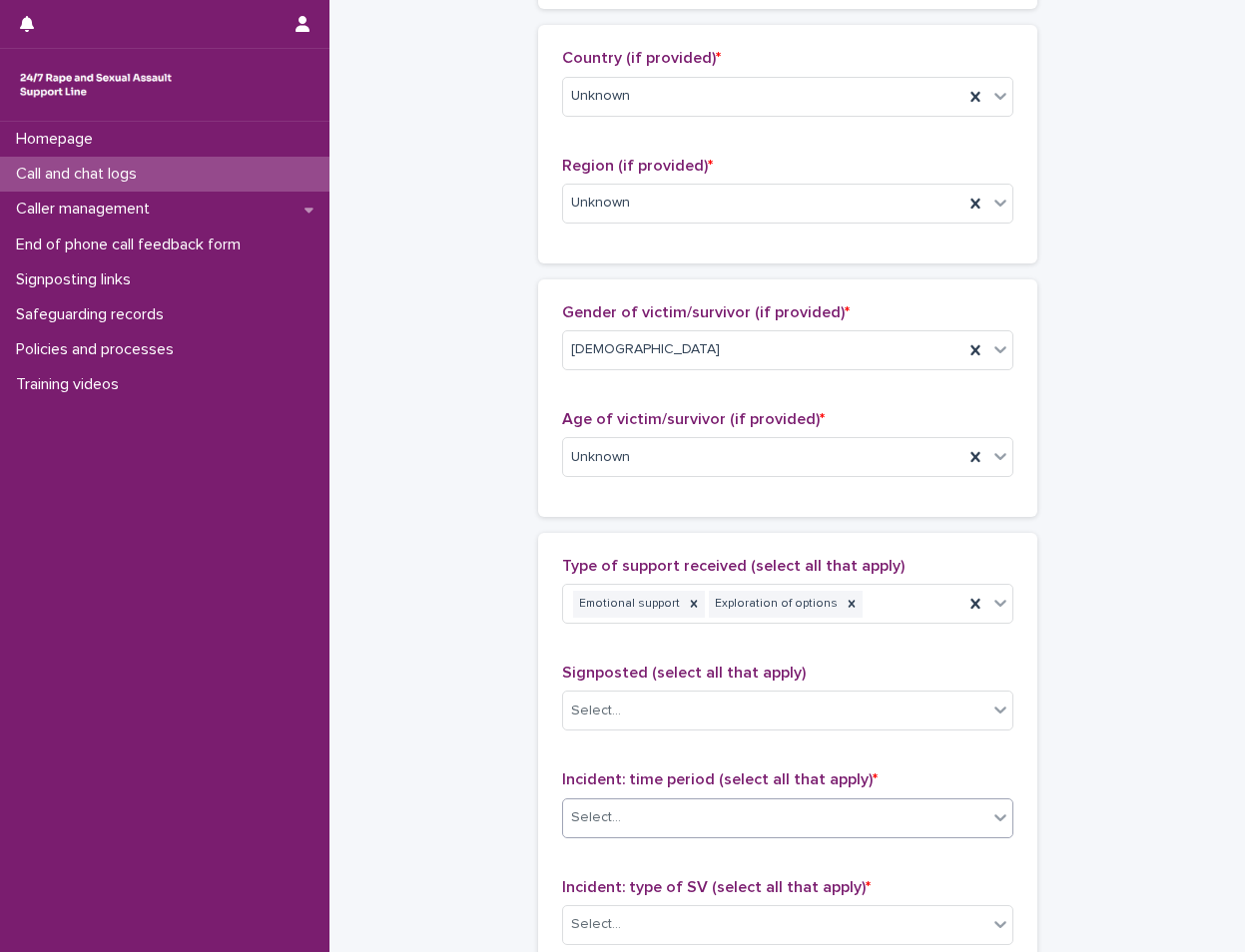 click on "Select..." at bounding box center (596, 817) 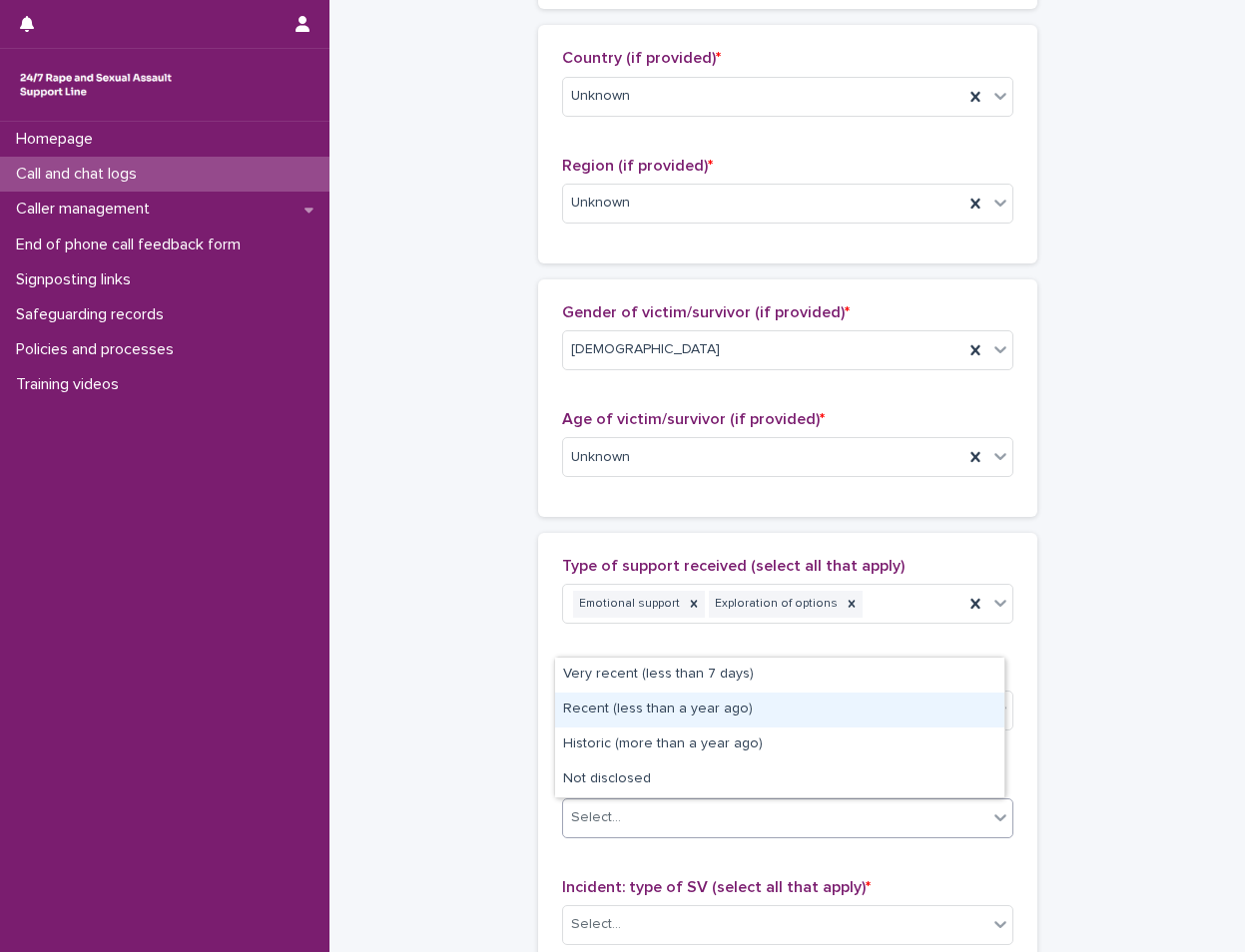click on "**********" at bounding box center (787, 383) 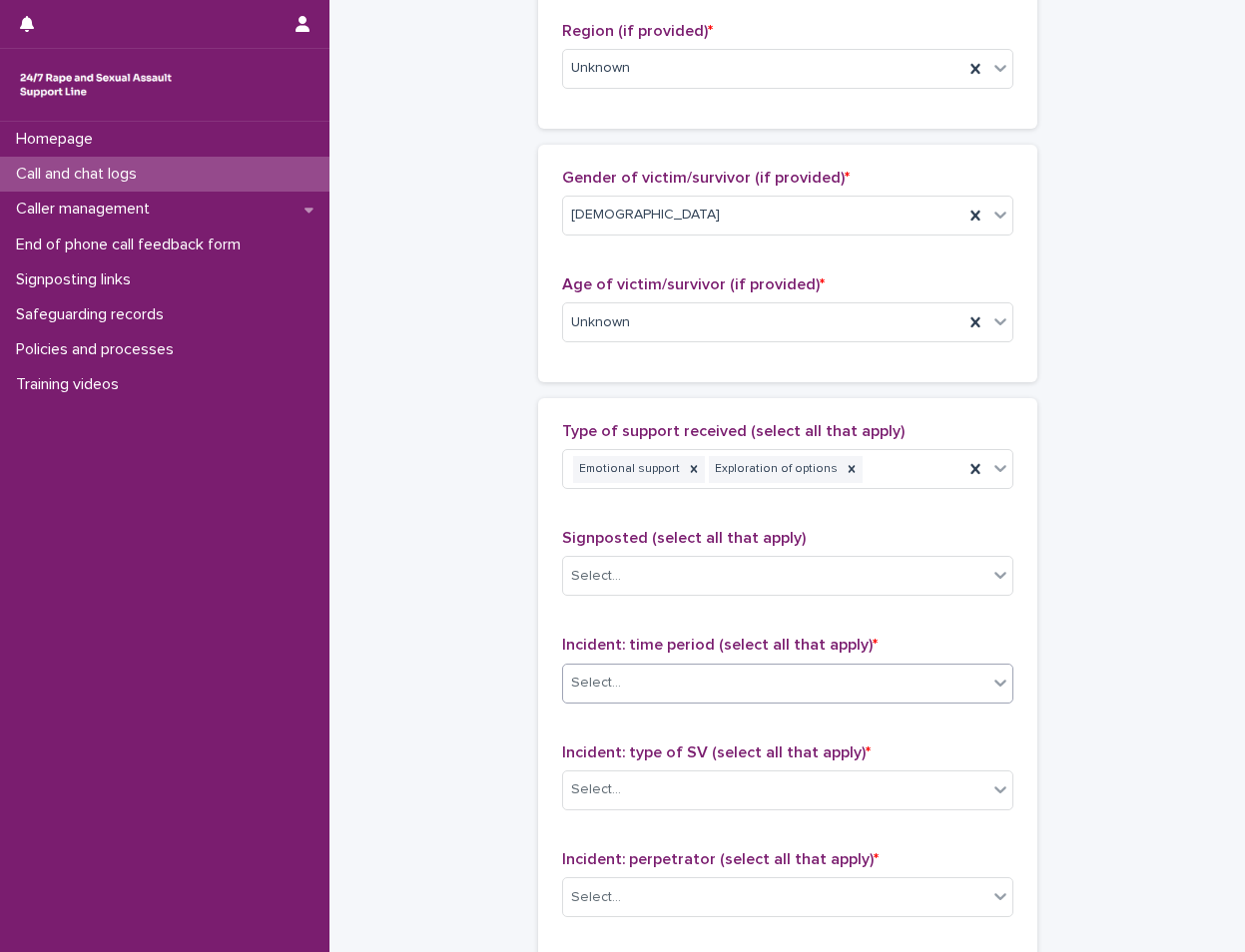scroll, scrollTop: 898, scrollLeft: 0, axis: vertical 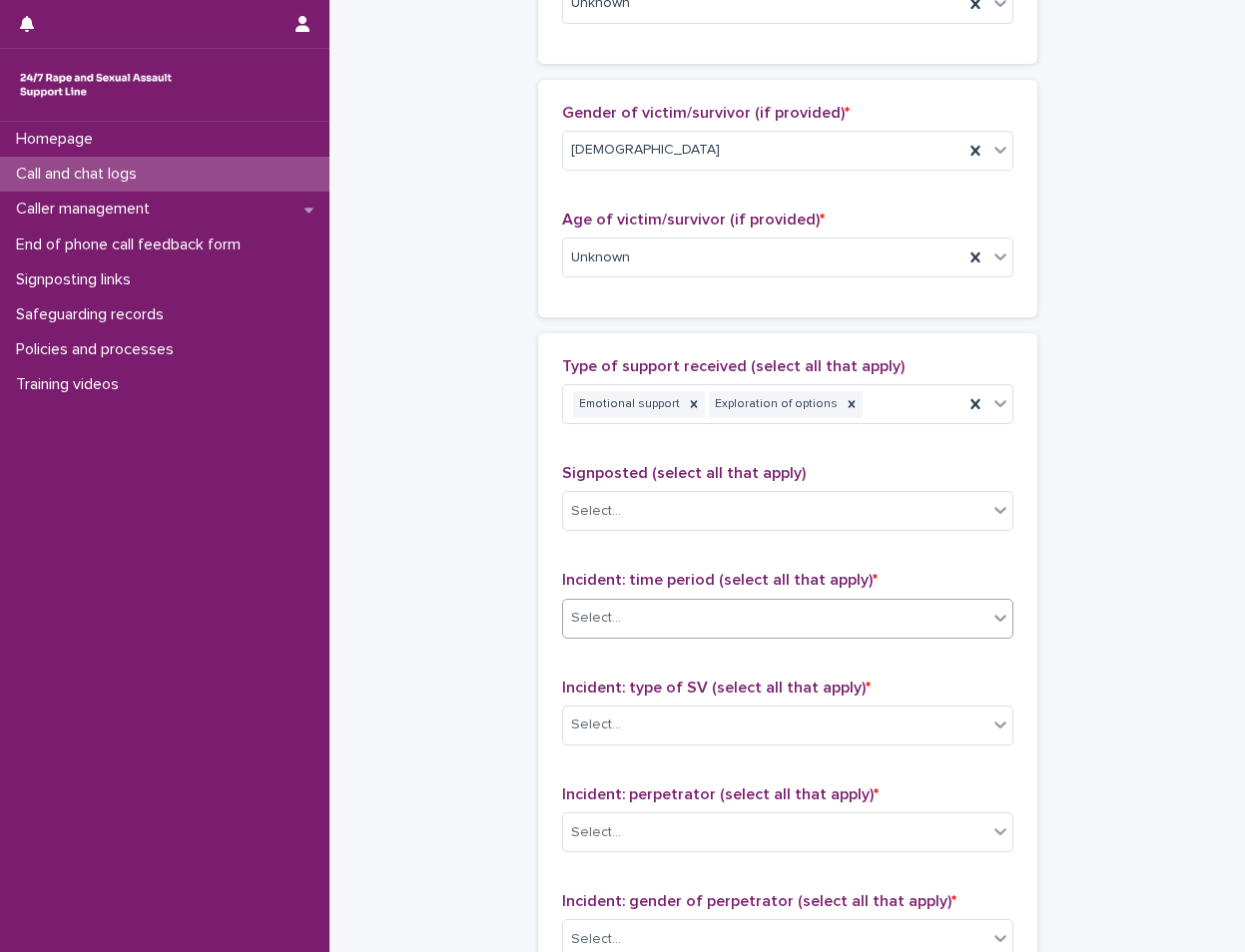 click on "Select..." at bounding box center (775, 618) 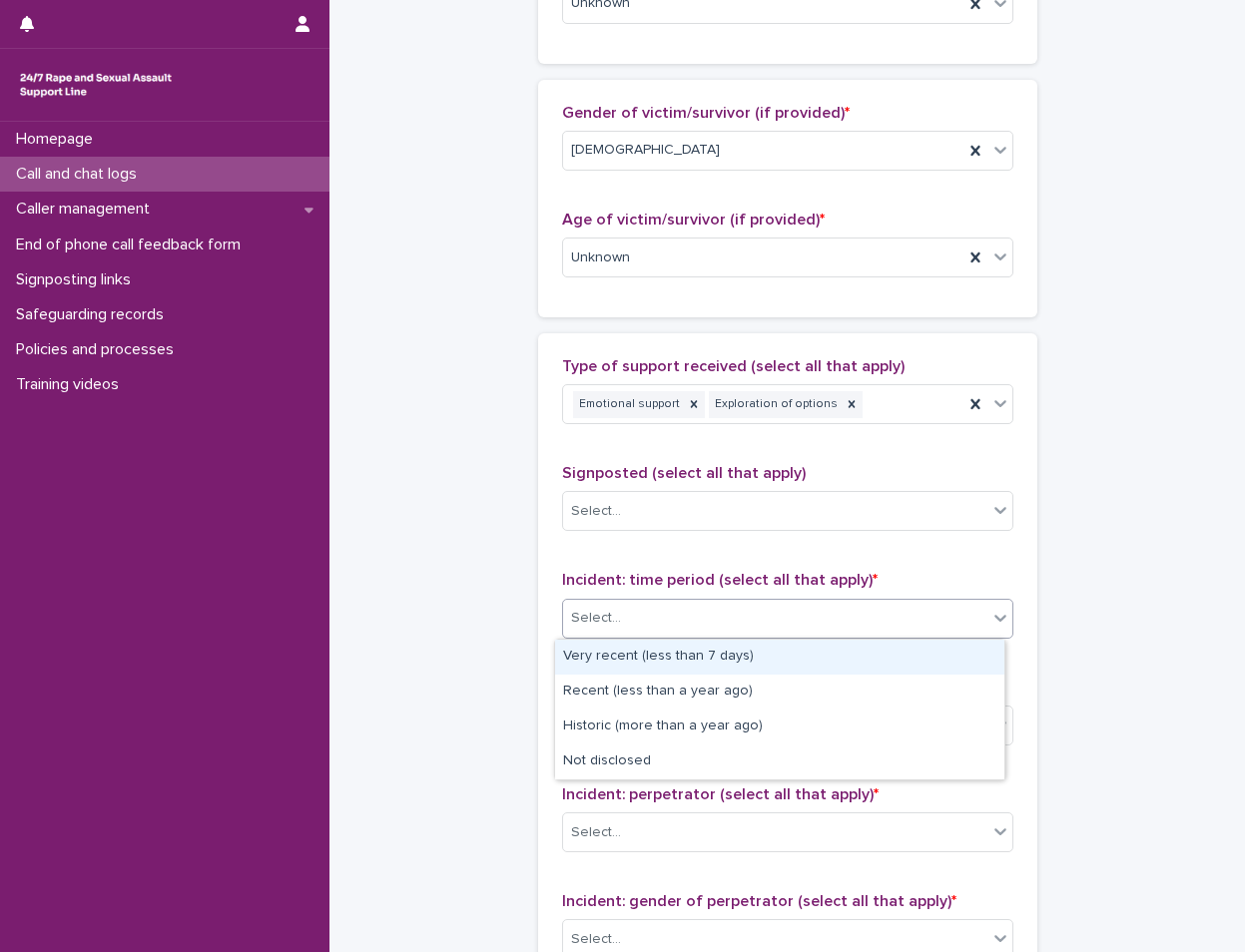 click on "Select..." at bounding box center (775, 618) 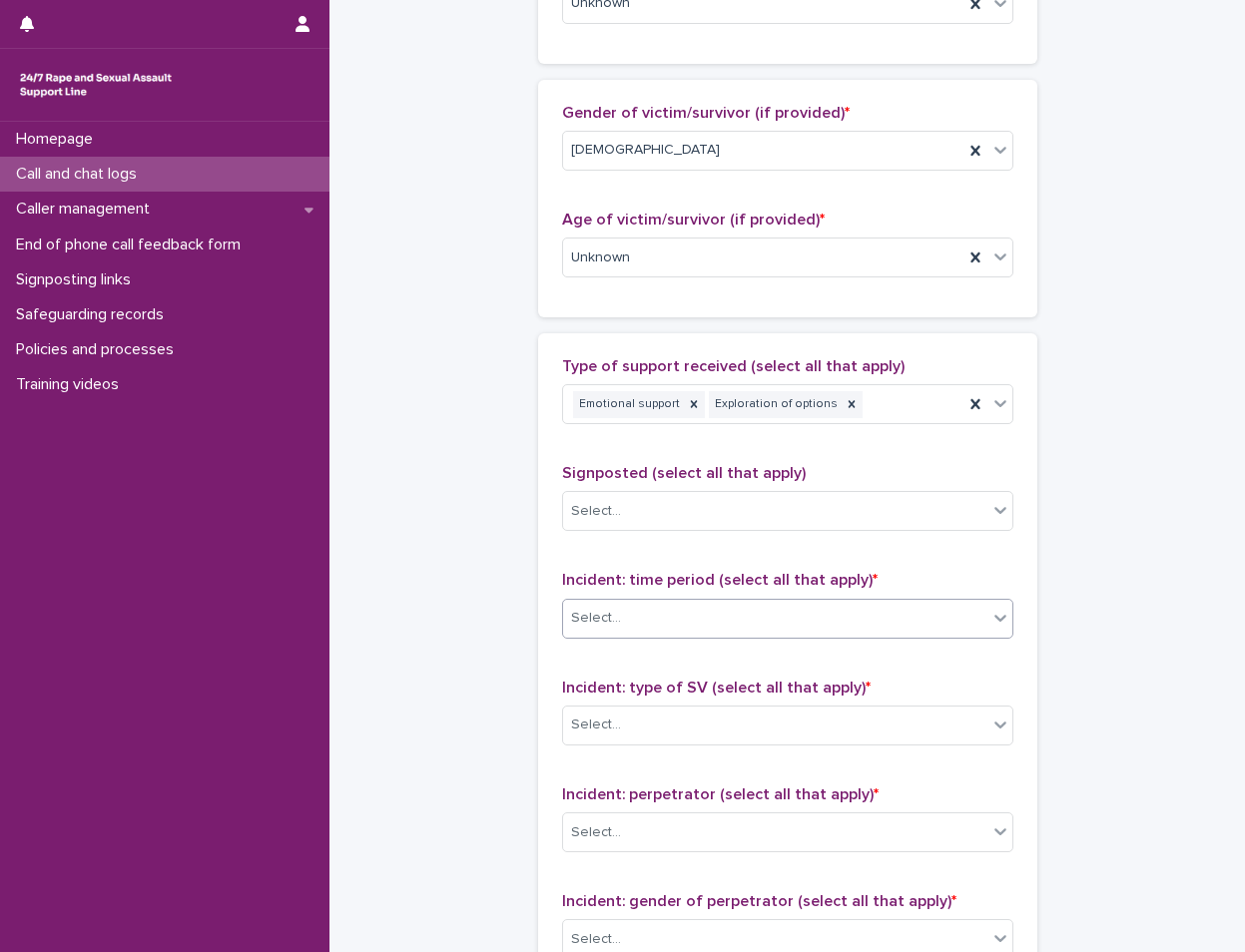 click on "Select..." at bounding box center [775, 618] 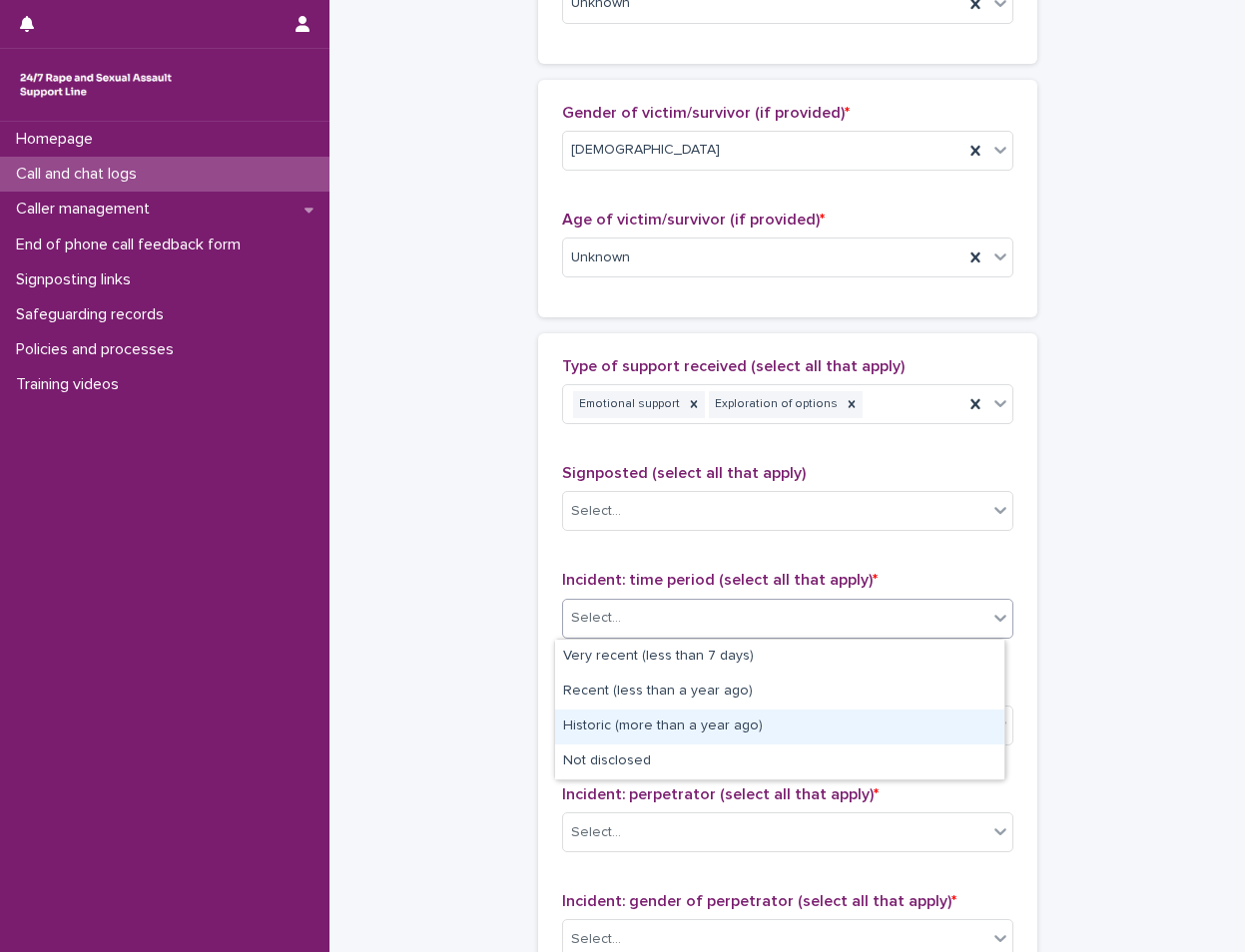 click on "Historic (more than a year ago)" at bounding box center (780, 726) 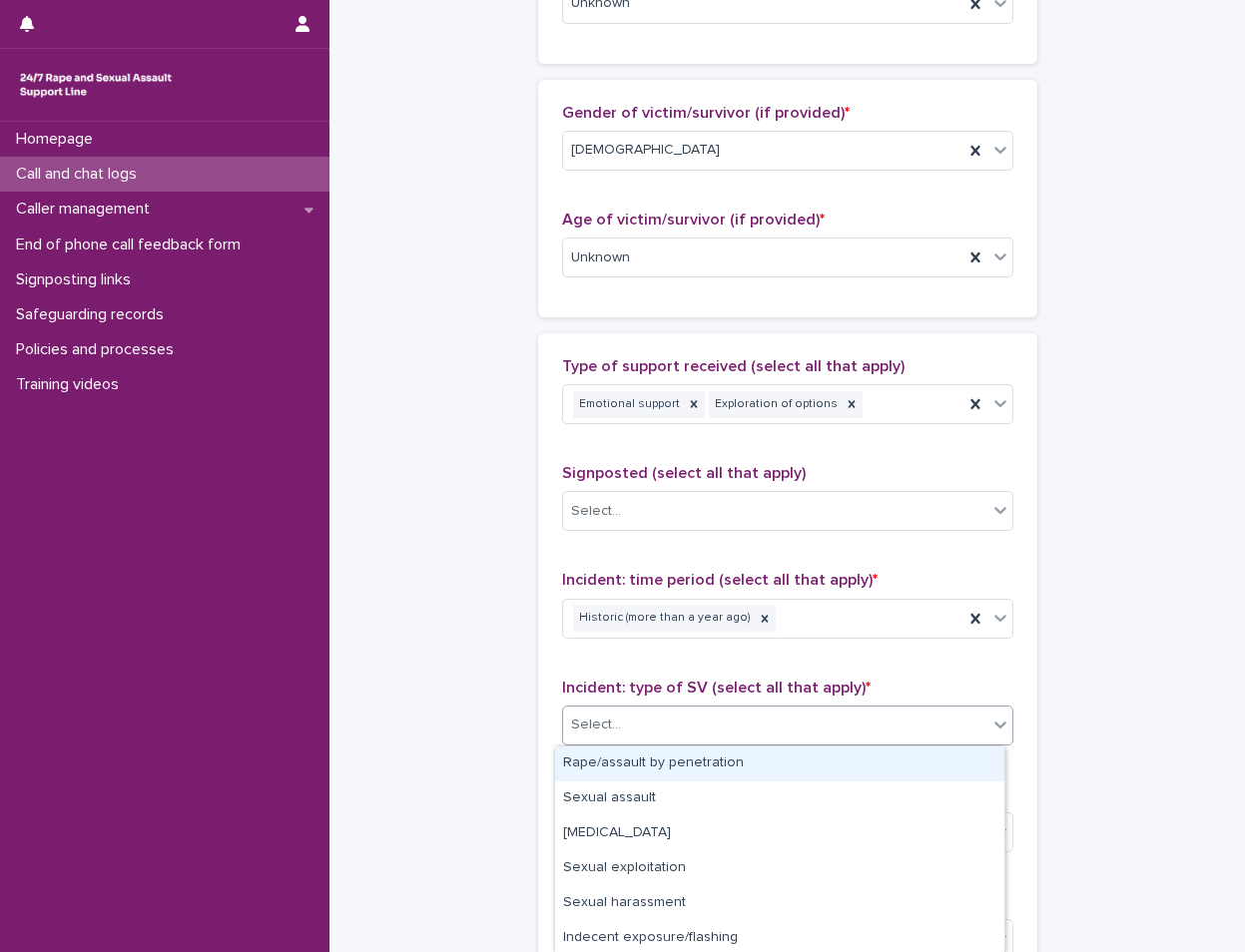 click on "Select..." at bounding box center (775, 724) 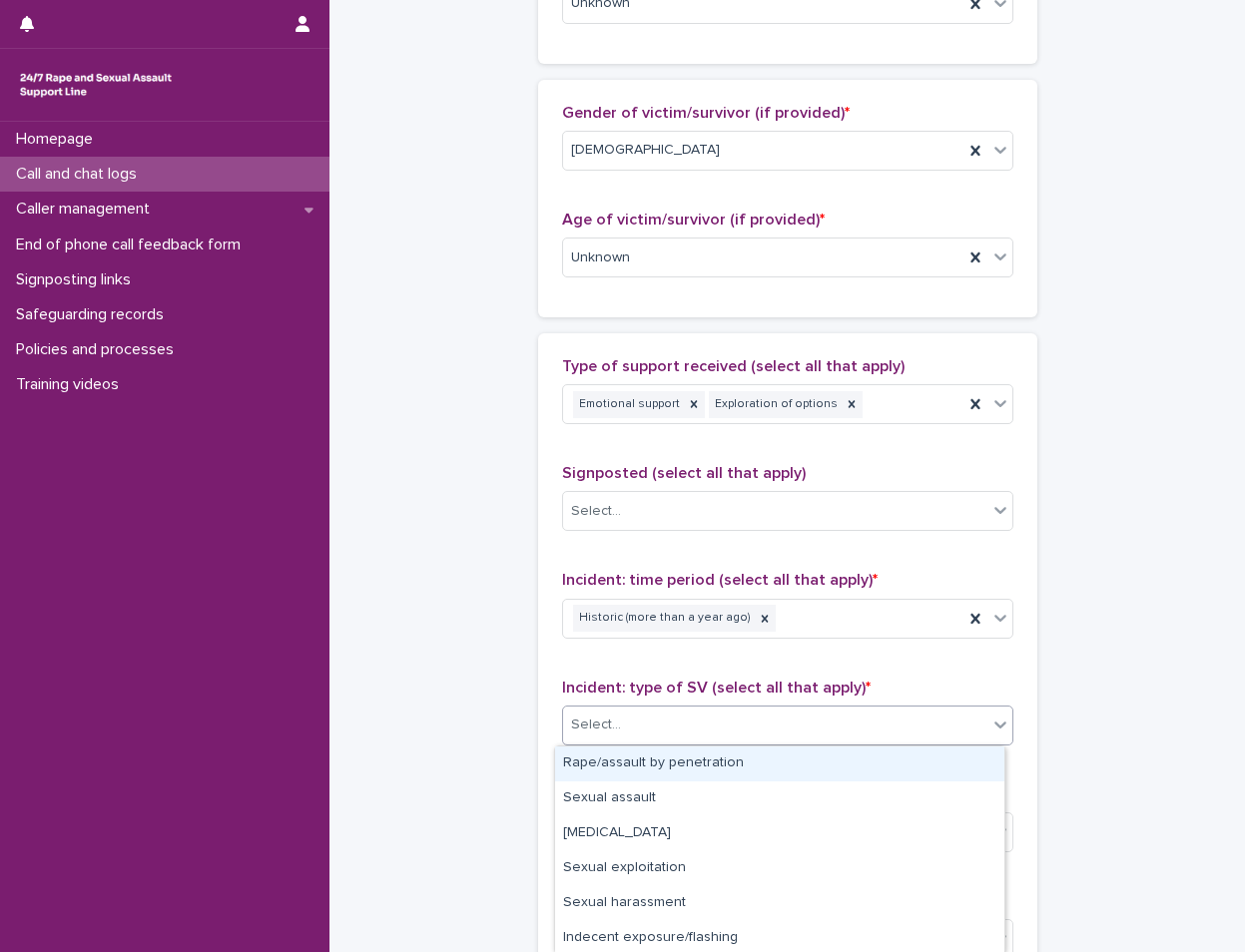 click on "**********" at bounding box center [787, 184] 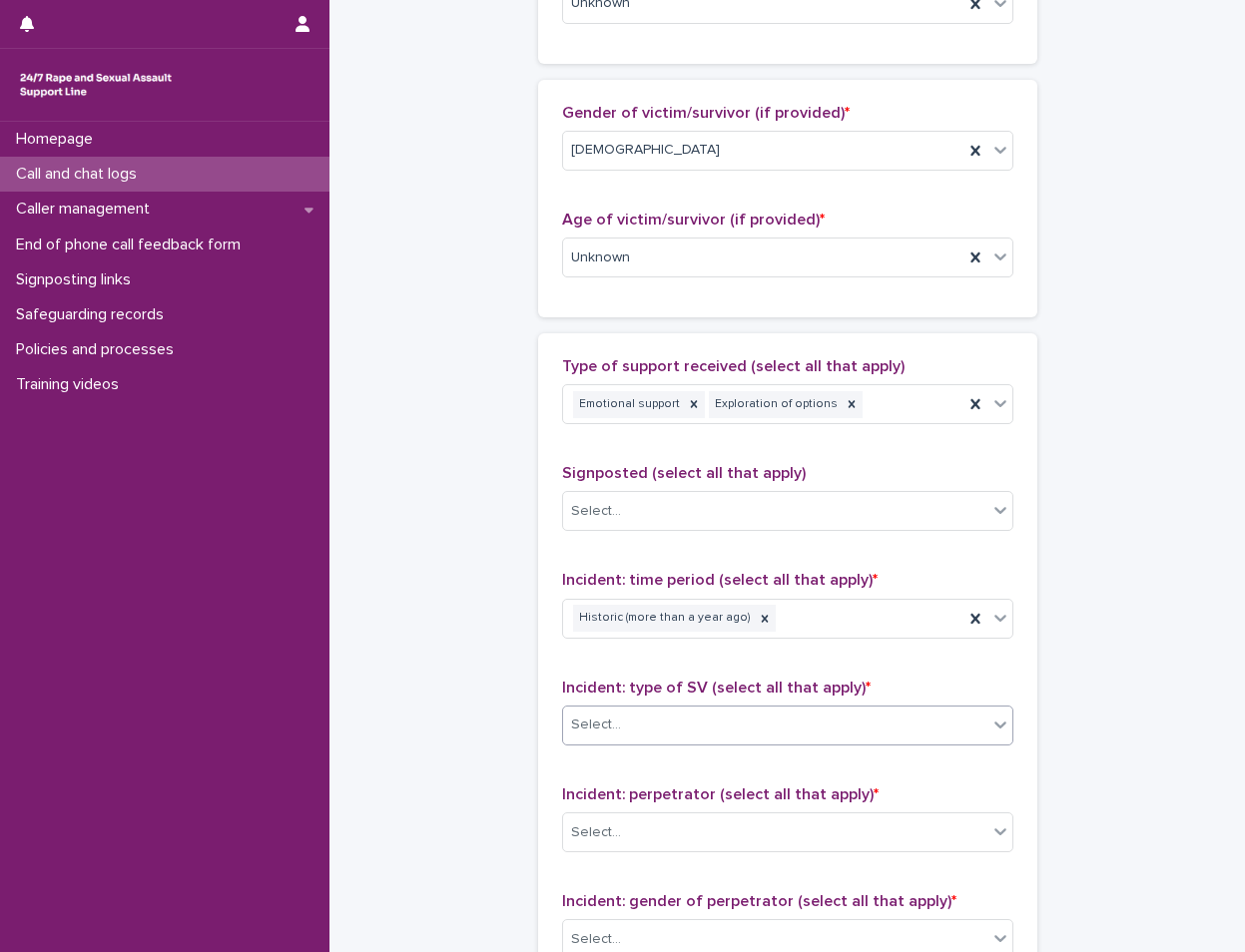 click on "Select..." at bounding box center [775, 724] 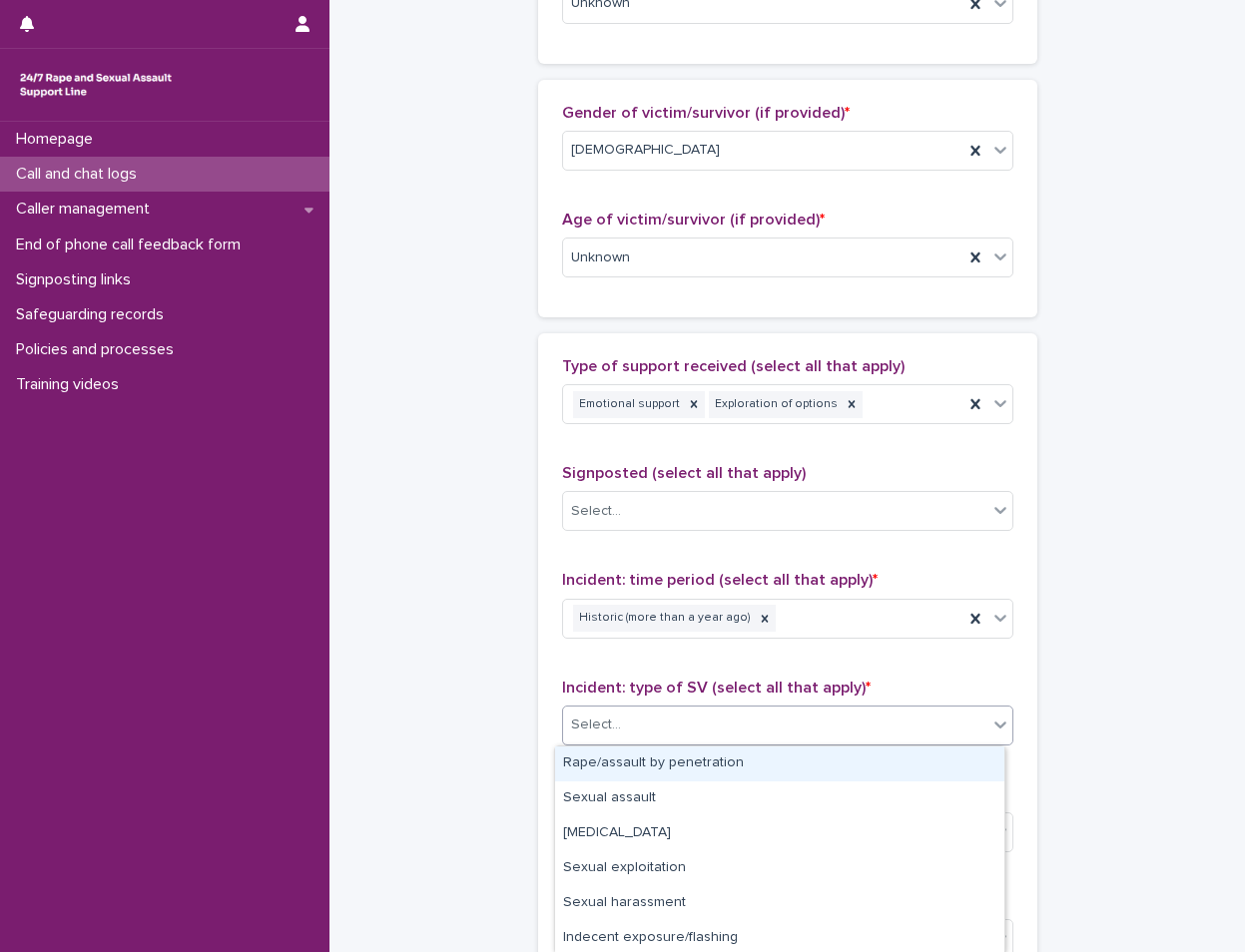 click on "Rape/assault by penetration" at bounding box center (780, 763) 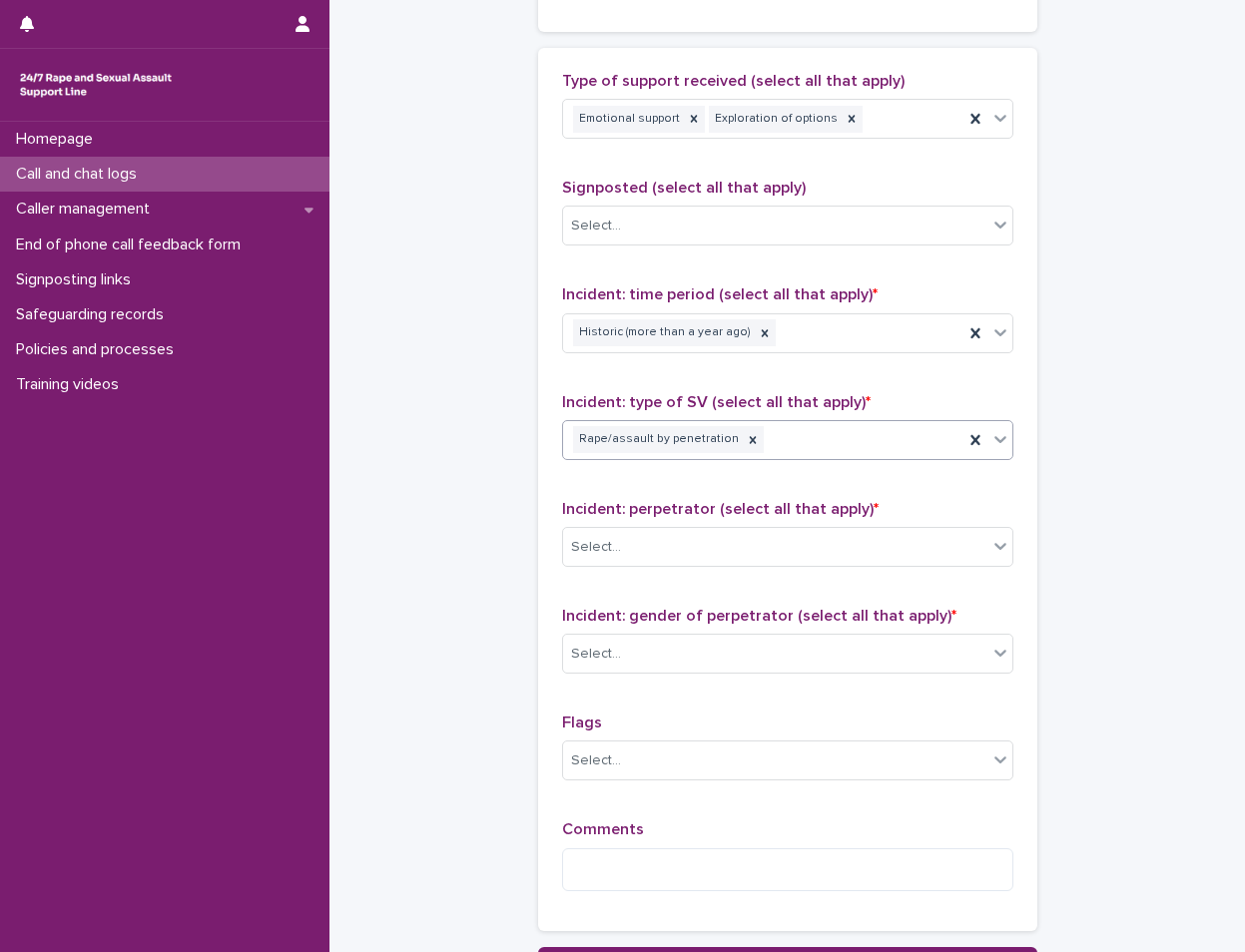 scroll, scrollTop: 1197, scrollLeft: 0, axis: vertical 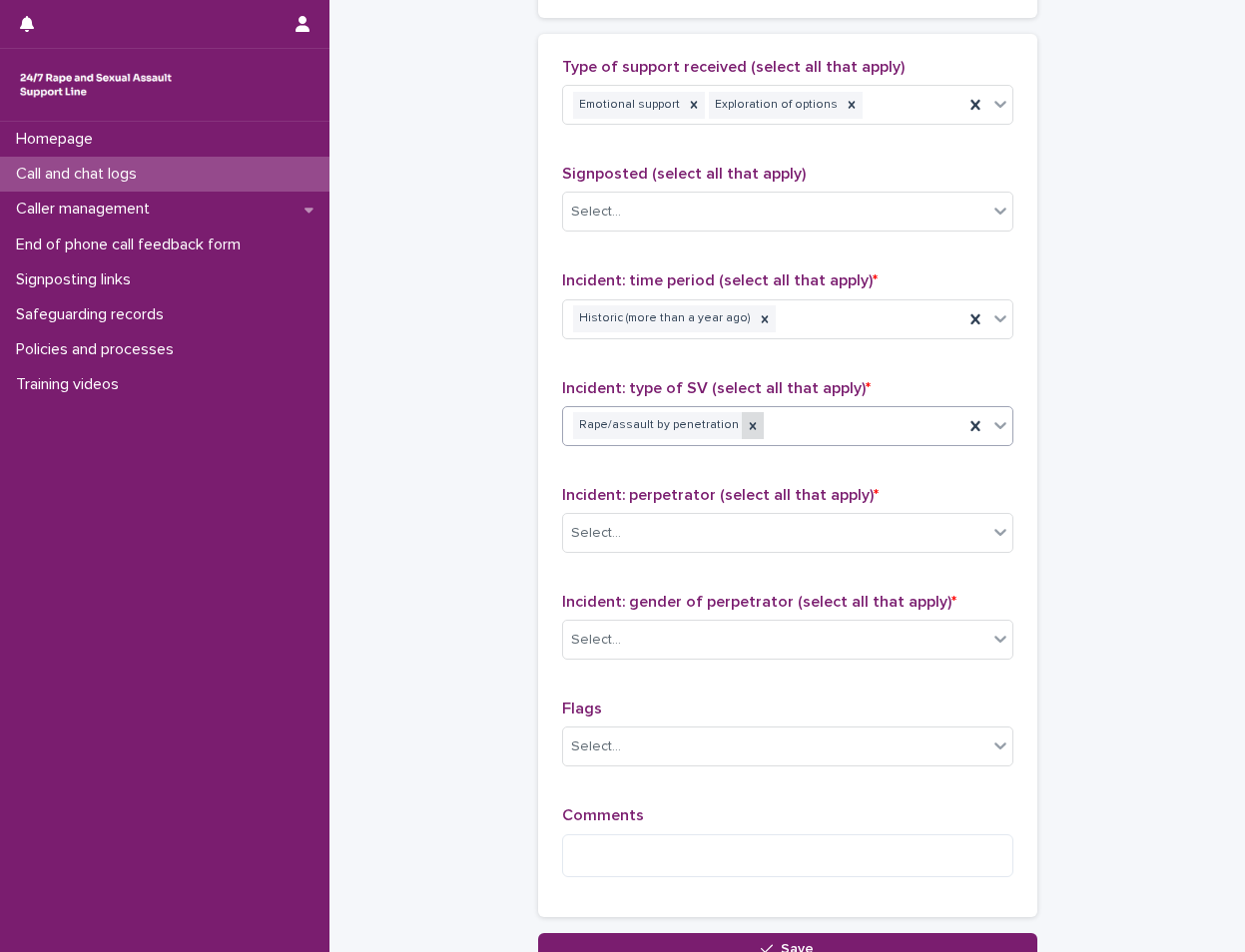 click 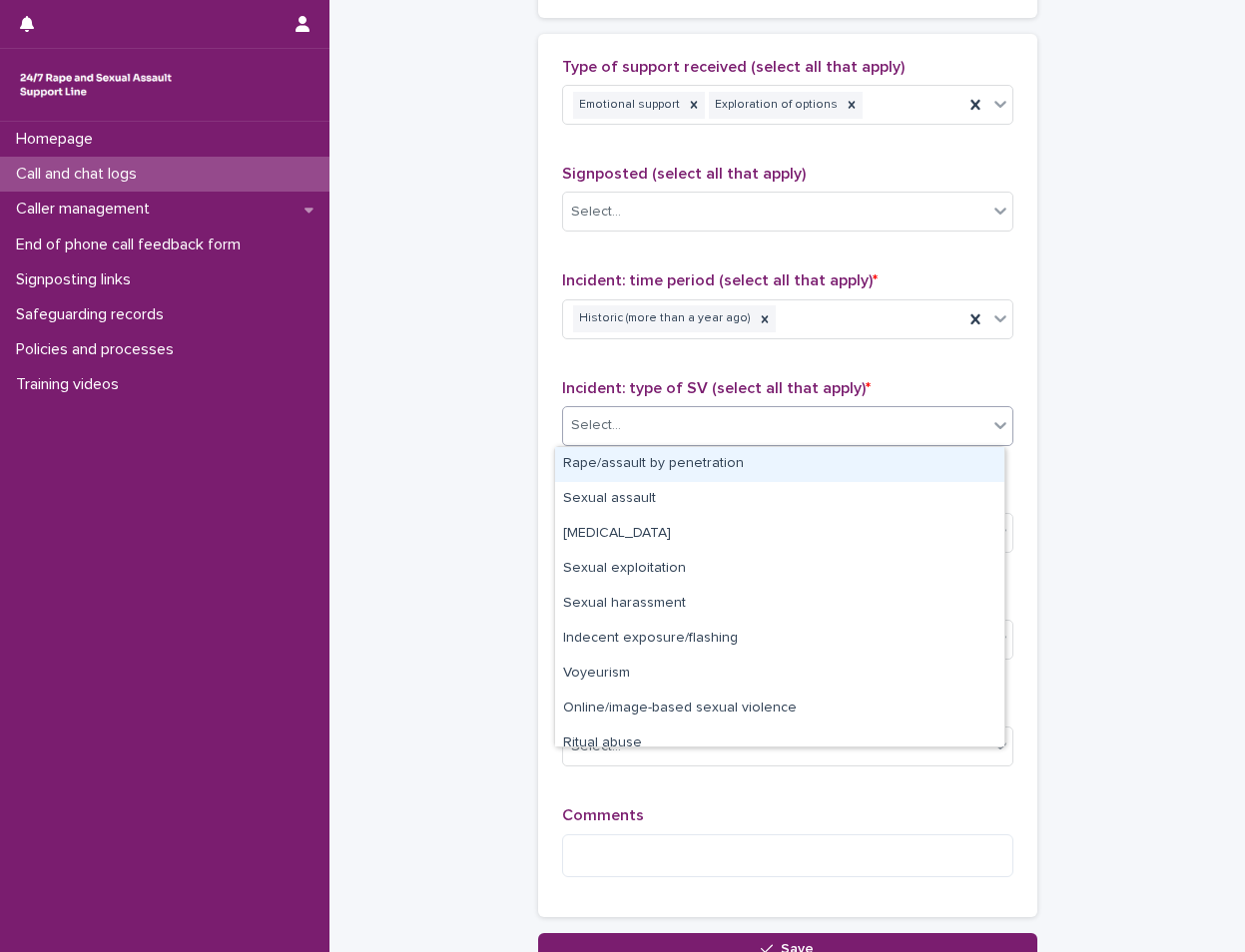 click 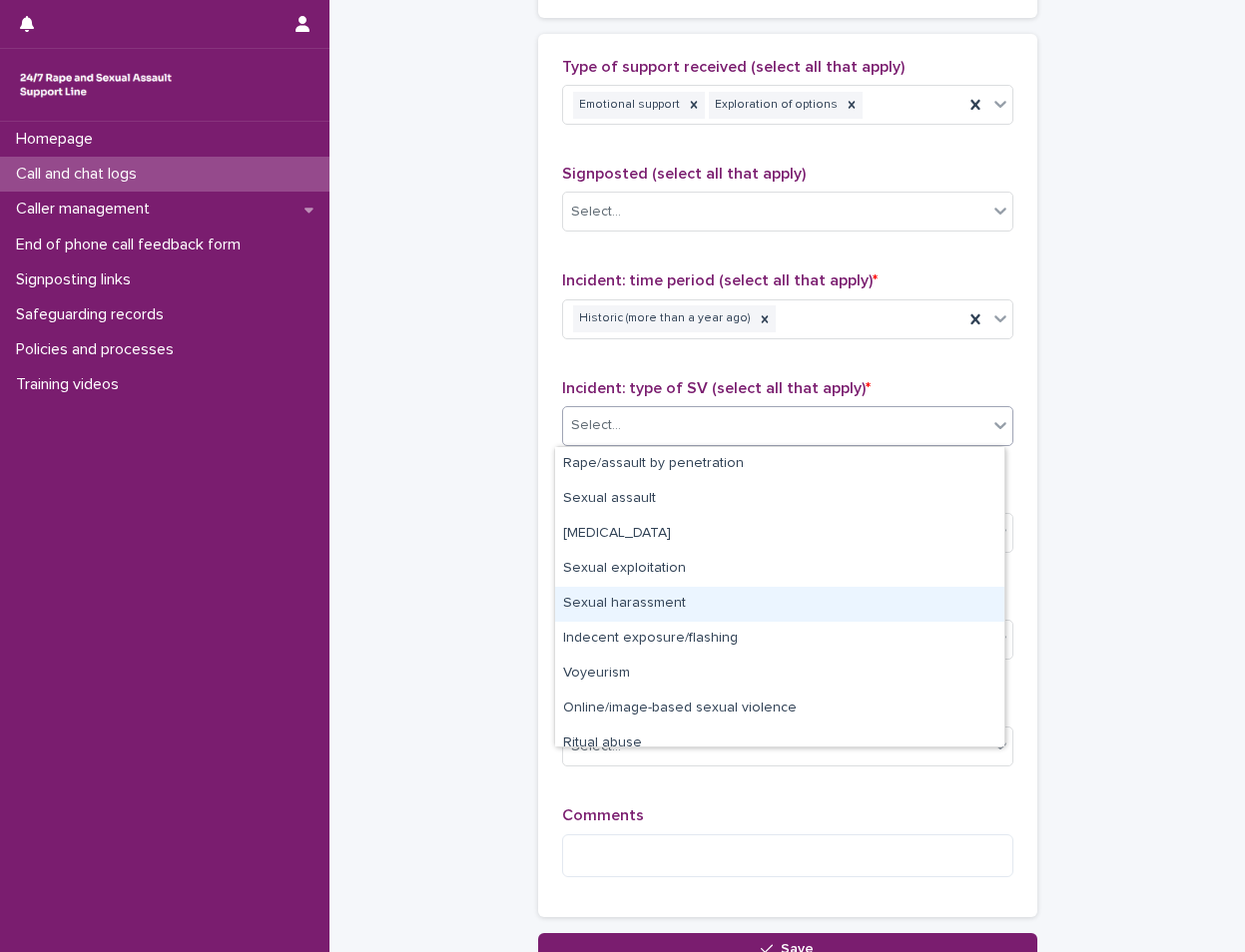 scroll, scrollTop: 50, scrollLeft: 0, axis: vertical 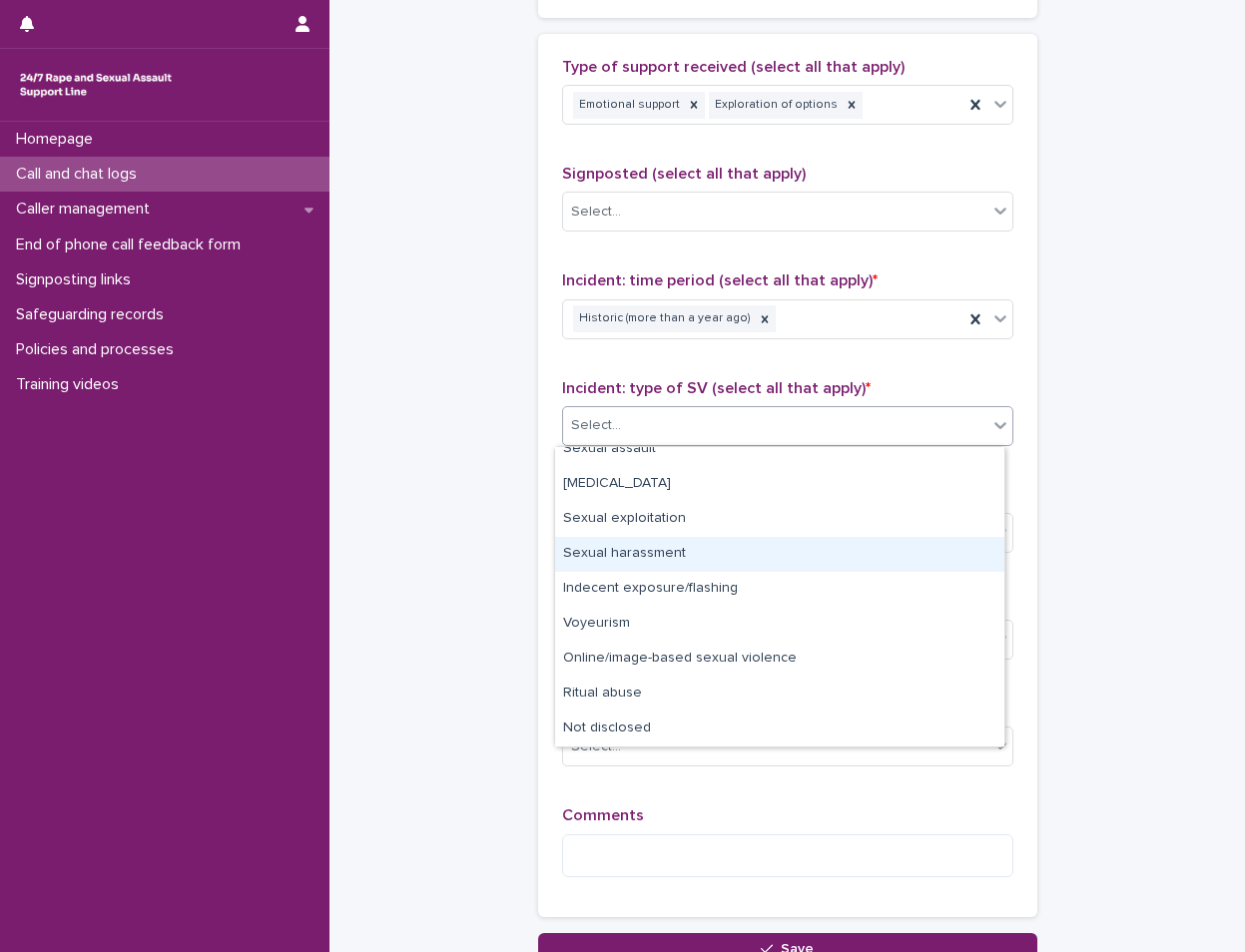 click on "Sexual harassment" at bounding box center (780, 554) 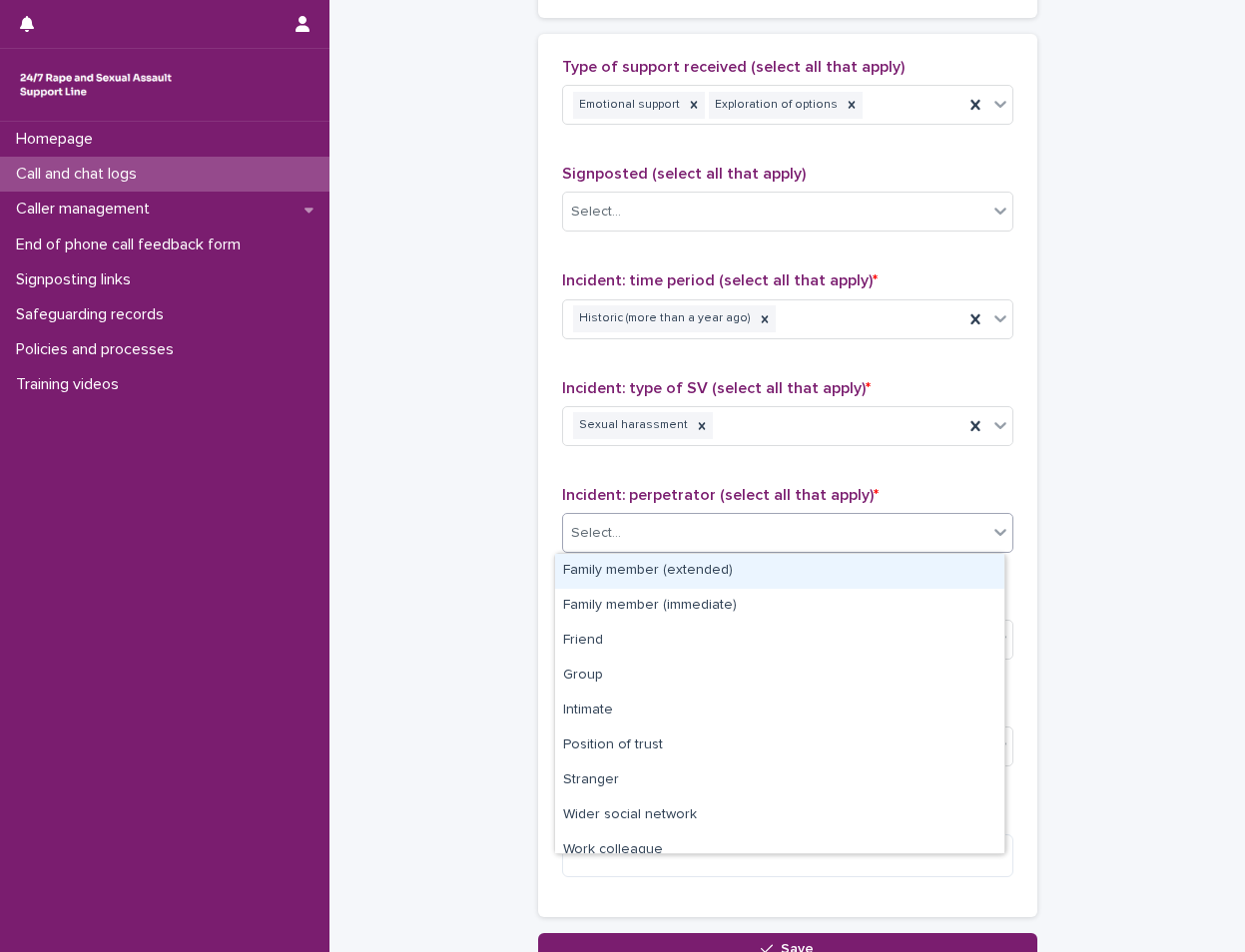 click on "Select..." at bounding box center (775, 533) 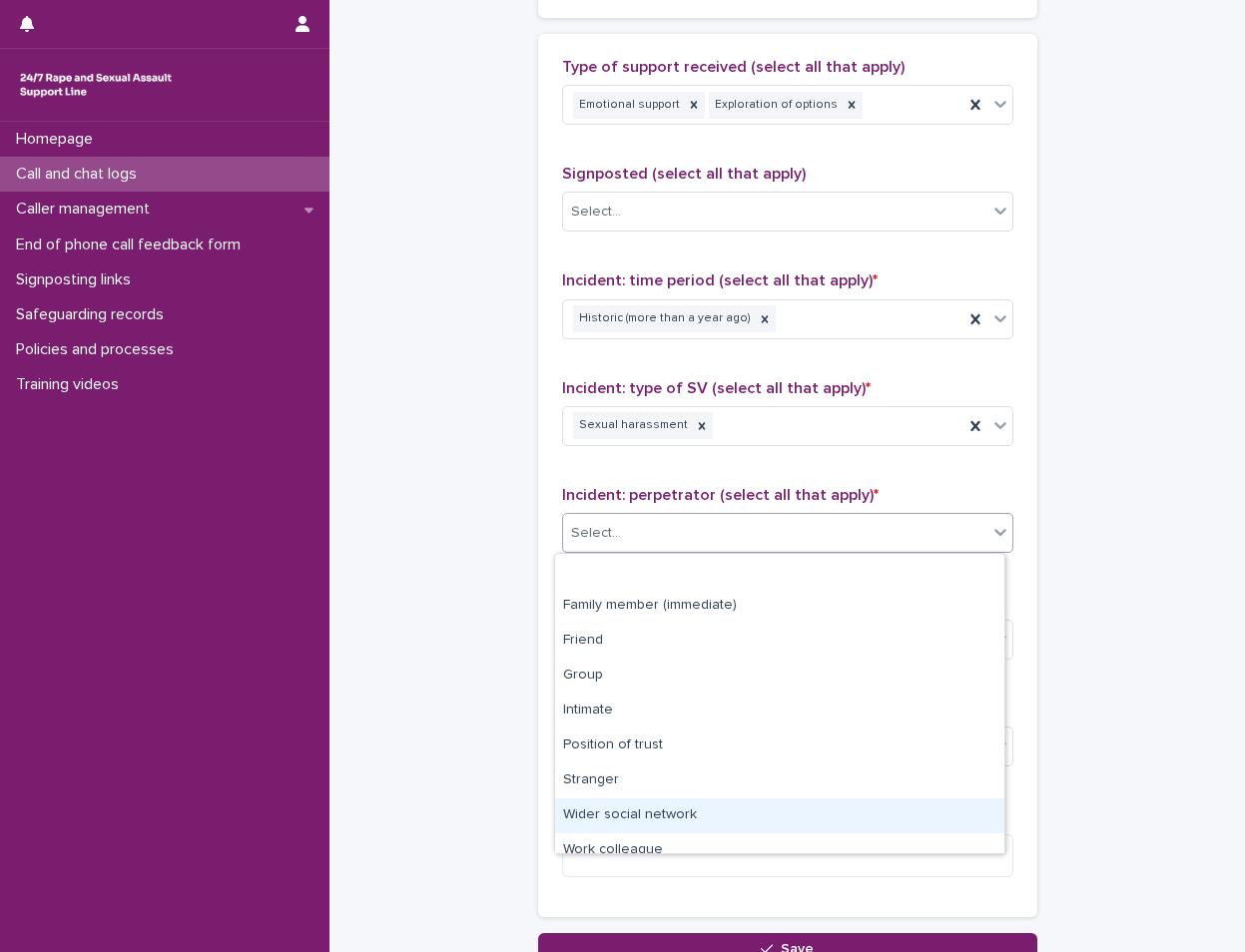 scroll, scrollTop: 85, scrollLeft: 0, axis: vertical 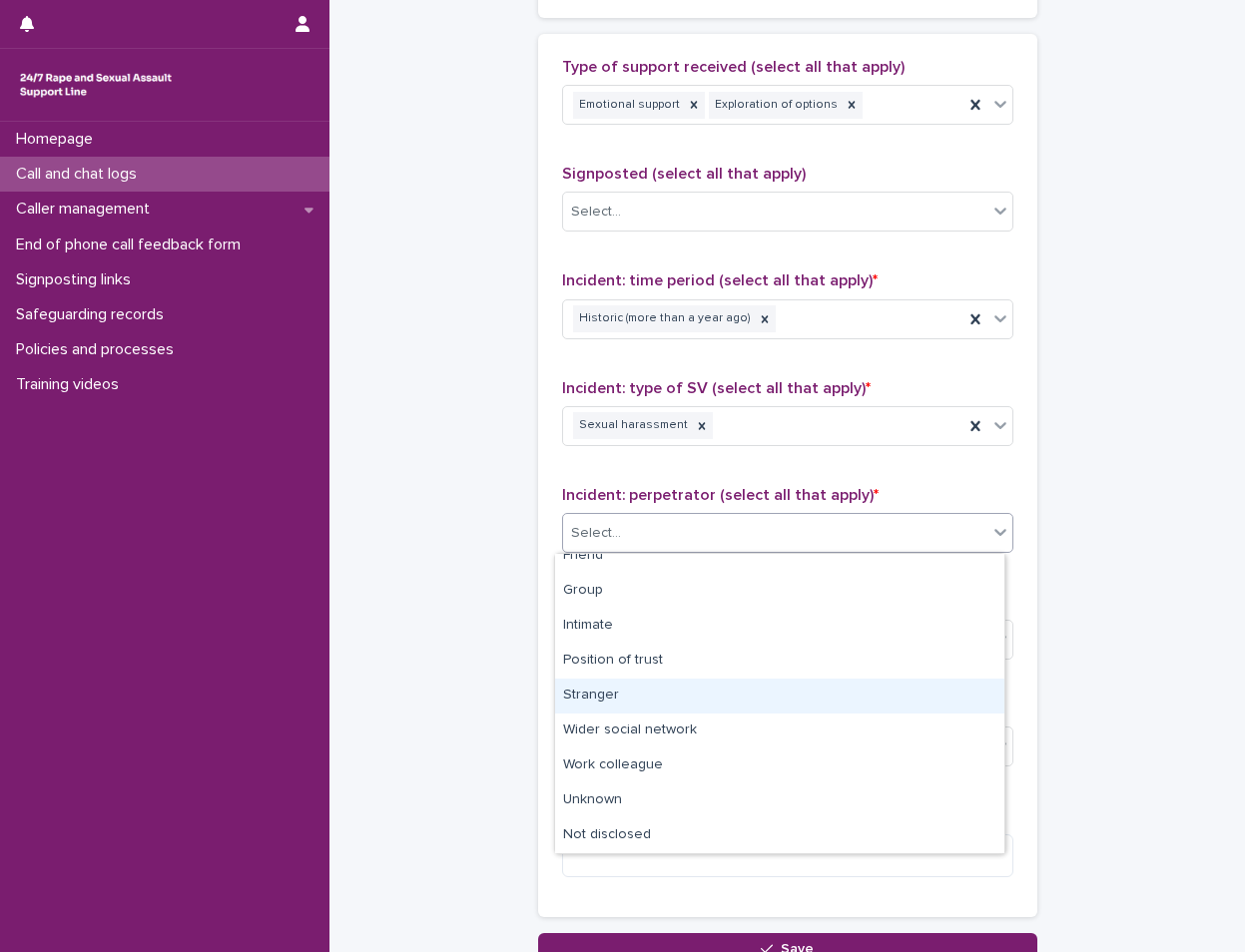 click on "Stranger" at bounding box center (780, 696) 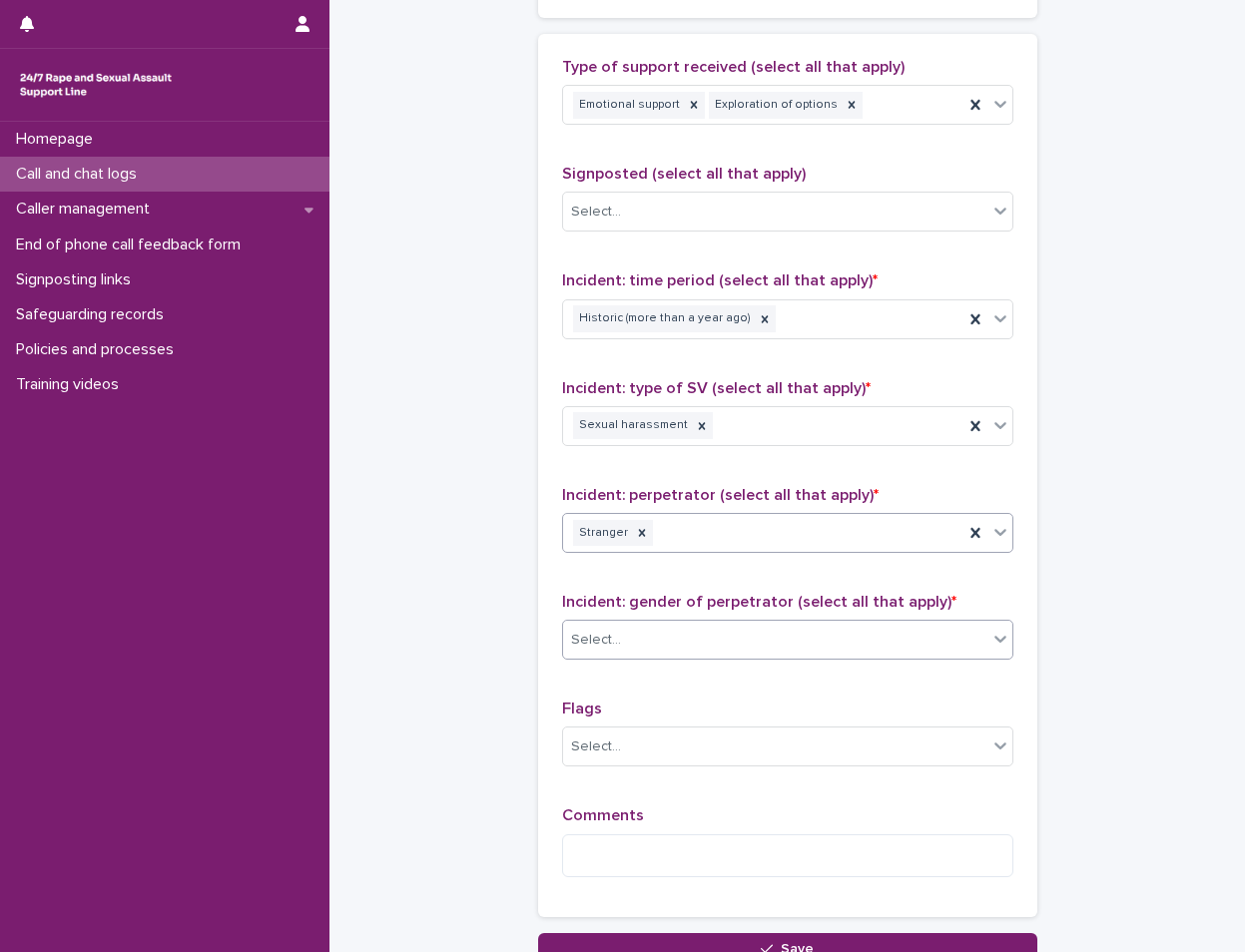 click on "Select..." at bounding box center [775, 640] 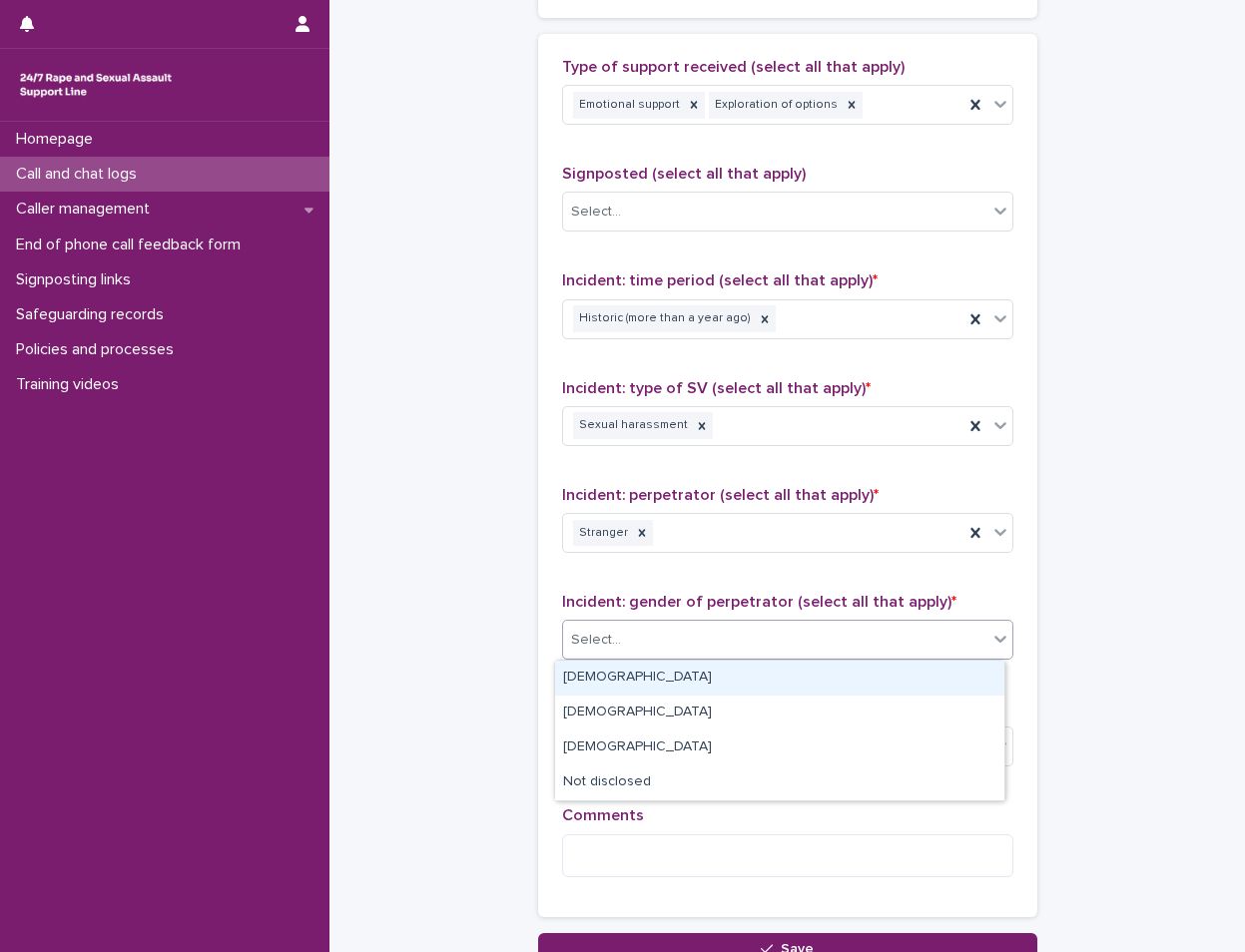 click on "[DEMOGRAPHIC_DATA]" at bounding box center (780, 678) 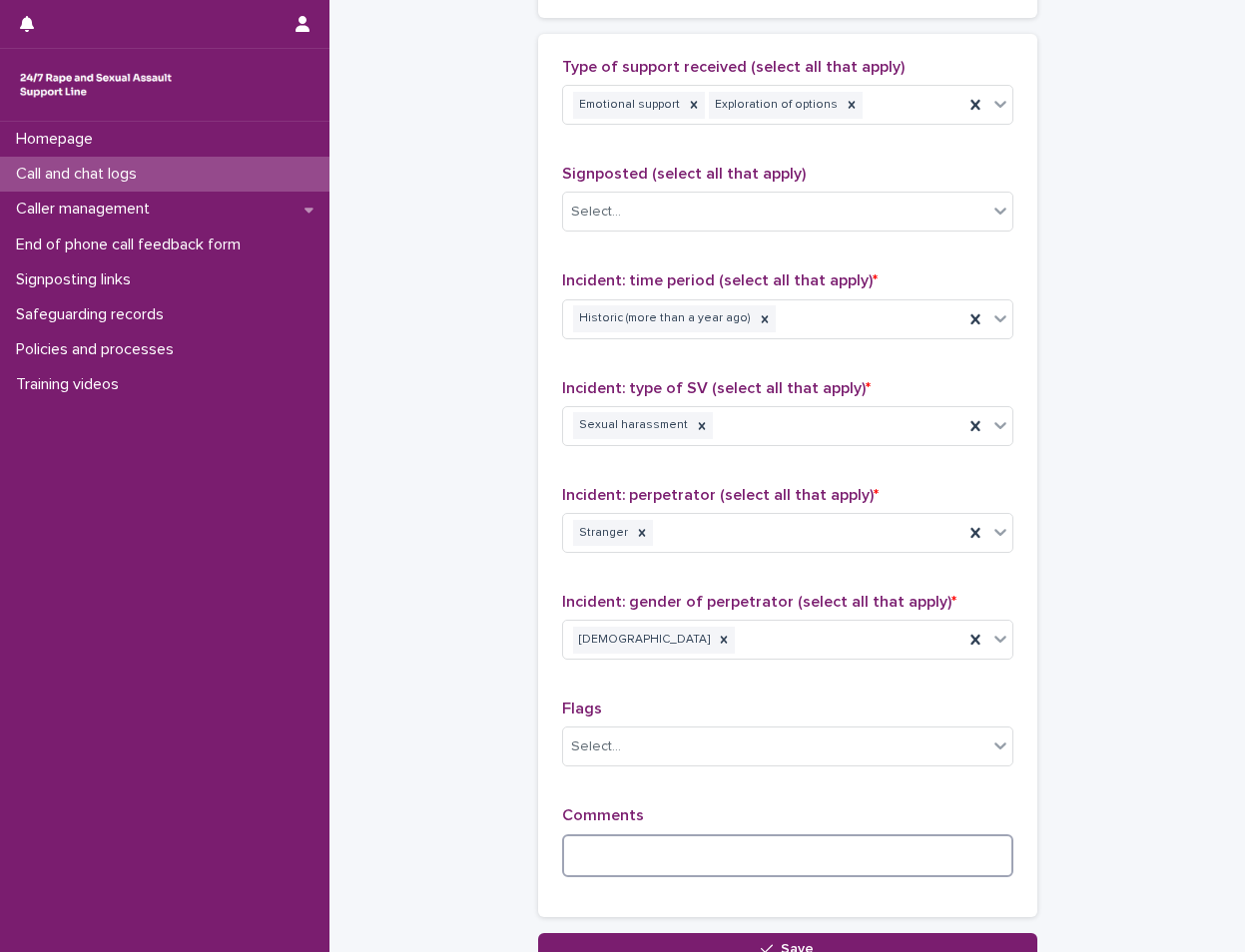 click at bounding box center [788, 855] 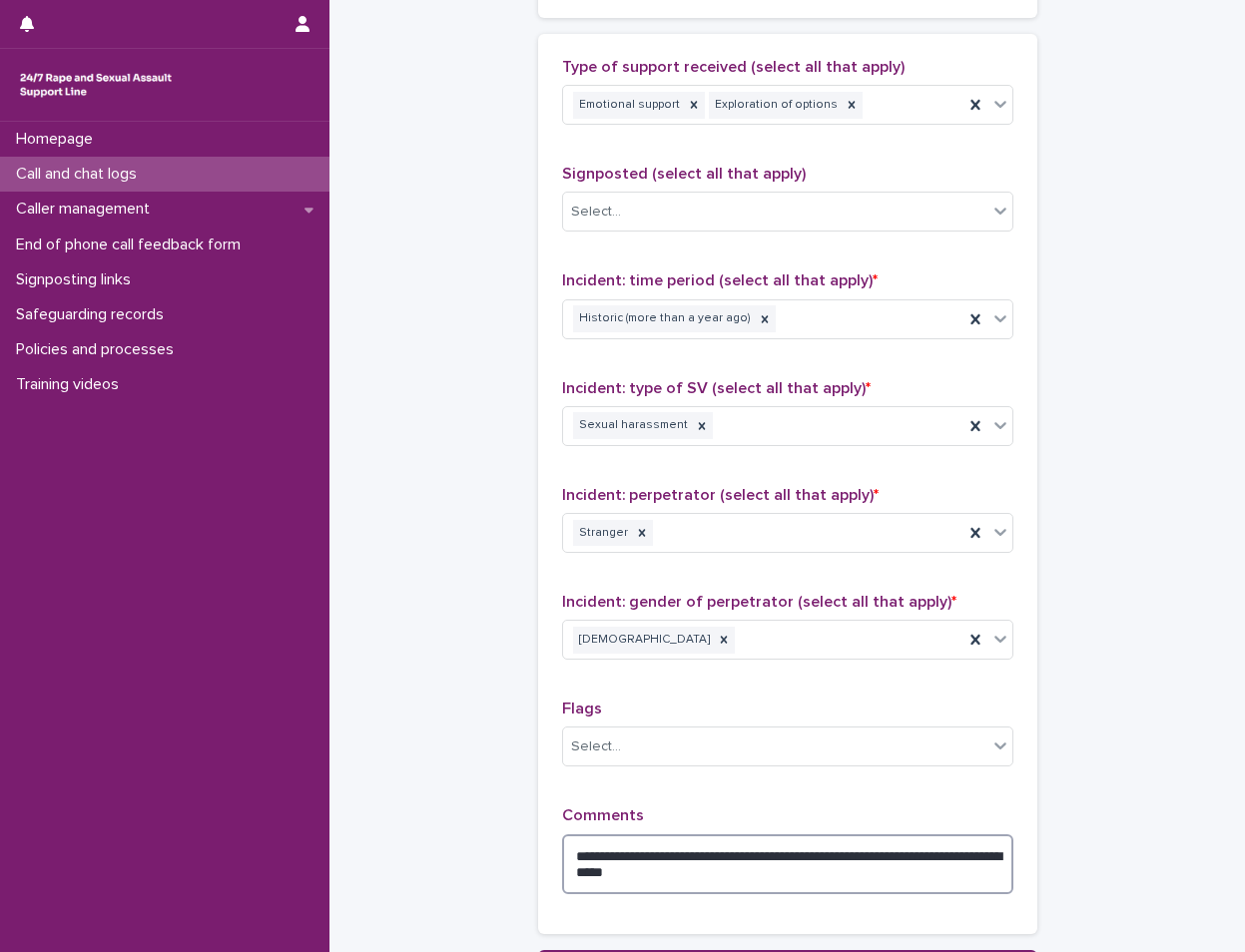 drag, startPoint x: 990, startPoint y: 864, endPoint x: 843, endPoint y: 851, distance: 147.57371 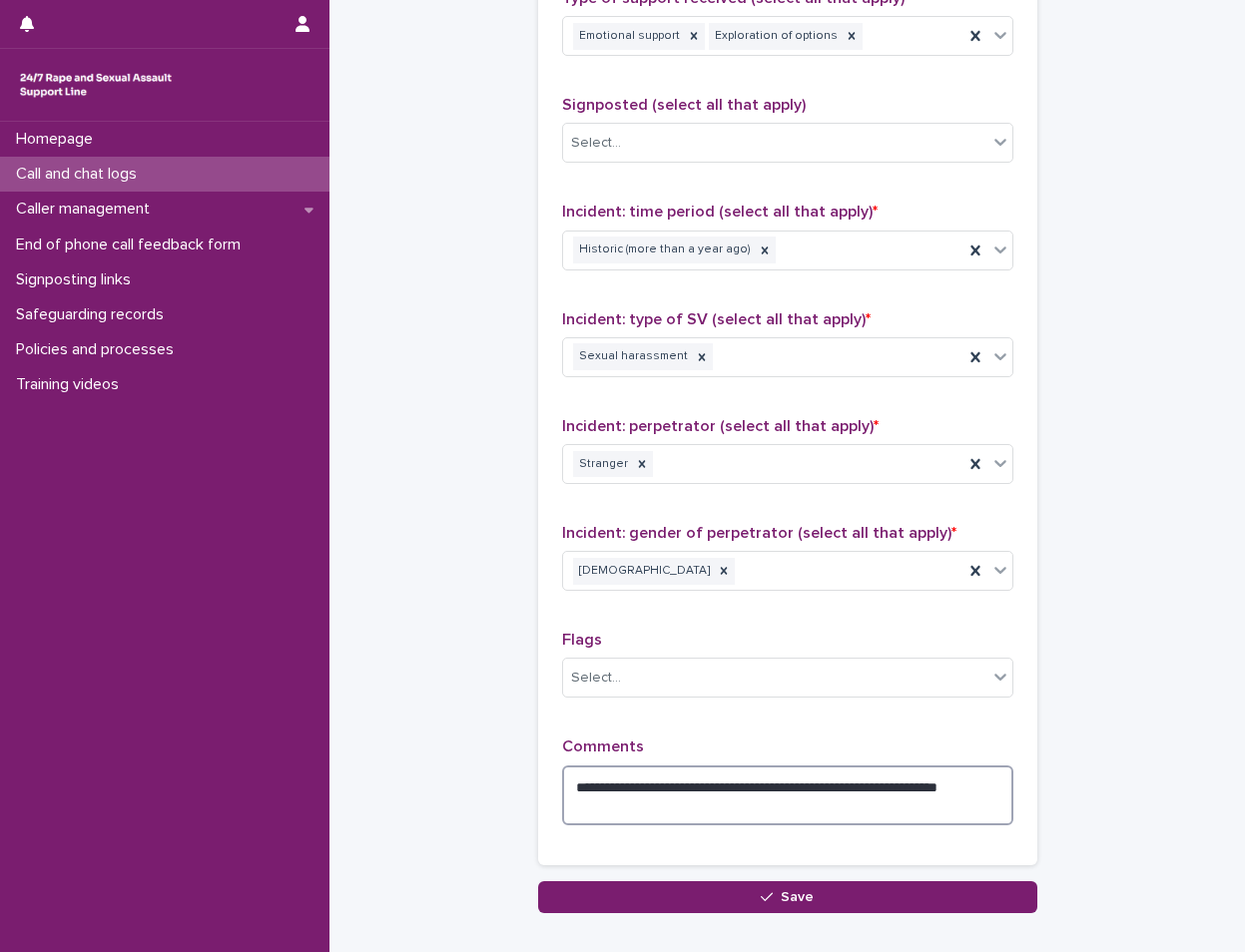 scroll, scrollTop: 1383, scrollLeft: 0, axis: vertical 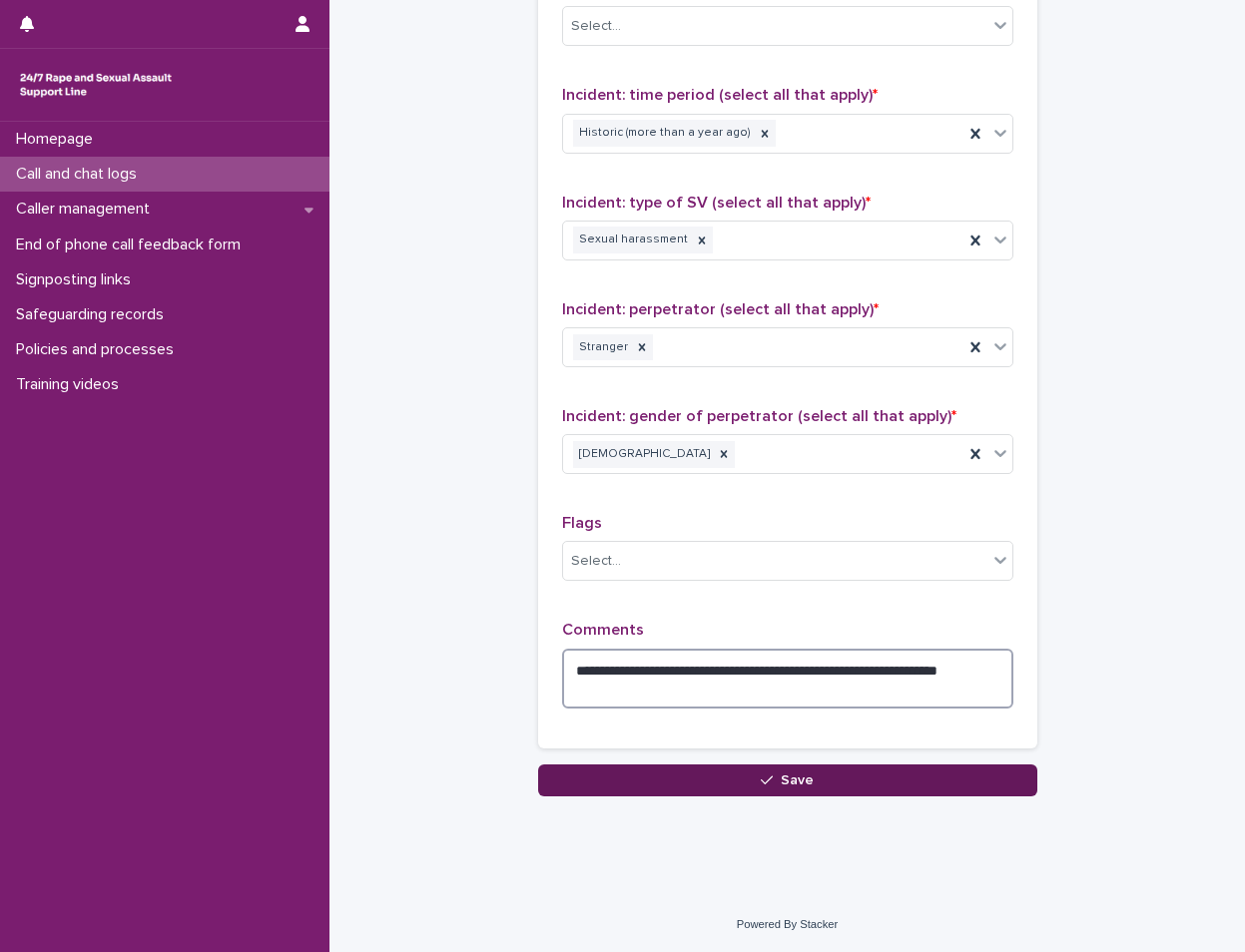 type on "**********" 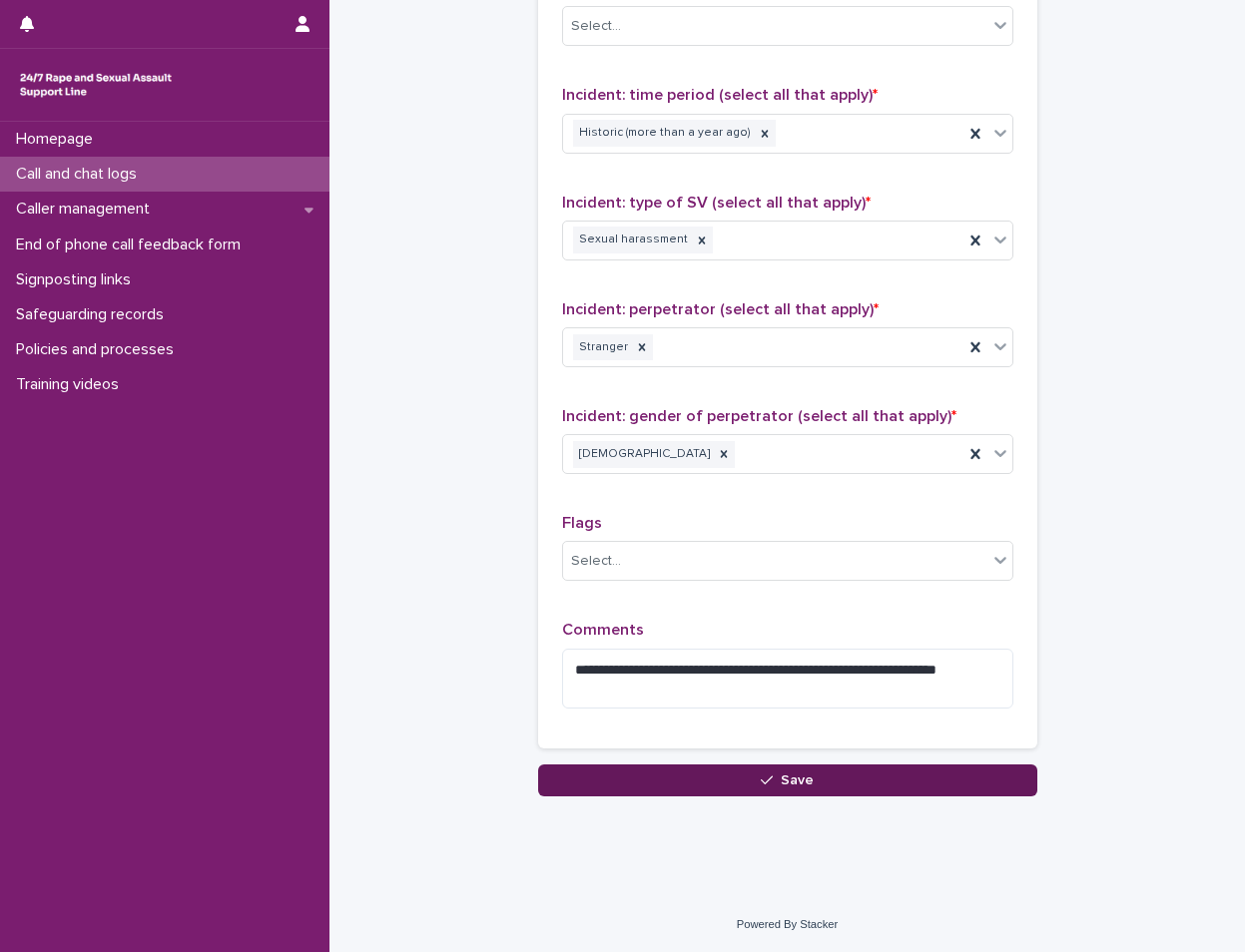click on "Save" at bounding box center (788, 780) 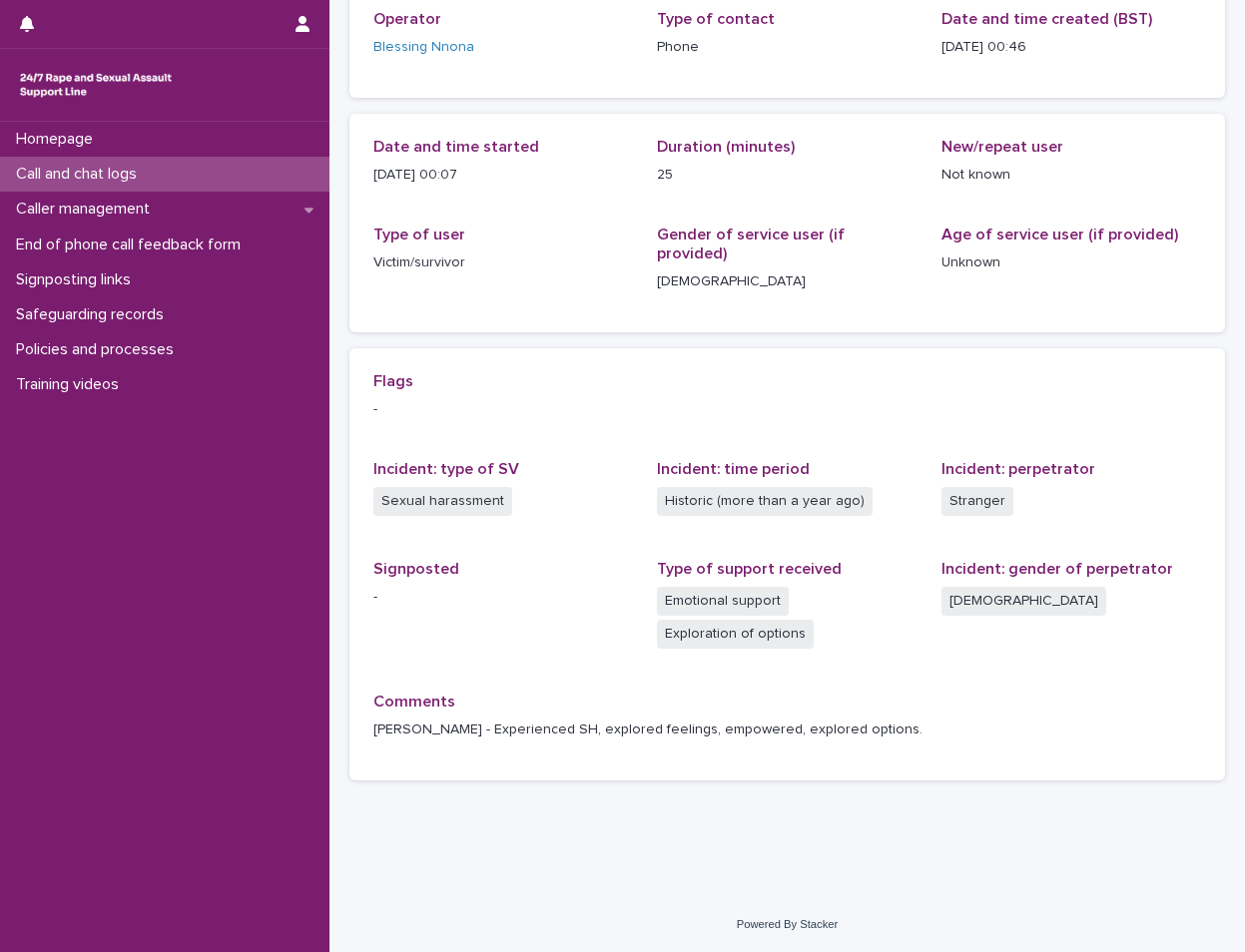 scroll, scrollTop: 0, scrollLeft: 0, axis: both 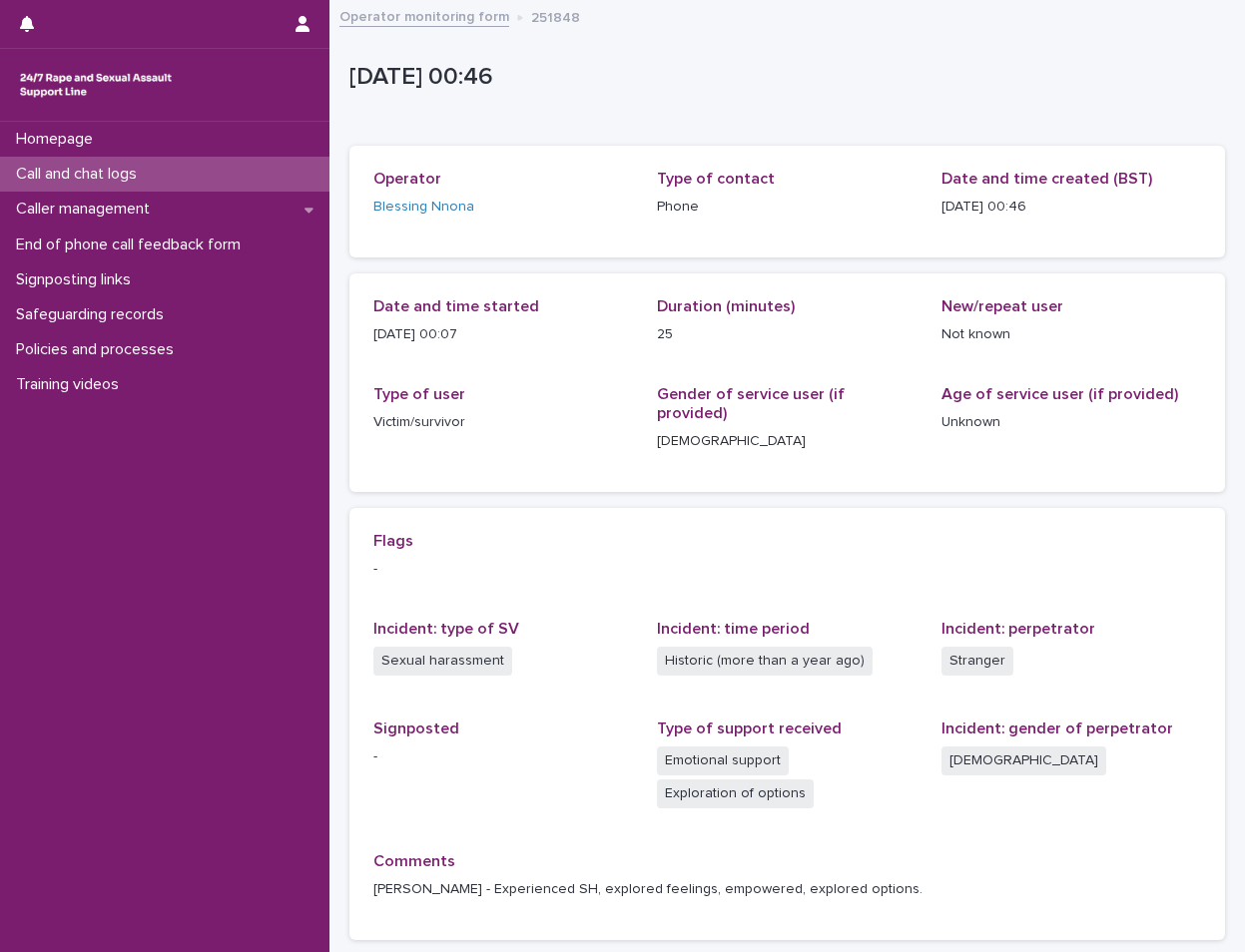 click on "Call and chat logs" at bounding box center [165, 174] 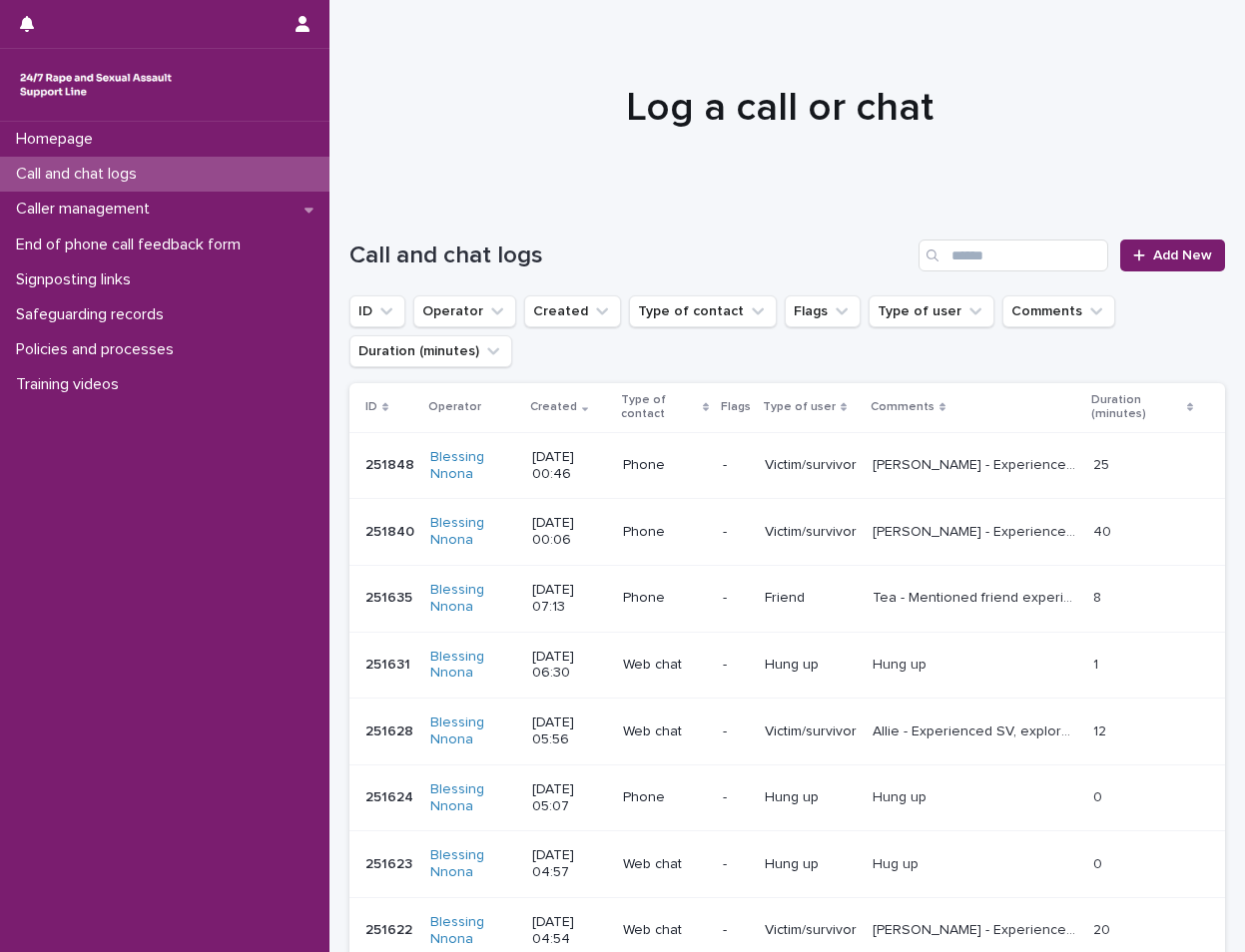 click on "Phone" at bounding box center (665, 465) 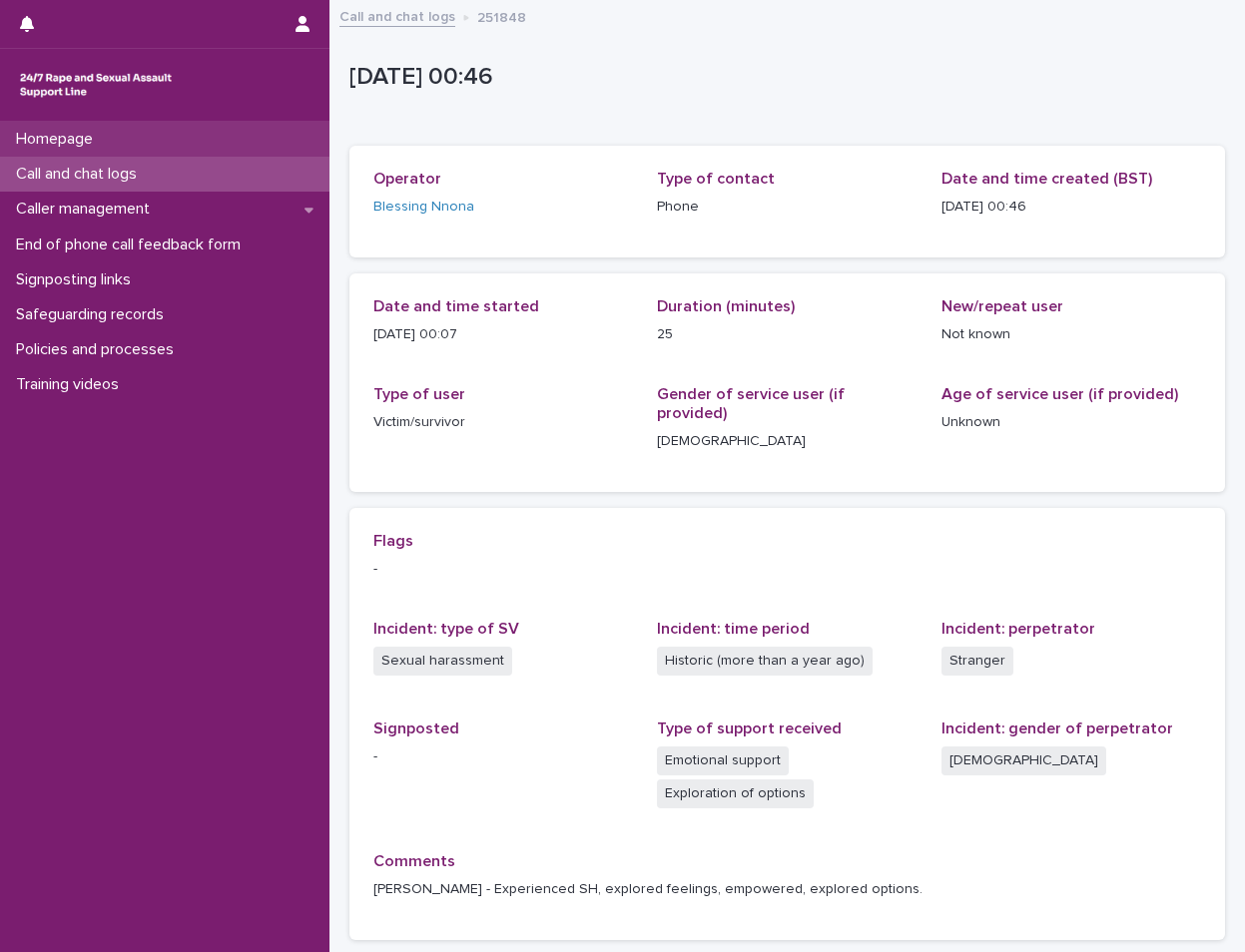 click on "Homepage" at bounding box center [165, 139] 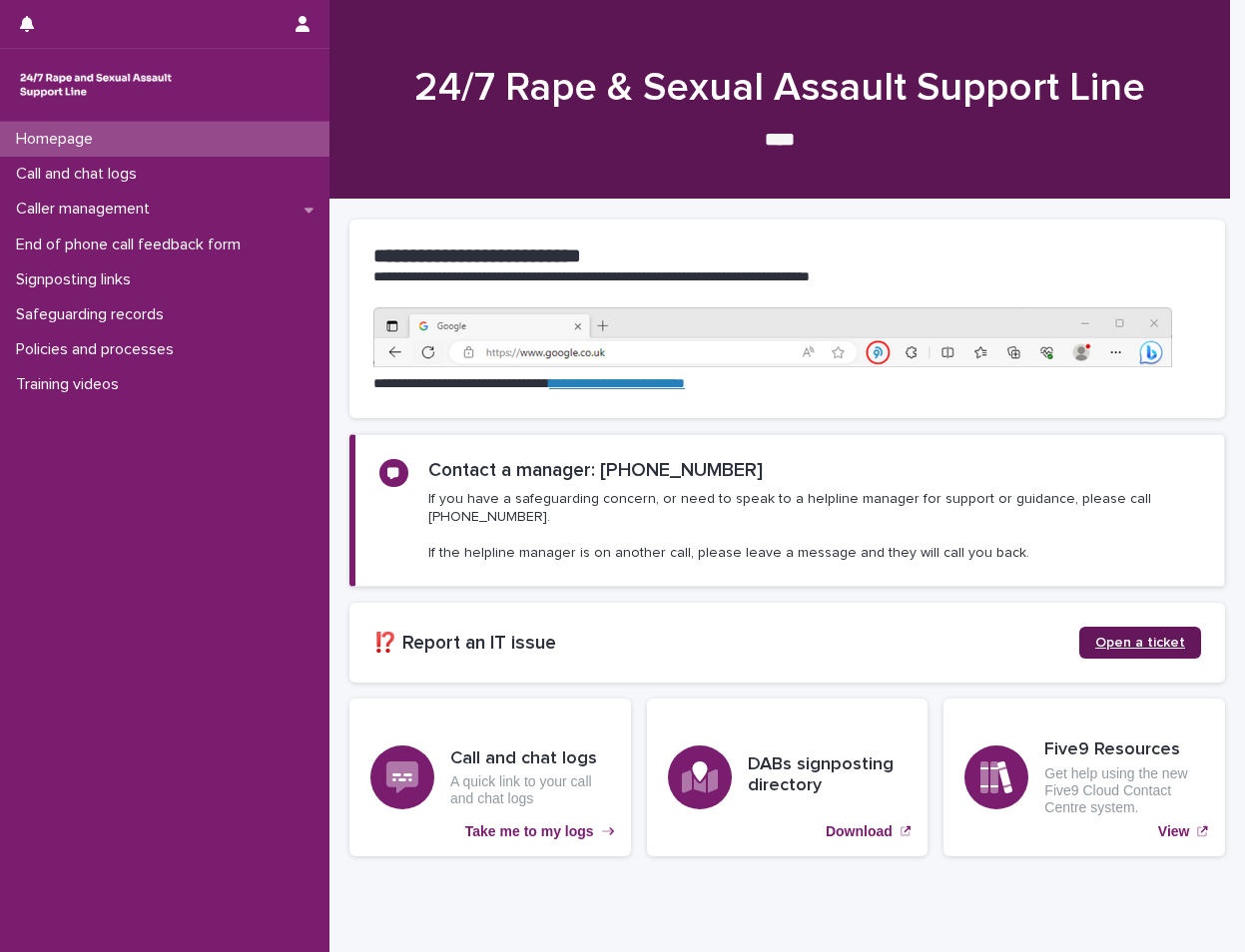 click on "Open a ticket" at bounding box center [1140, 643] 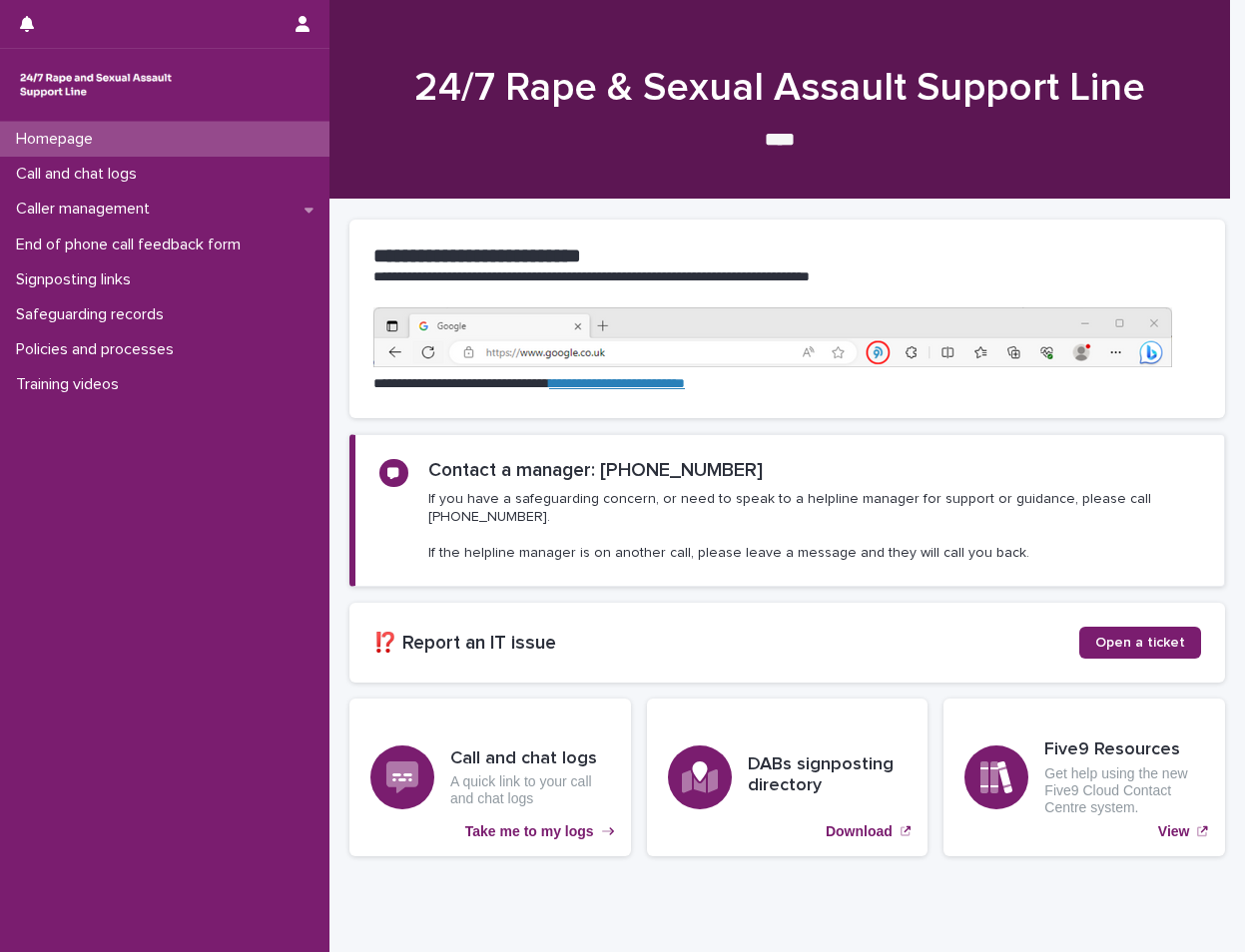 click on "Homepage" at bounding box center (165, 139) 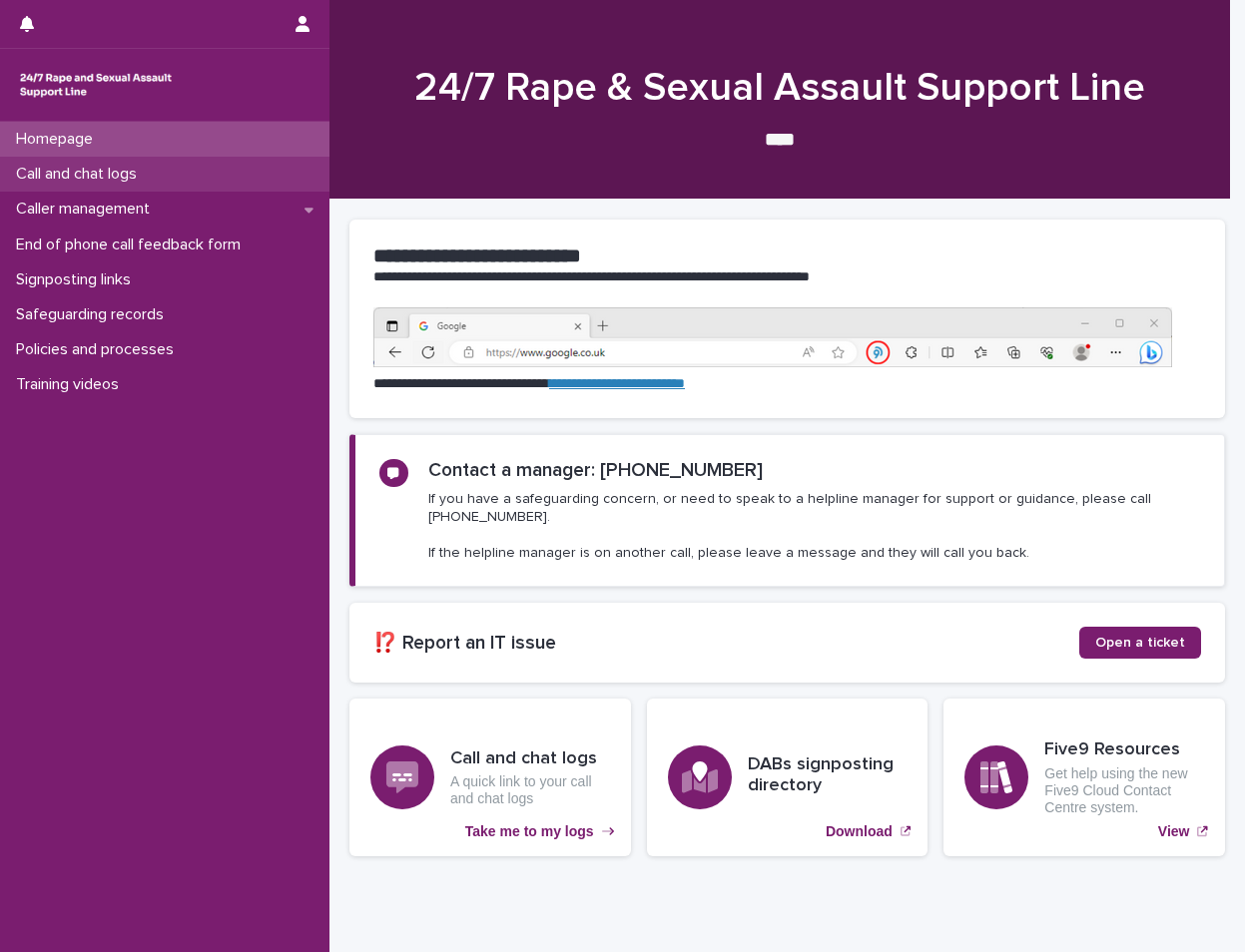 click on "Call and chat logs" at bounding box center [80, 174] 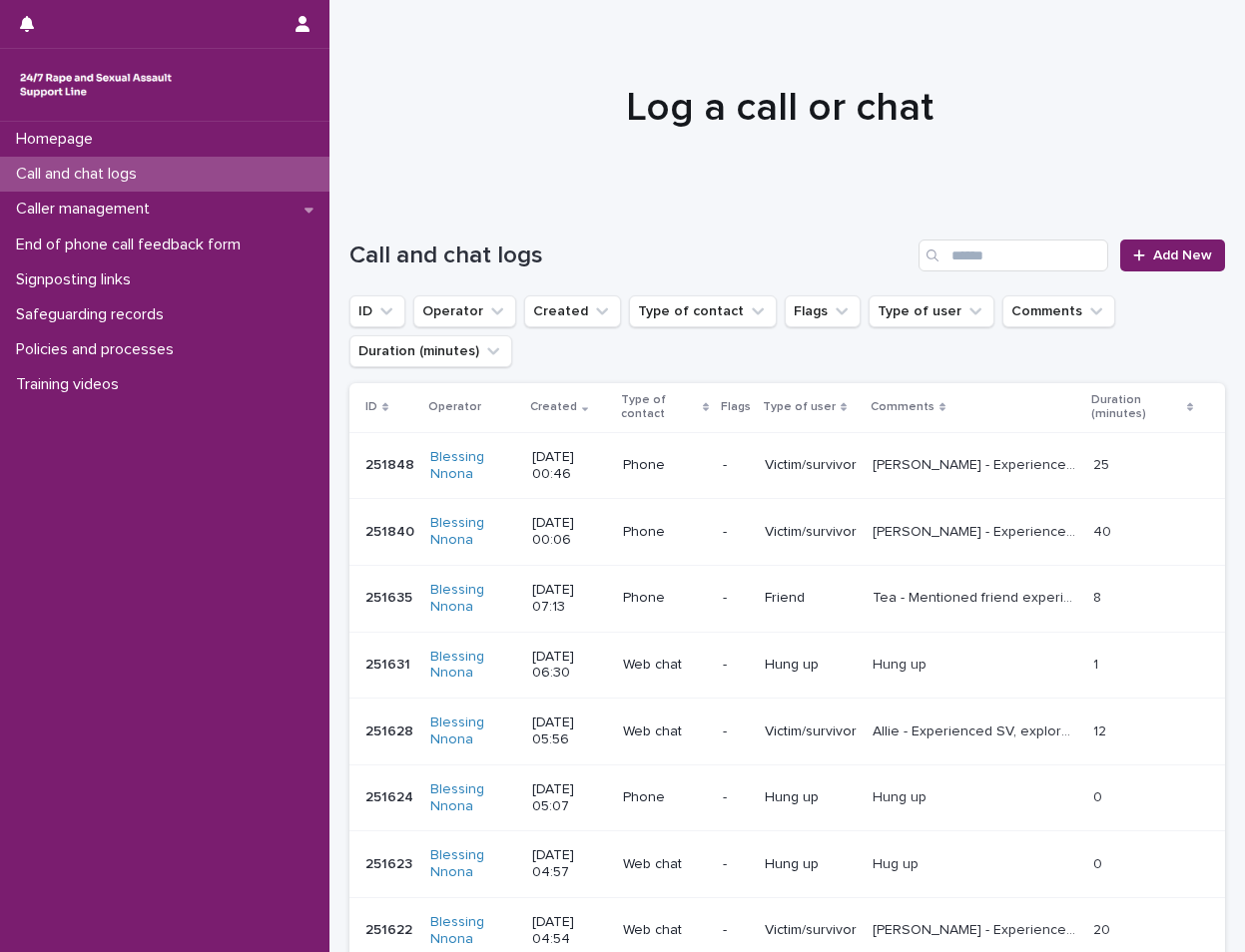 click on "Call and chat logs Add New" at bounding box center [787, 247] 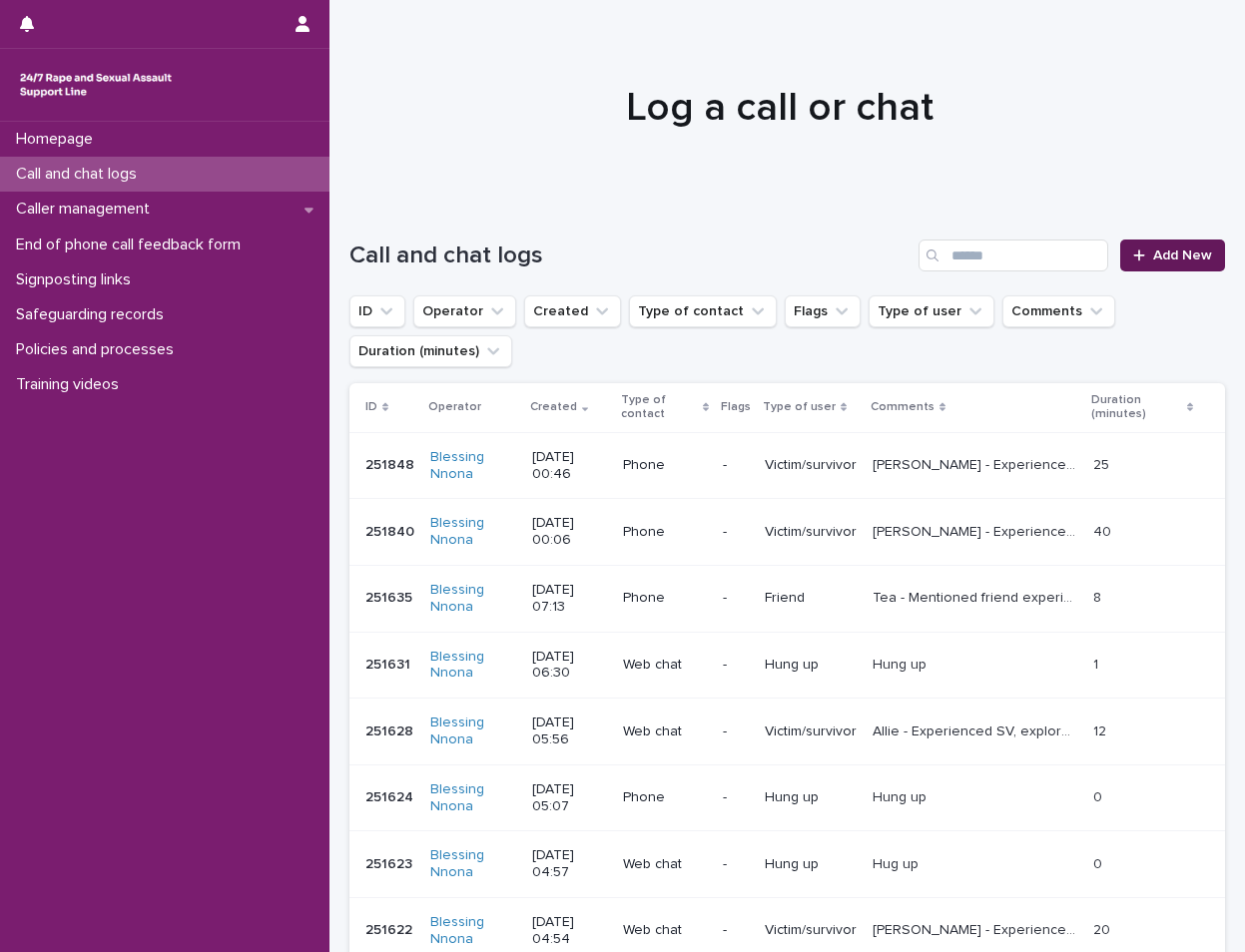 click on "Add New" at bounding box center [1182, 255] 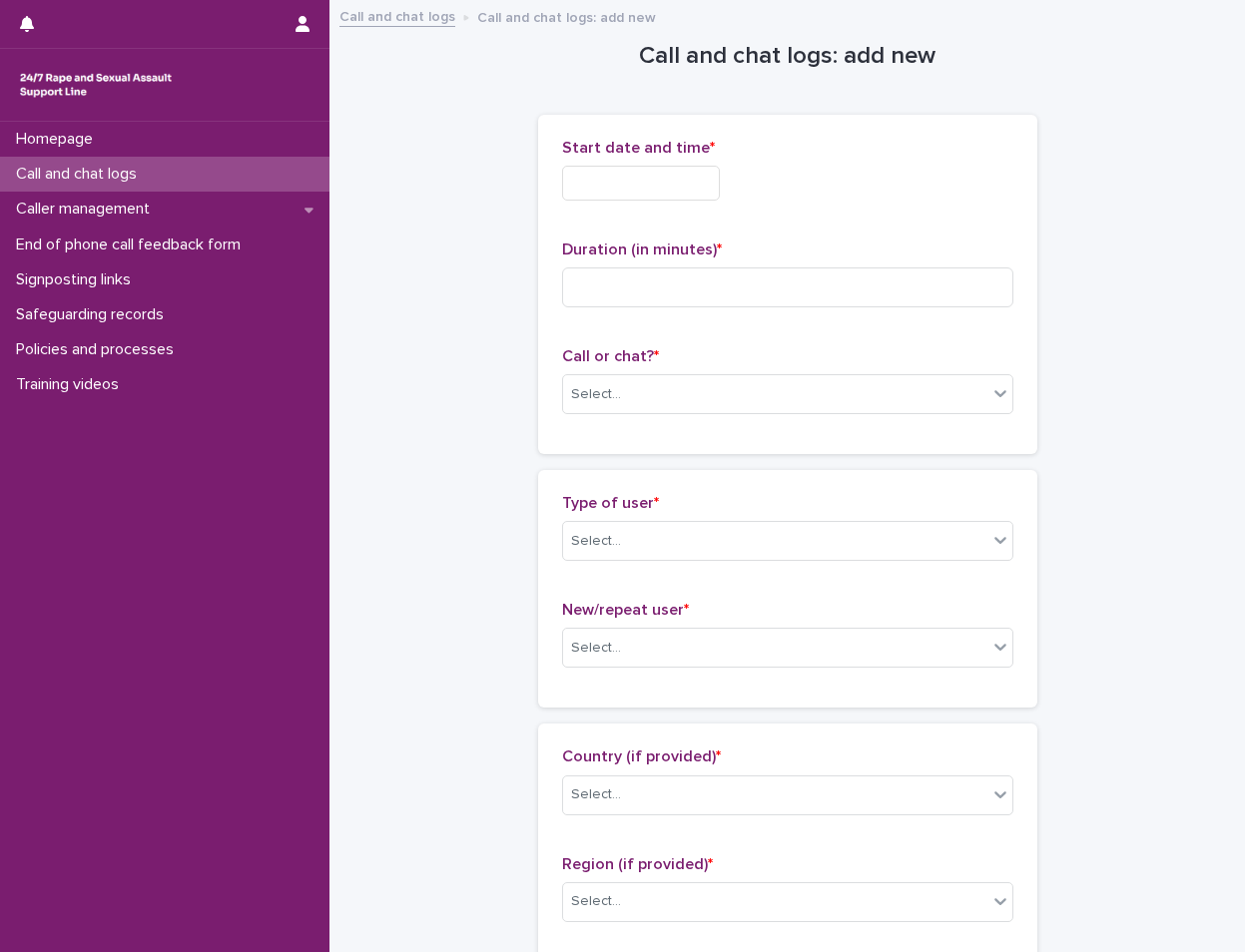 click at bounding box center [641, 183] 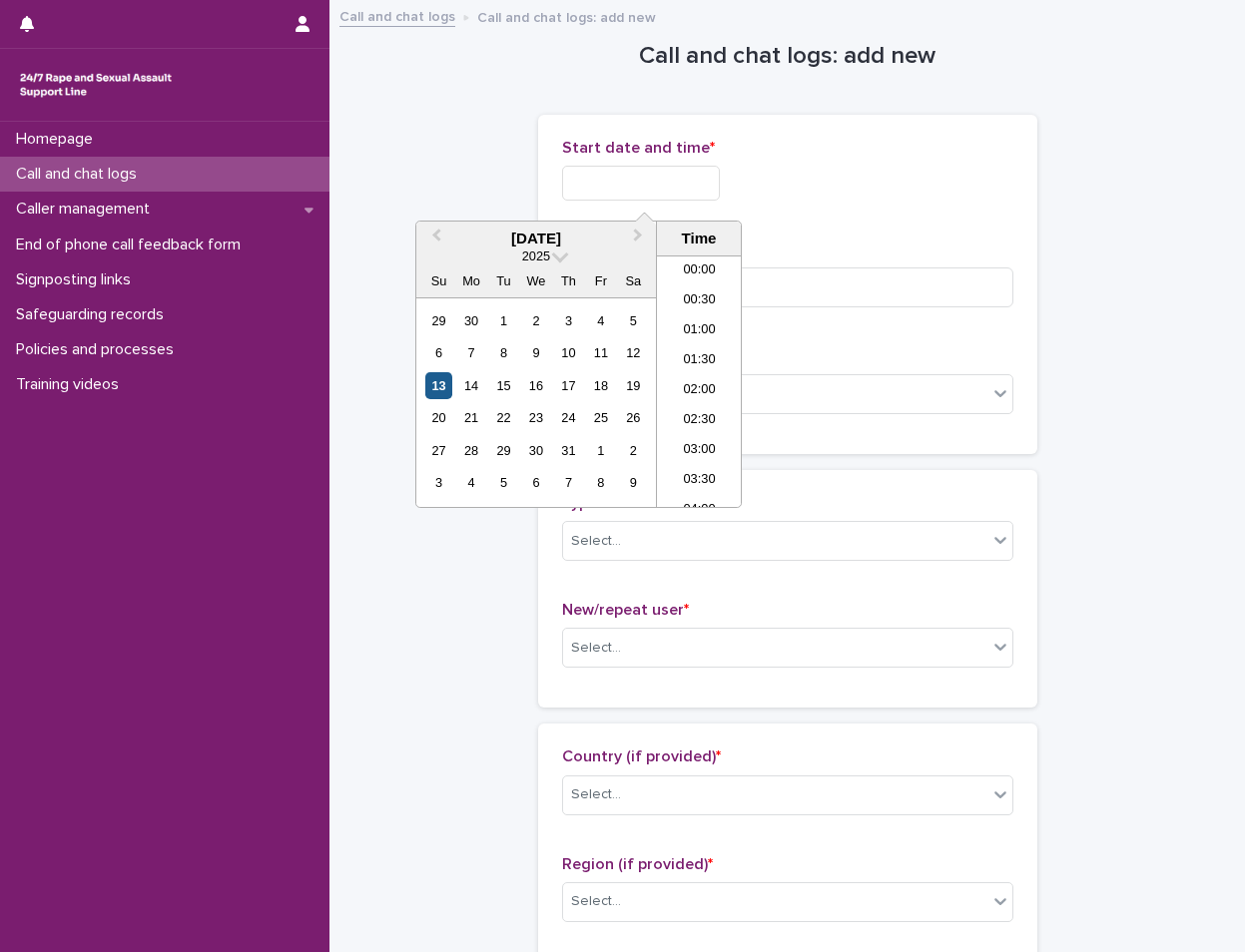 click on "13" at bounding box center [438, 385] 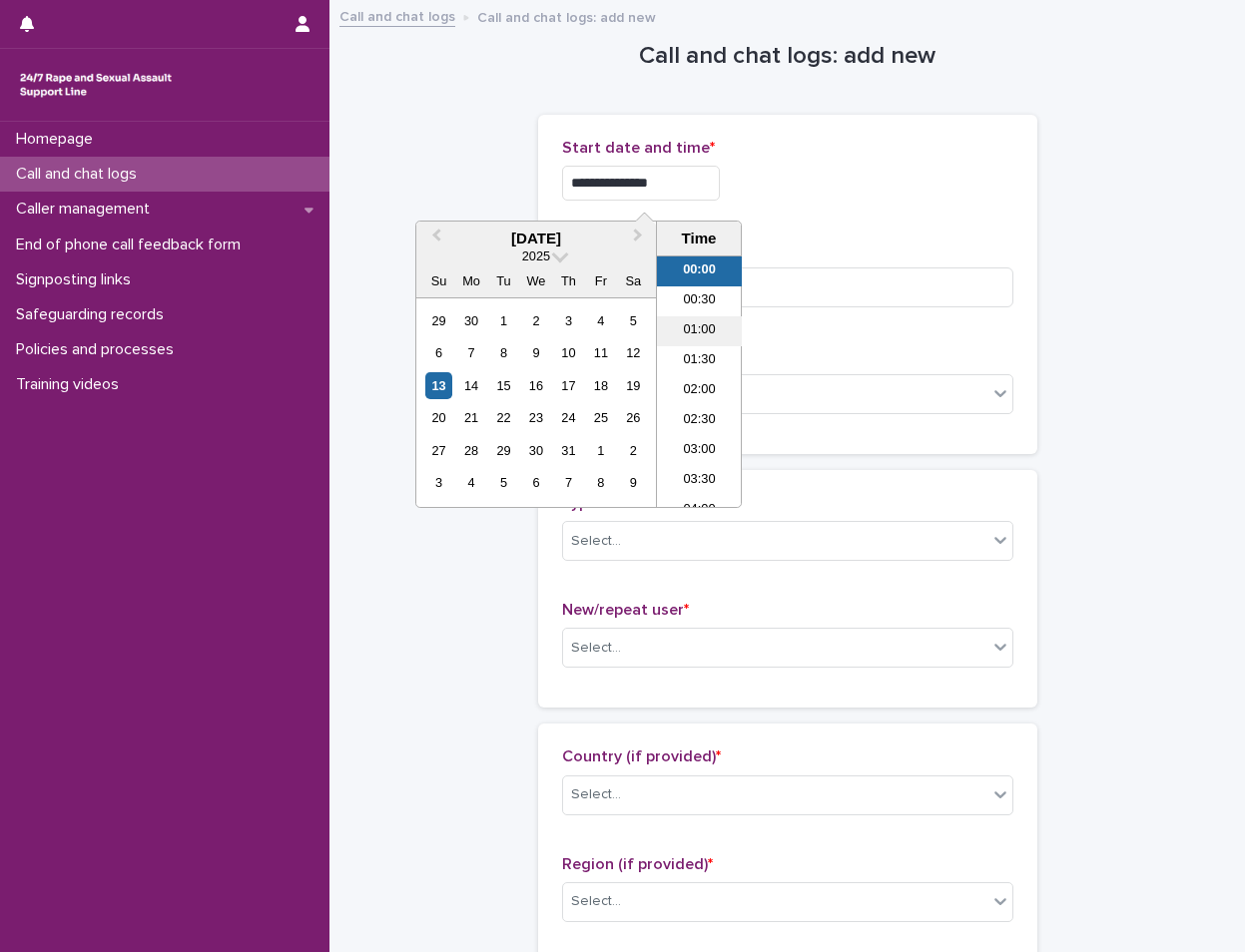 click on "01:00" at bounding box center (699, 331) 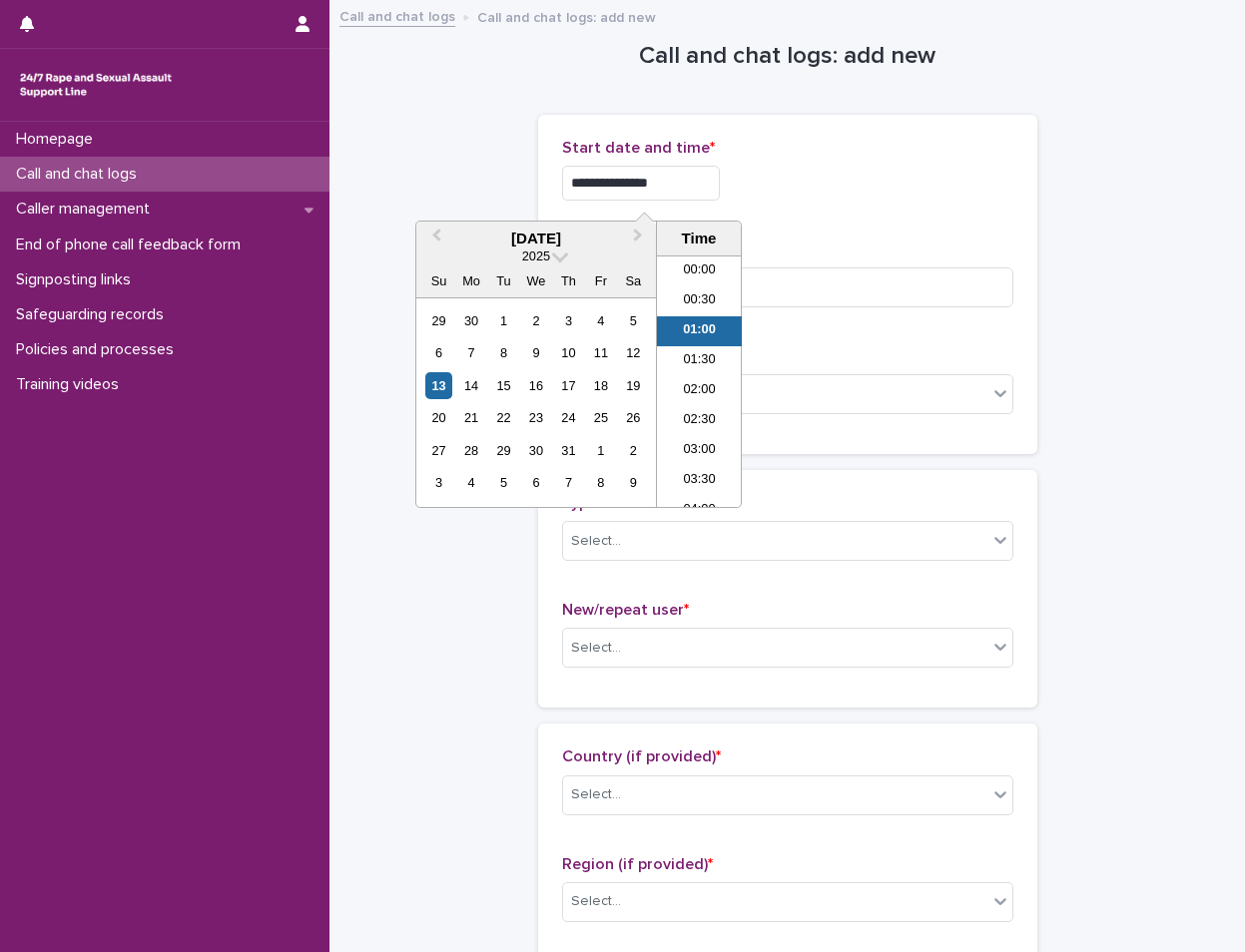 click on "**********" at bounding box center [641, 183] 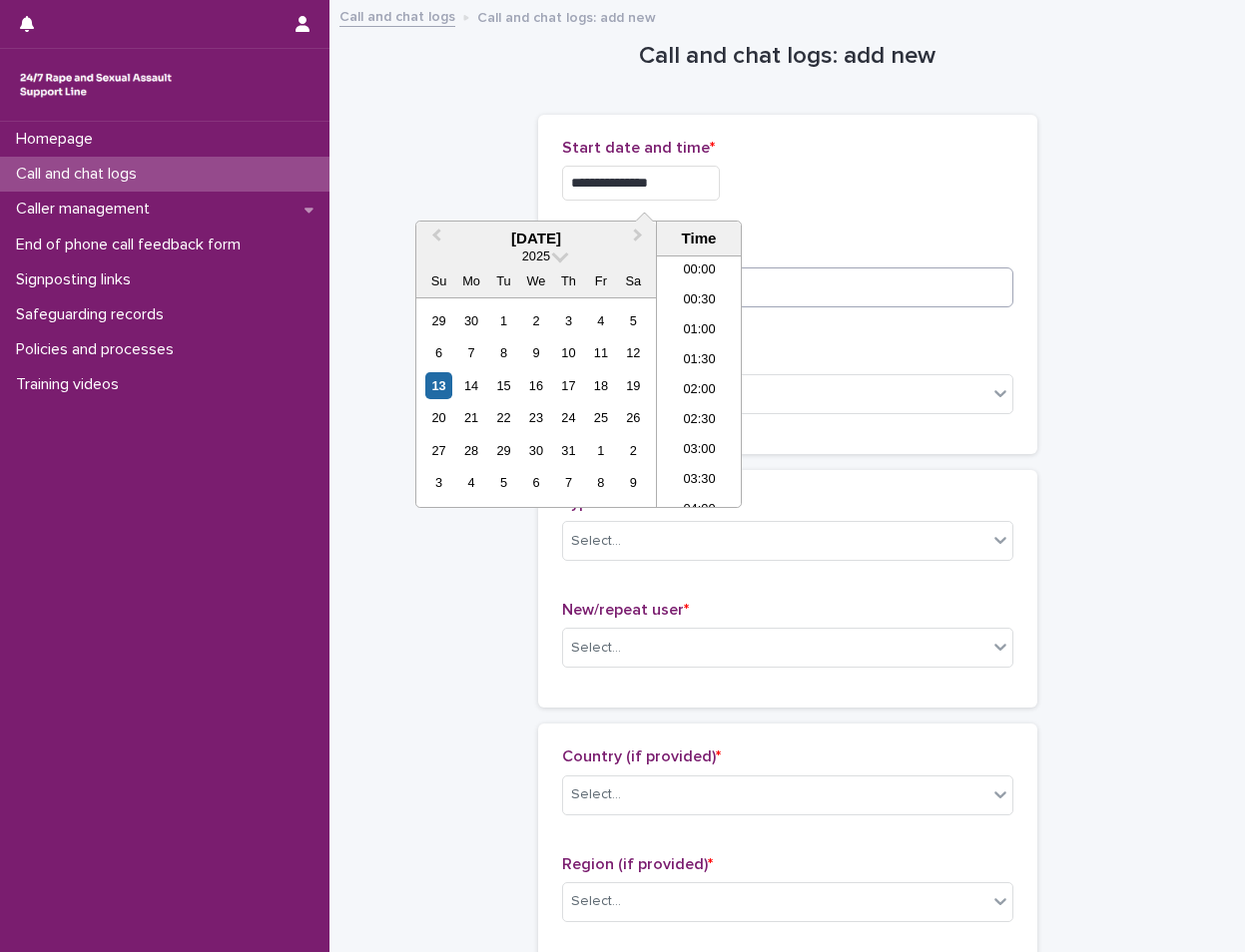 type on "**********" 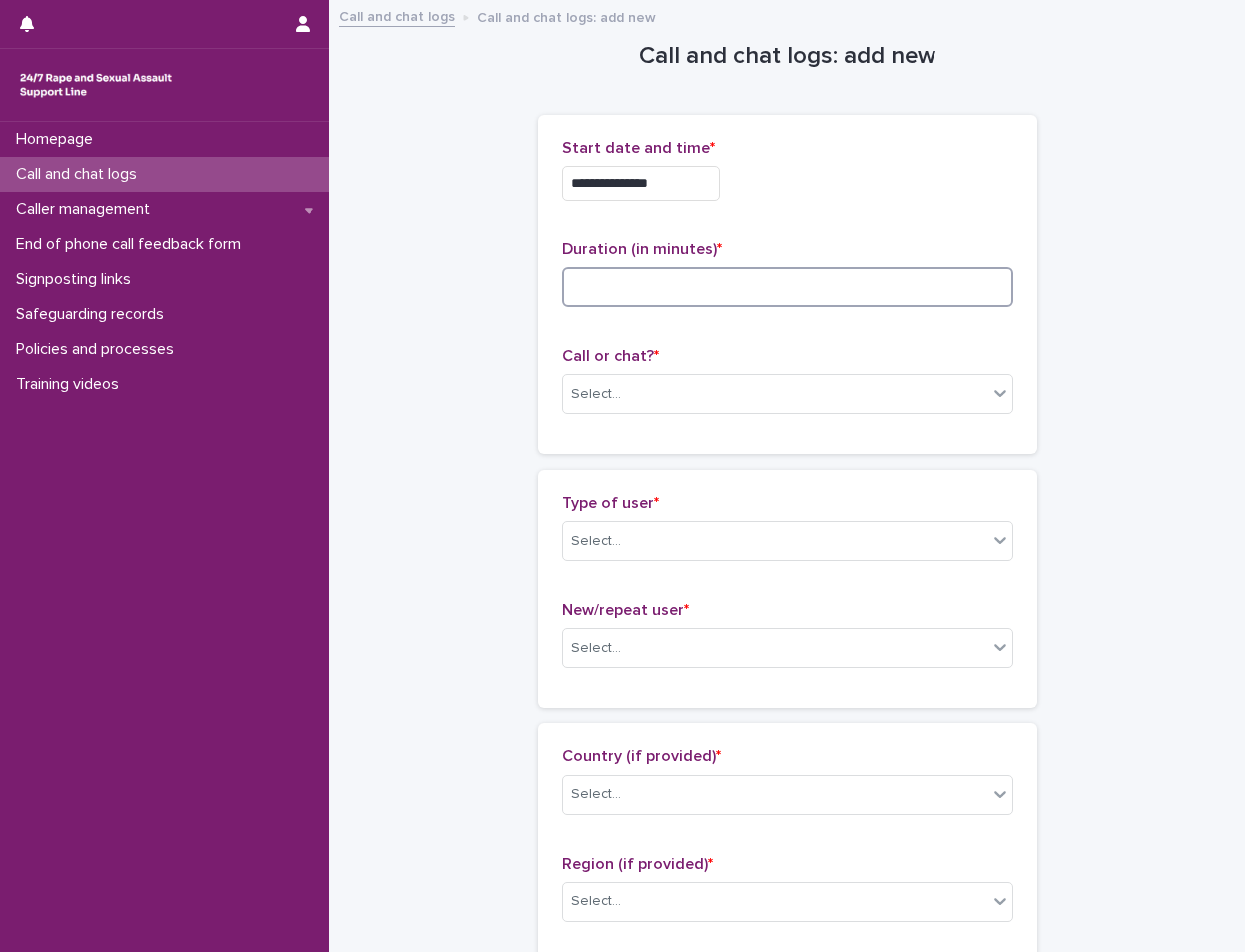 click at bounding box center (788, 287) 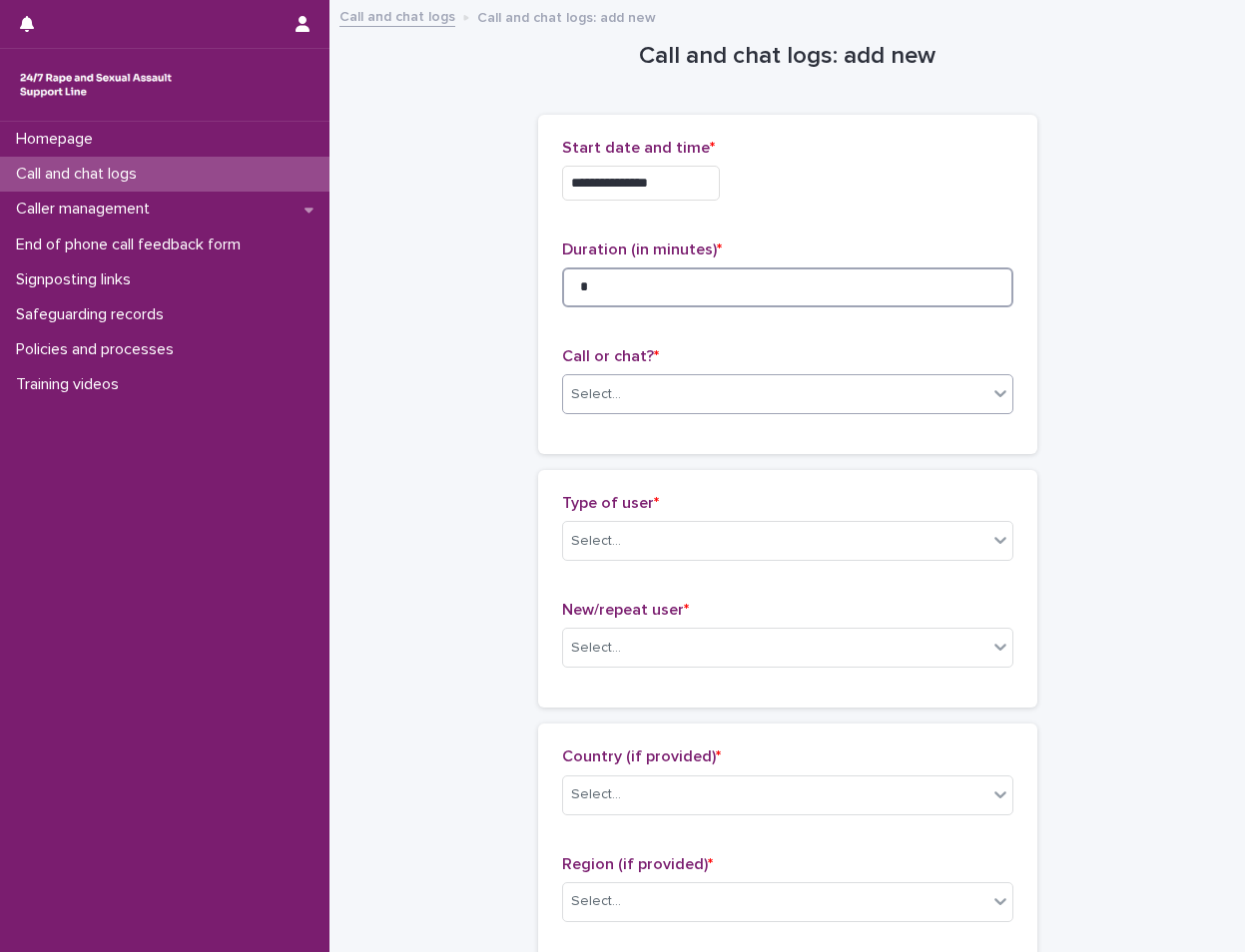 type on "*" 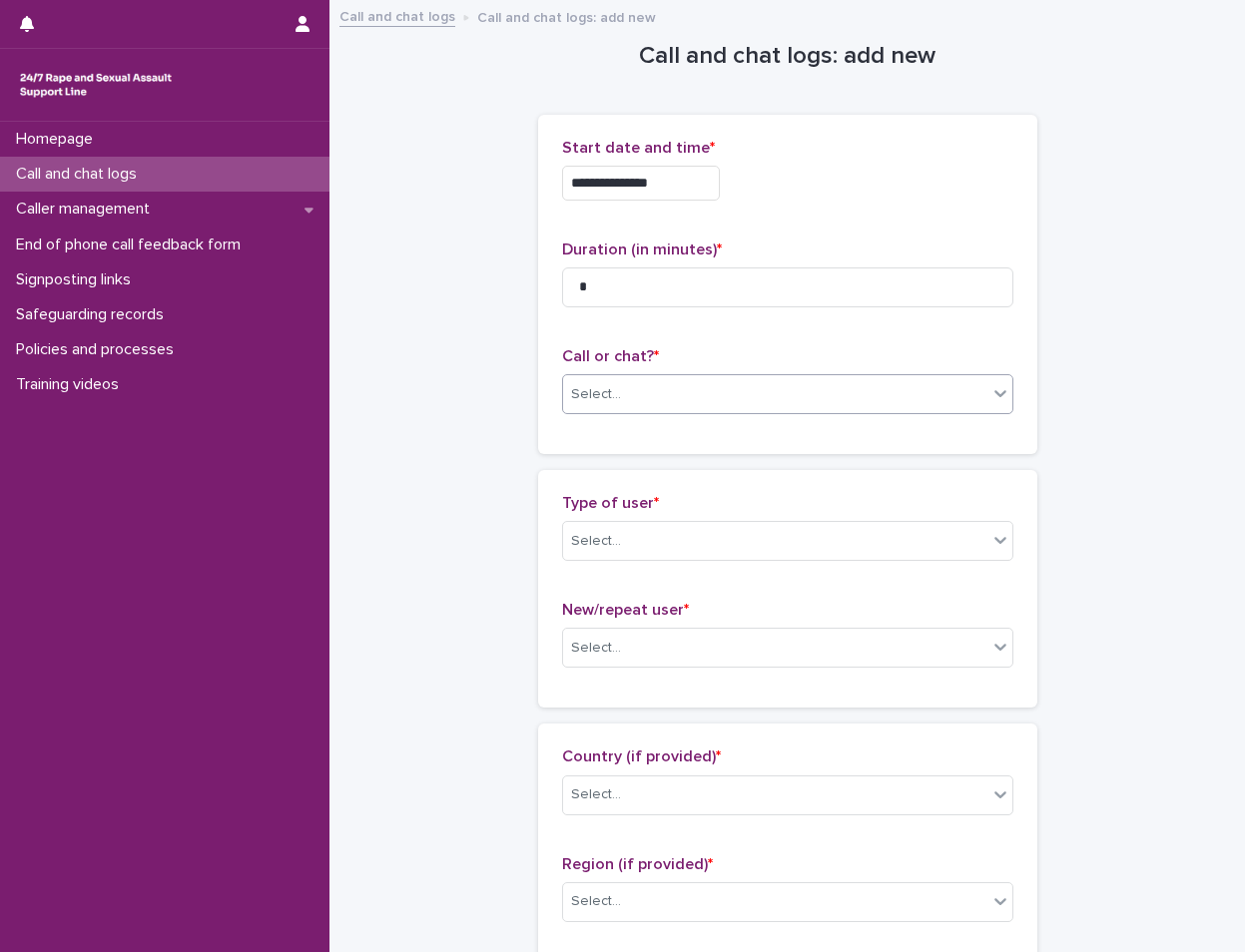 click on "Select..." at bounding box center (775, 394) 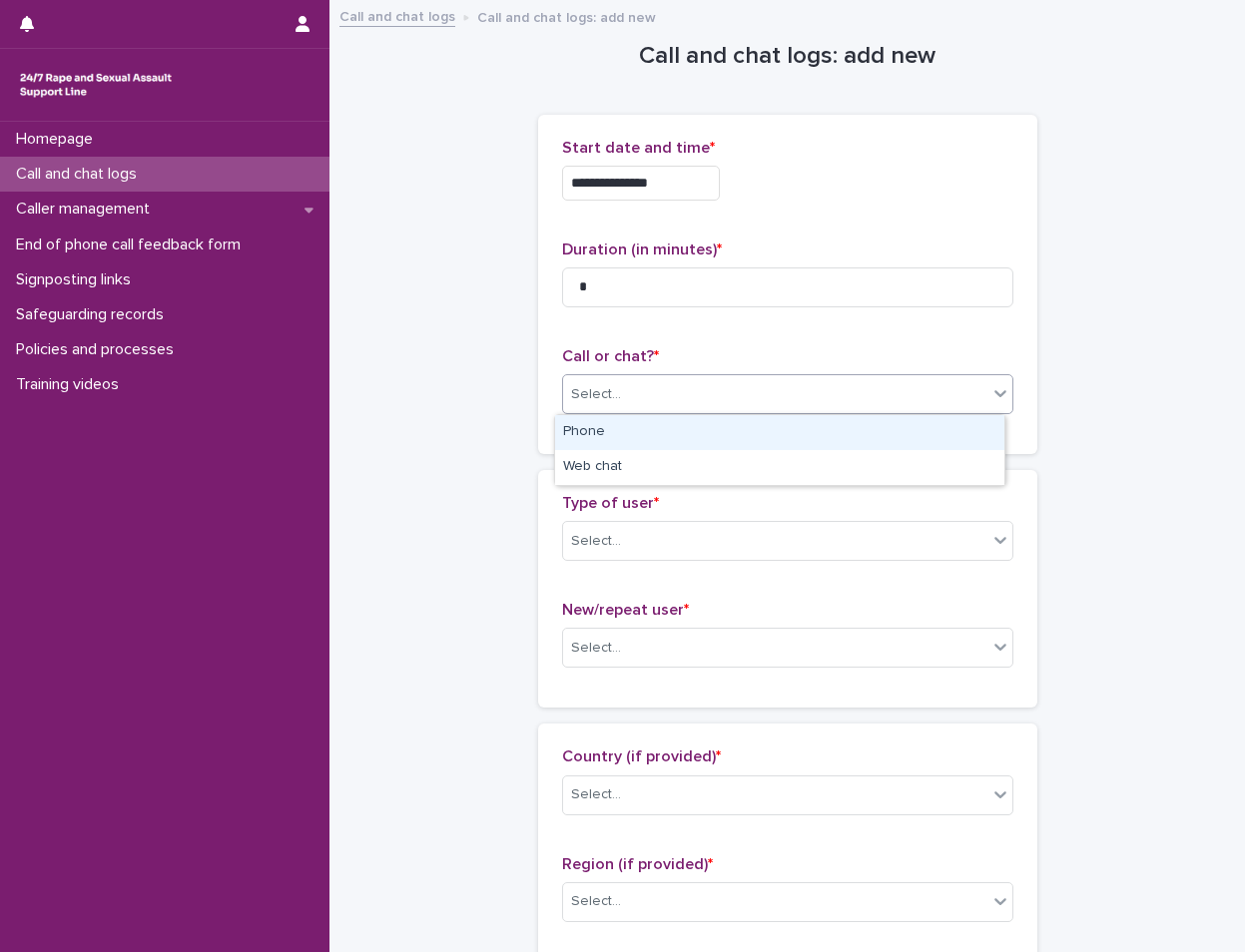click on "Phone" at bounding box center (780, 432) 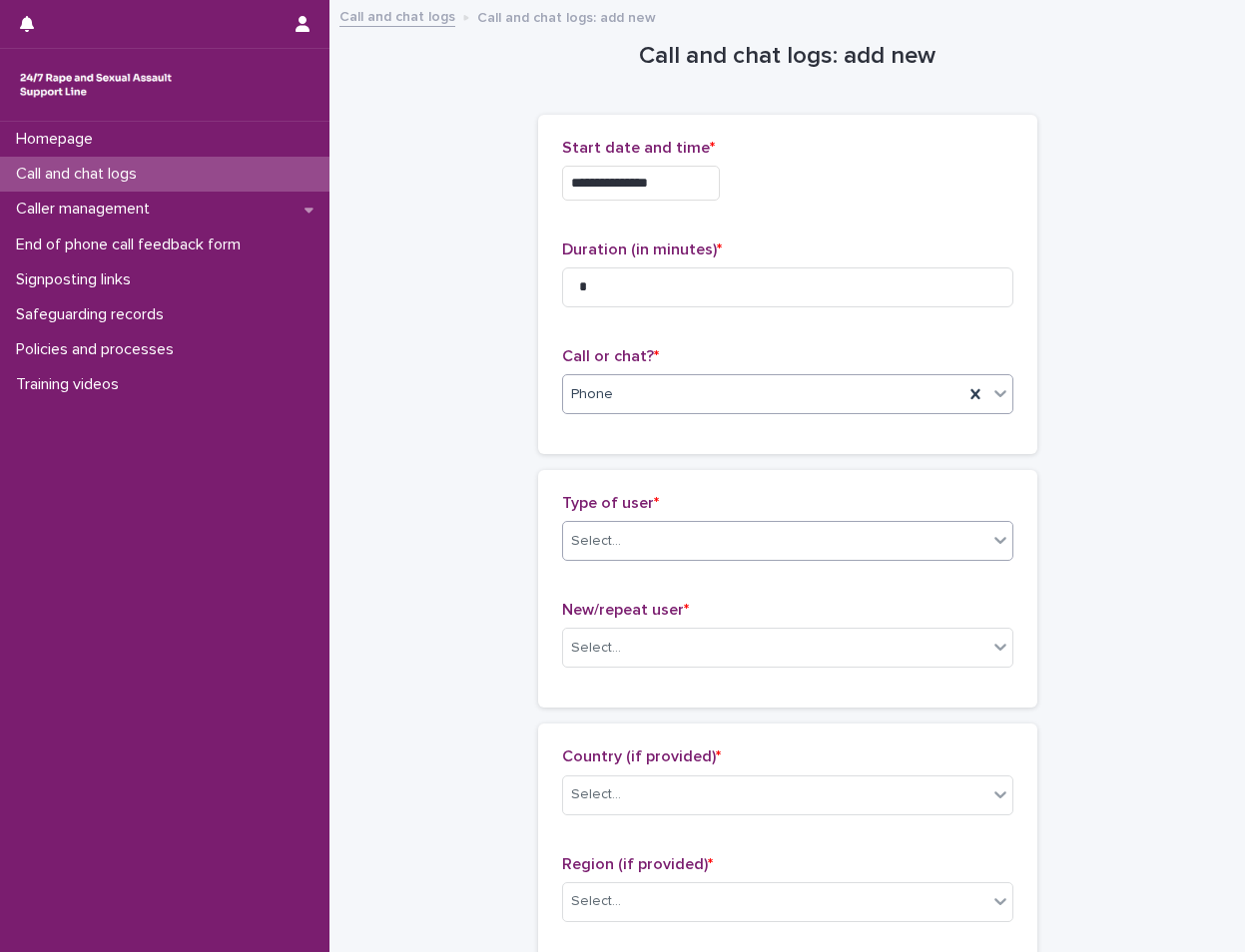 drag, startPoint x: 663, startPoint y: 538, endPoint x: 655, endPoint y: 545, distance: 10.630146 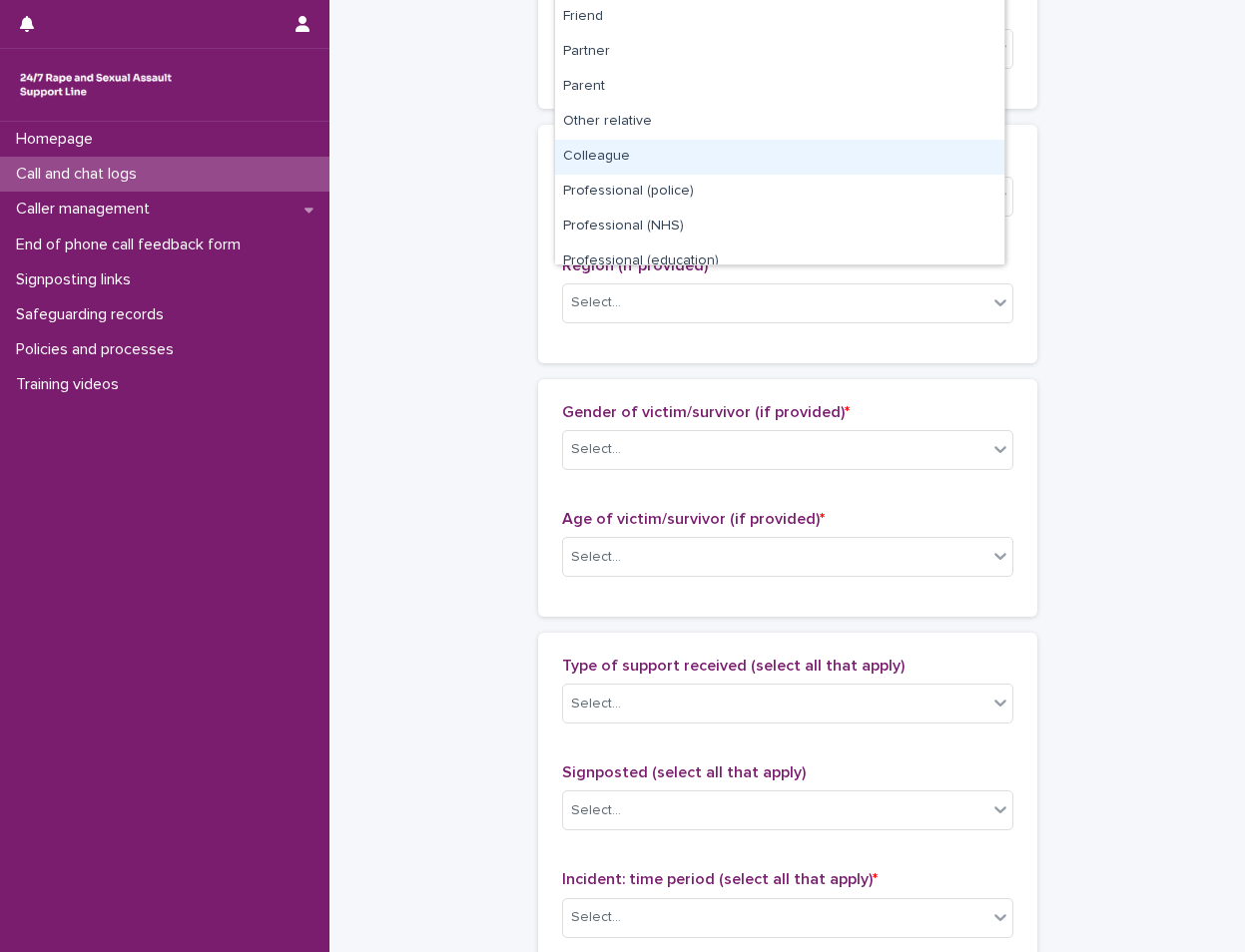 scroll, scrollTop: 499, scrollLeft: 0, axis: vertical 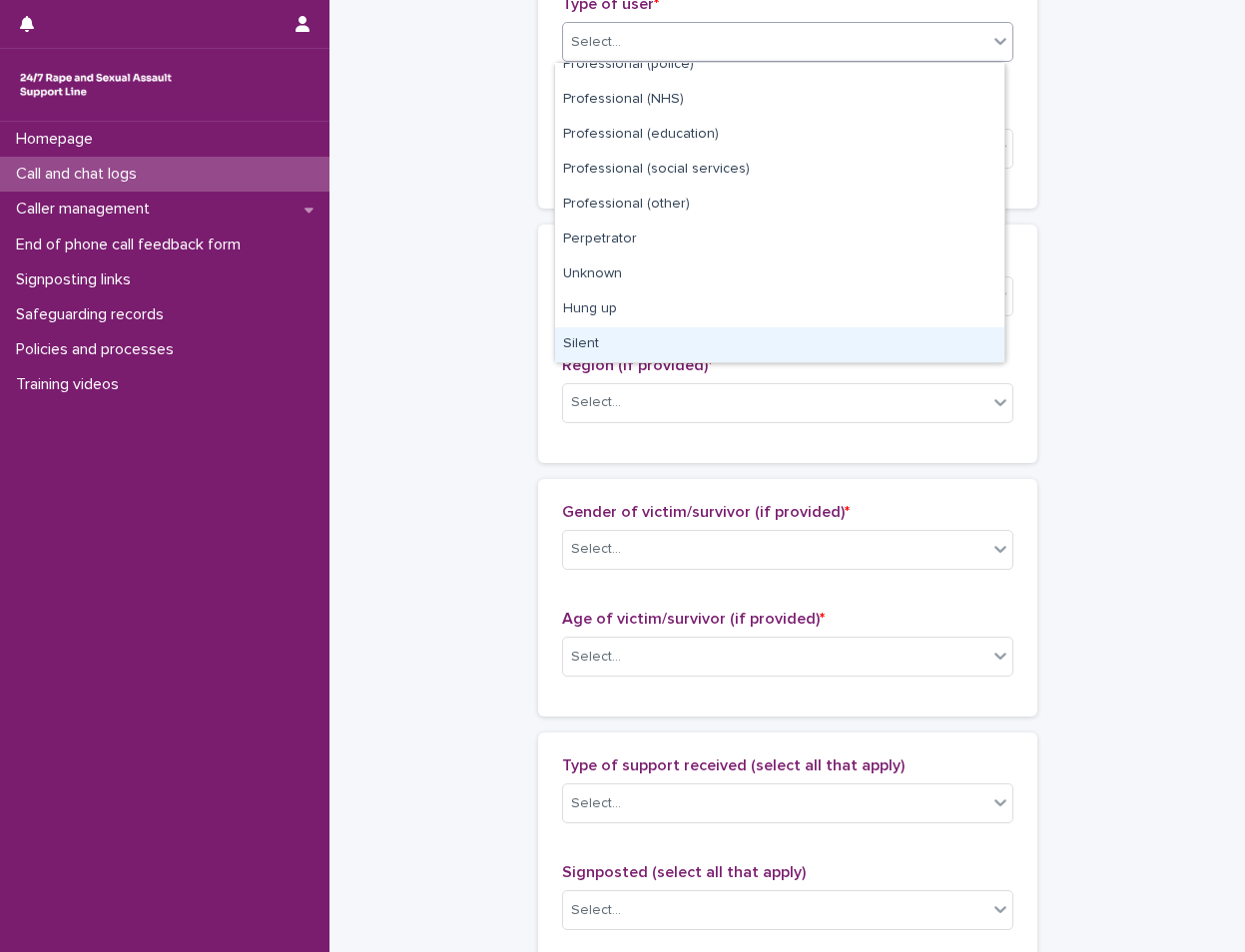 drag, startPoint x: 627, startPoint y: 245, endPoint x: 628, endPoint y: 338, distance: 93.00538 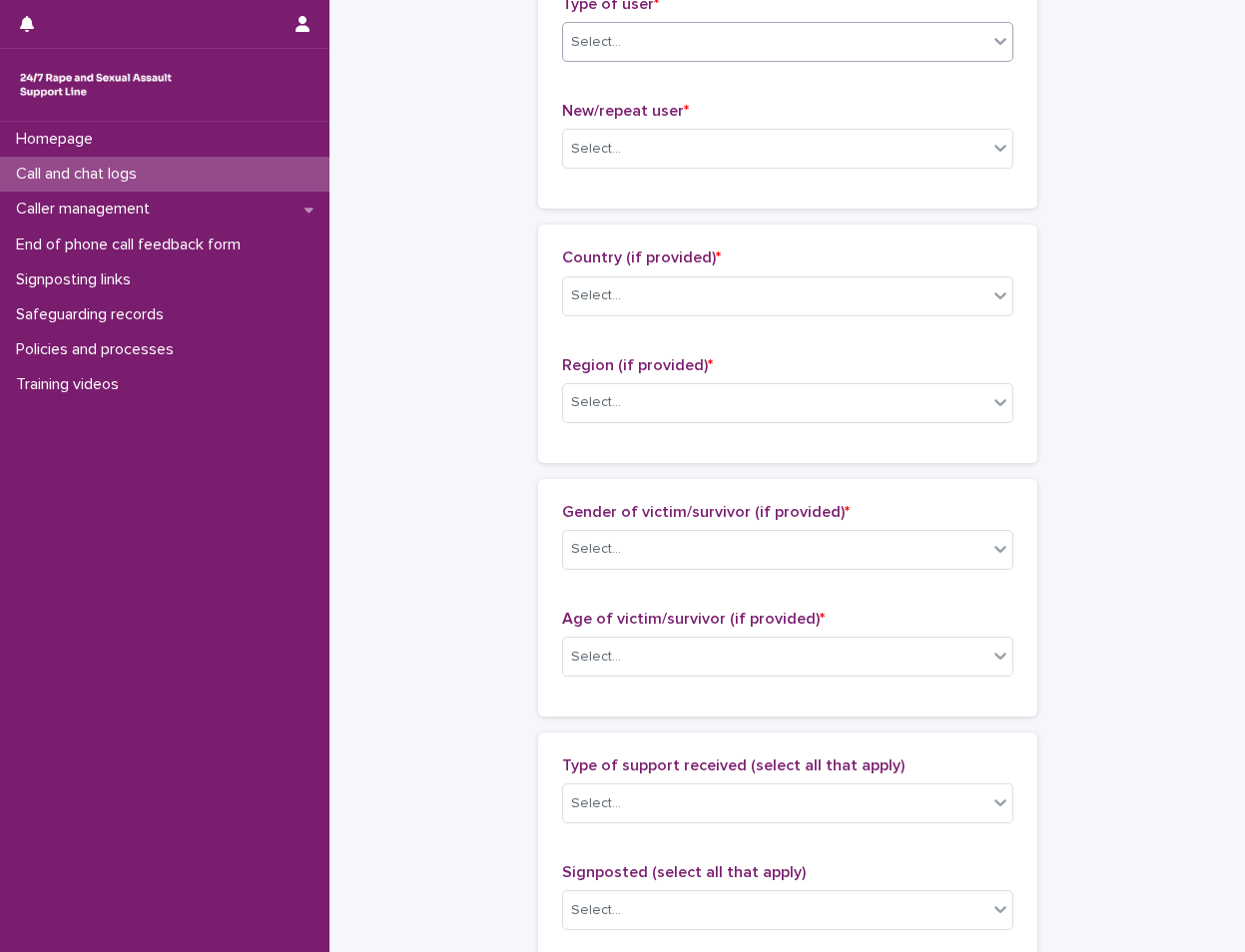 scroll, scrollTop: 0, scrollLeft: 0, axis: both 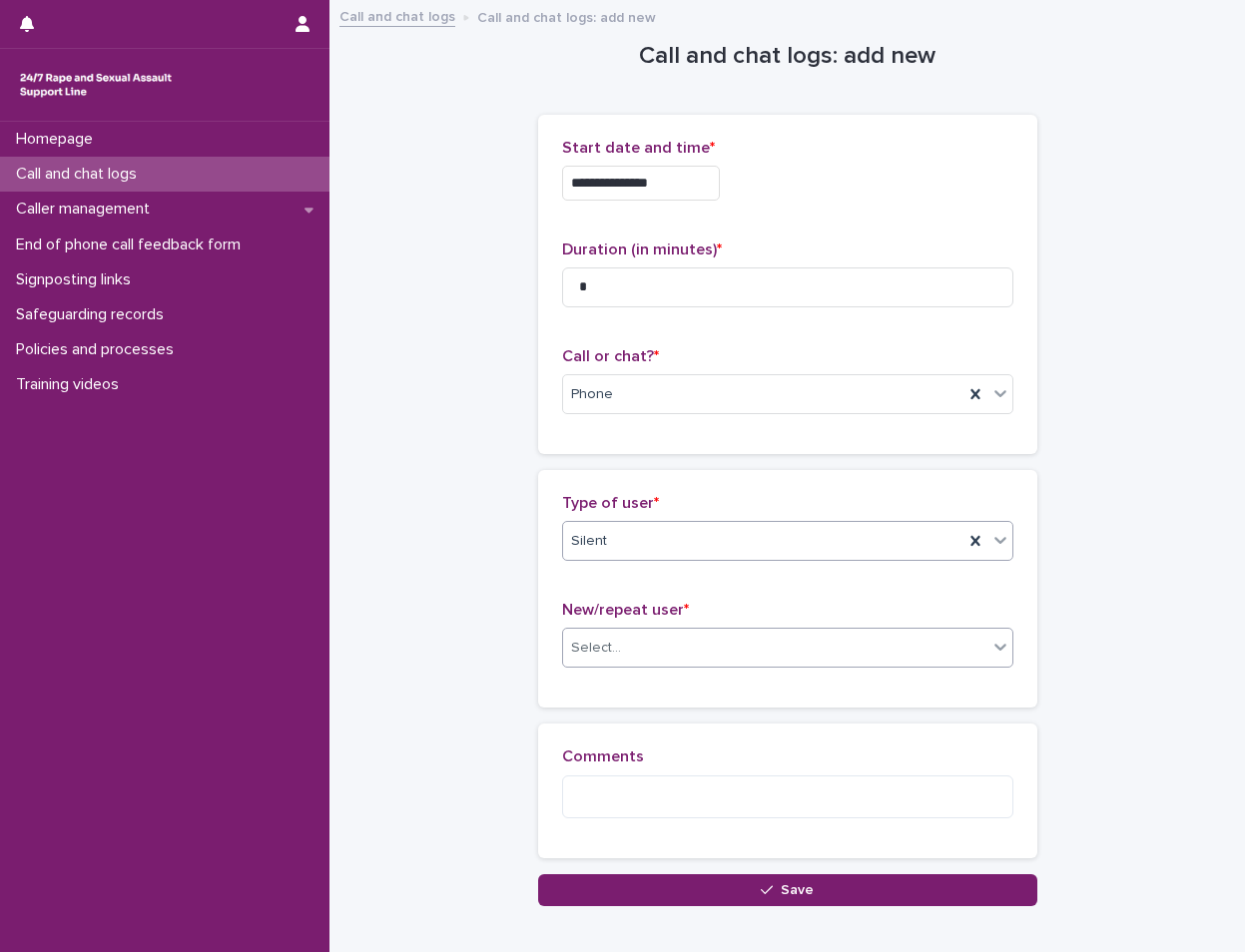 click on "Select..." at bounding box center [775, 648] 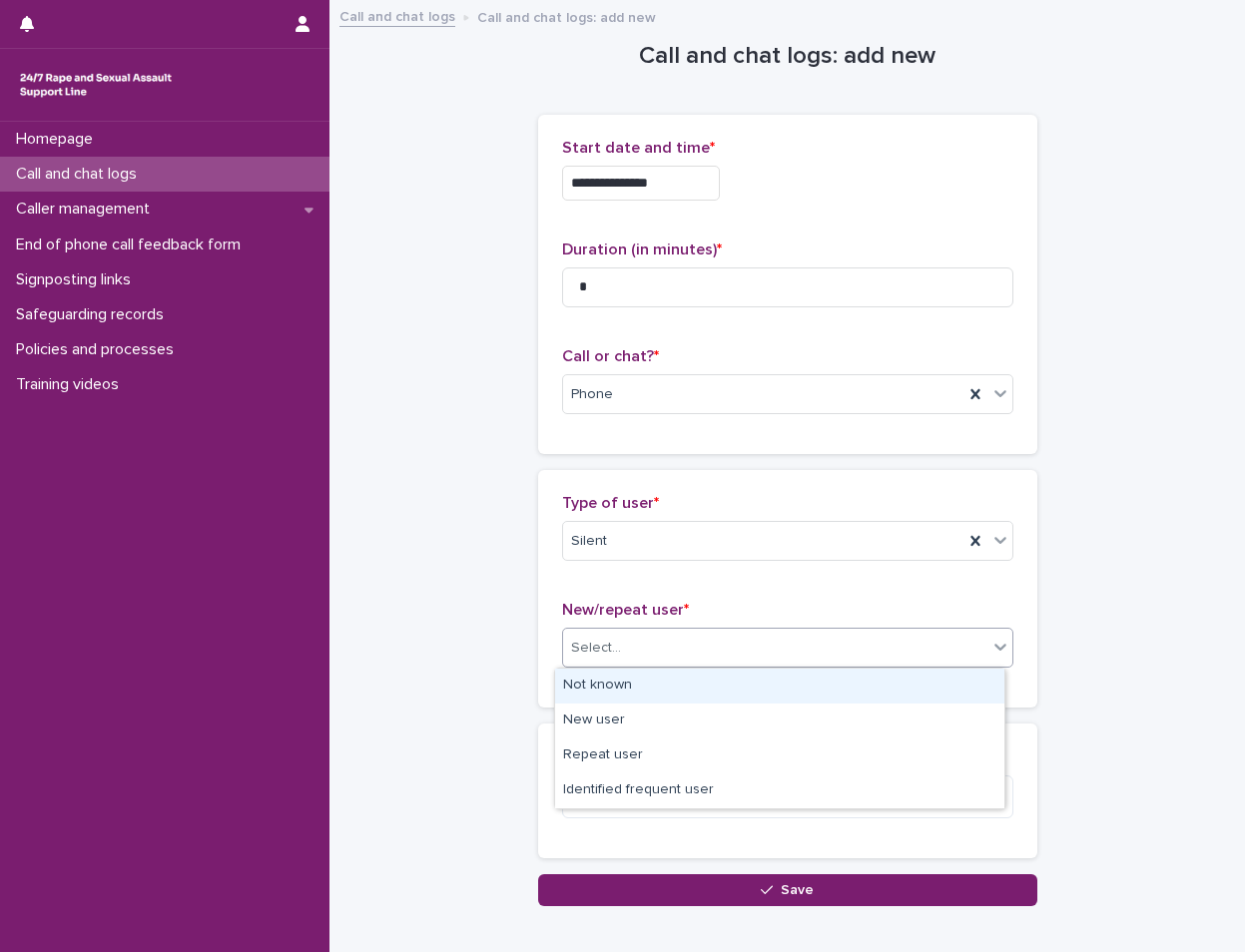 click on "Not known" at bounding box center [780, 686] 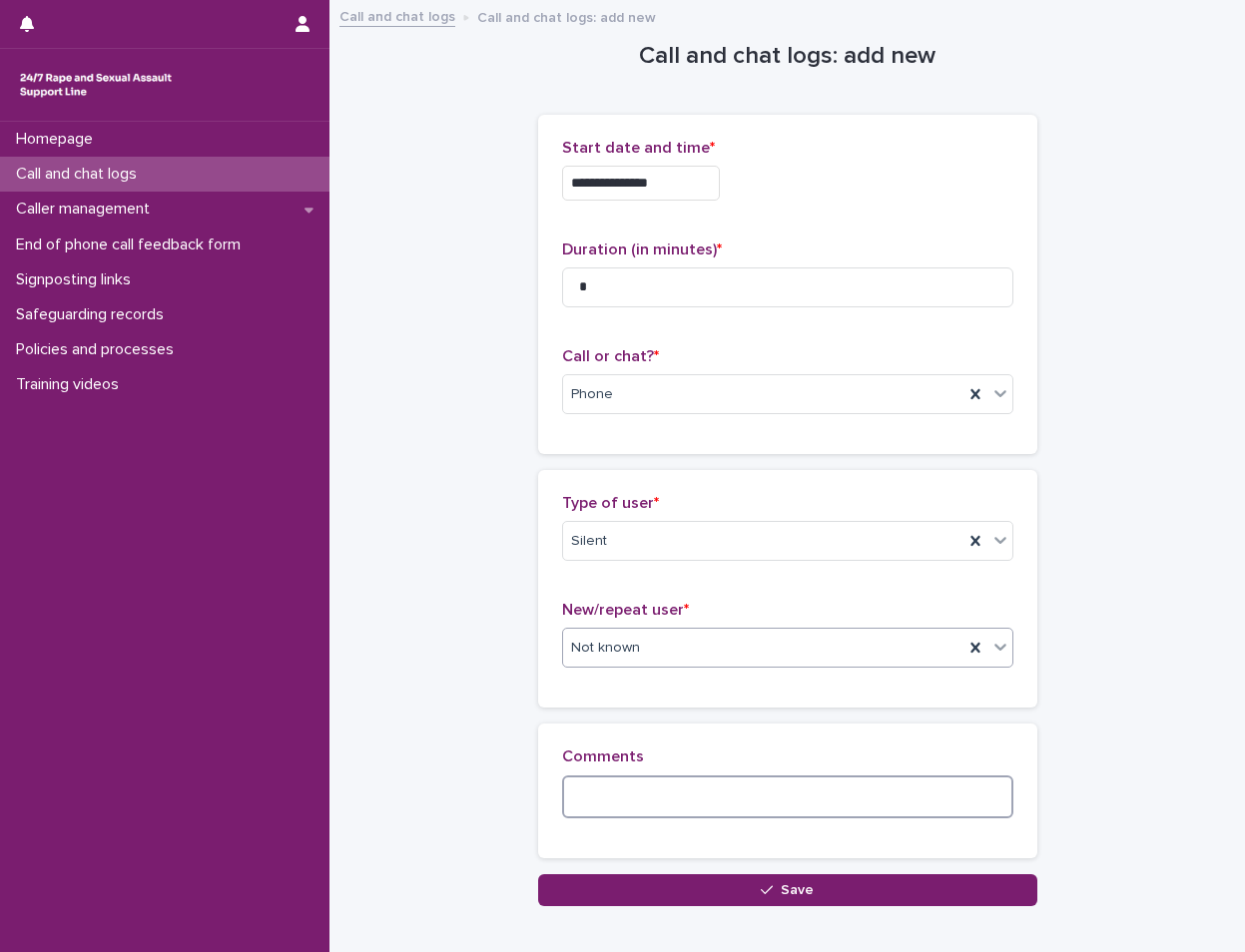 click at bounding box center (788, 796) 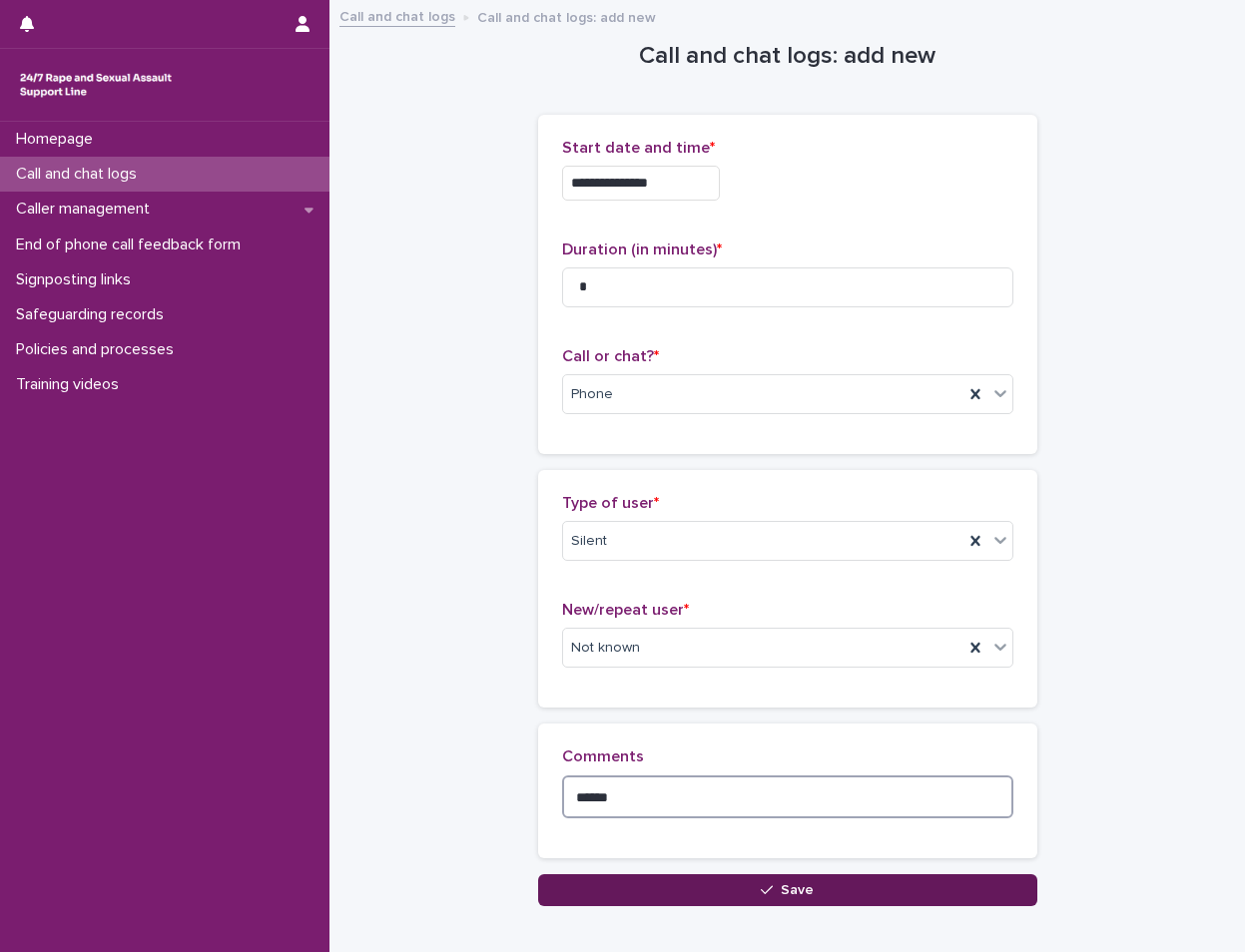 type on "******" 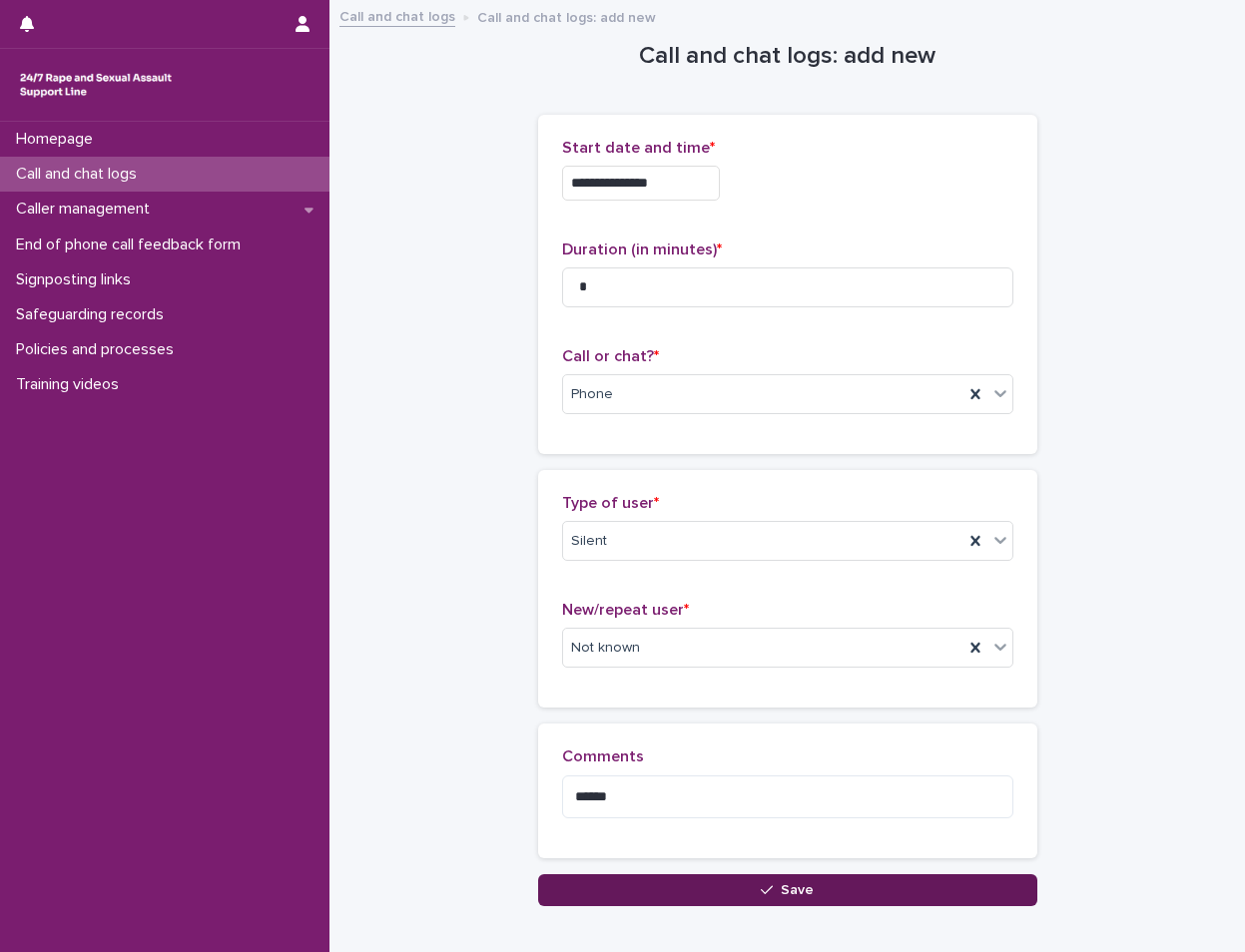 click on "Save" at bounding box center [788, 890] 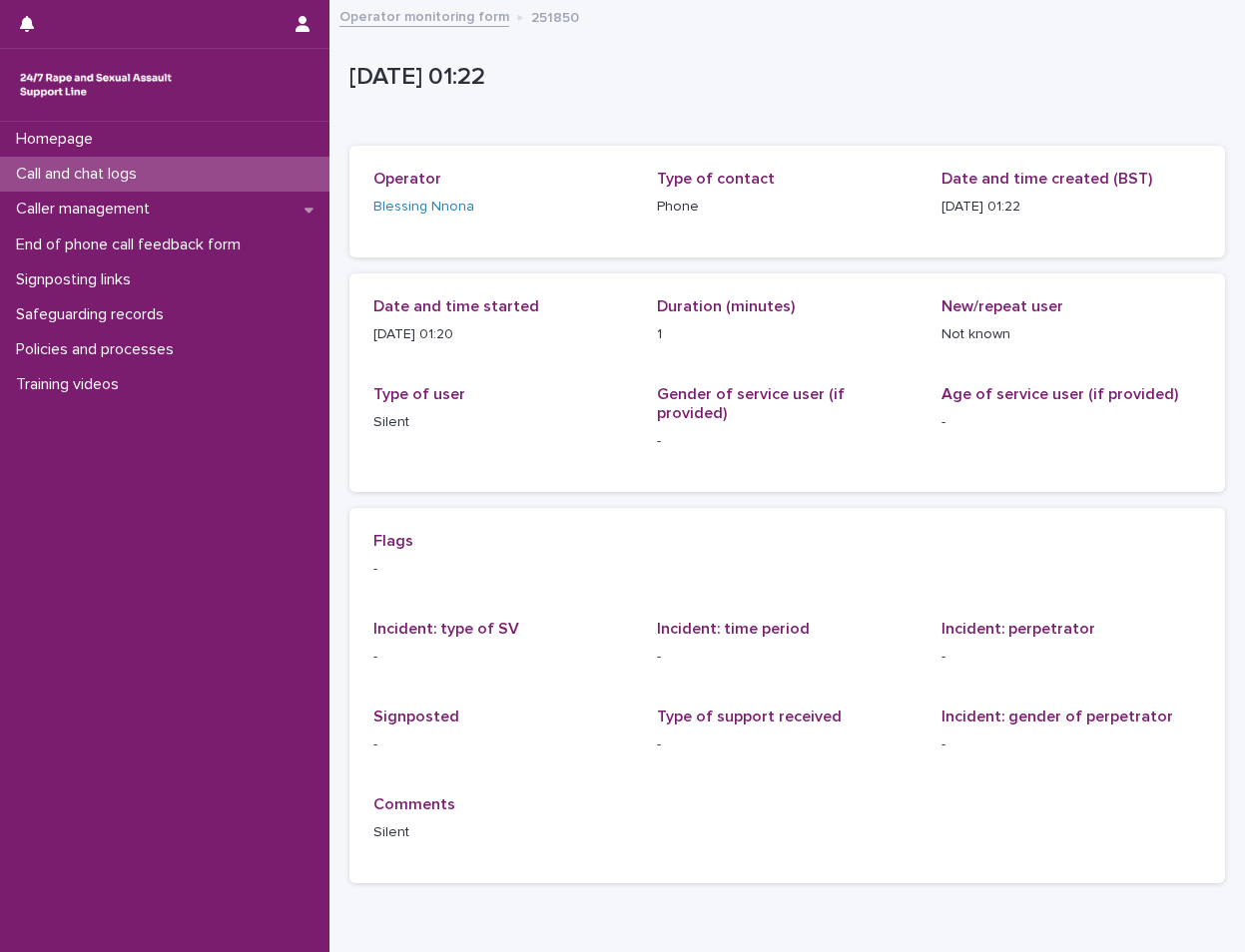 click on "Call and chat logs" at bounding box center (165, 174) 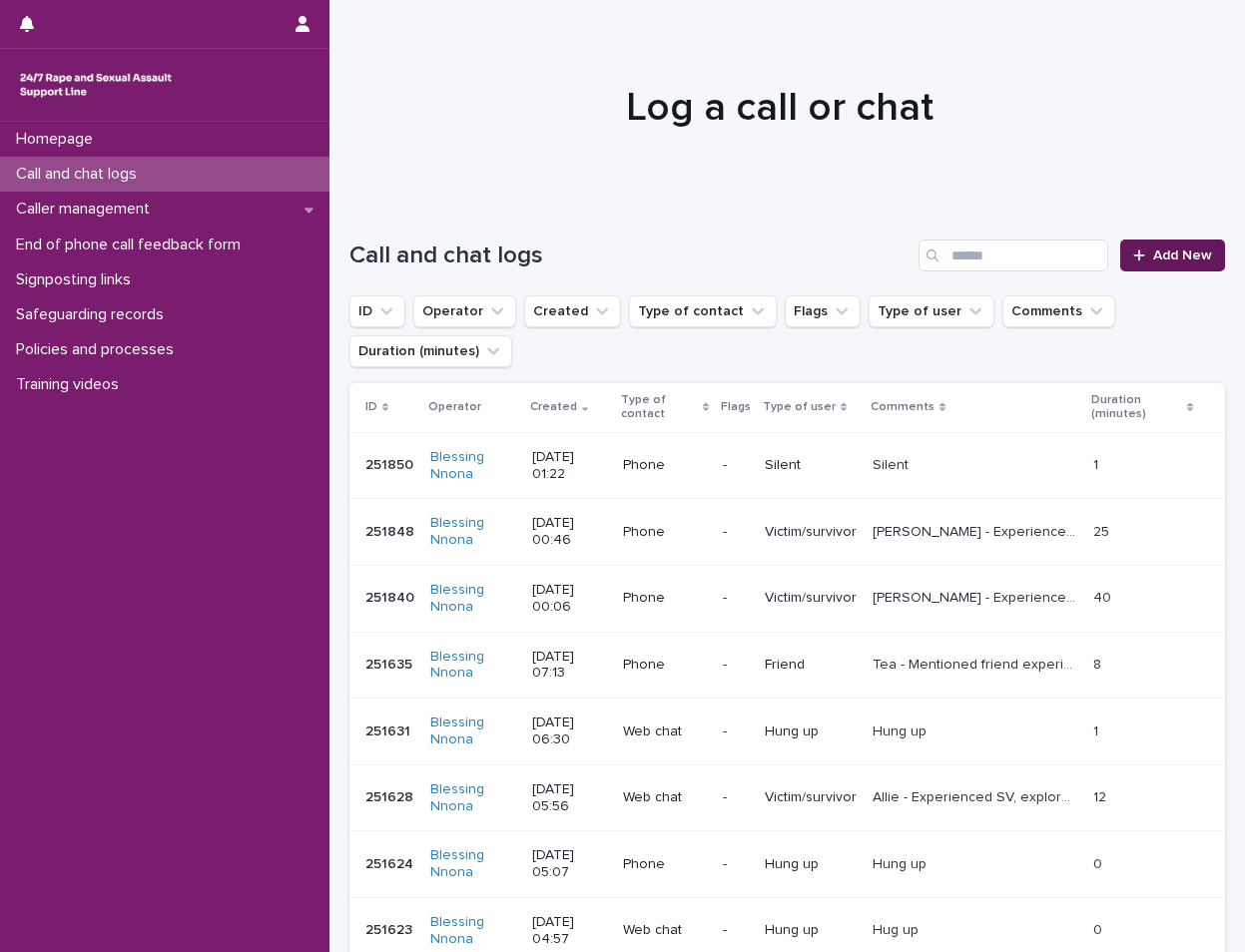 click on "Add New" at bounding box center [1172, 255] 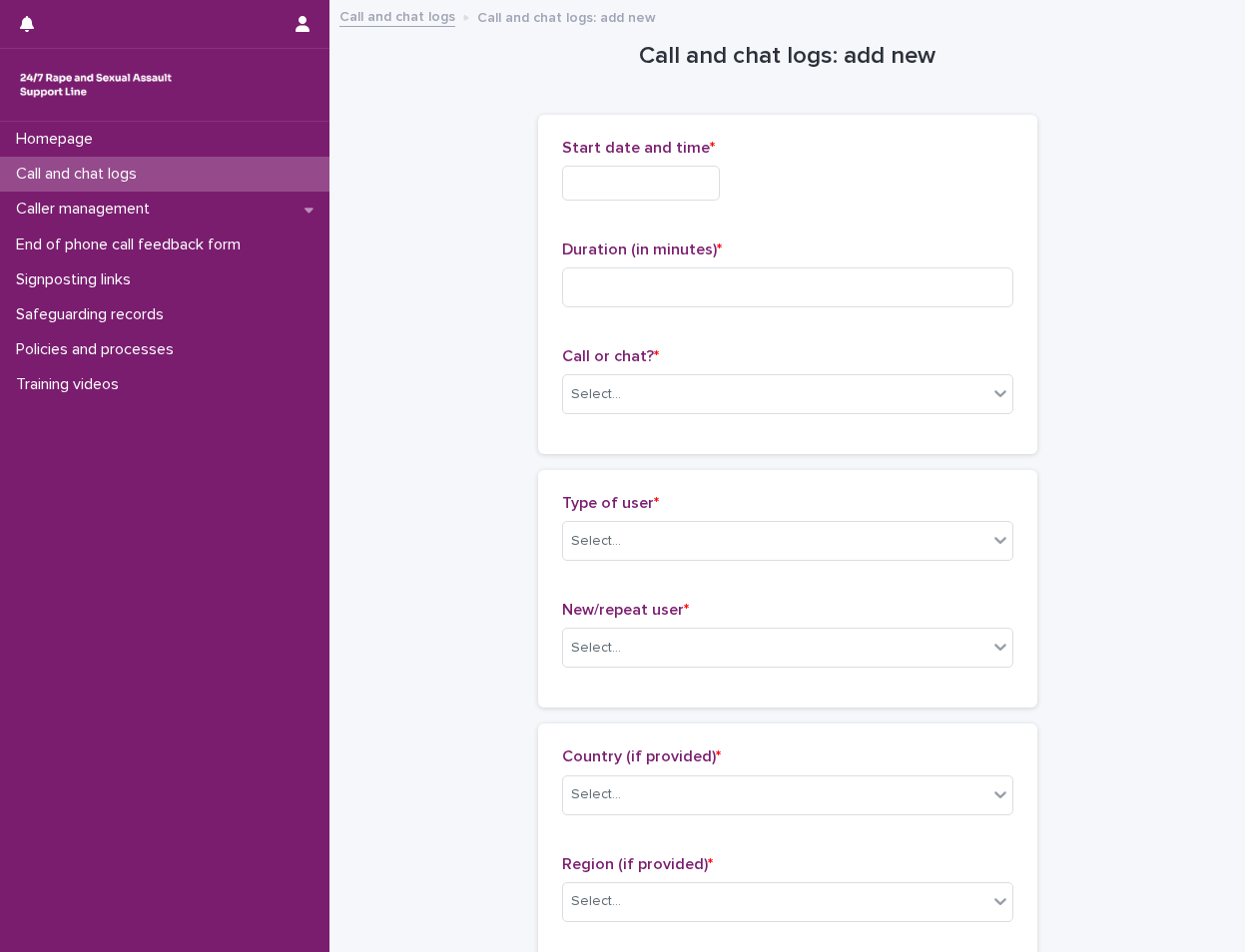 click at bounding box center (641, 183) 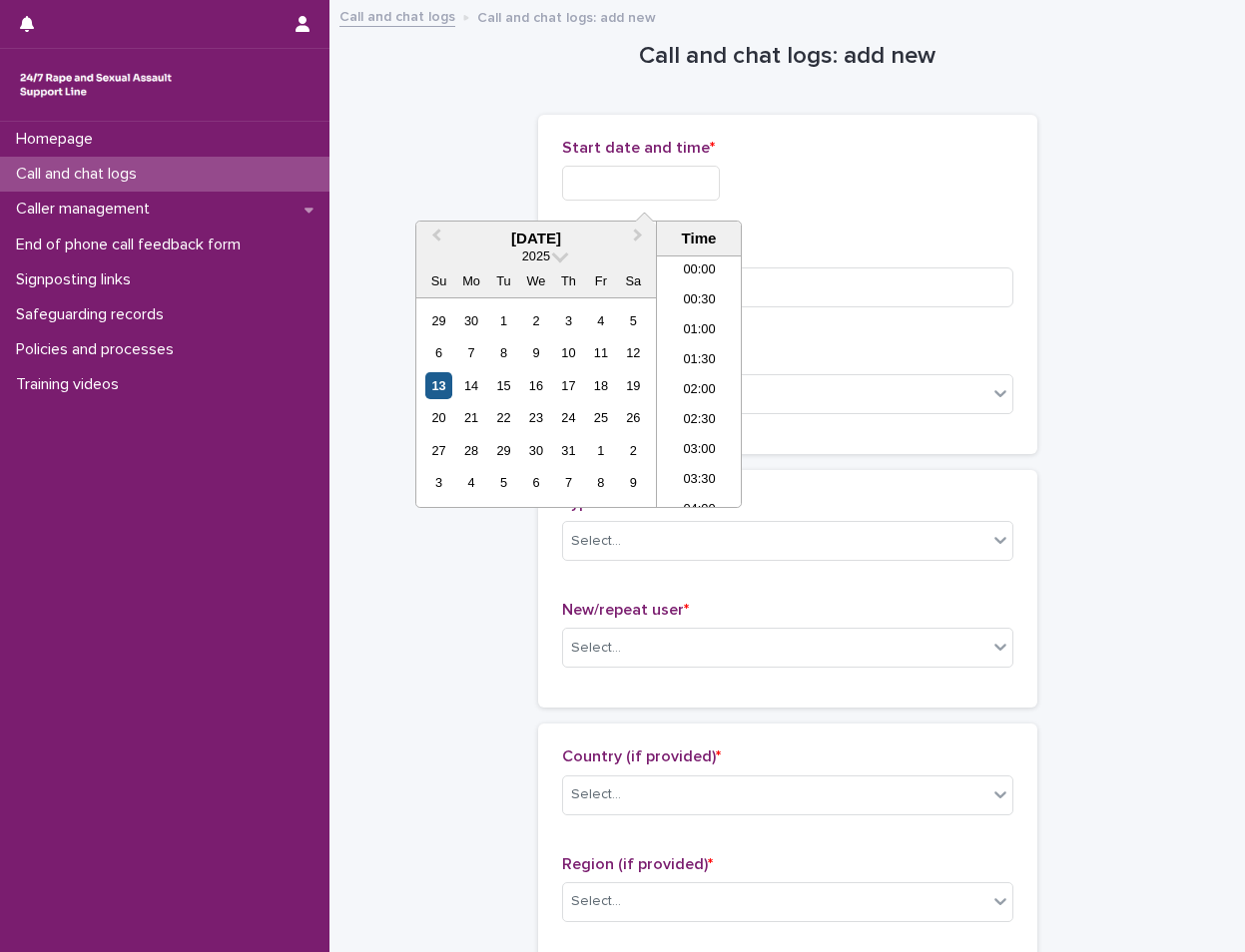 click on "13" at bounding box center [438, 385] 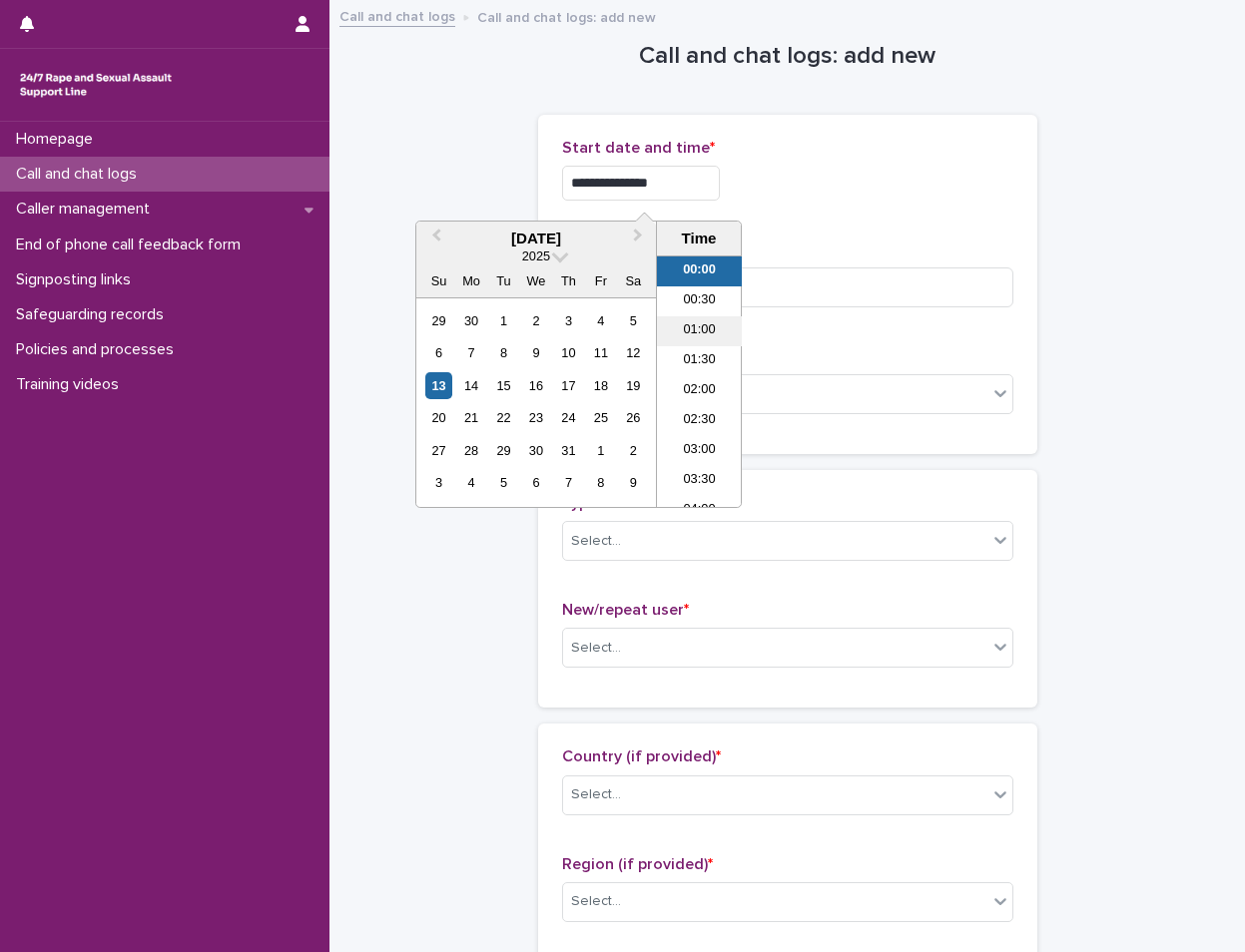 click on "01:00" at bounding box center (699, 331) 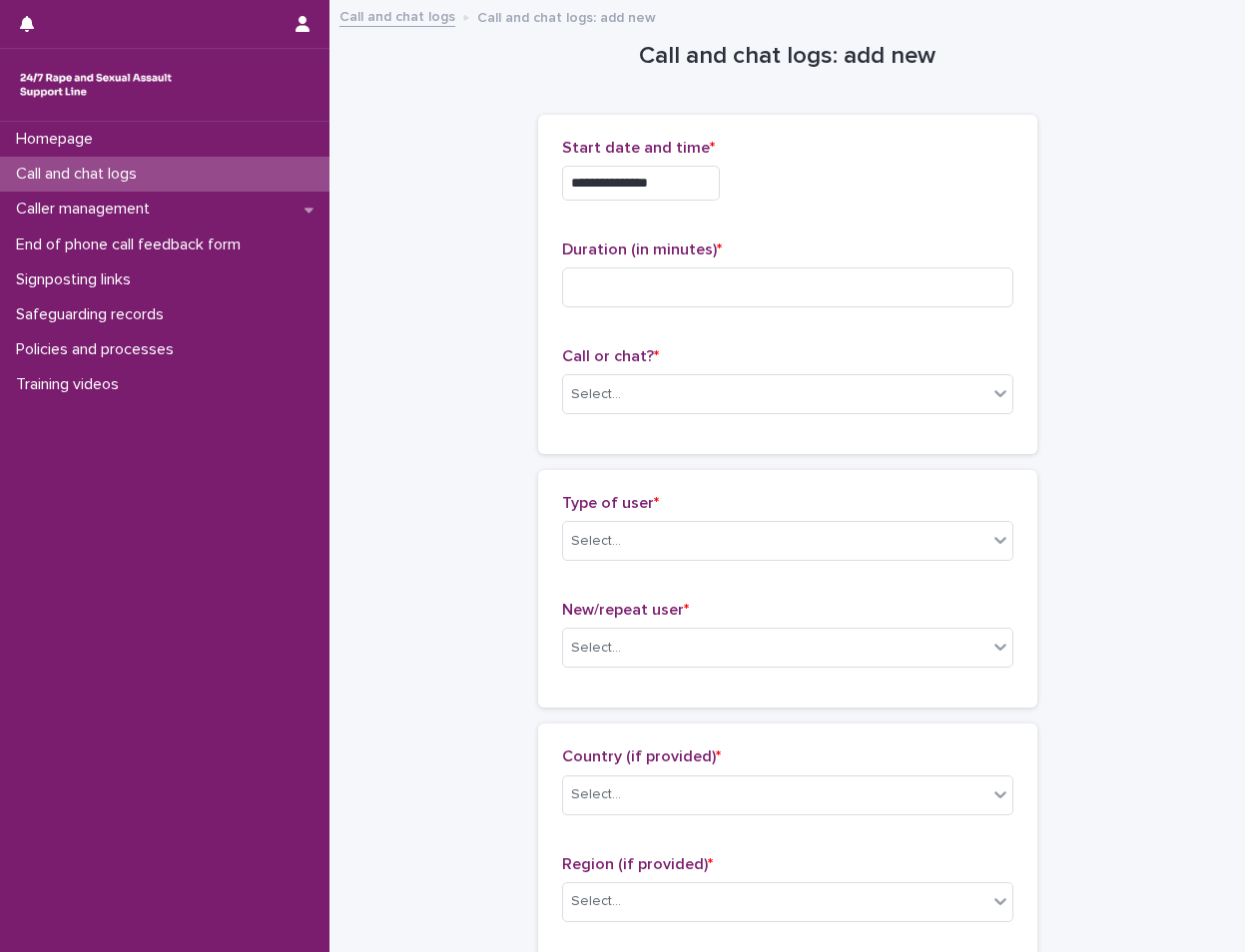 click on "**********" at bounding box center [641, 183] 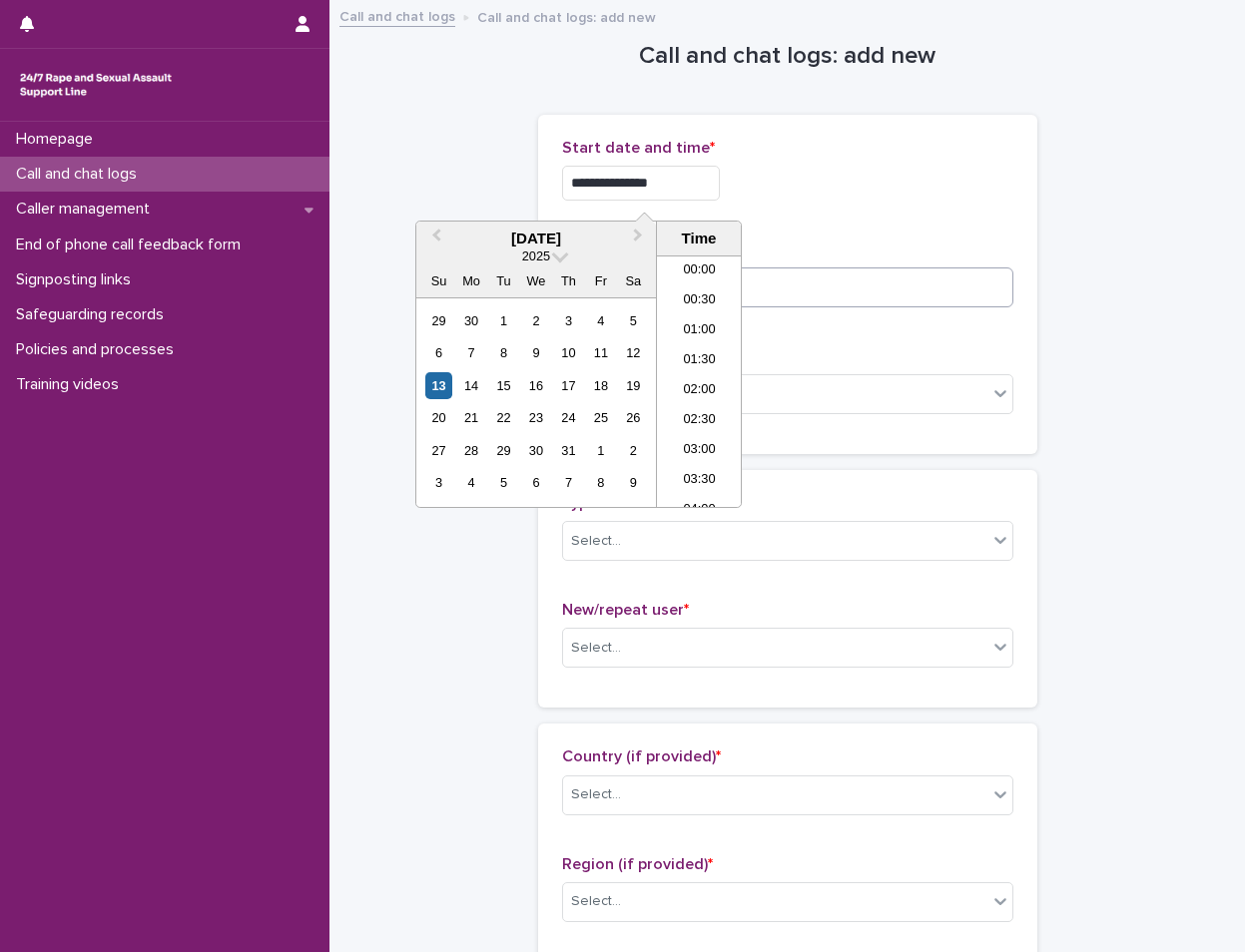 type on "**********" 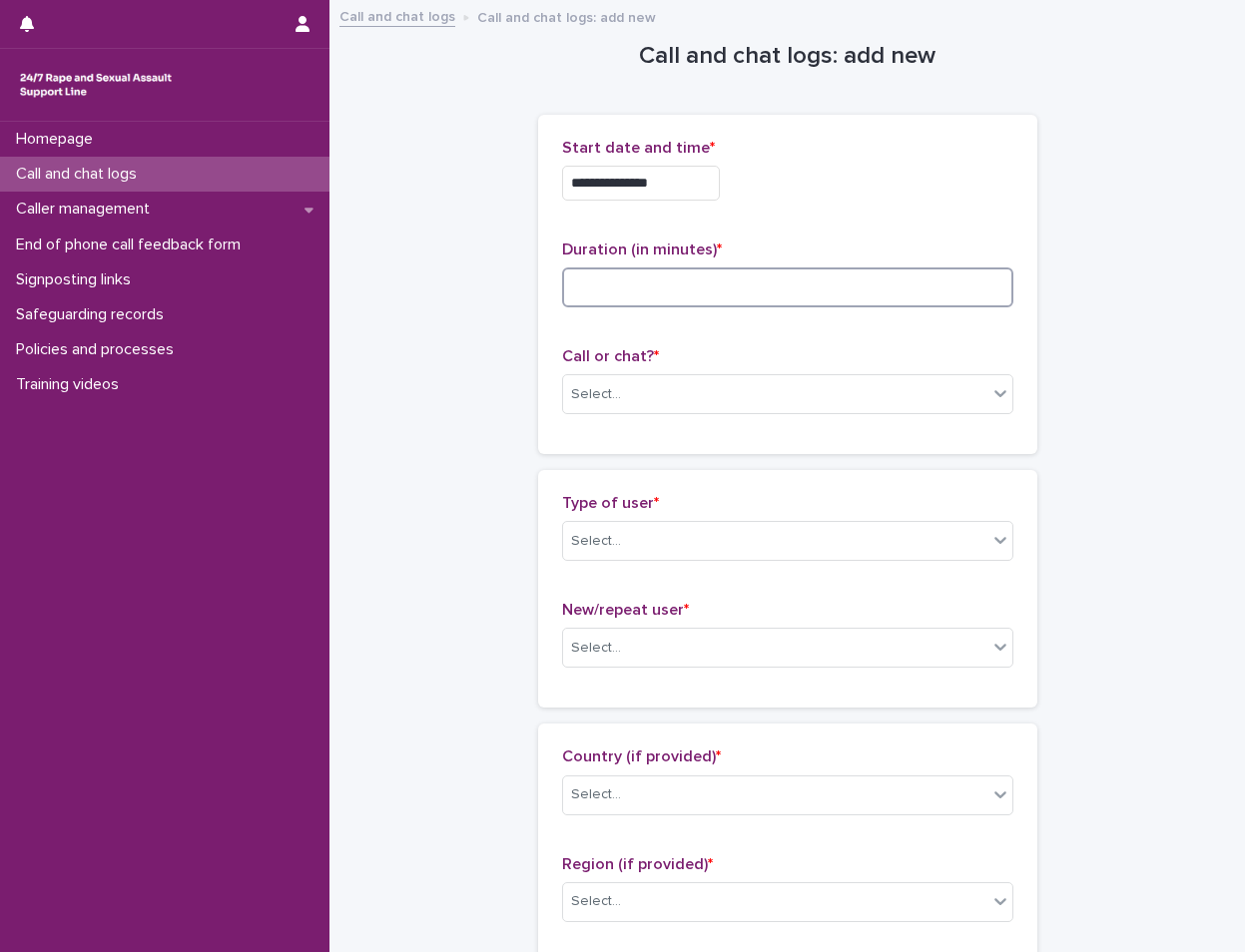 click at bounding box center (788, 287) 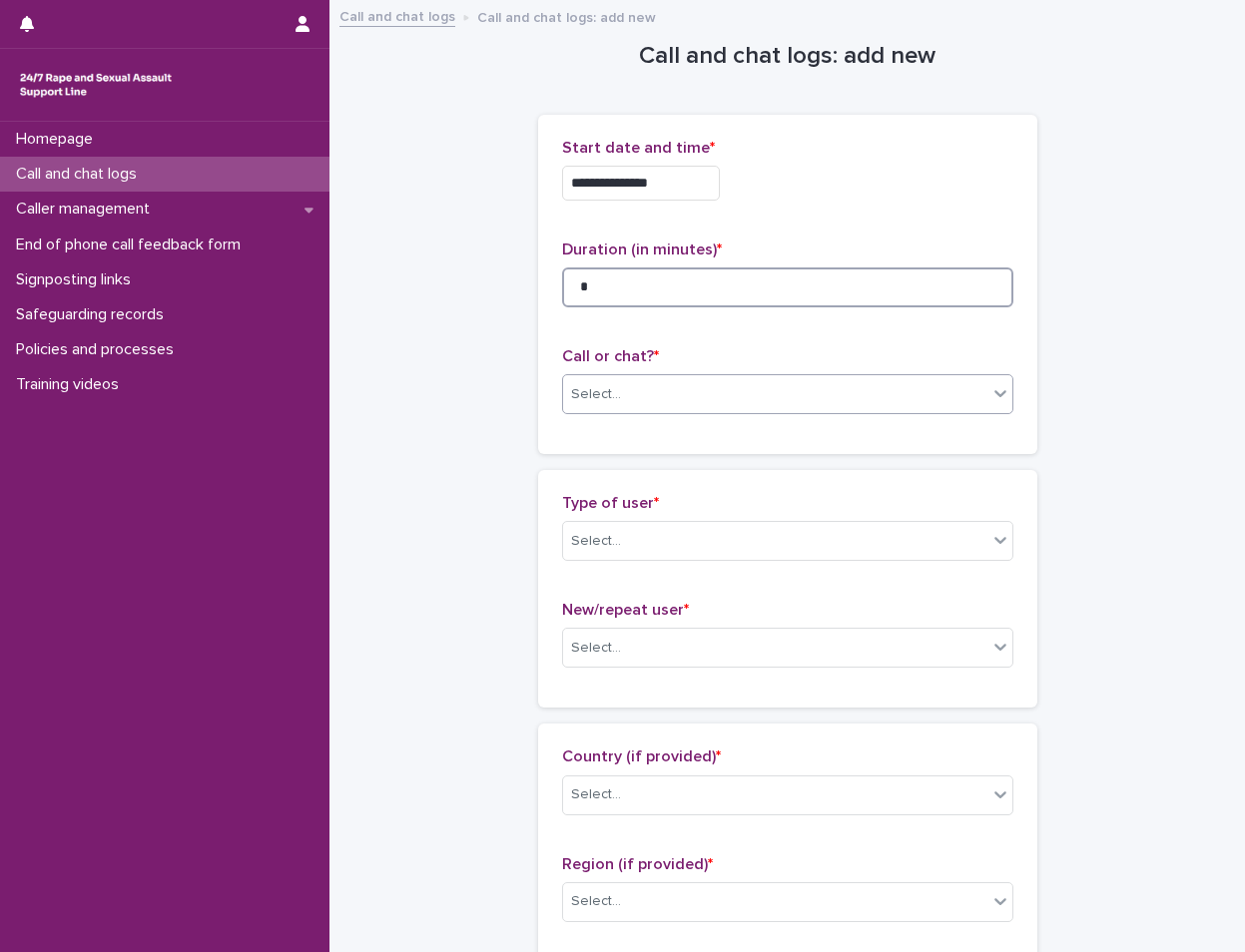 type on "*" 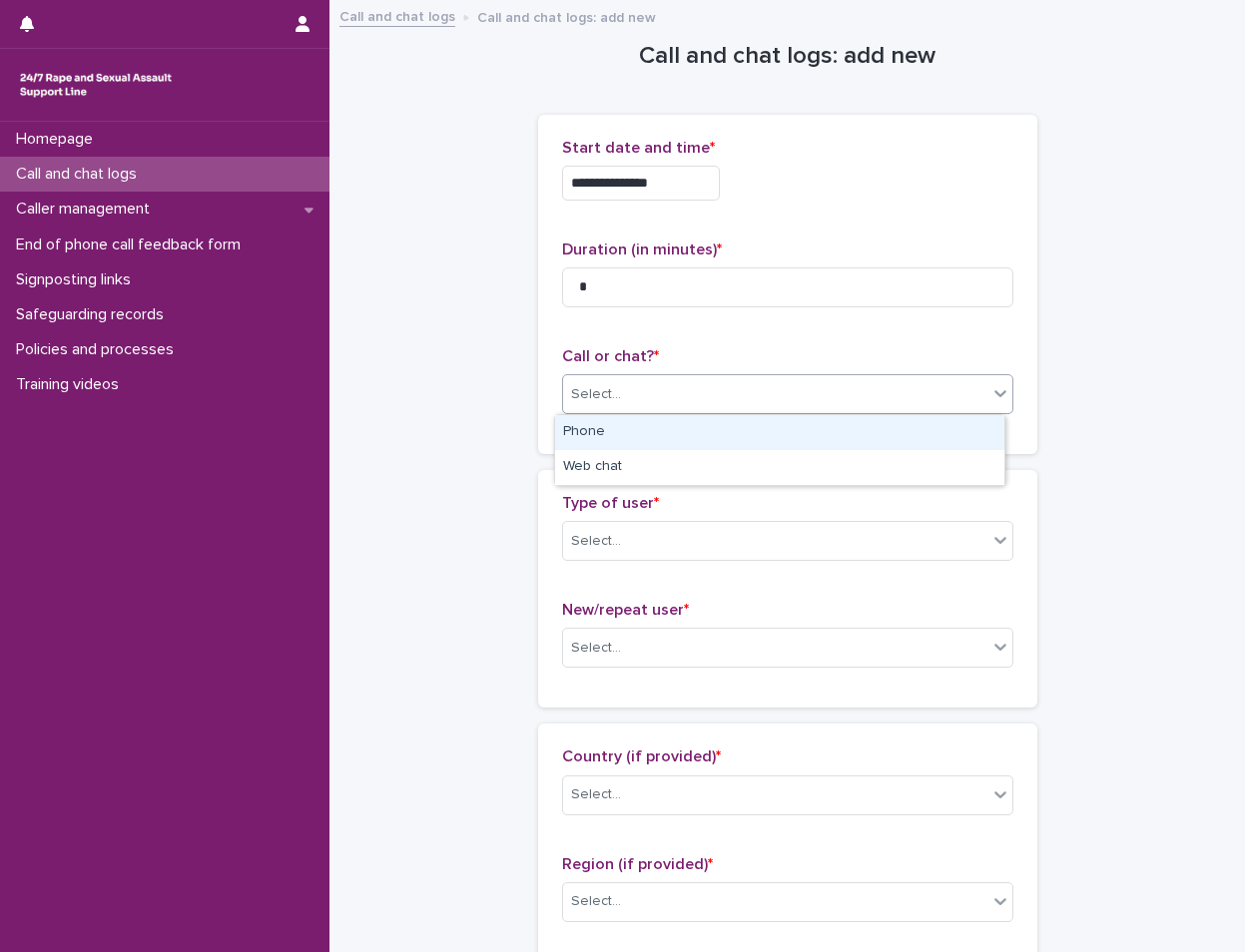 click on "Select..." at bounding box center (775, 394) 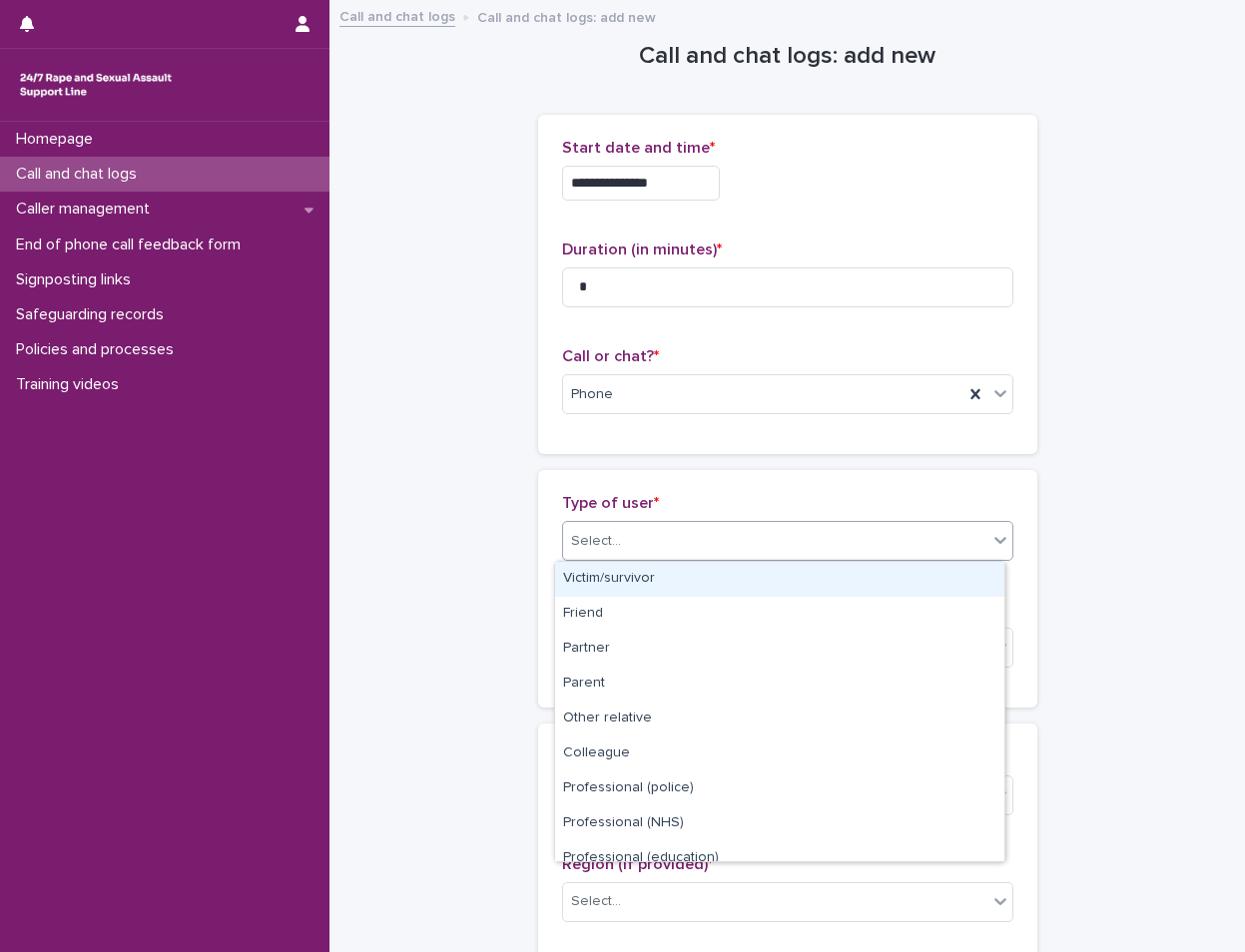 click on "Select..." at bounding box center (775, 541) 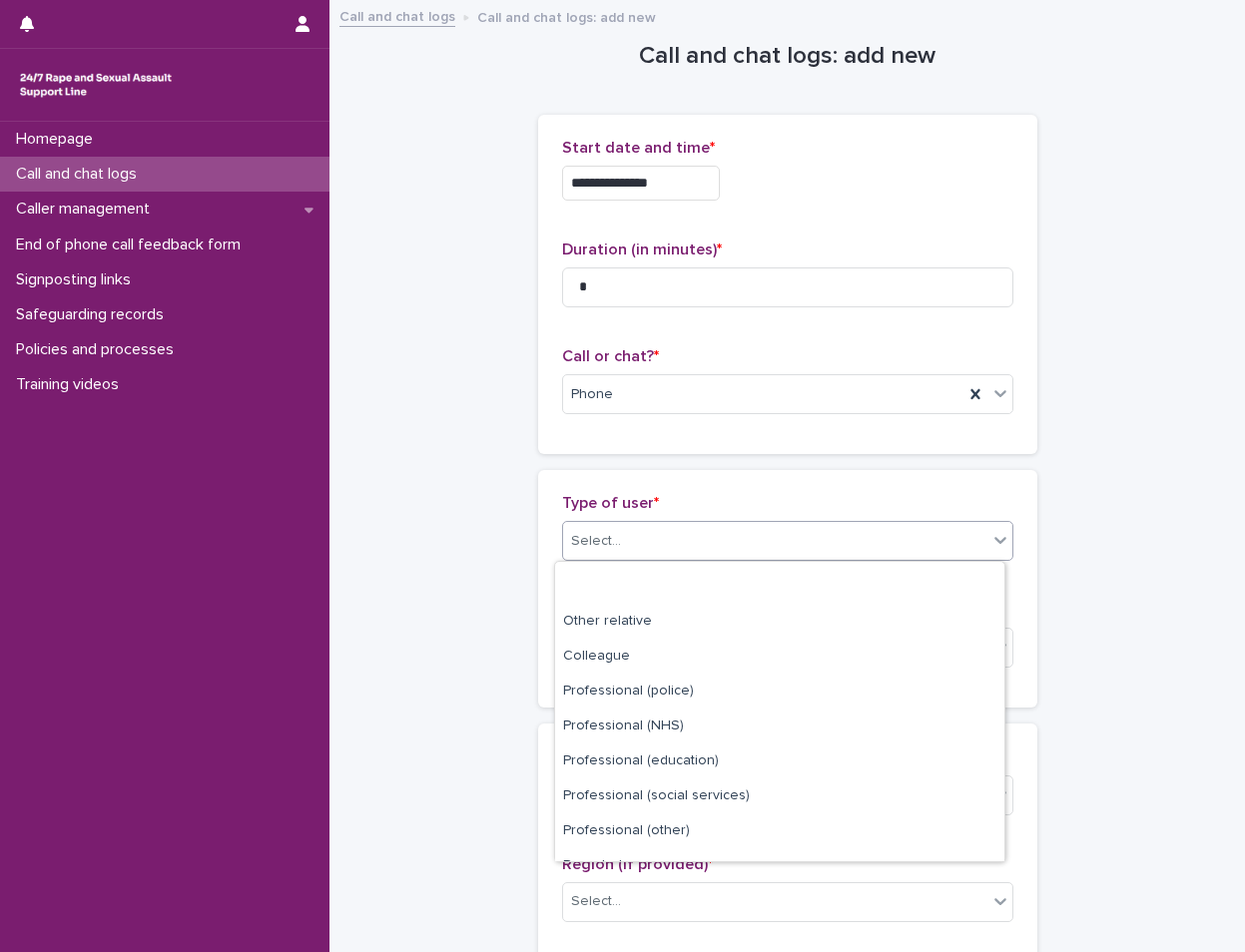 scroll, scrollTop: 225, scrollLeft: 0, axis: vertical 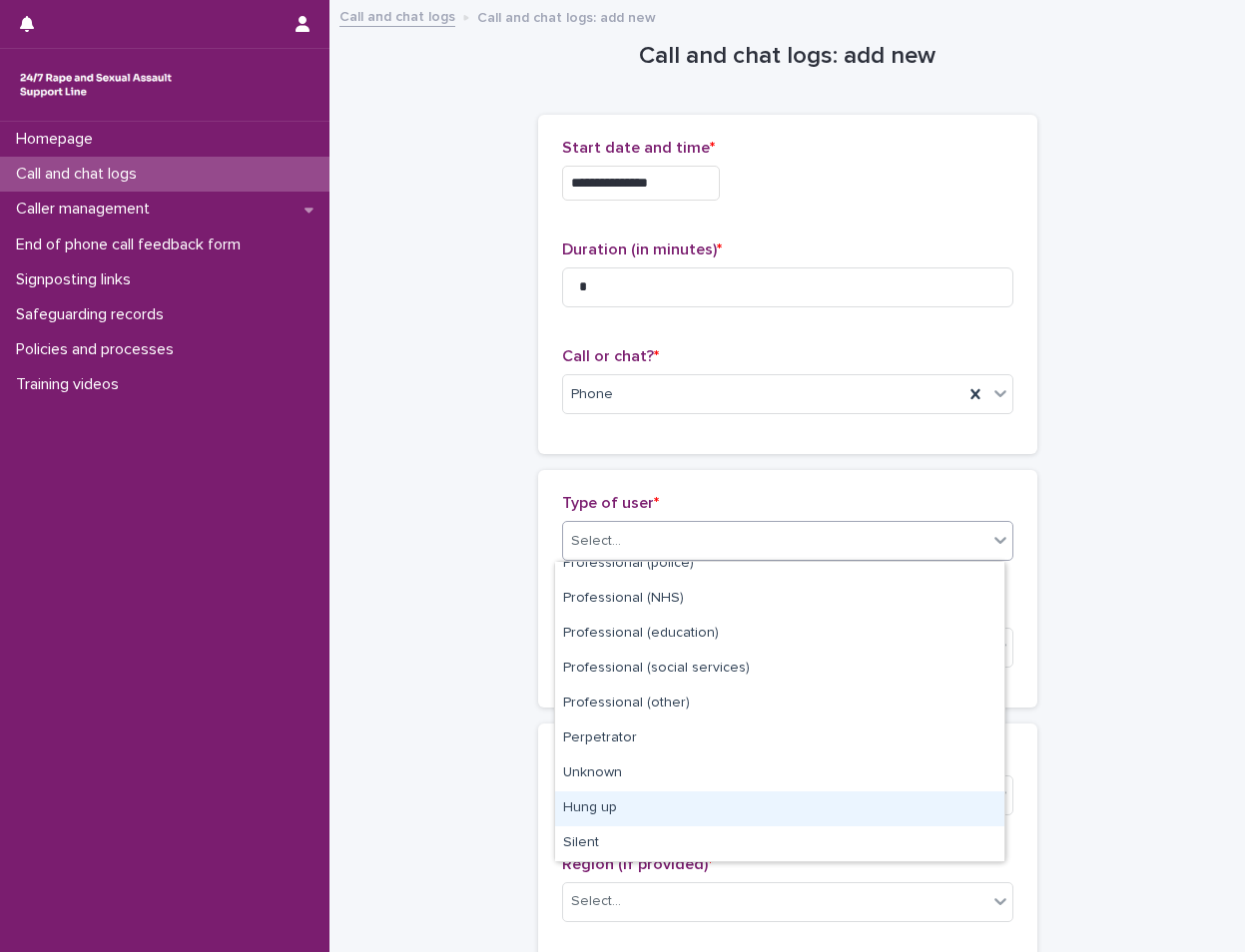 click on "Hung up" at bounding box center [780, 808] 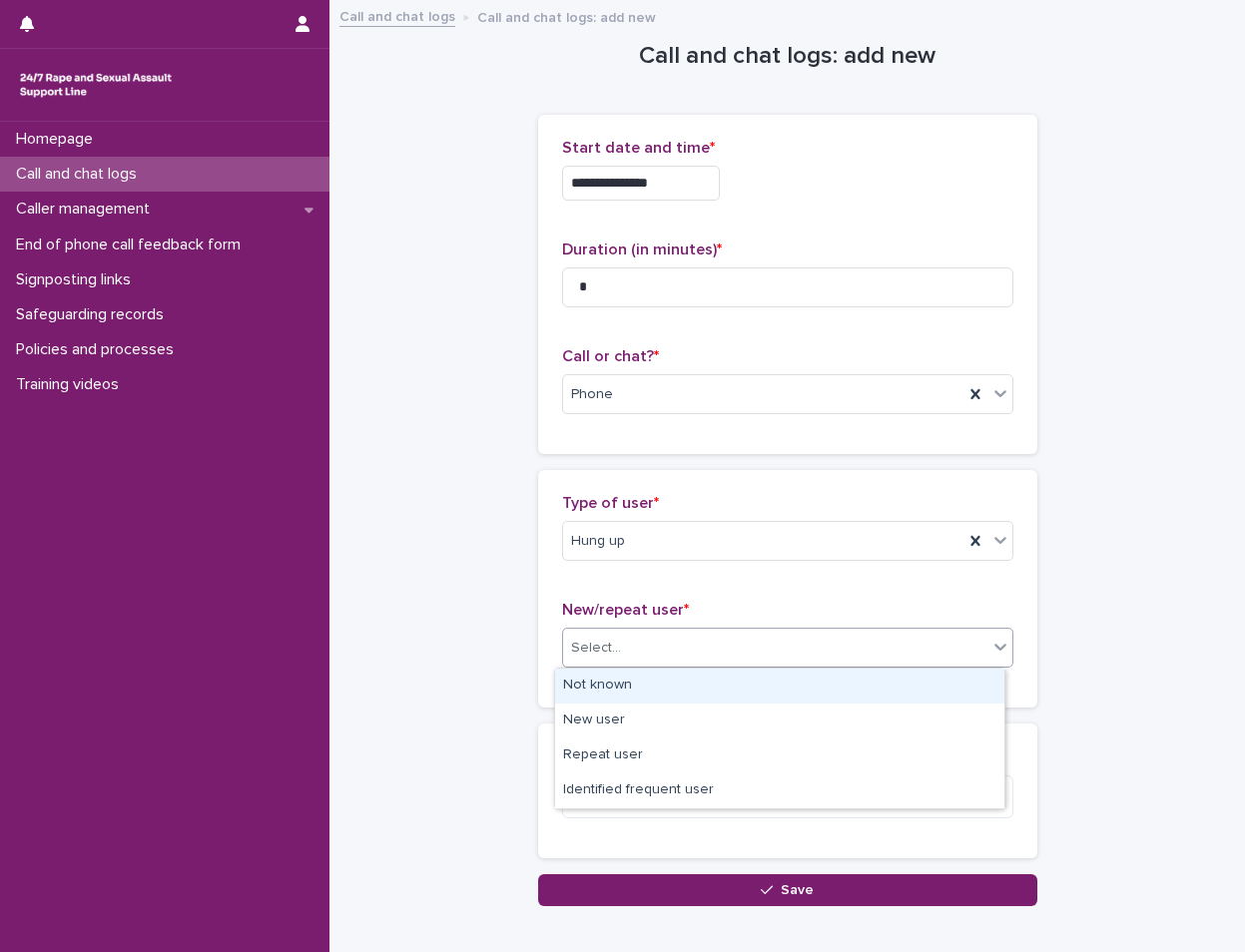 click on "Select..." at bounding box center (596, 648) 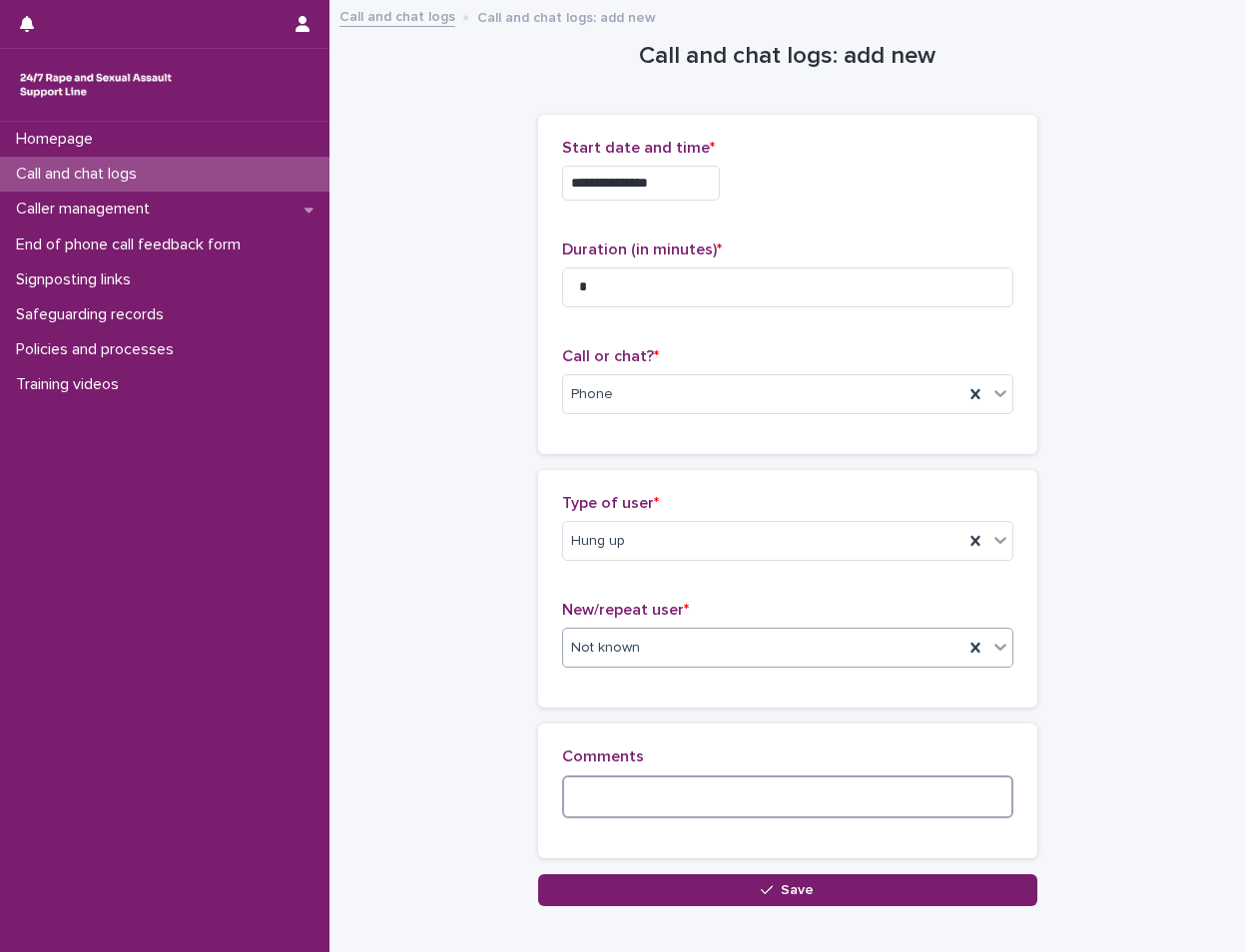 click at bounding box center (788, 796) 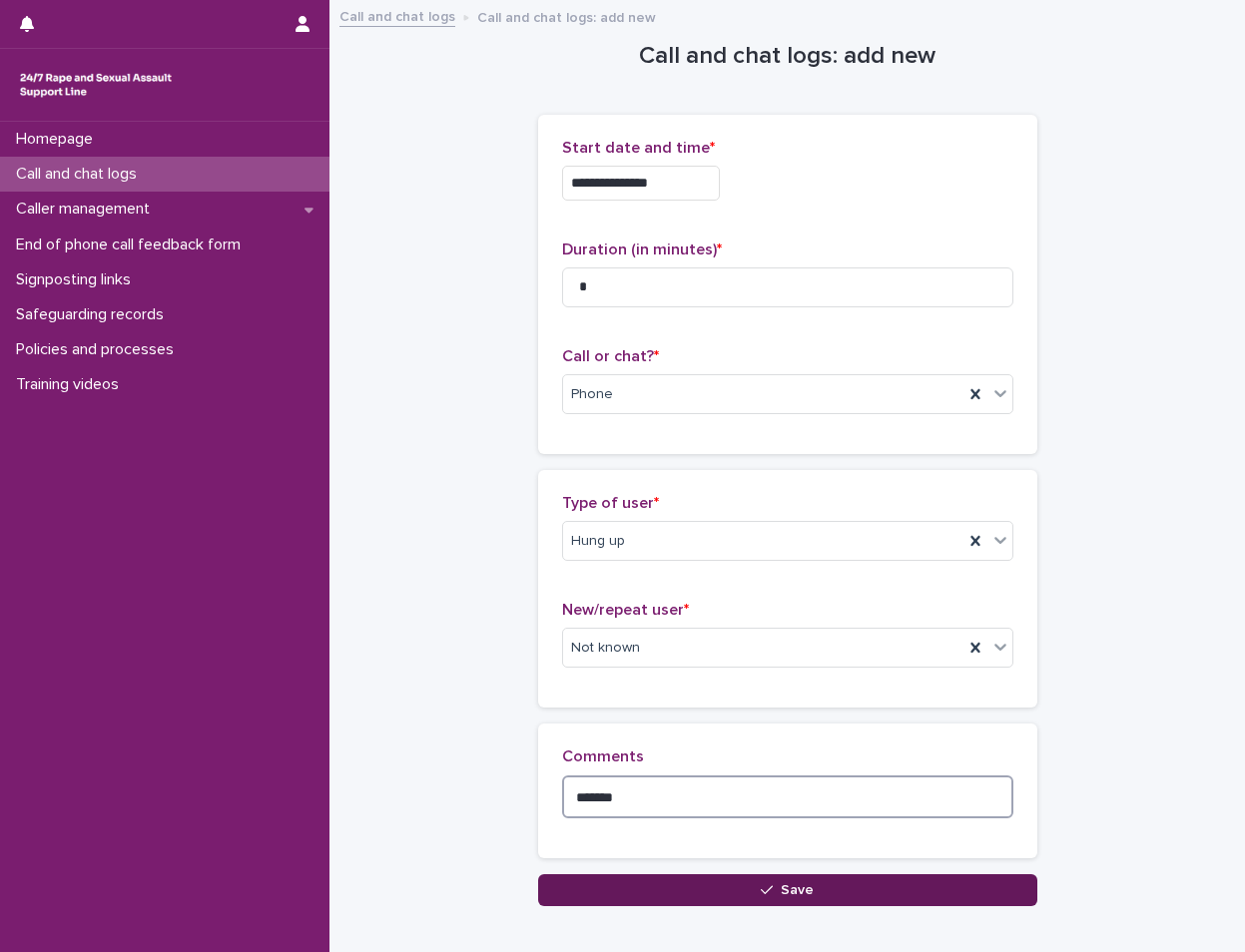 type on "*******" 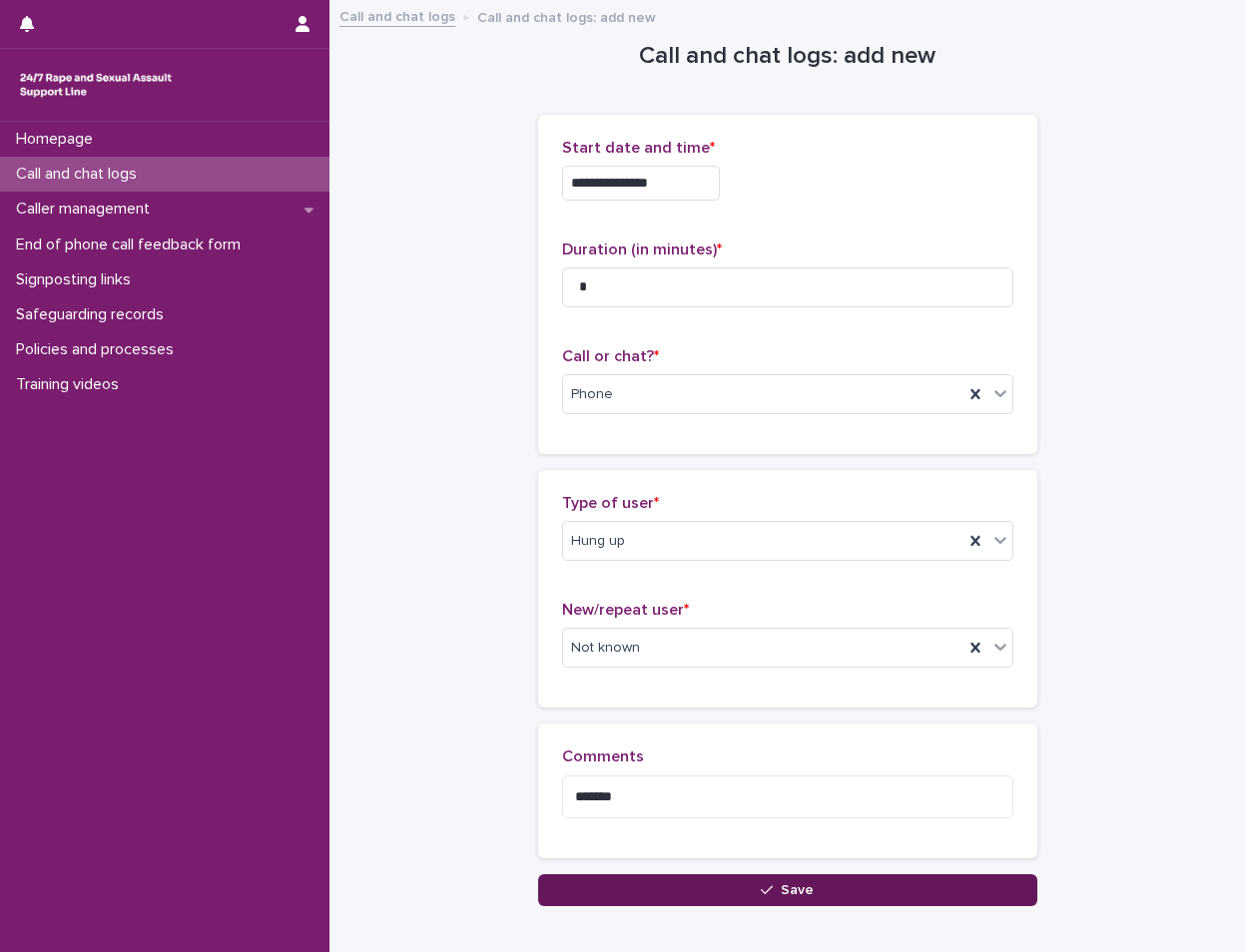 click on "Save" at bounding box center [788, 890] 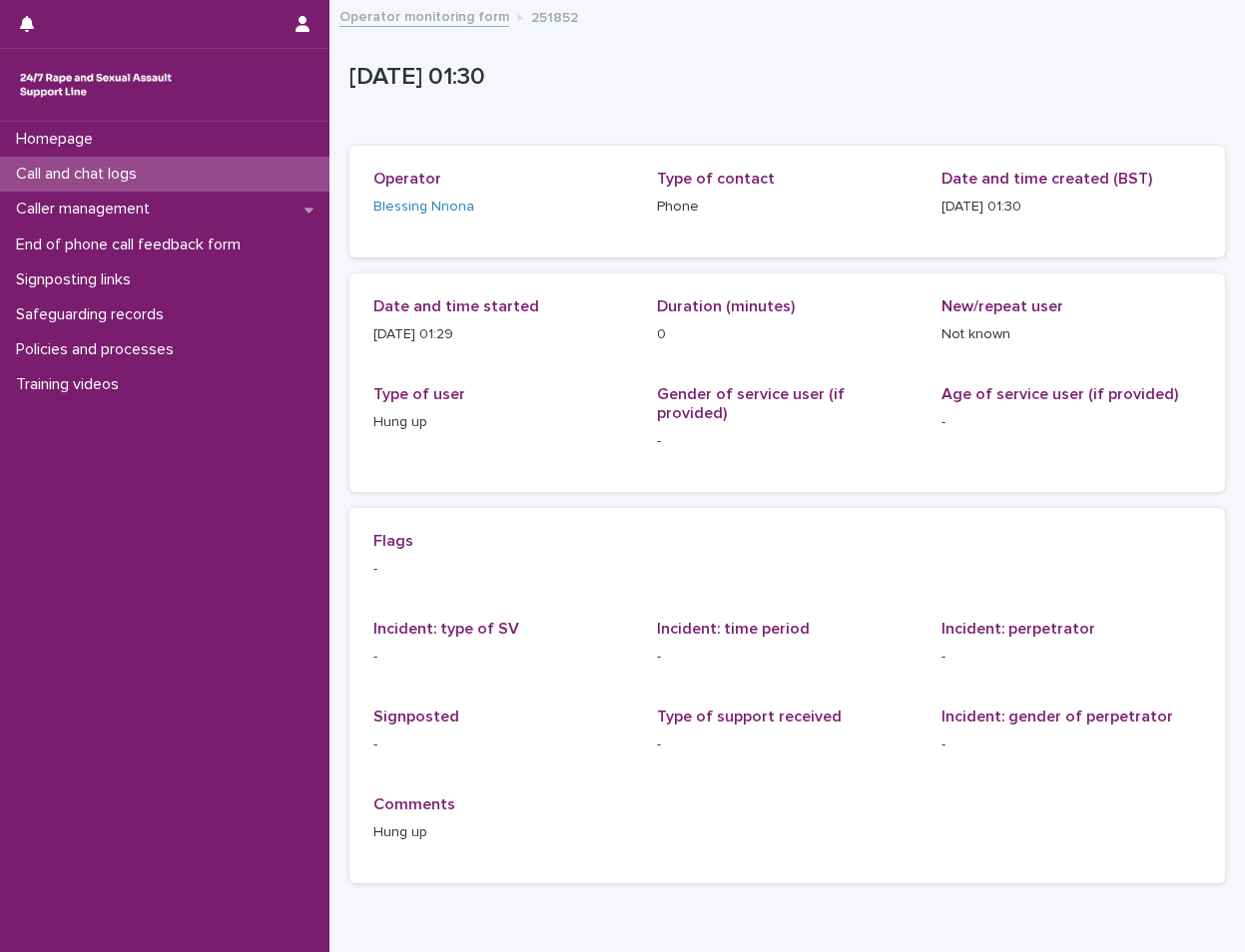click on "Call and chat logs" at bounding box center (80, 174) 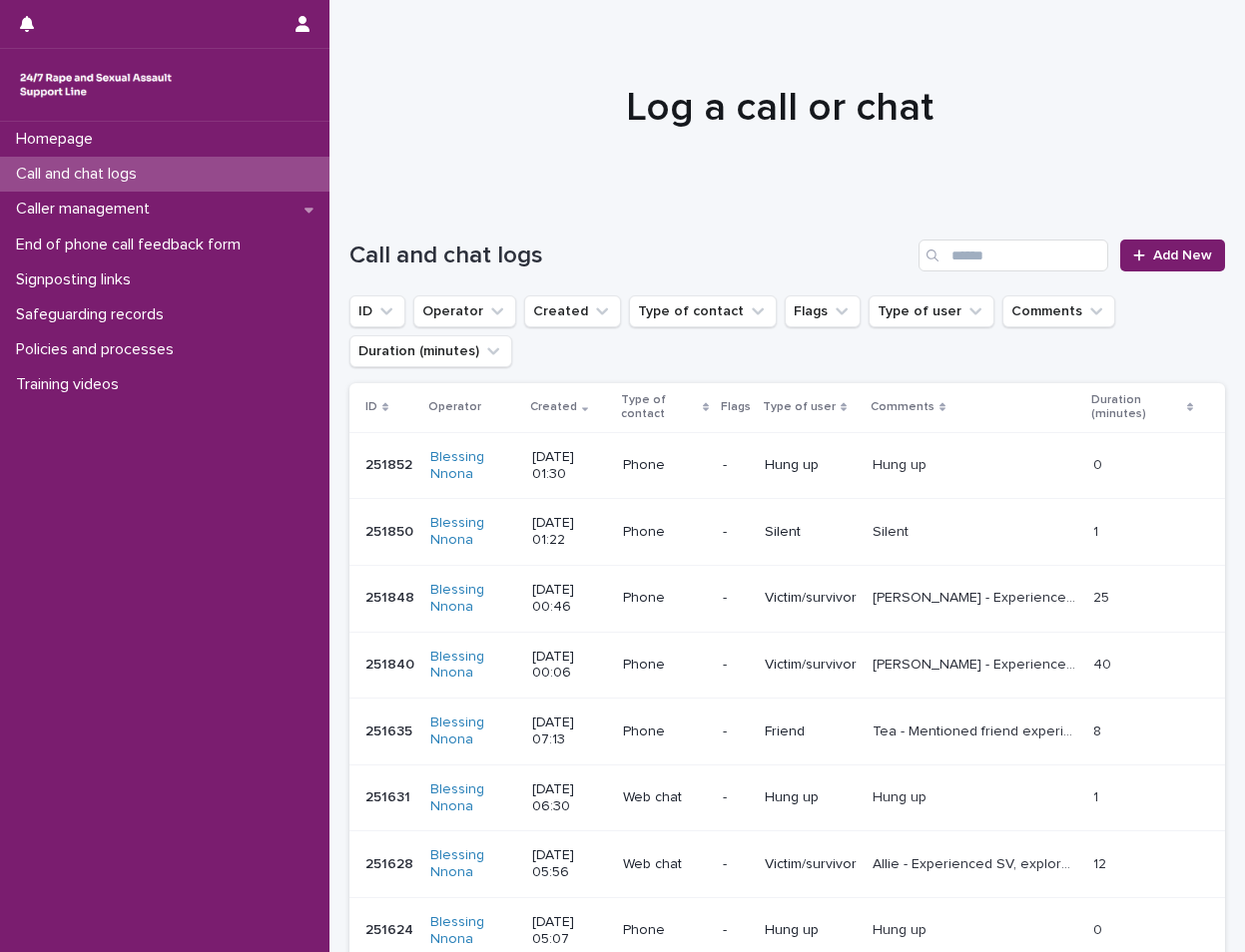 click on "Call and chat logs Add New" at bounding box center (787, 247) 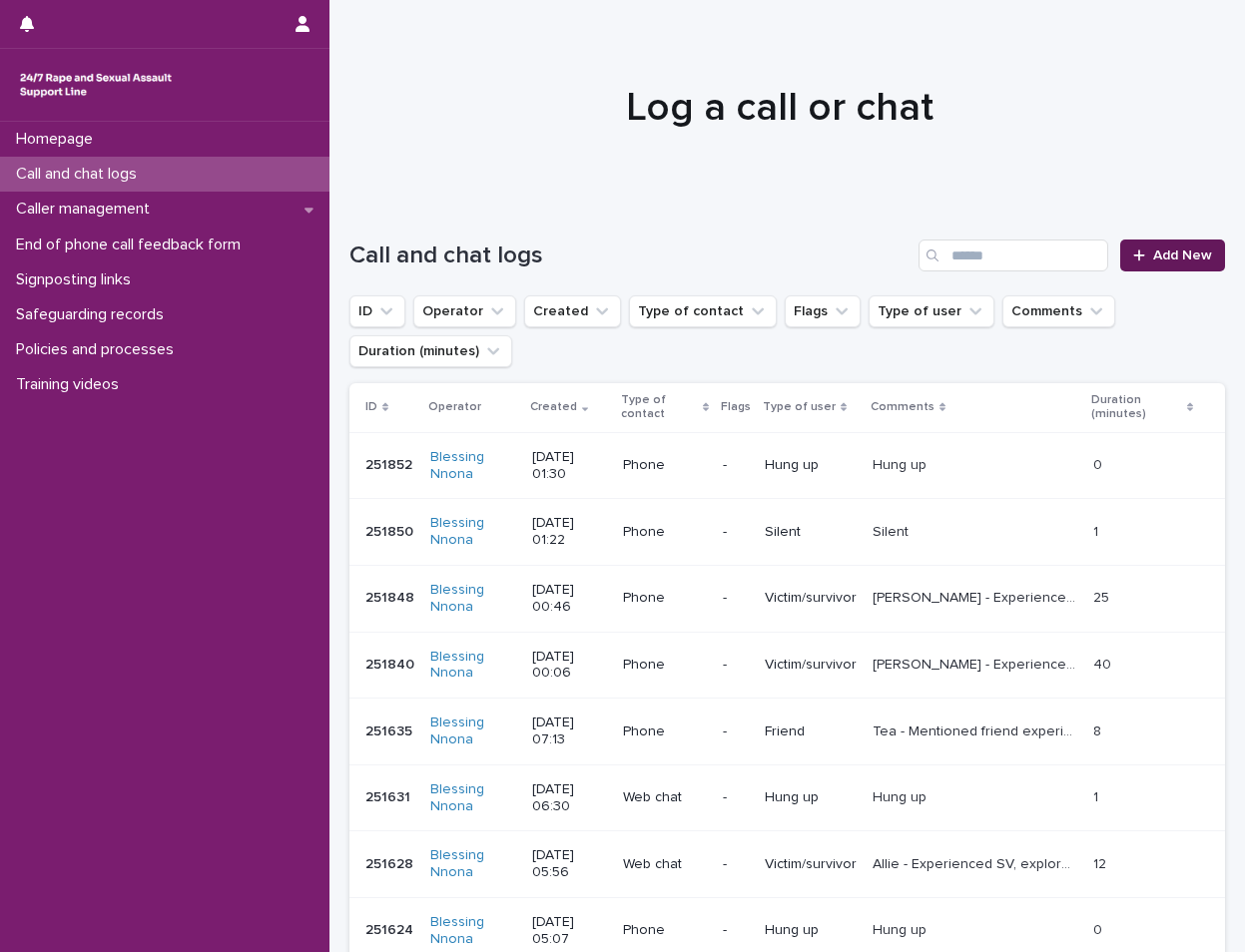 click on "Add New" at bounding box center (1182, 255) 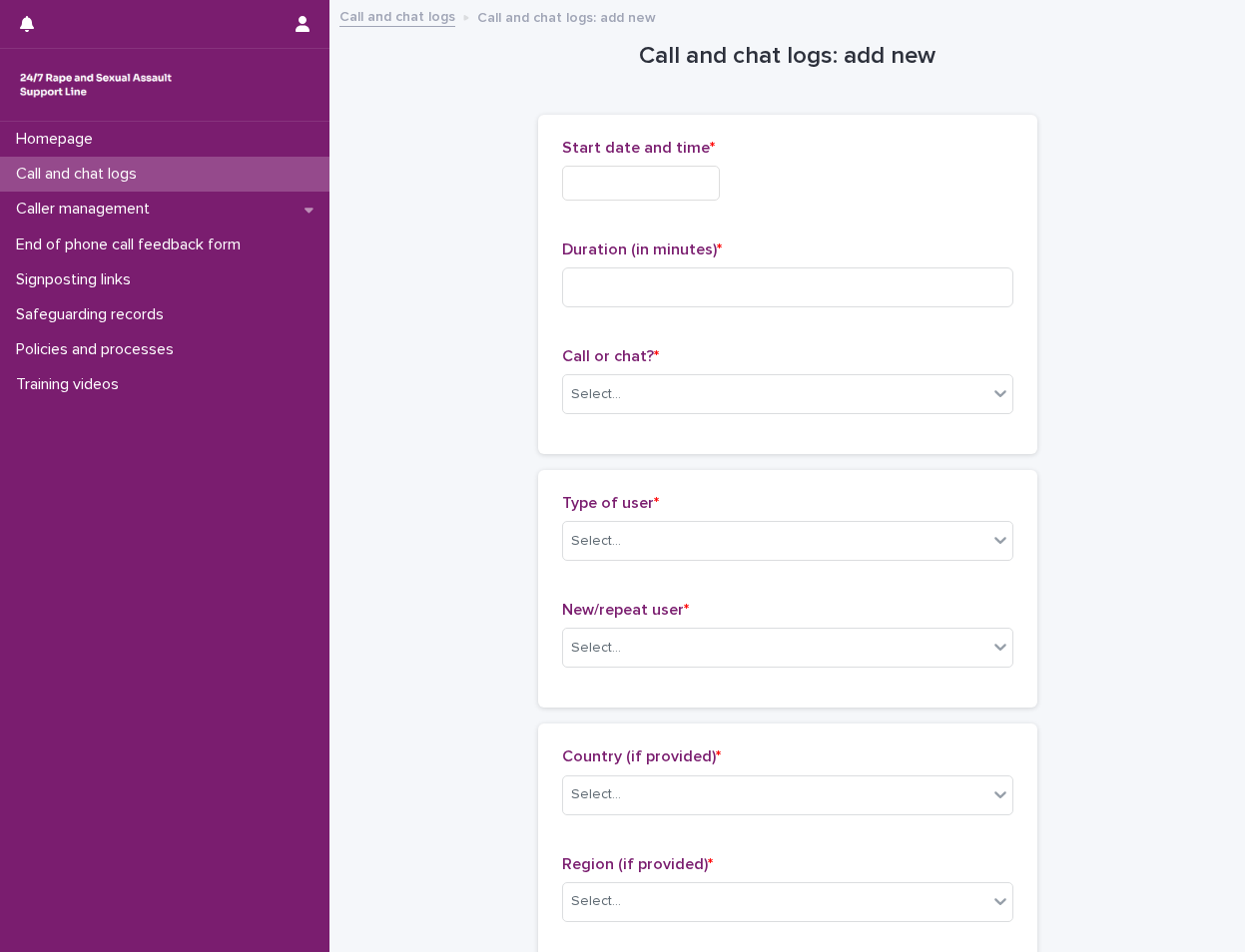 click at bounding box center (641, 183) 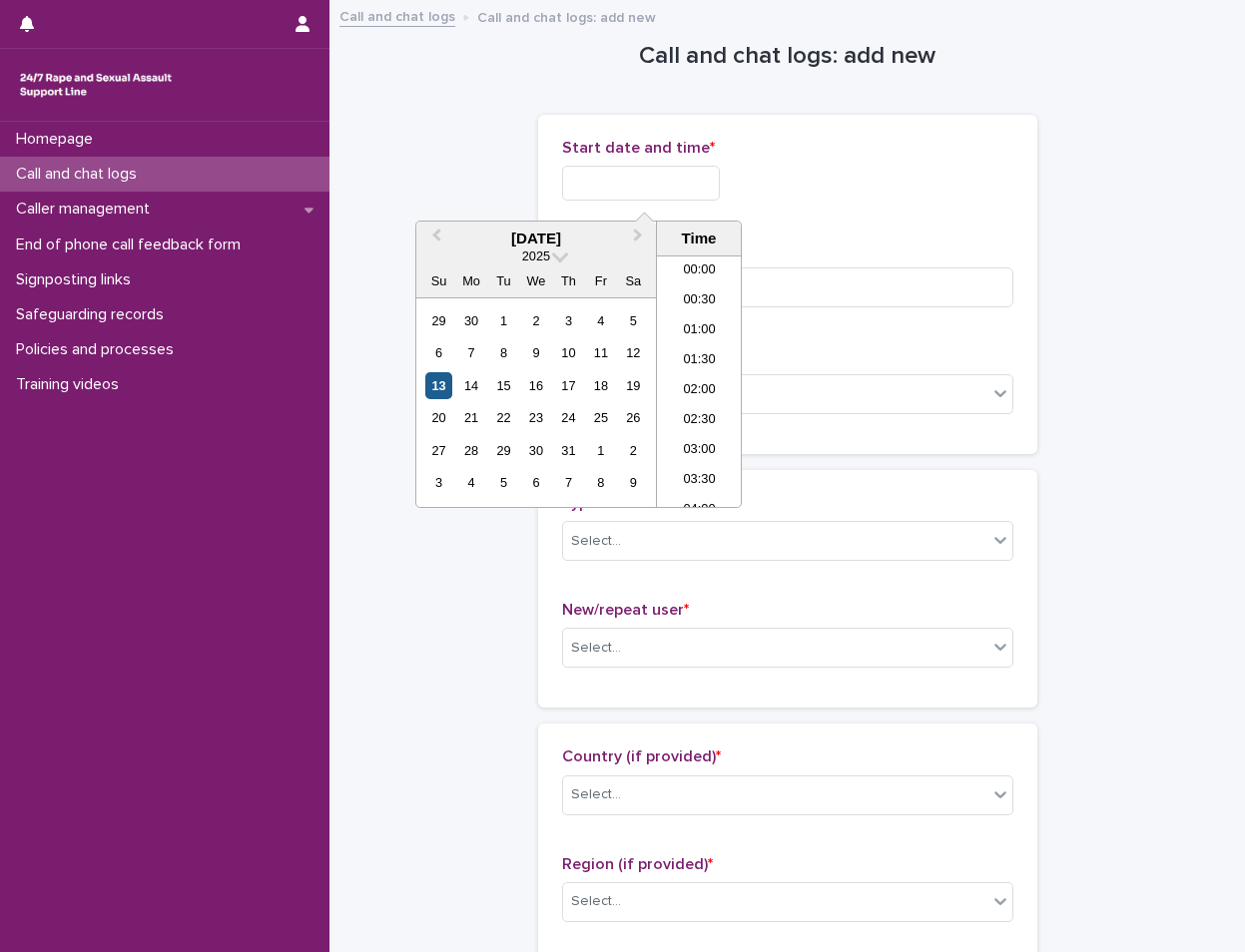 click on "13" at bounding box center [438, 385] 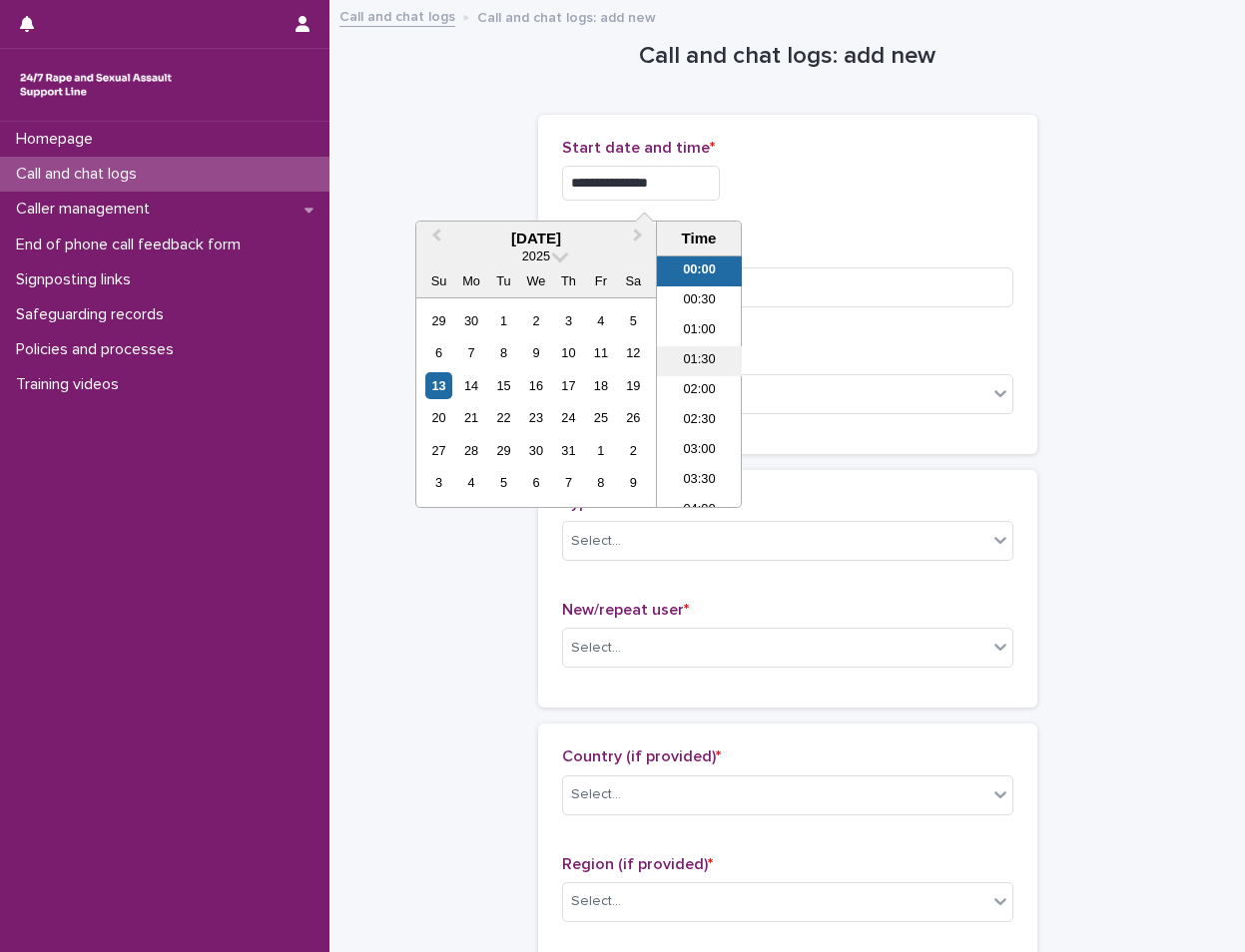 click on "01:30" at bounding box center (699, 361) 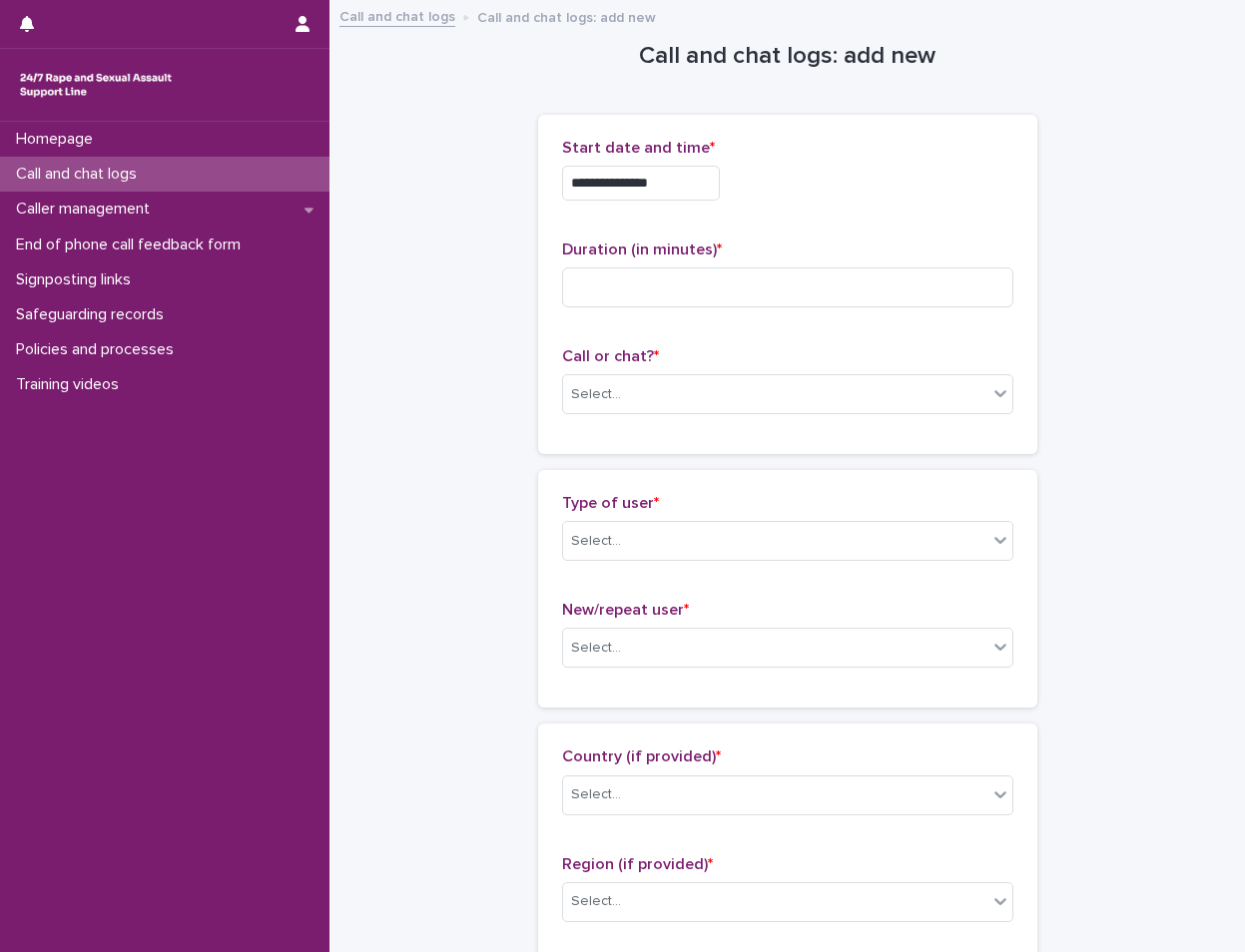 type on "**********" 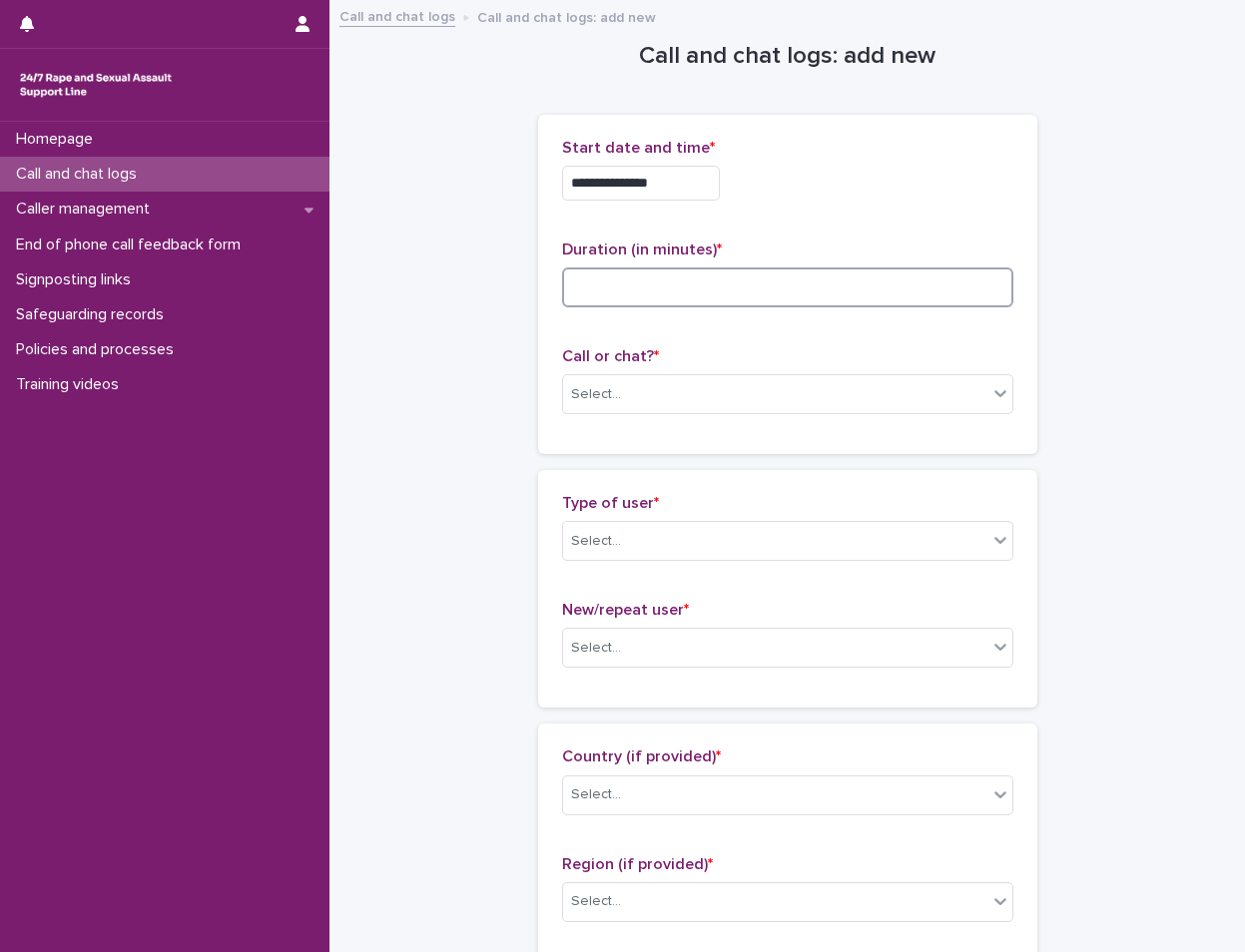 click at bounding box center (788, 287) 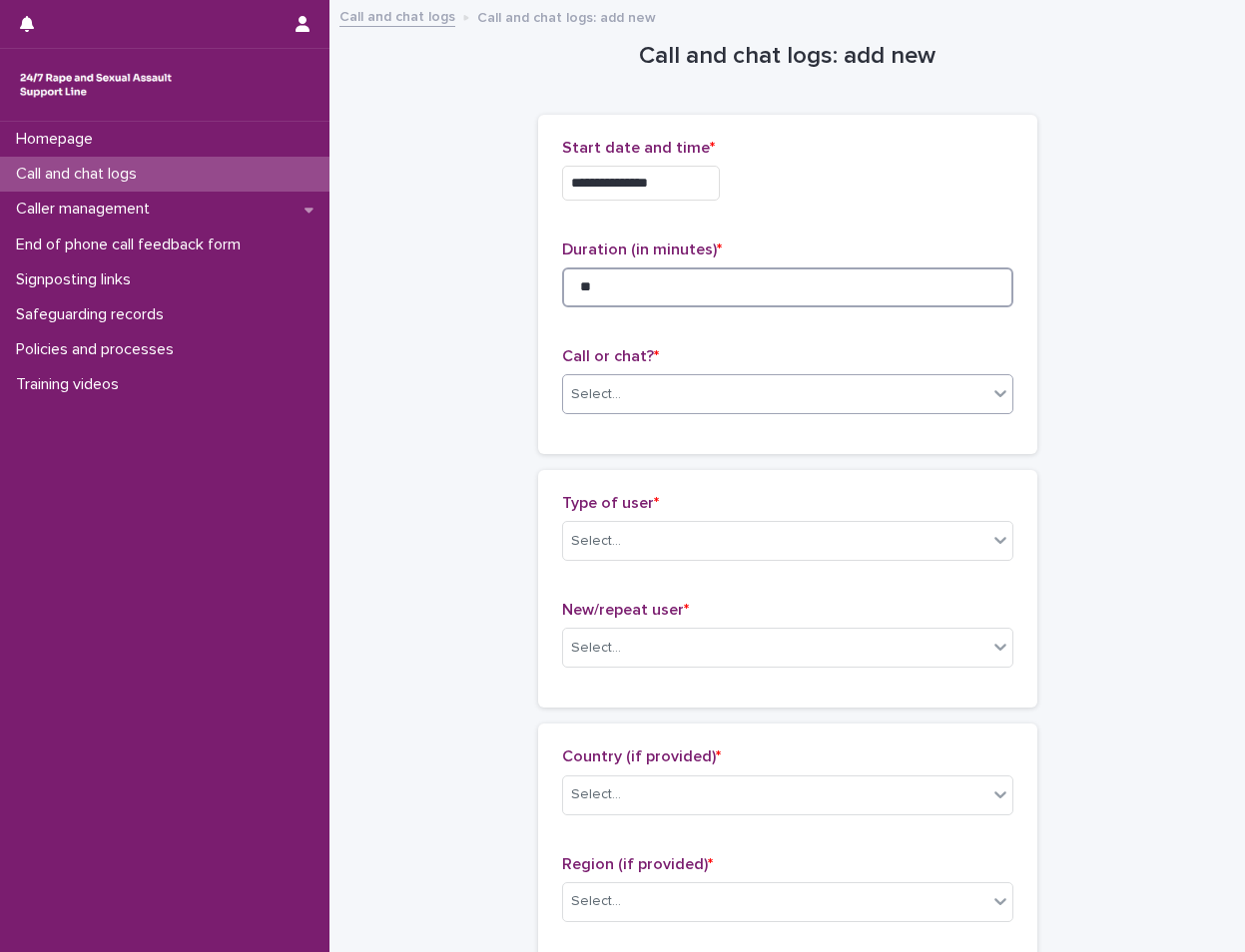 type on "**" 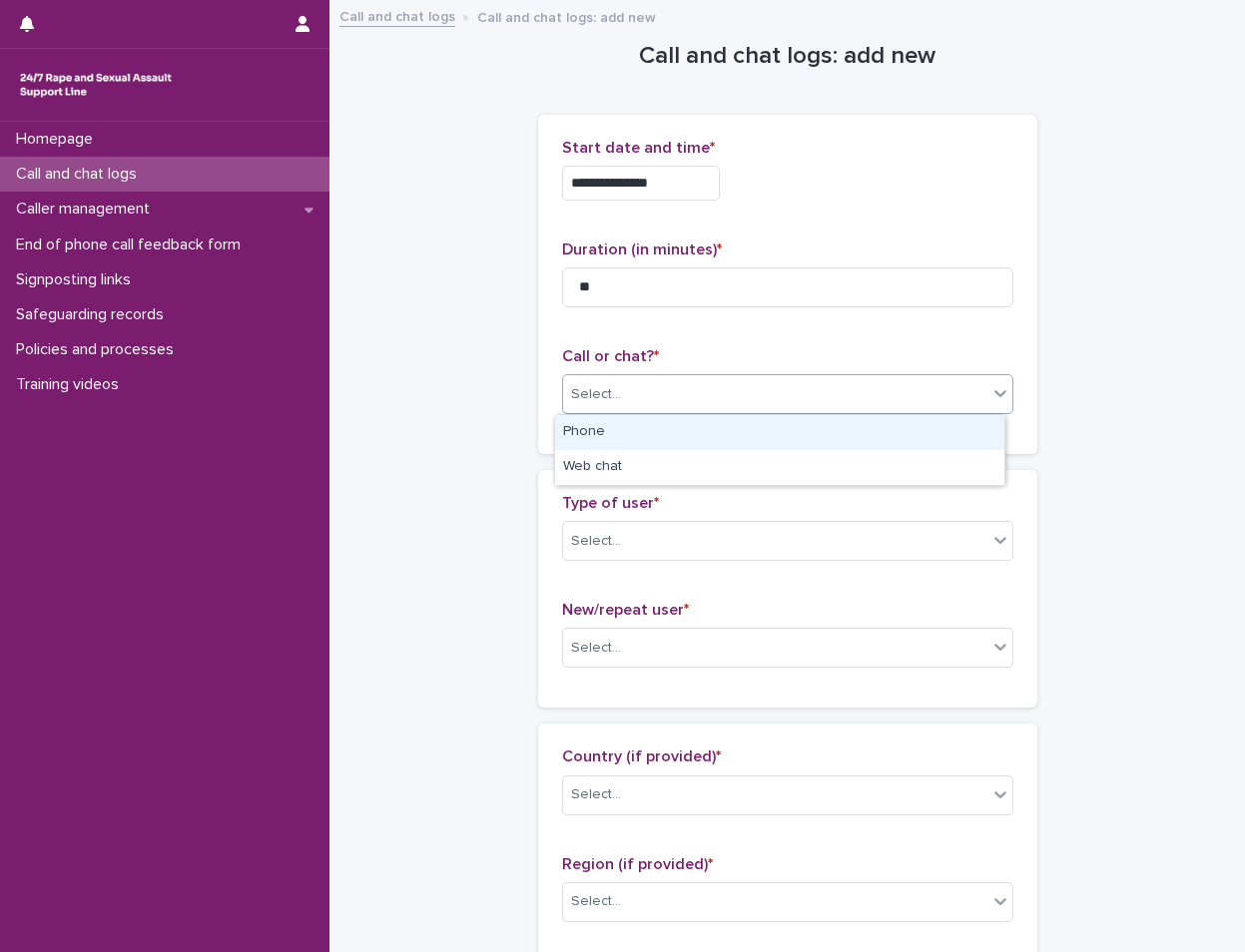 click on "Select..." at bounding box center (775, 394) 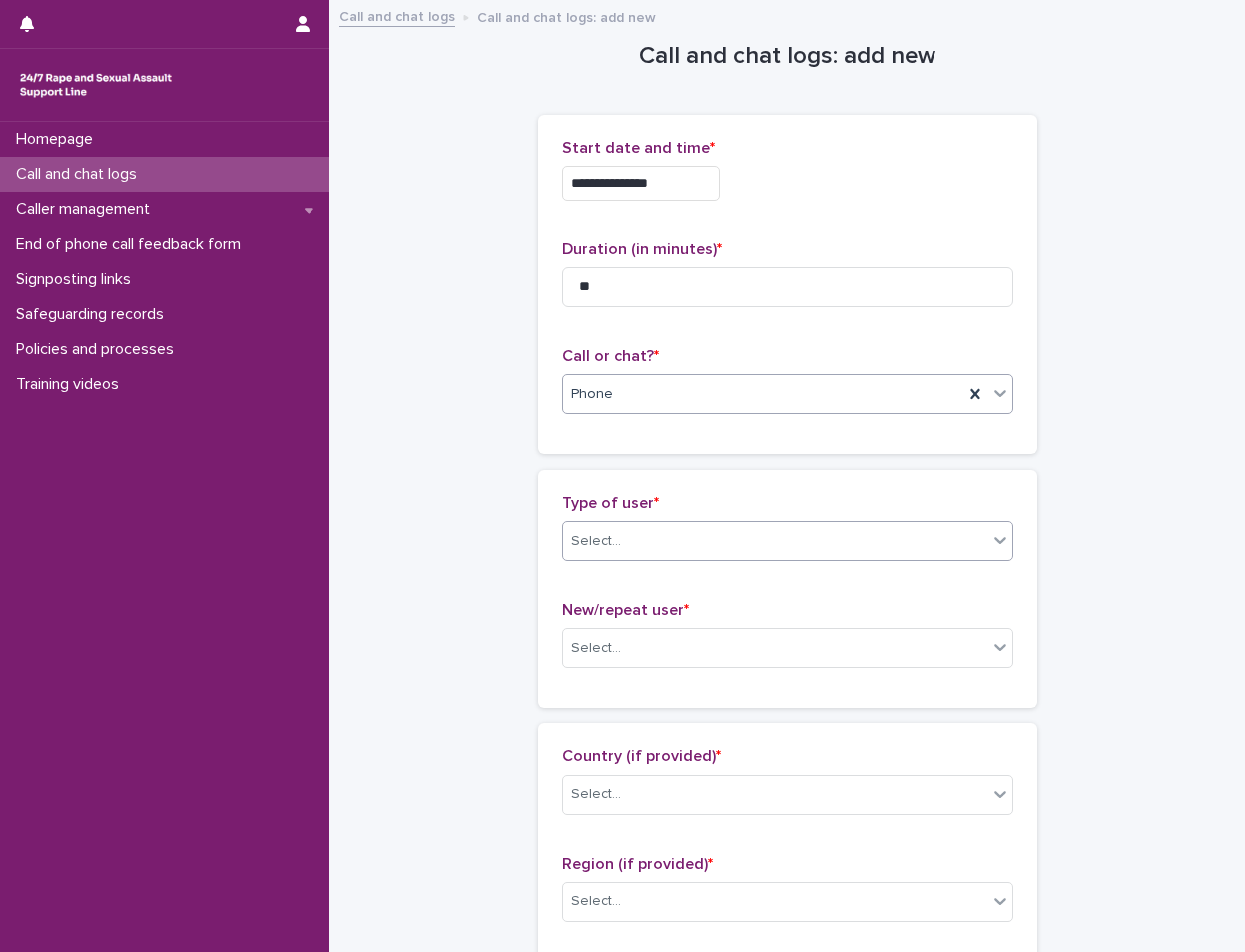 click on "Select..." at bounding box center (596, 541) 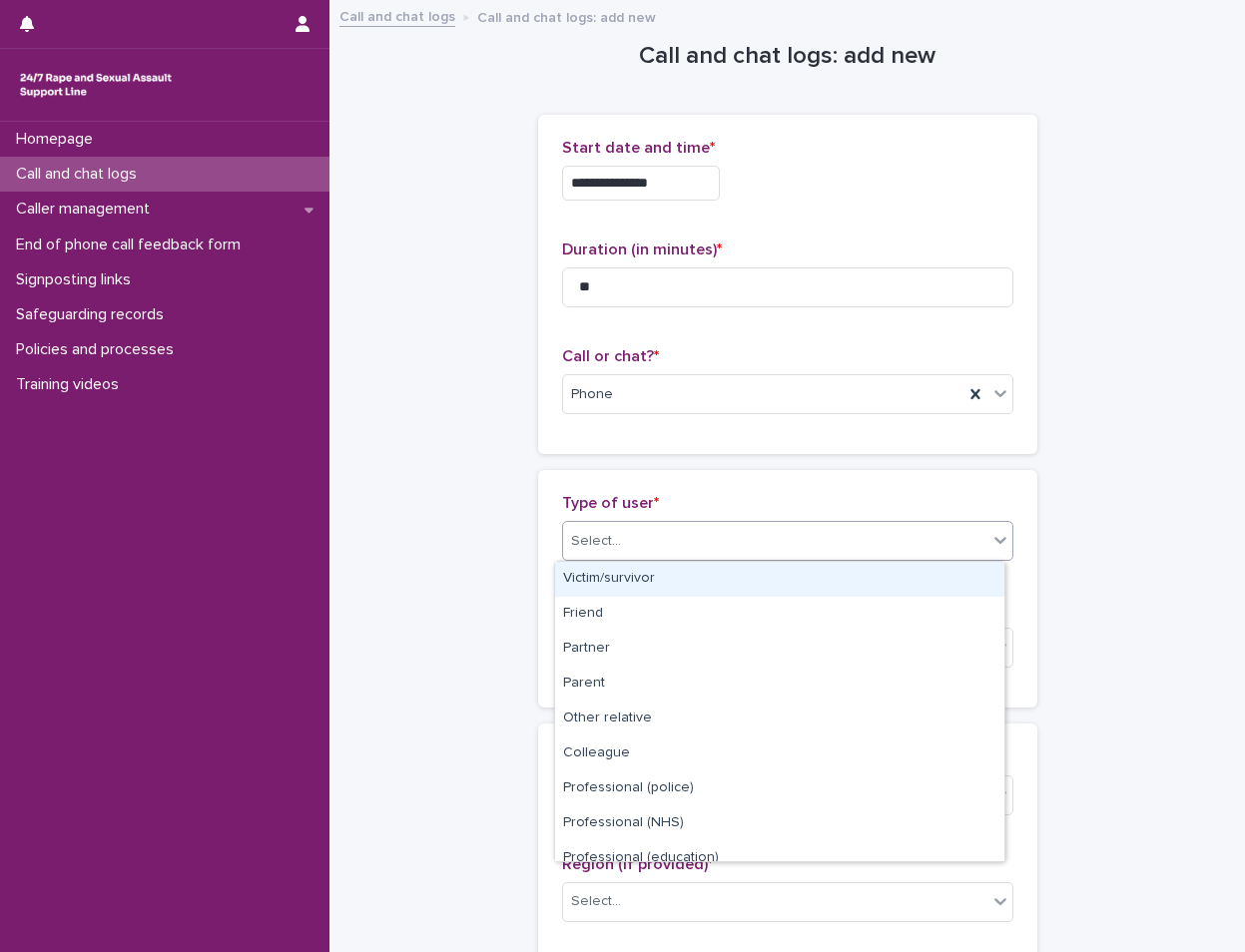 click on "Victim/survivor" at bounding box center [780, 579] 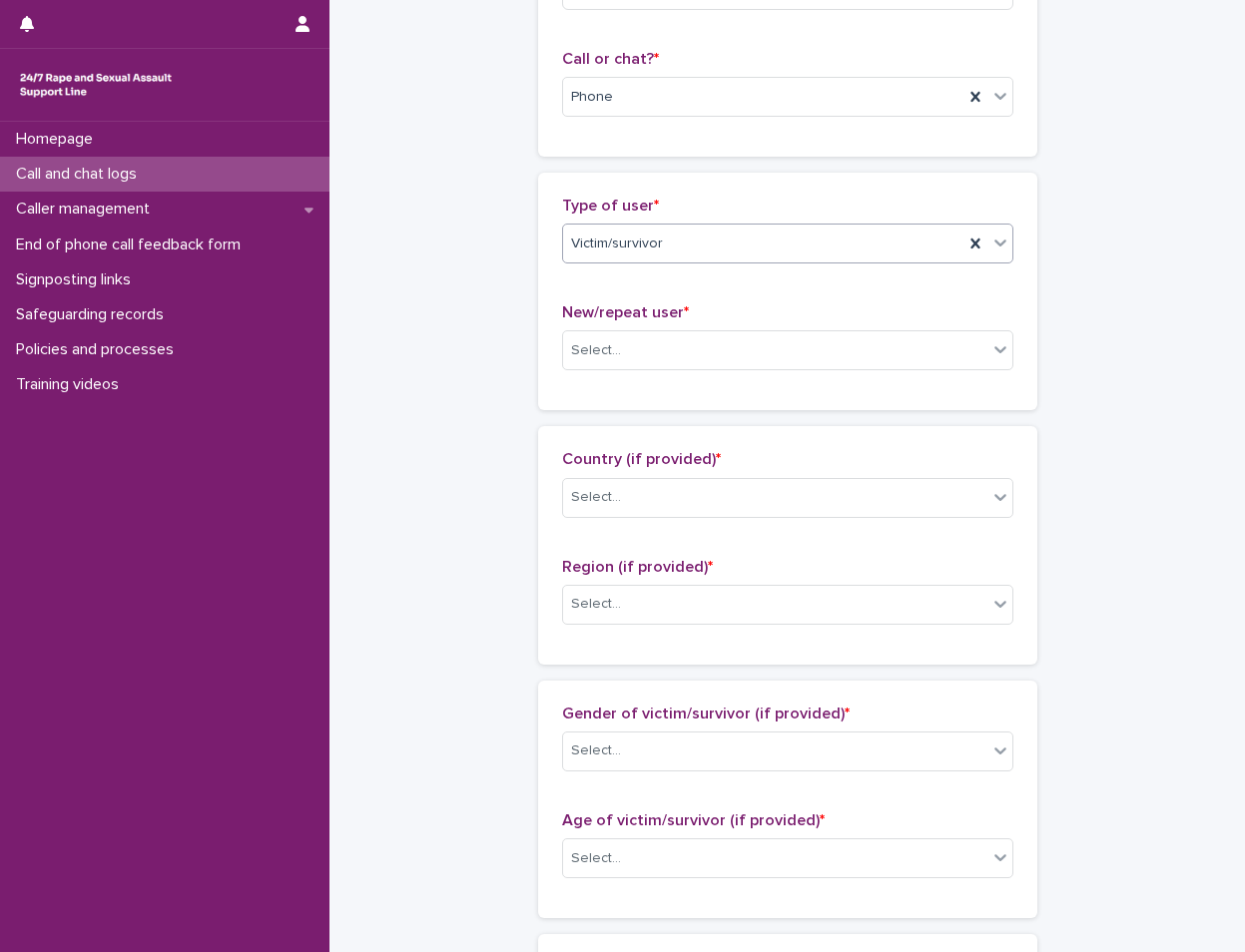 scroll, scrollTop: 299, scrollLeft: 0, axis: vertical 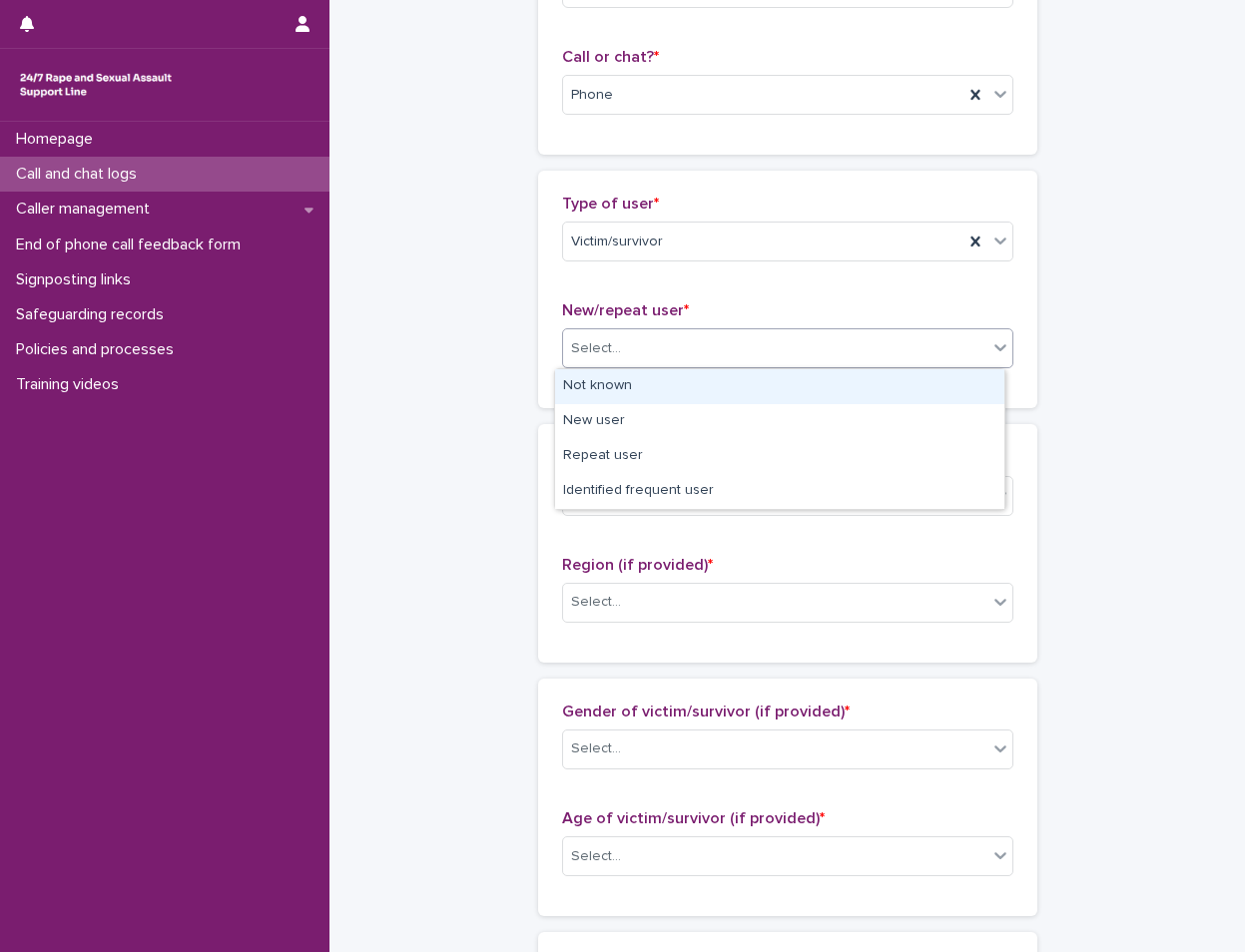 click at bounding box center (624, 348) 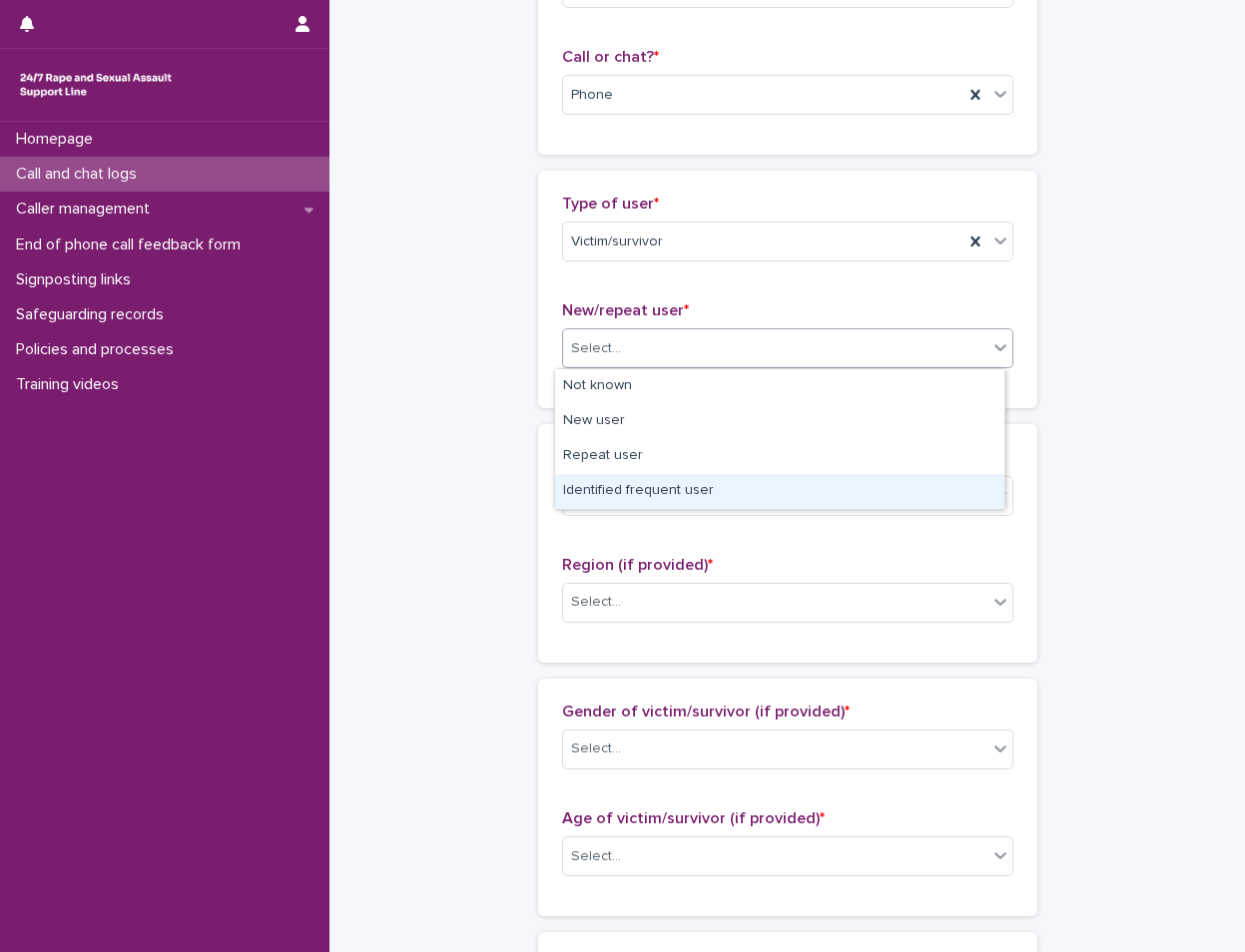 drag, startPoint x: 574, startPoint y: 433, endPoint x: 563, endPoint y: 485, distance: 53.15073 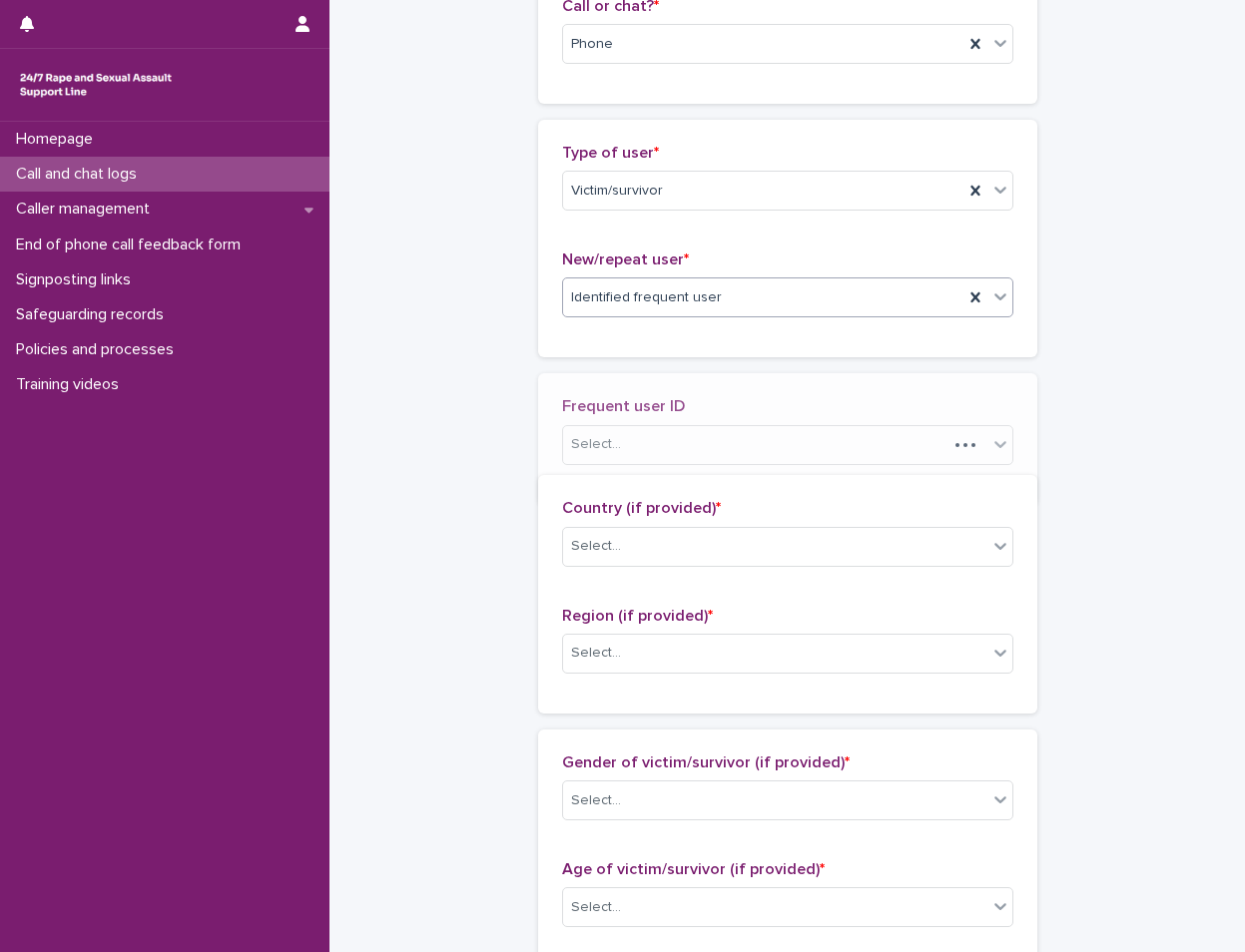 scroll, scrollTop: 372, scrollLeft: 0, axis: vertical 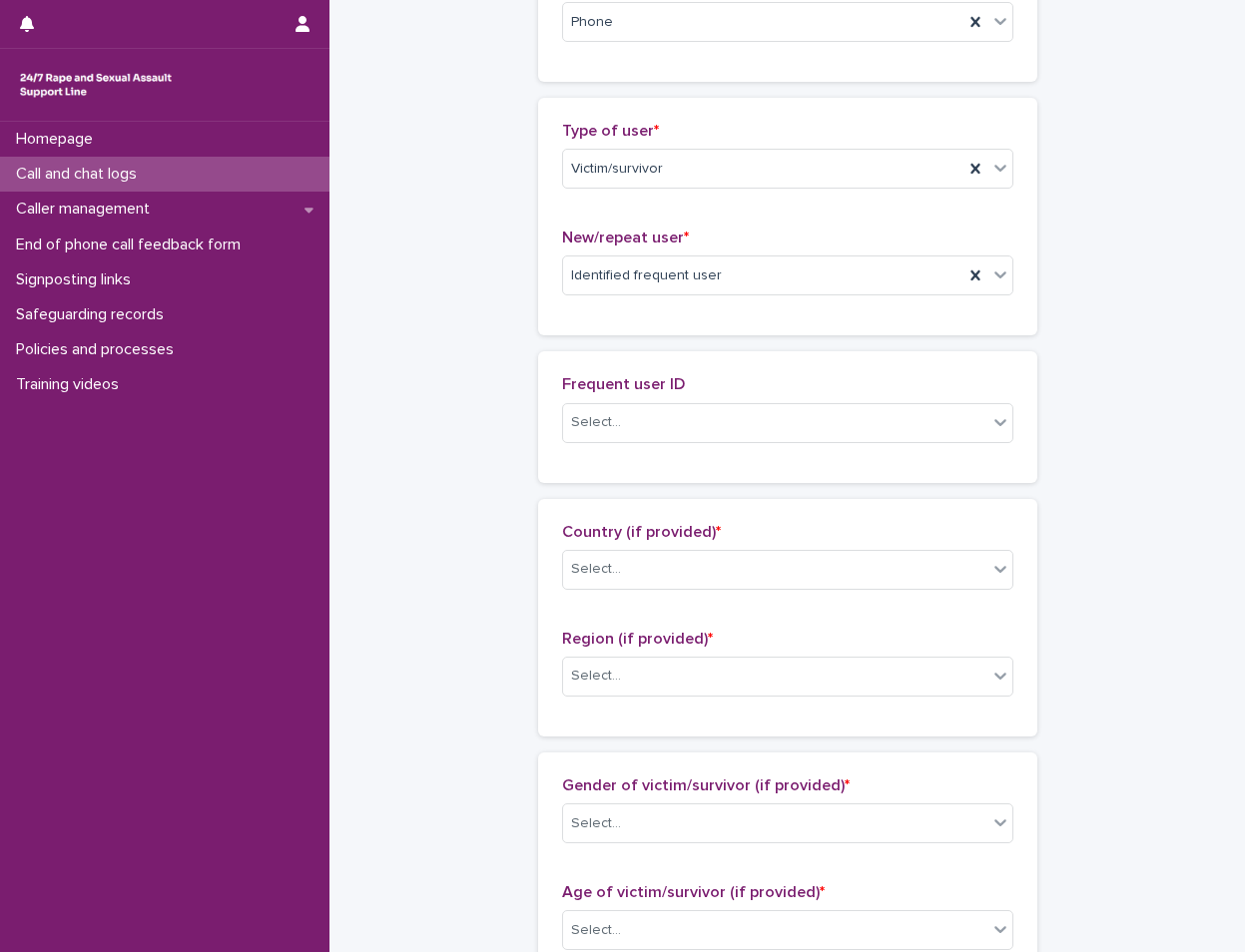 click on "Frequent user ID Select..." at bounding box center [788, 416] 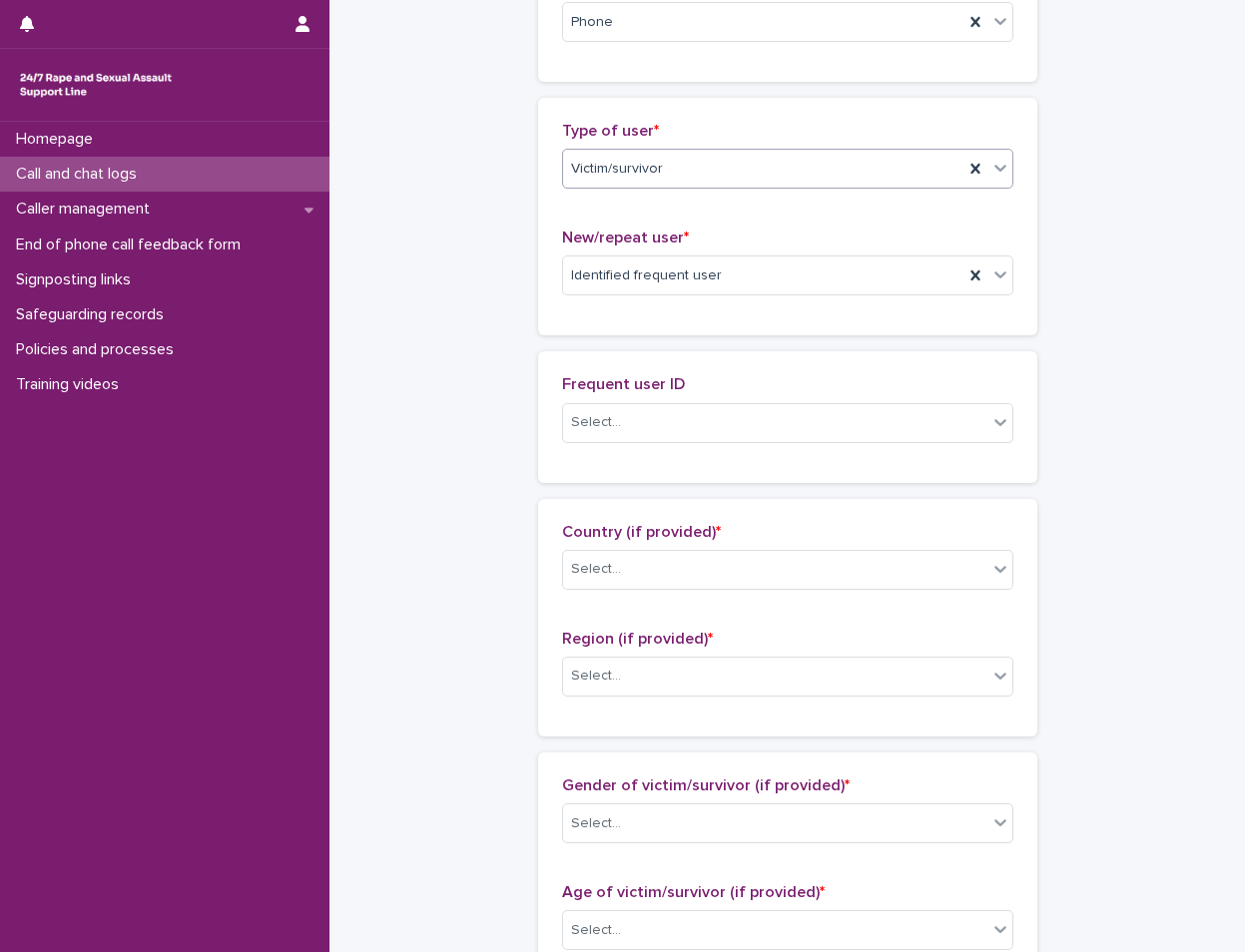 click 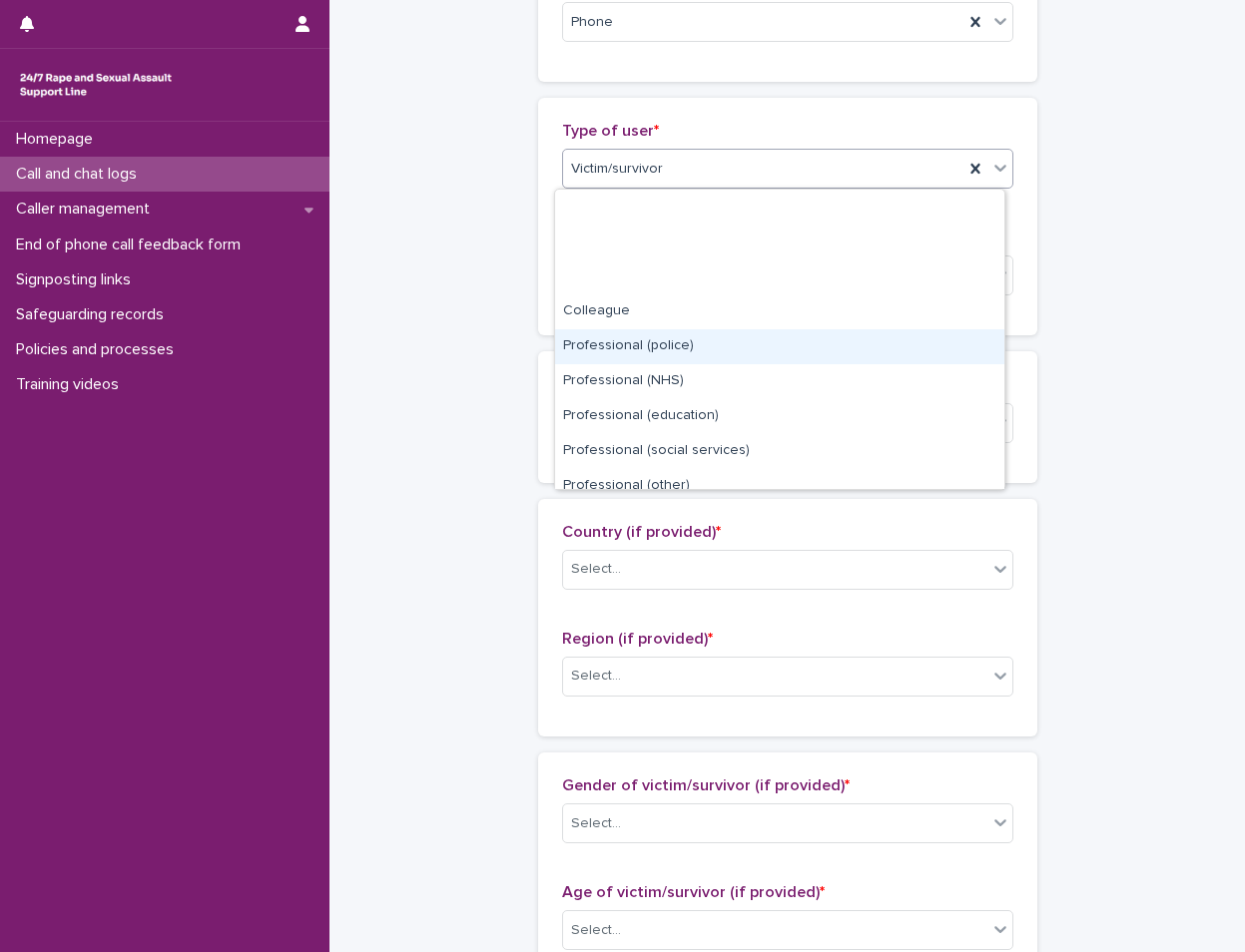 scroll, scrollTop: 225, scrollLeft: 0, axis: vertical 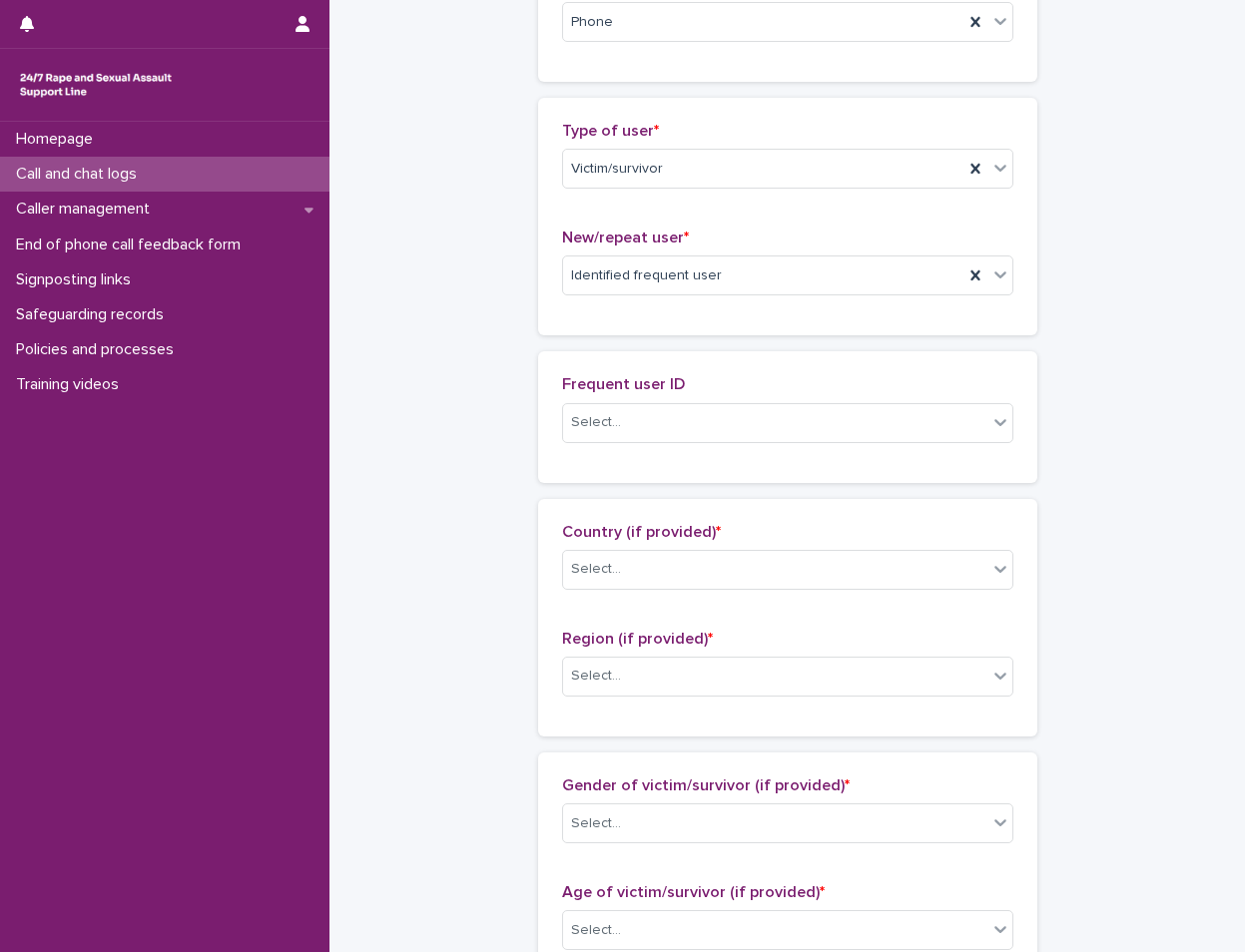 click on "Country (if provided) * Select... Region (if provided) * Select..." at bounding box center [788, 618] 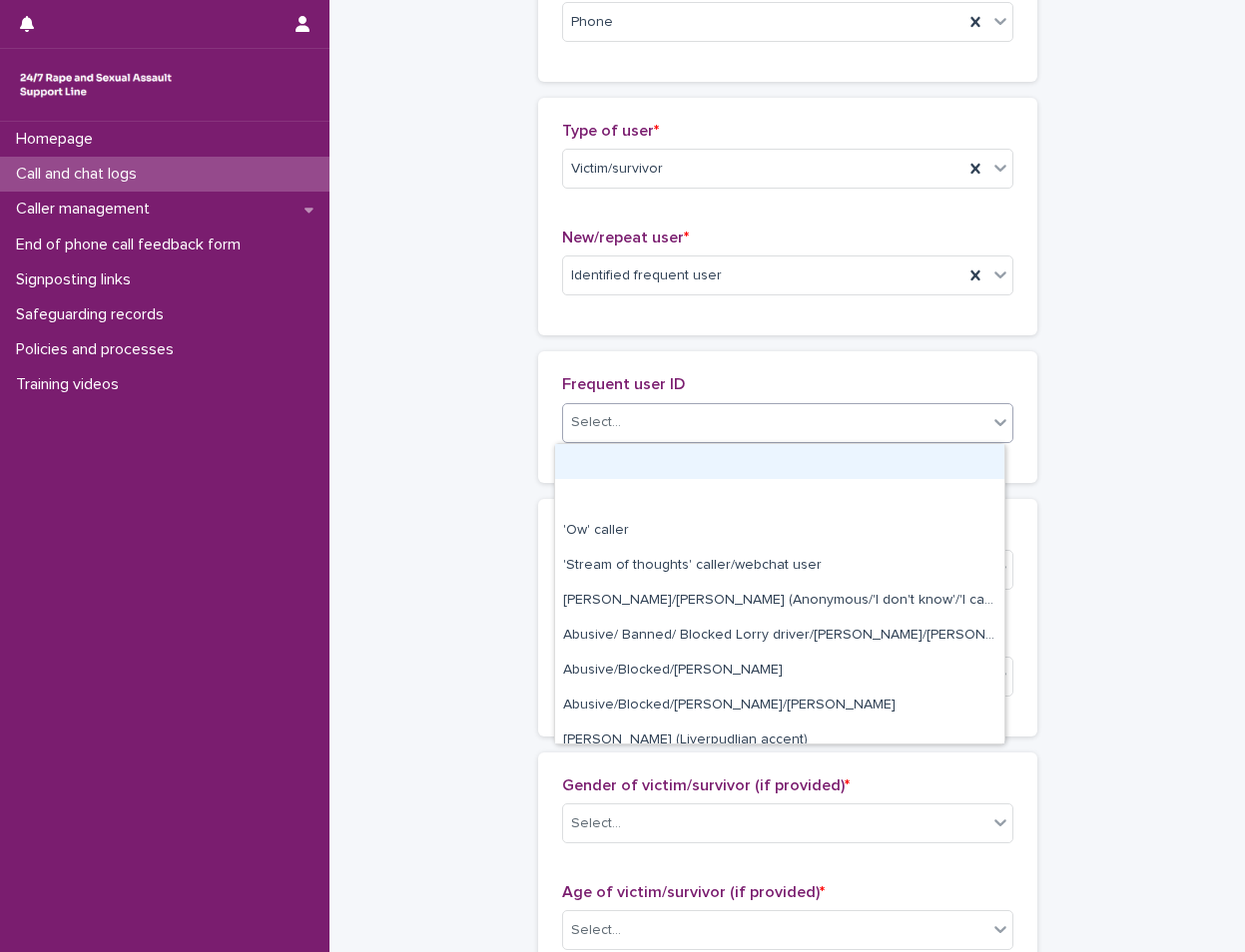 click on "Select..." at bounding box center [775, 422] 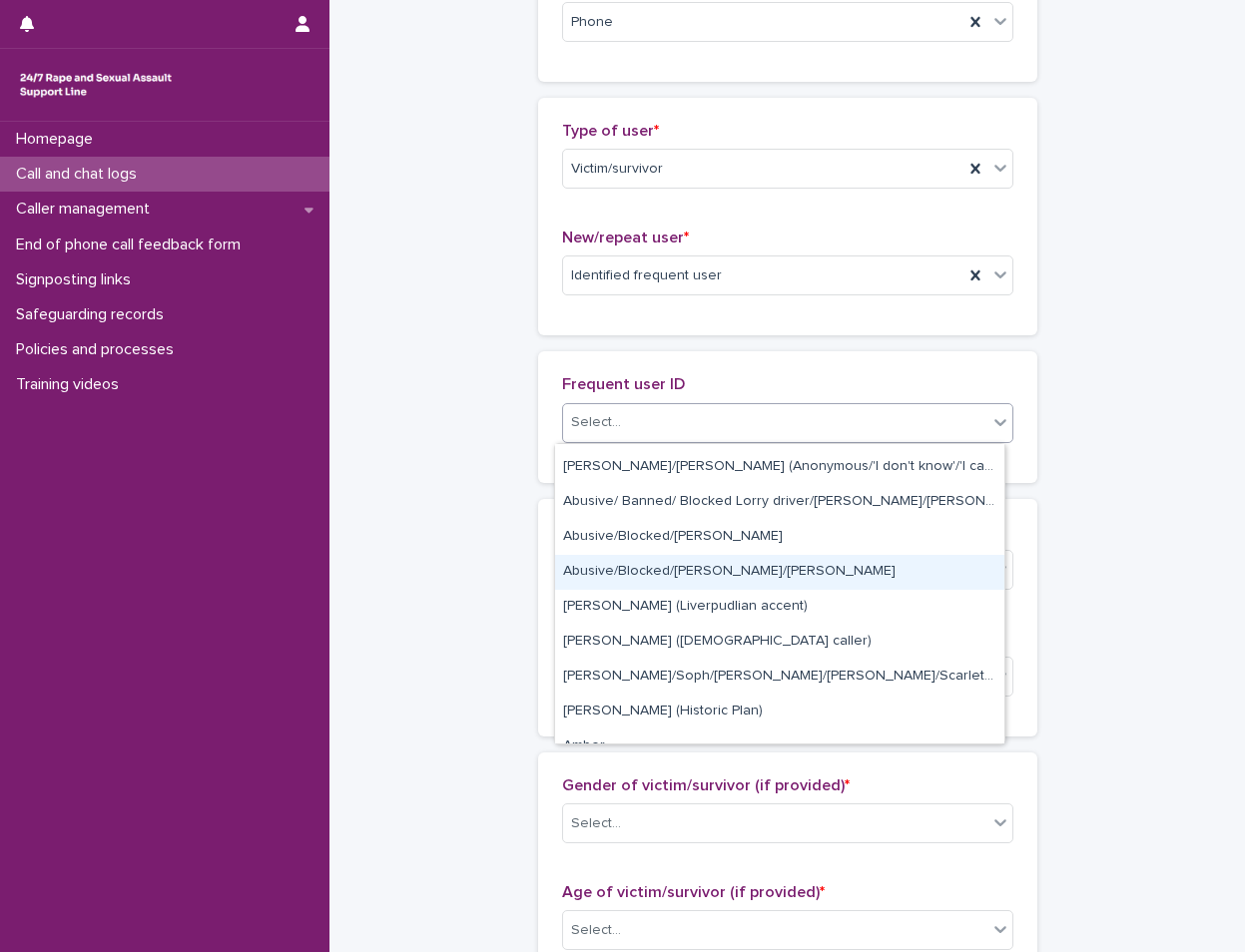 scroll, scrollTop: 100, scrollLeft: 0, axis: vertical 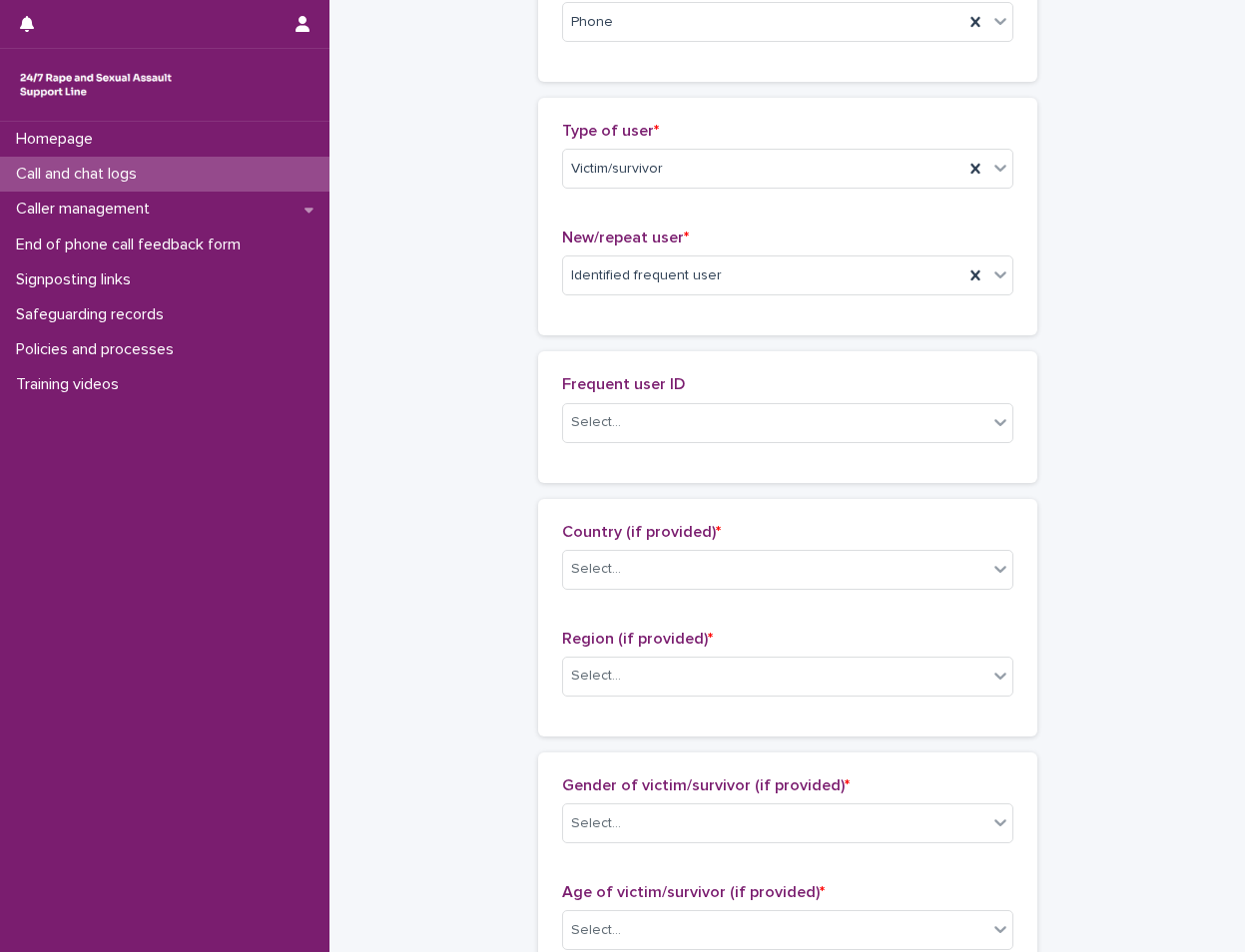 click on "**********" at bounding box center [787, 783] 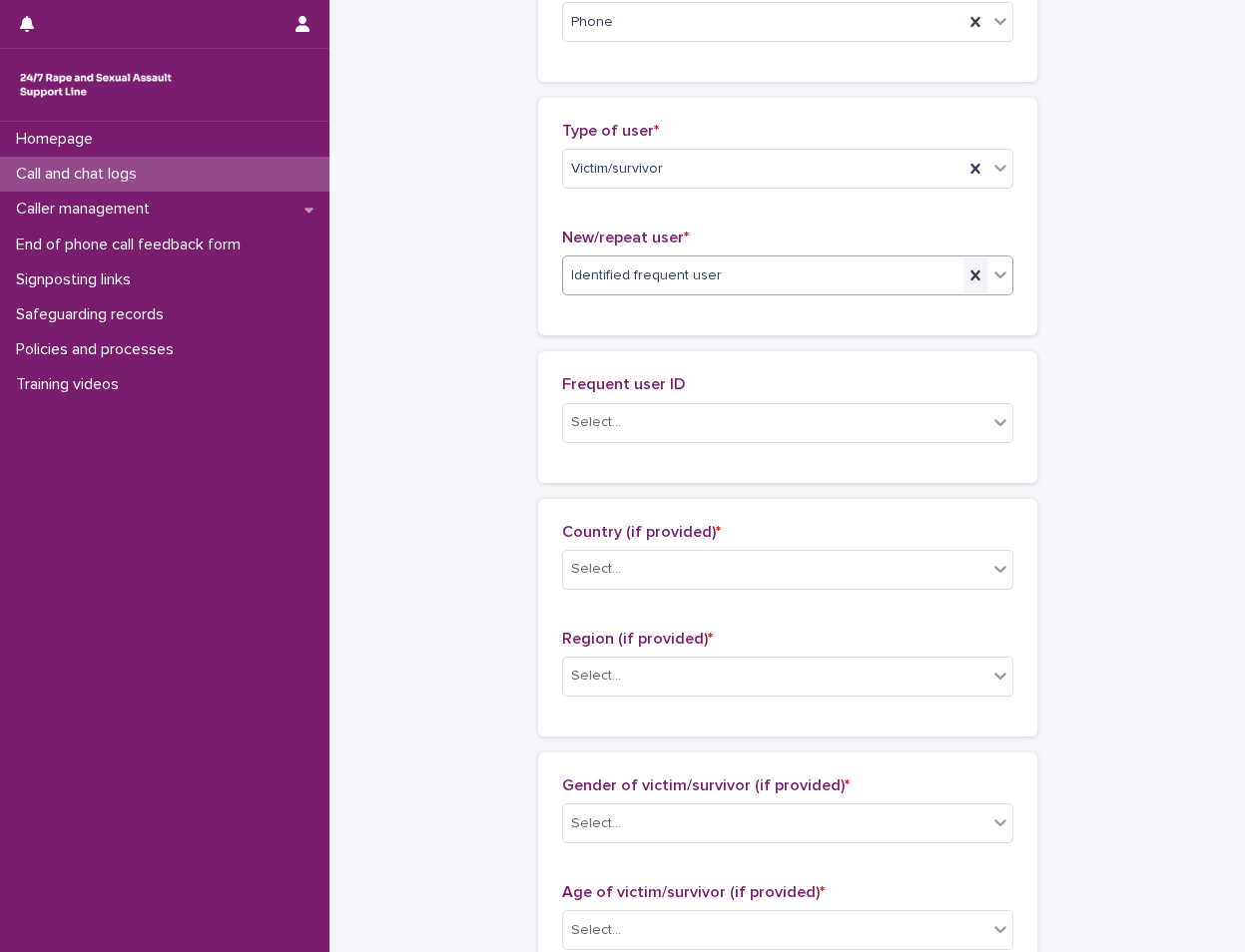 click 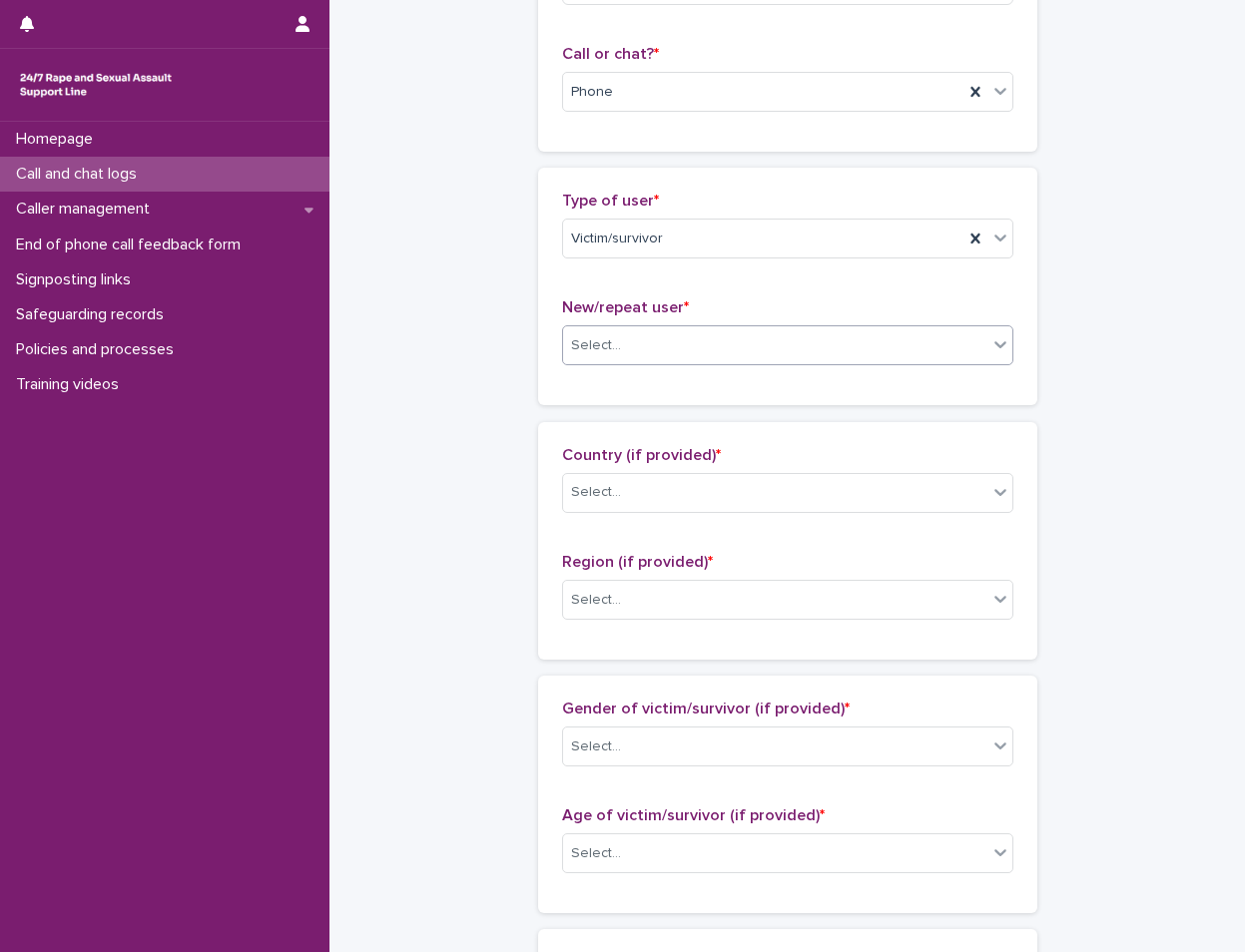 scroll, scrollTop: 299, scrollLeft: 0, axis: vertical 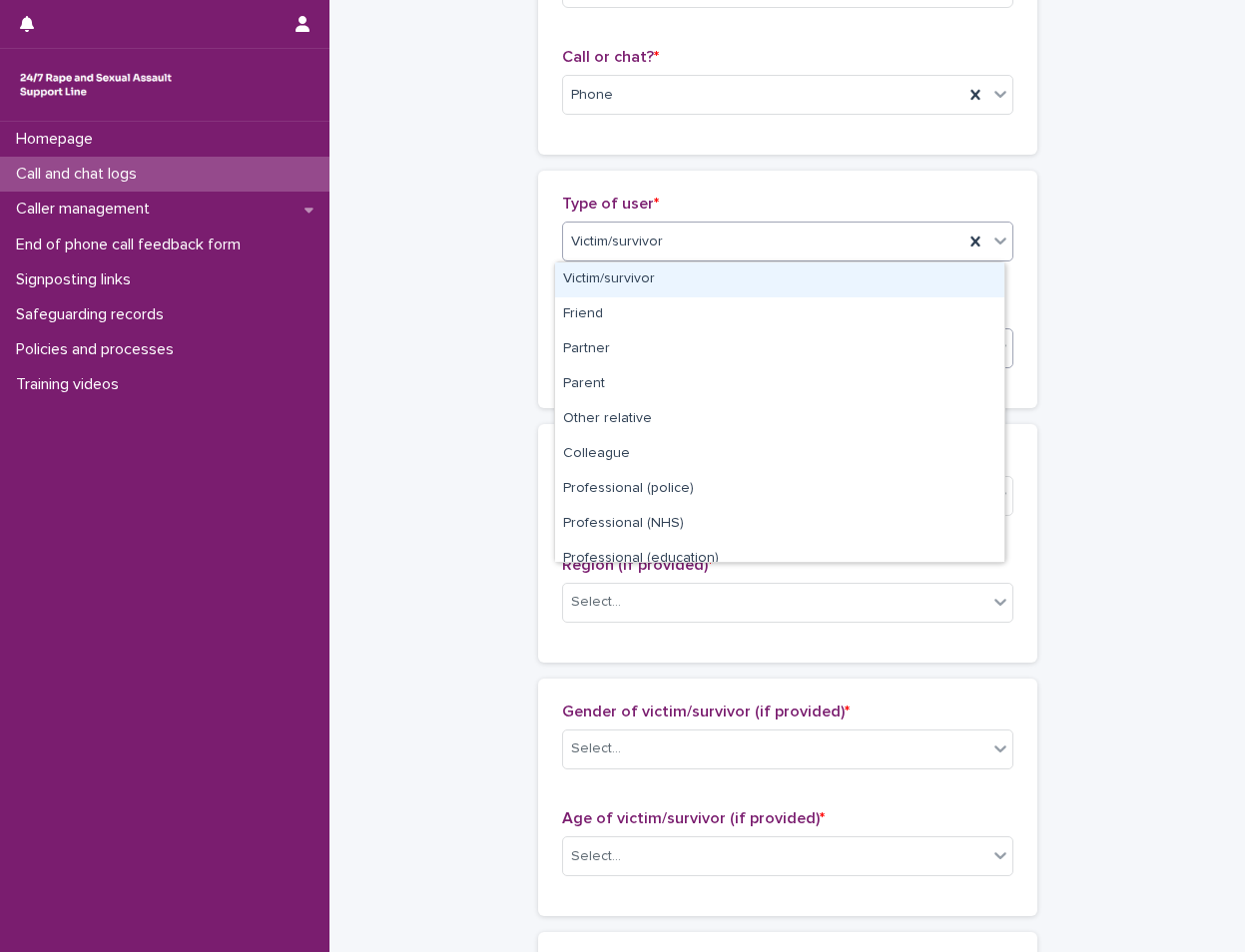 click 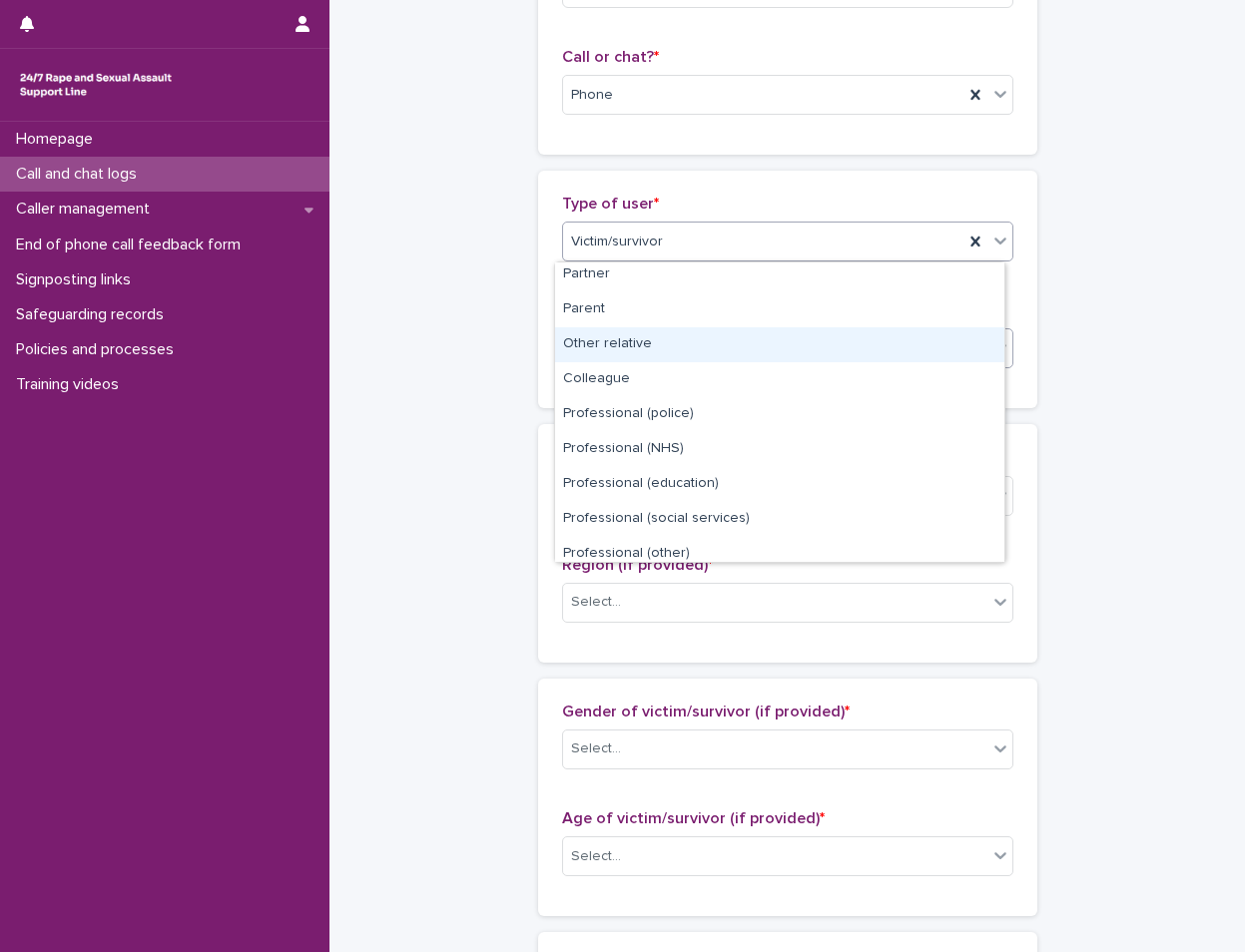 scroll, scrollTop: 225, scrollLeft: 0, axis: vertical 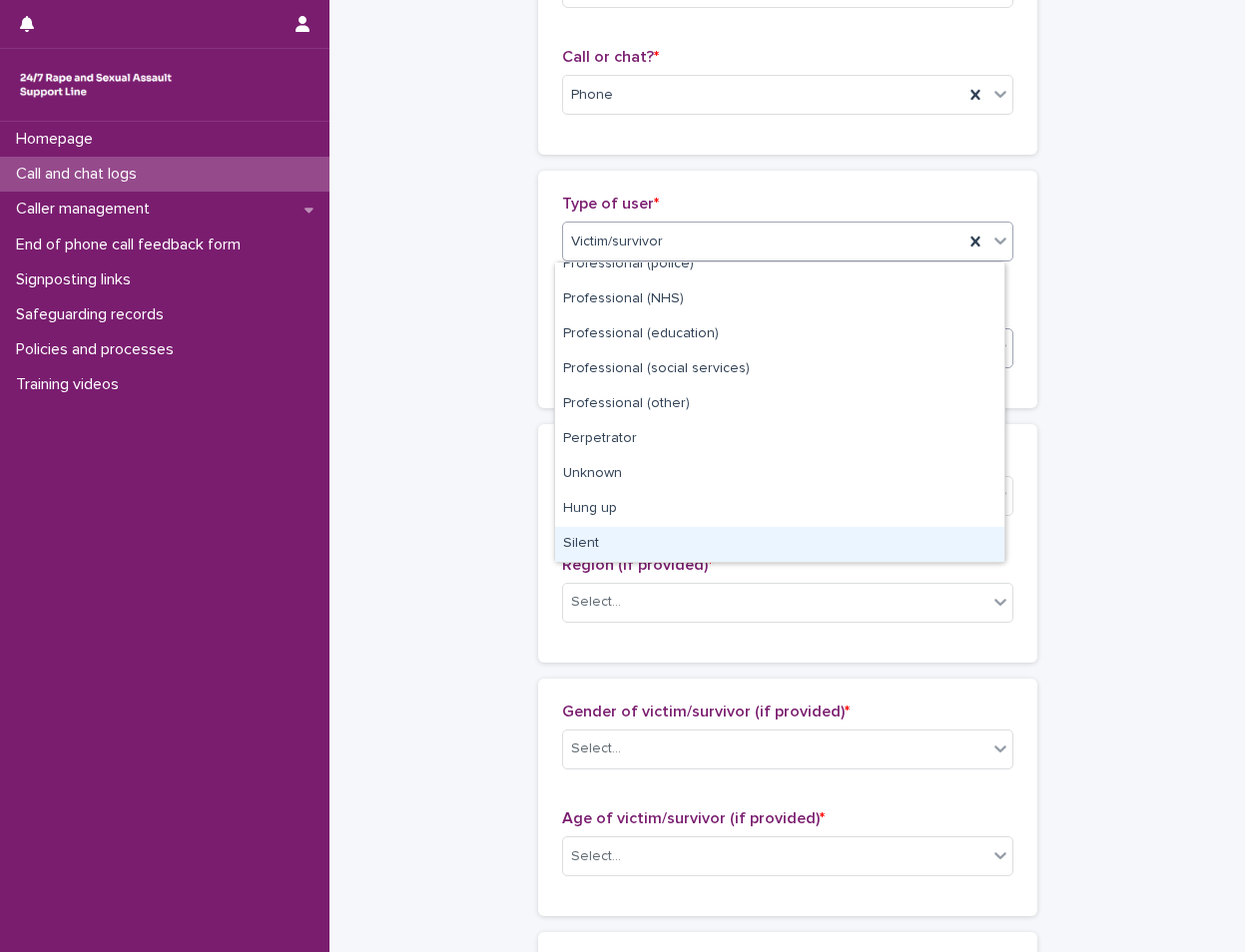 click on "Silent" at bounding box center (780, 544) 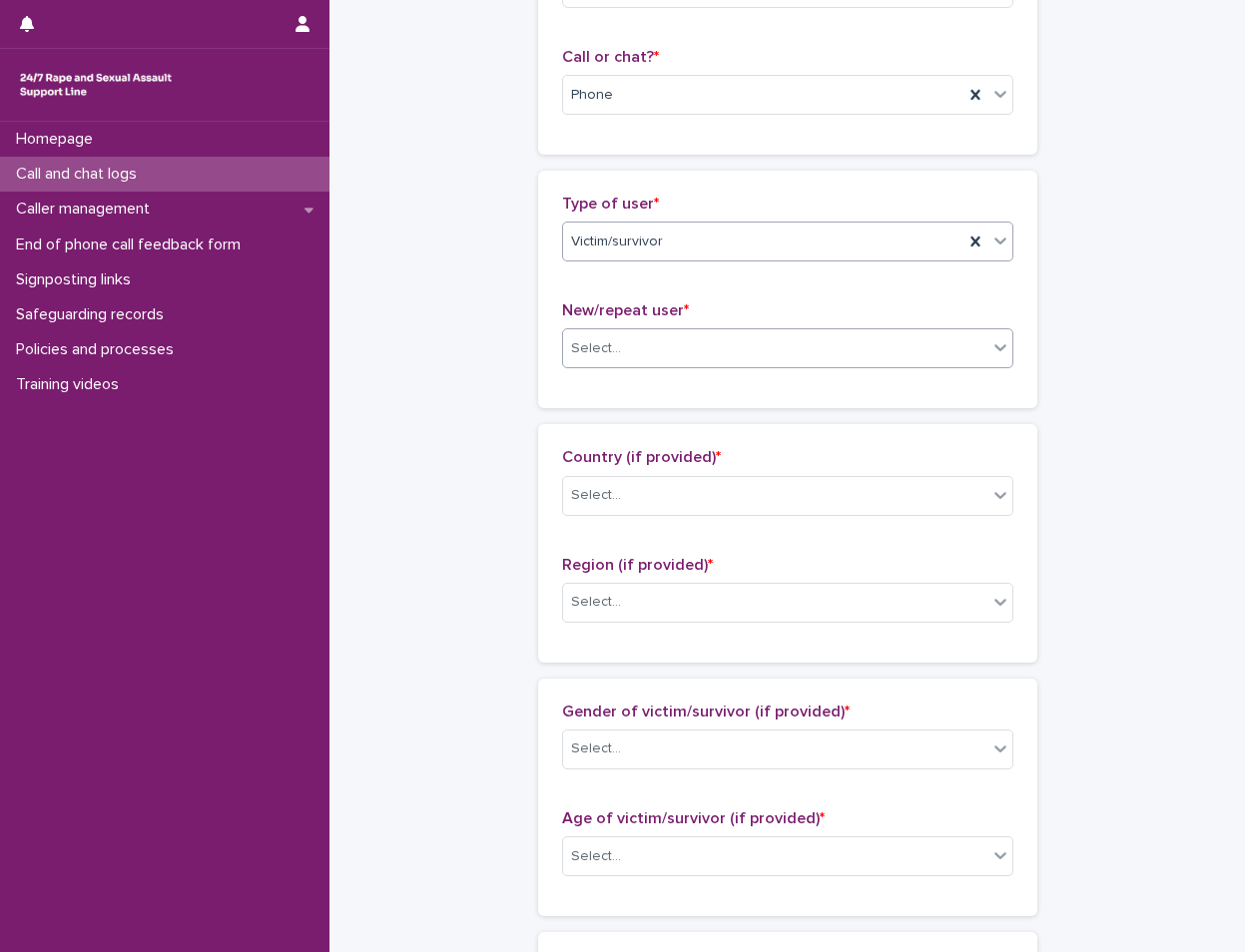 scroll, scrollTop: 0, scrollLeft: 0, axis: both 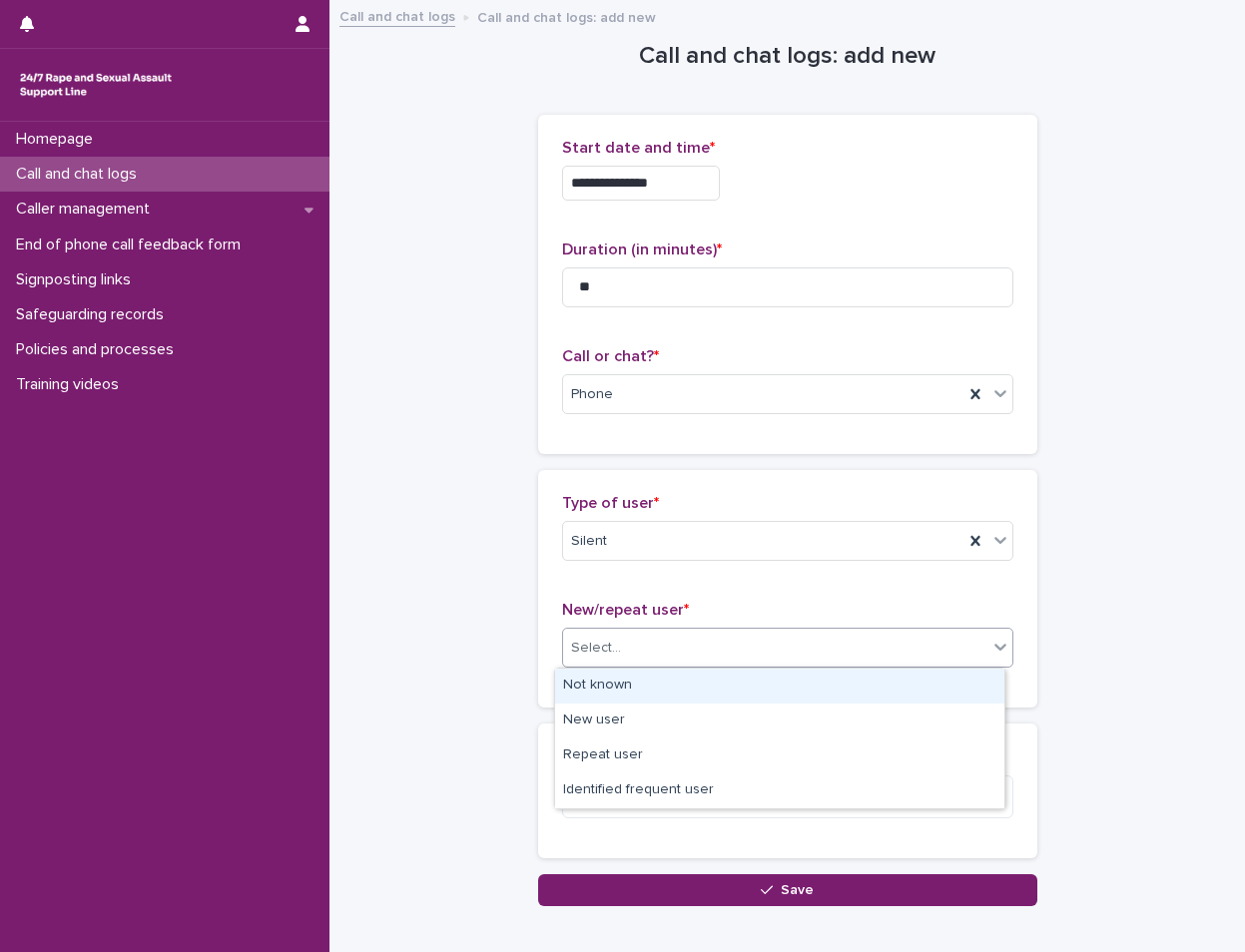 click on "Select..." at bounding box center [775, 648] 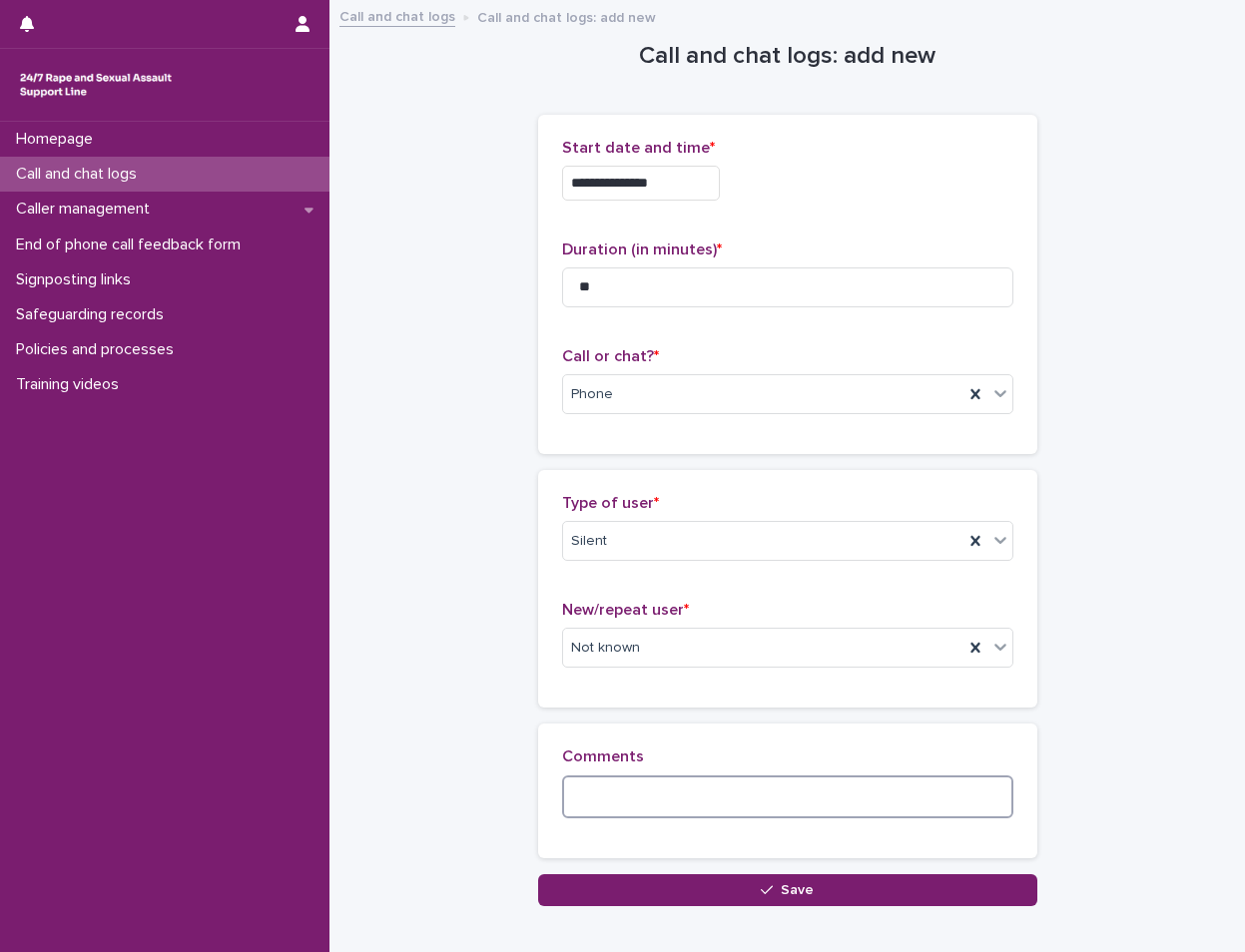 click at bounding box center (788, 796) 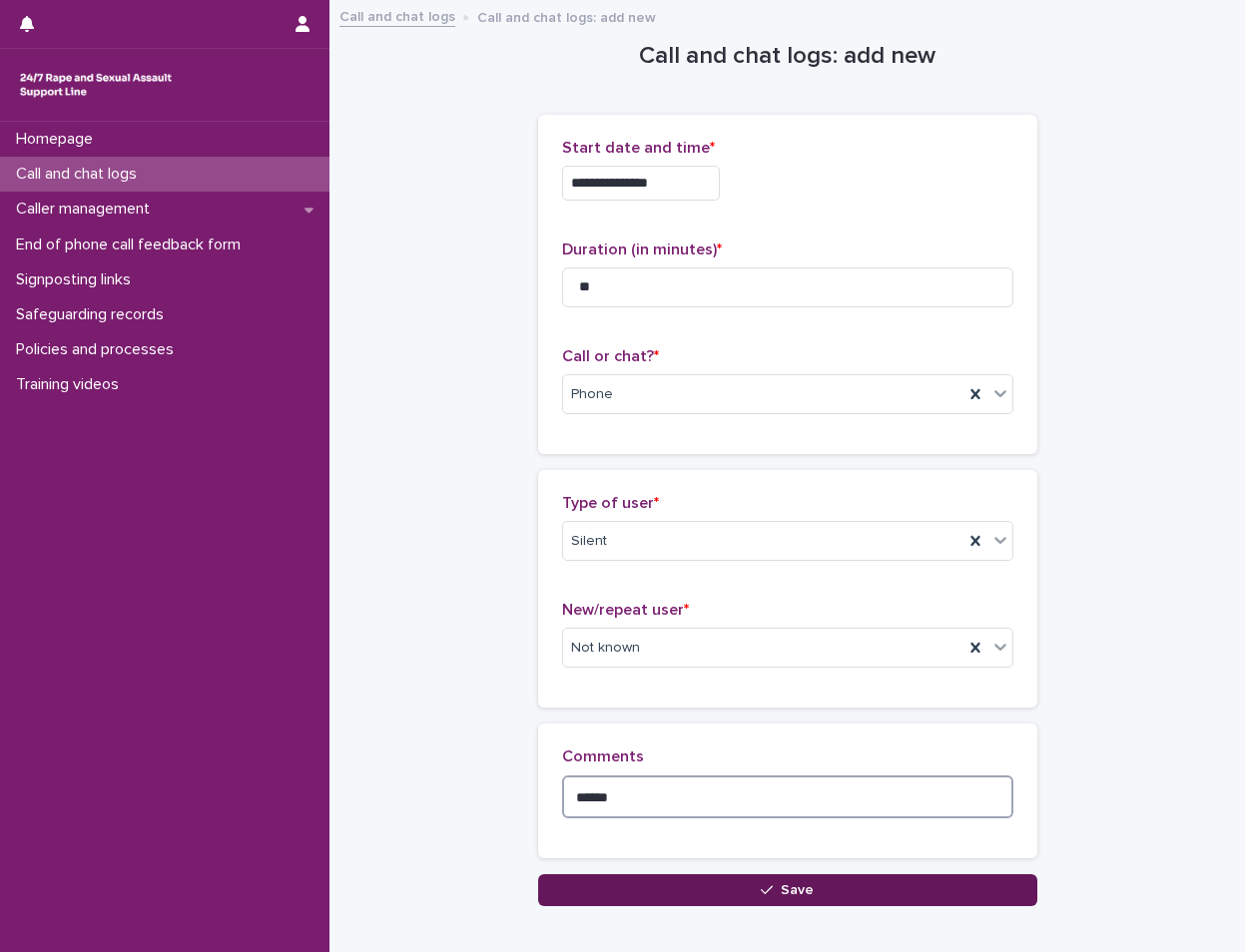 type on "******" 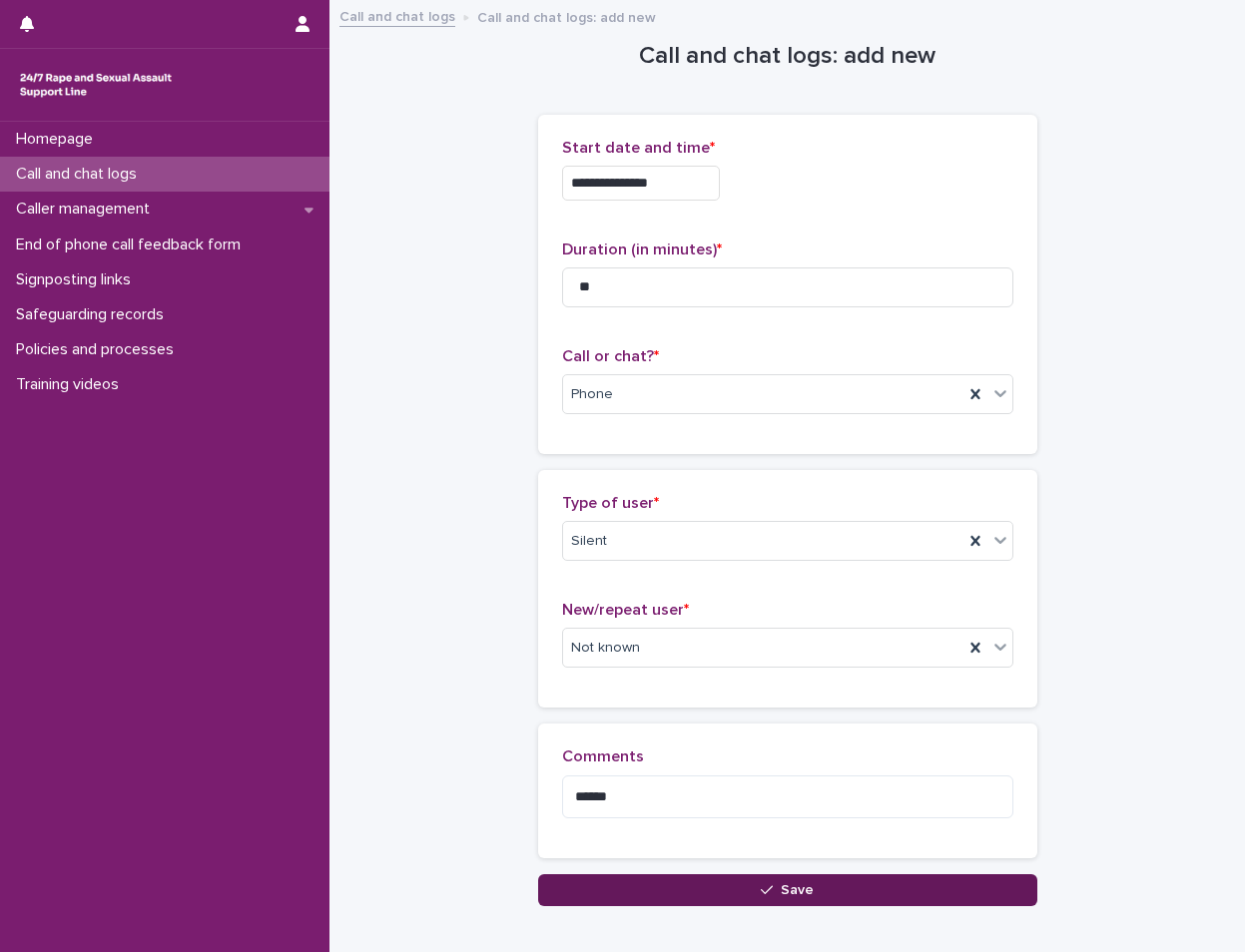 click on "Save" at bounding box center (788, 890) 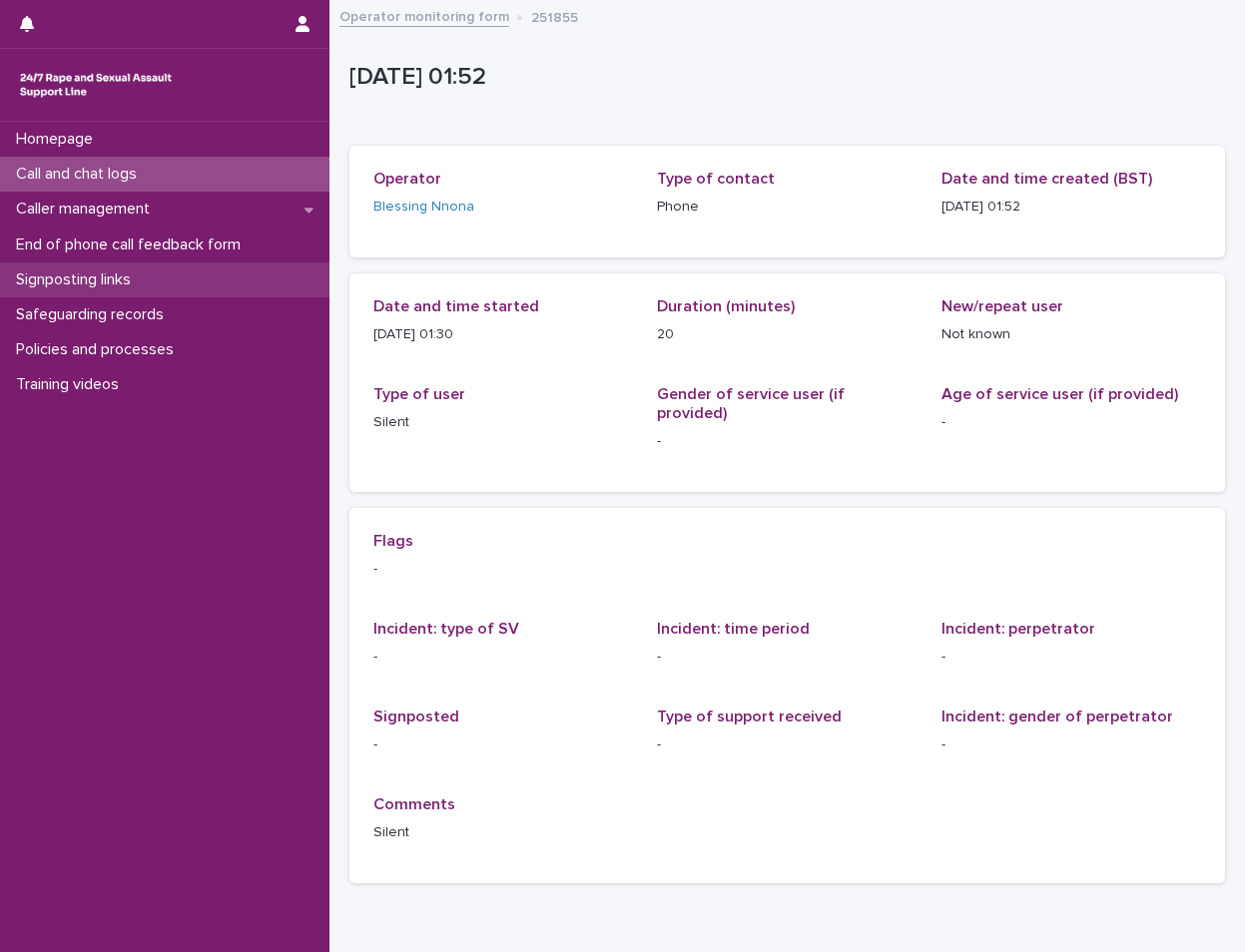 click on "Signposting links" at bounding box center (77, 279) 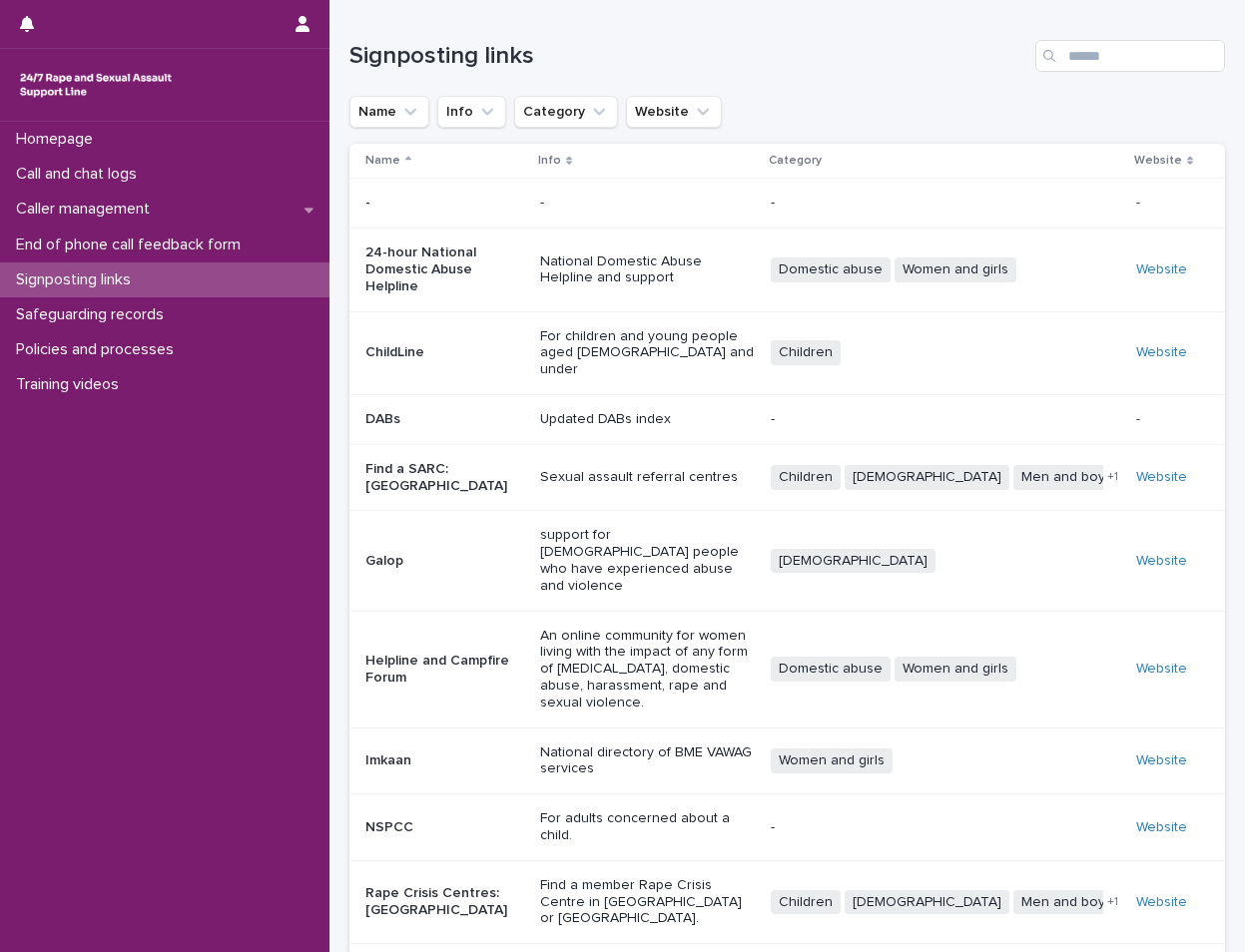 click 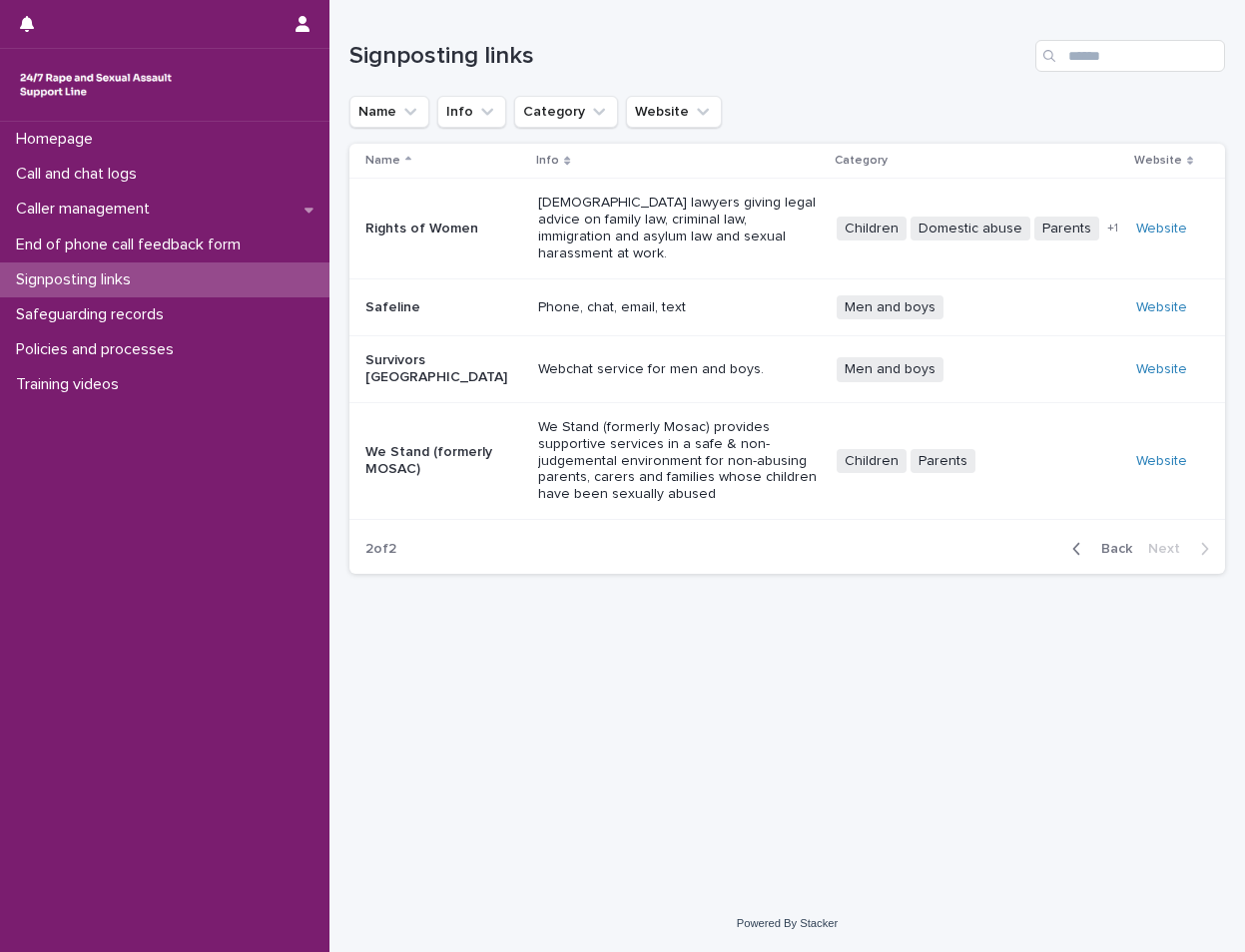 click 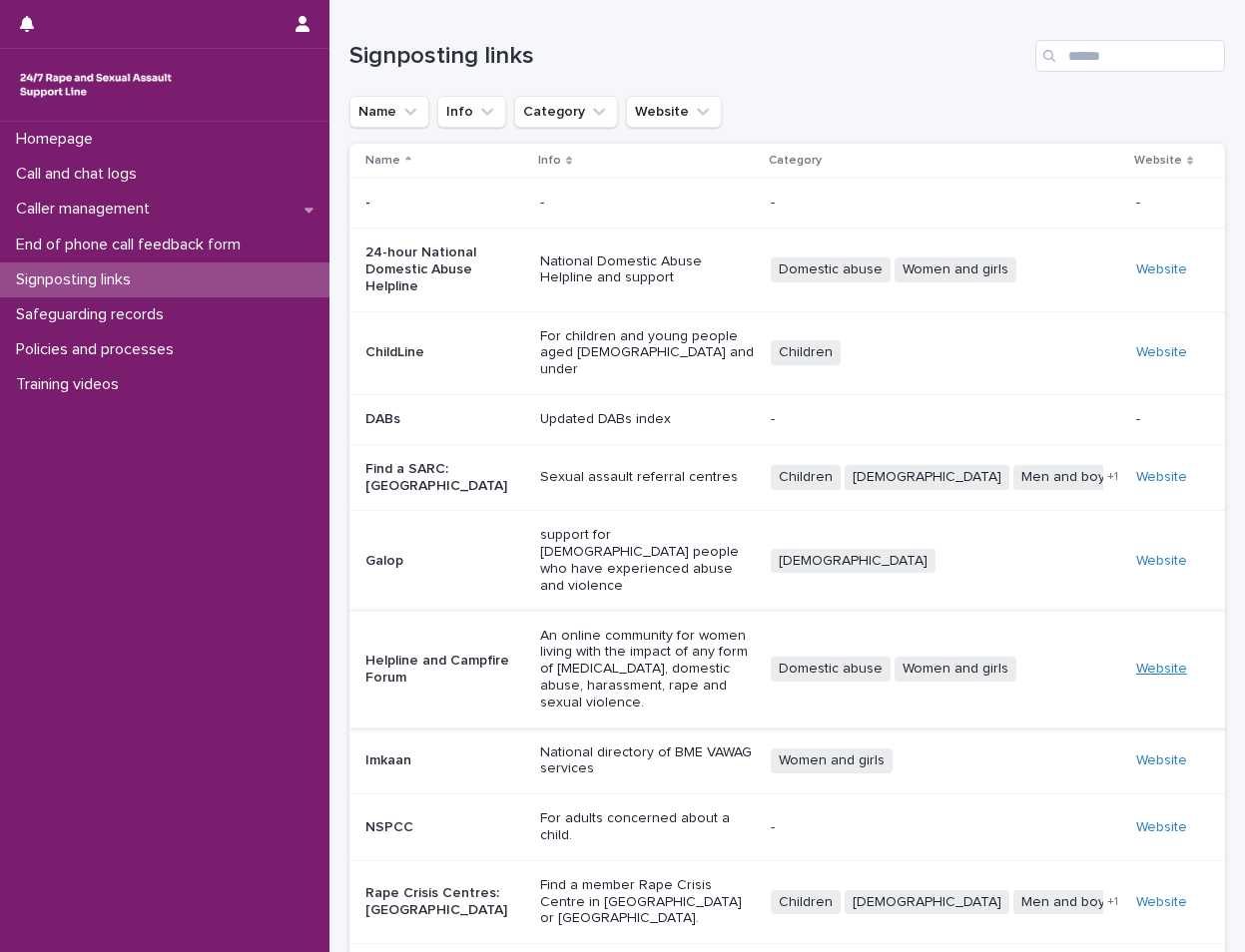 click on "Website" at bounding box center [1161, 669] 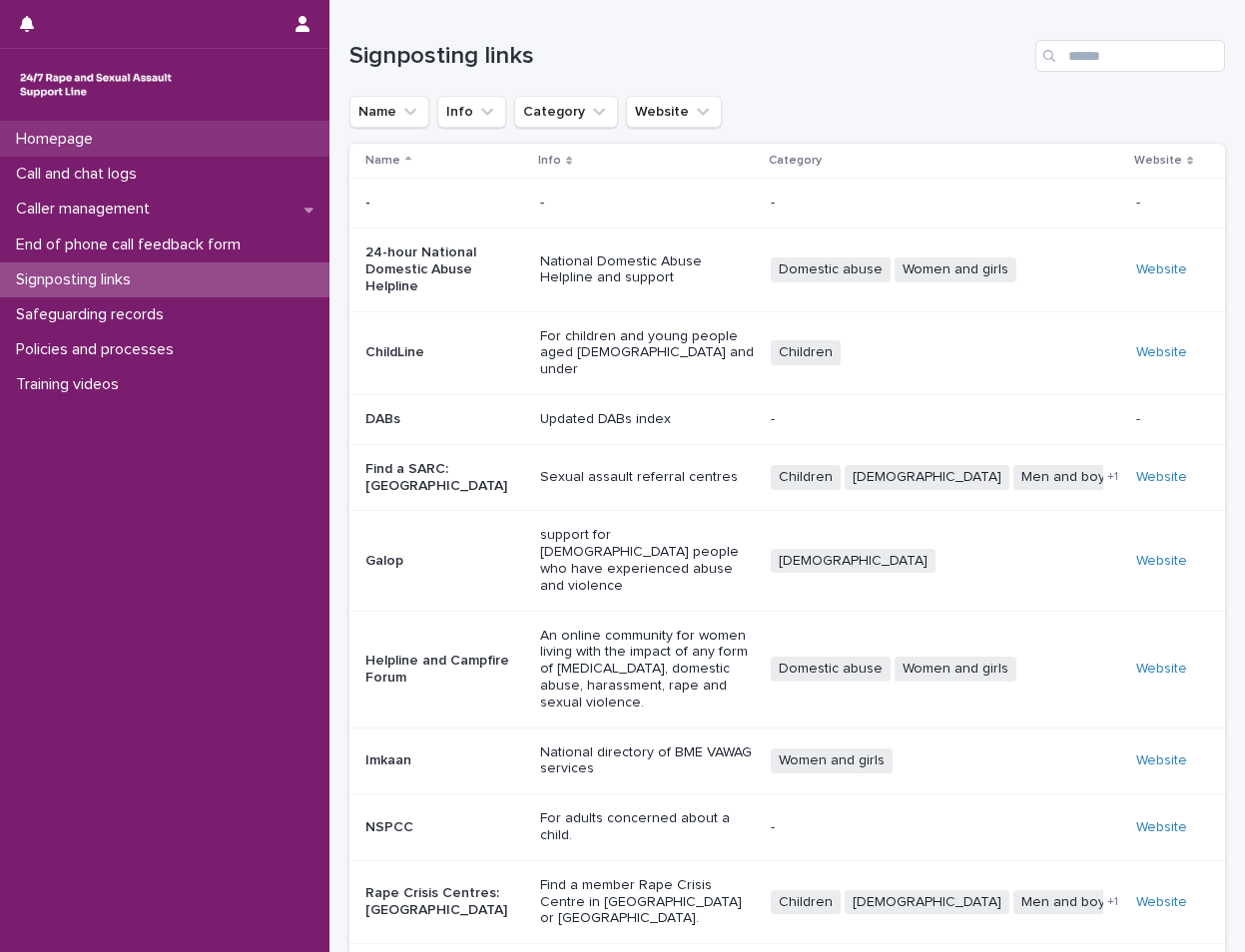 click on "Homepage" at bounding box center [165, 139] 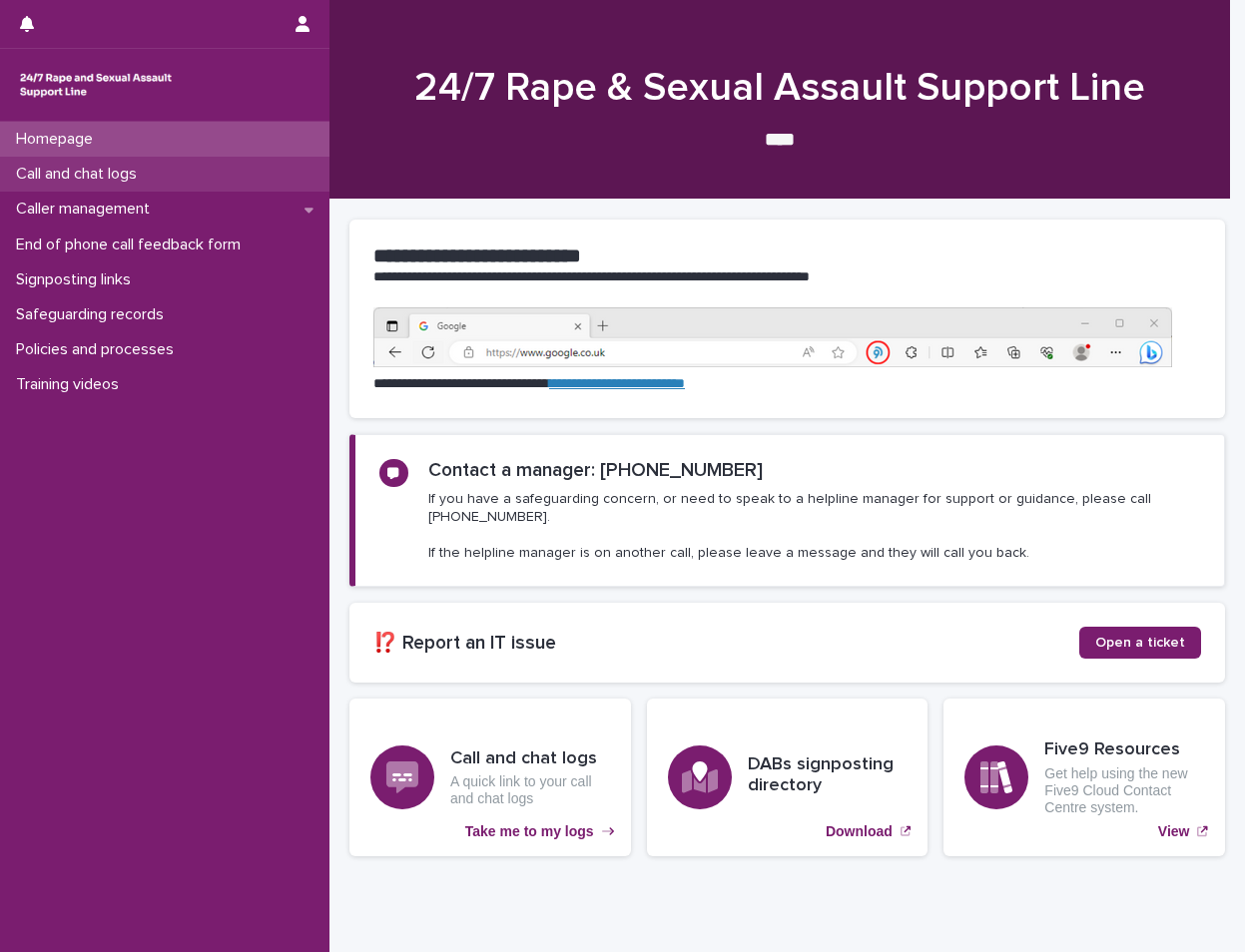 click on "Call and chat logs" at bounding box center (80, 174) 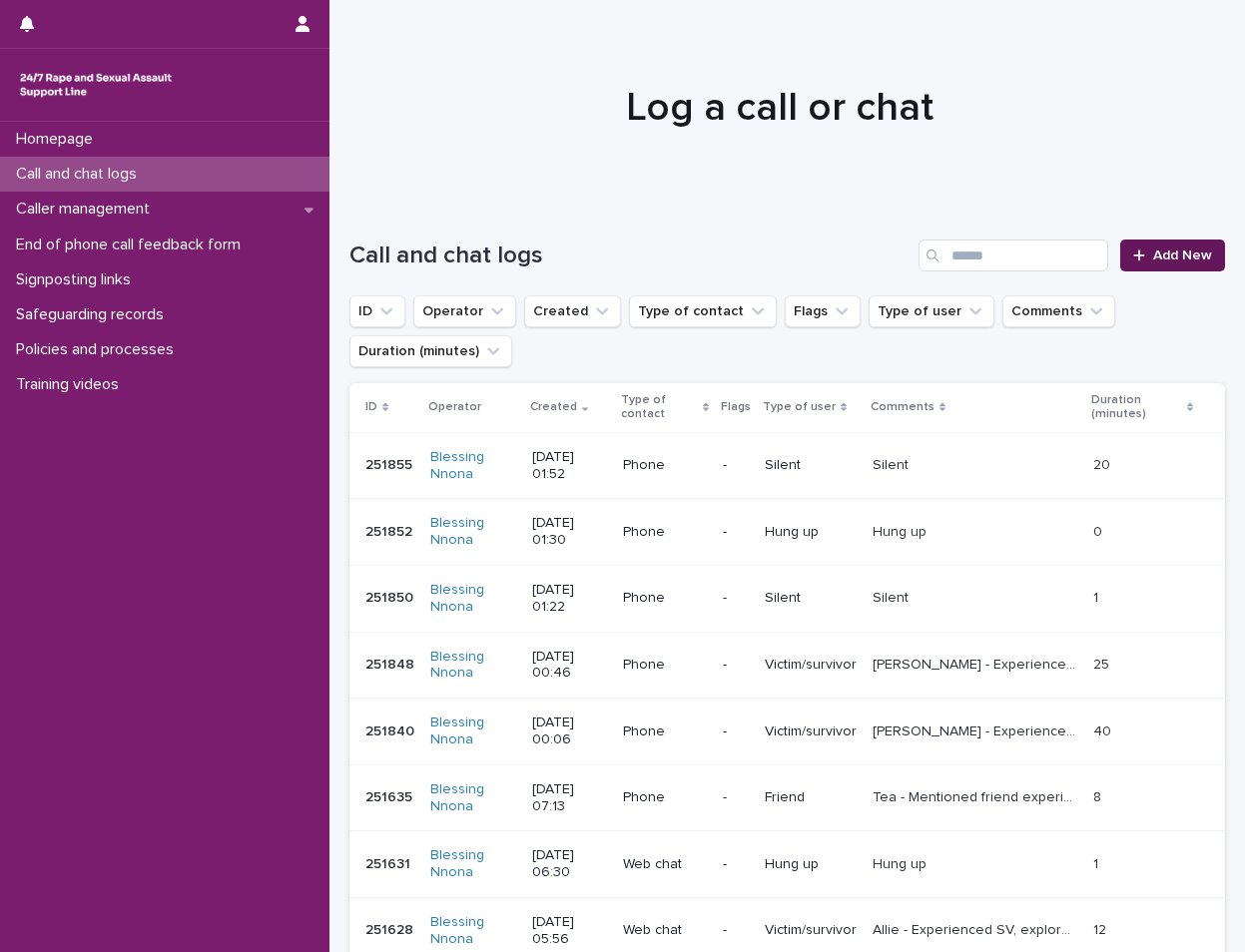 click on "Add New" at bounding box center (1182, 255) 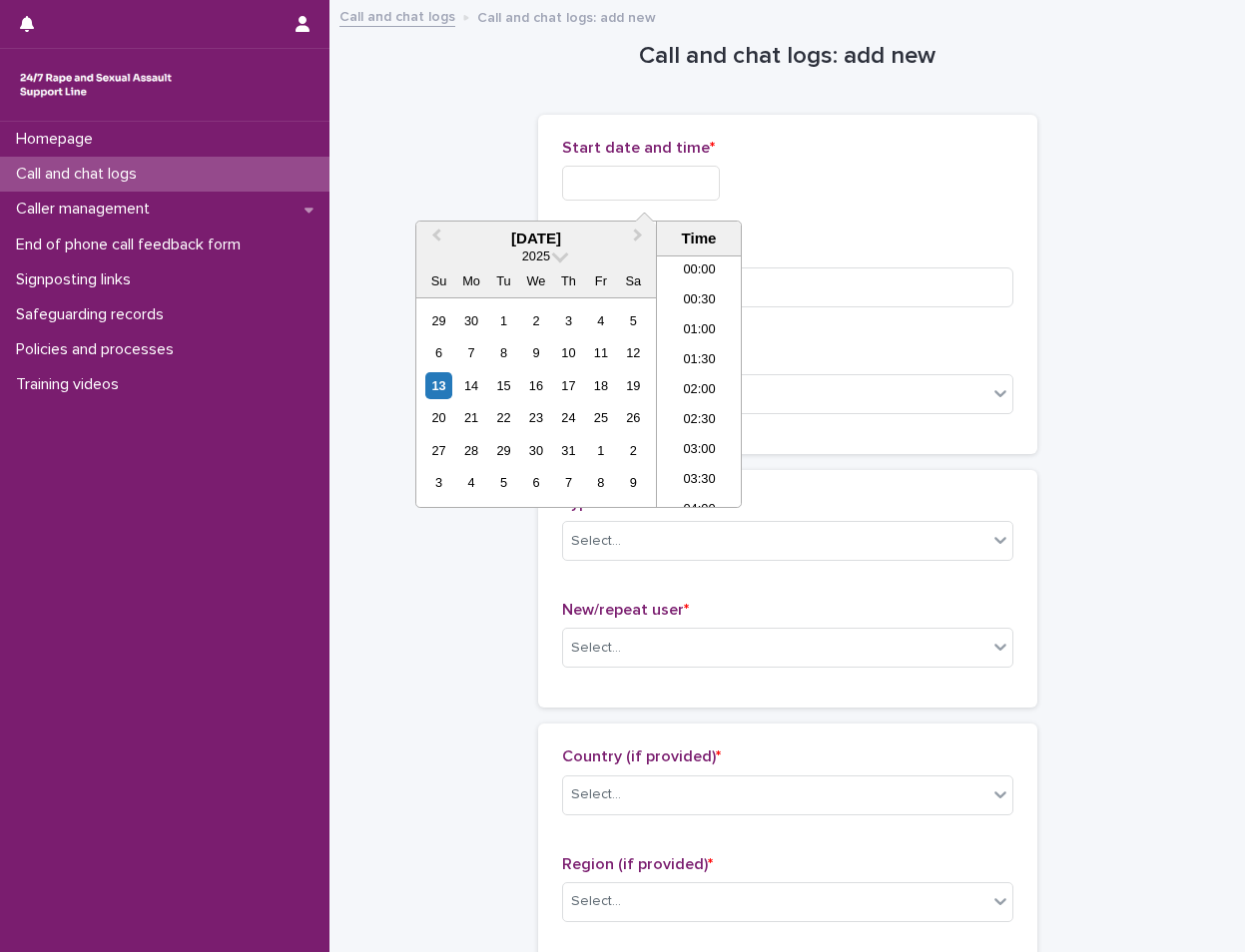 click at bounding box center [641, 183] 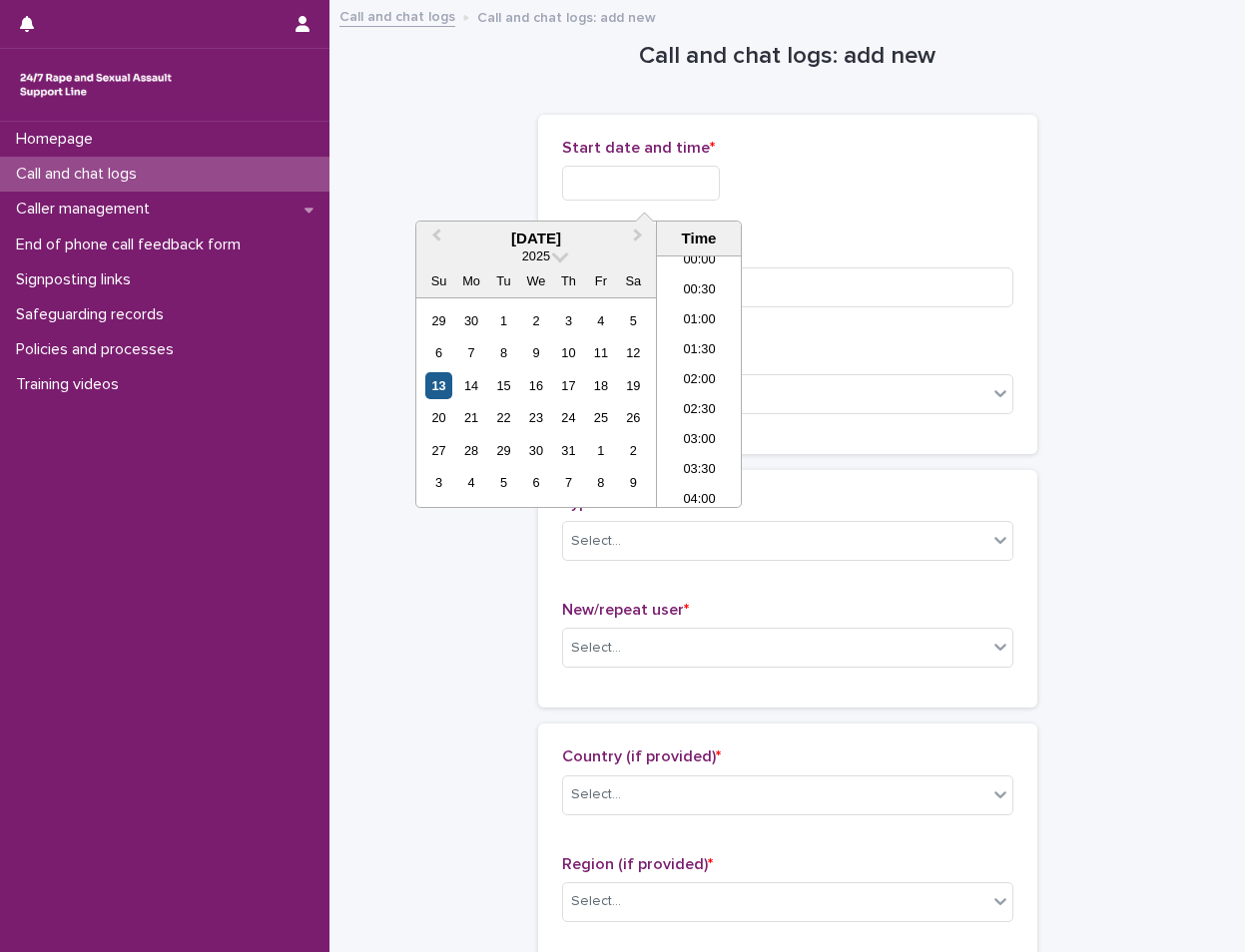 click on "13" at bounding box center [438, 385] 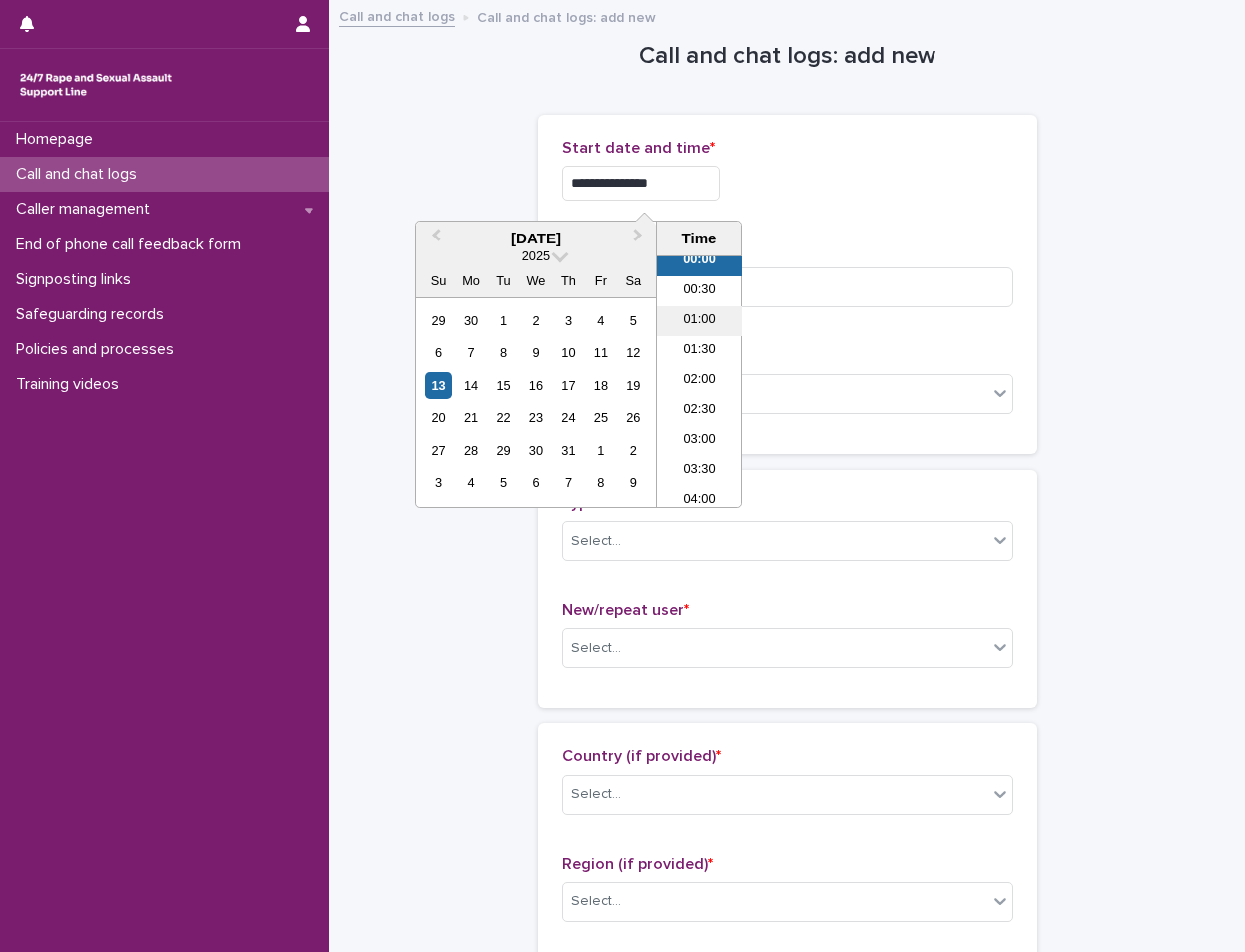 click on "01:00" at bounding box center (699, 321) 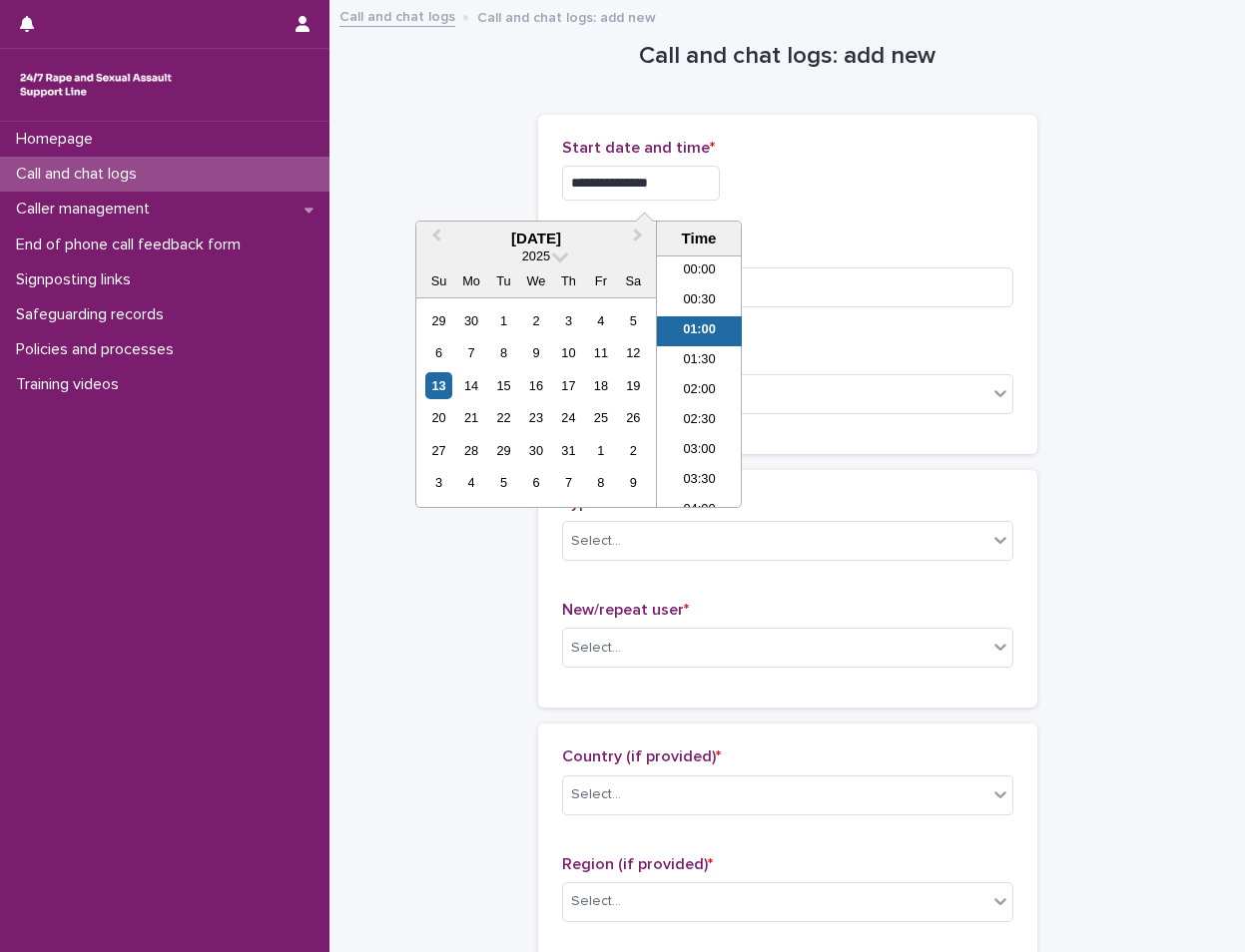 click on "**********" at bounding box center [641, 183] 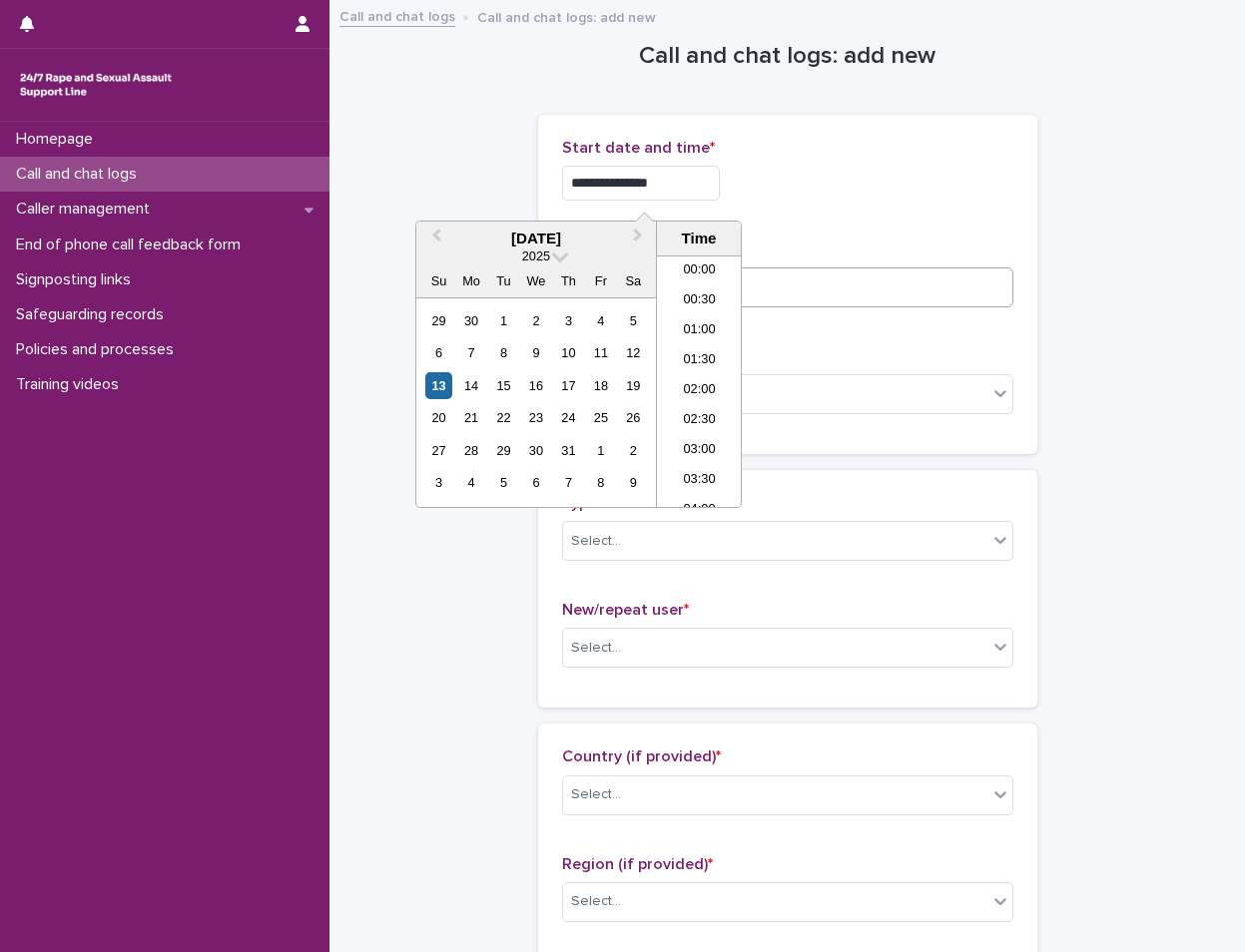 type on "**********" 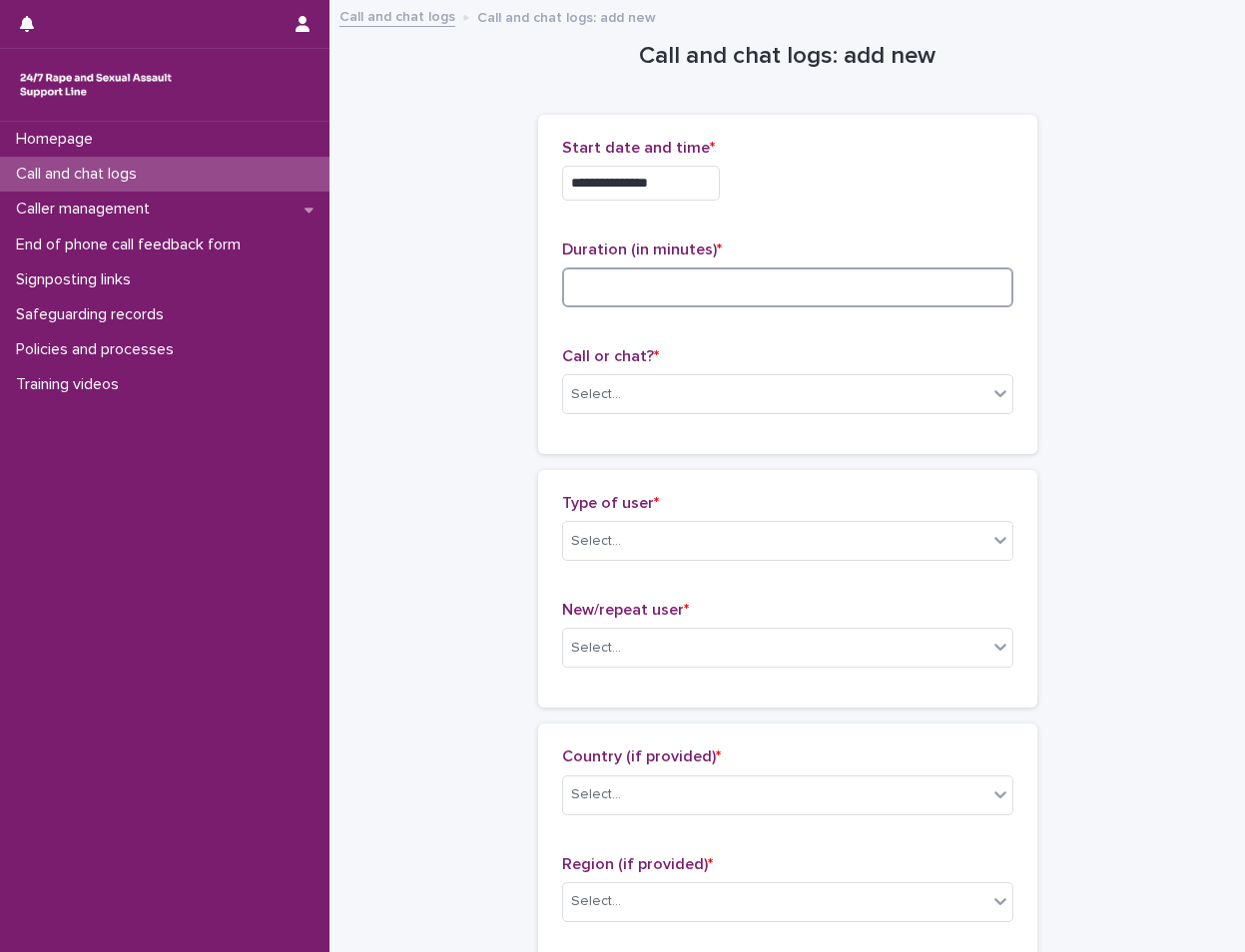 click at bounding box center (788, 287) 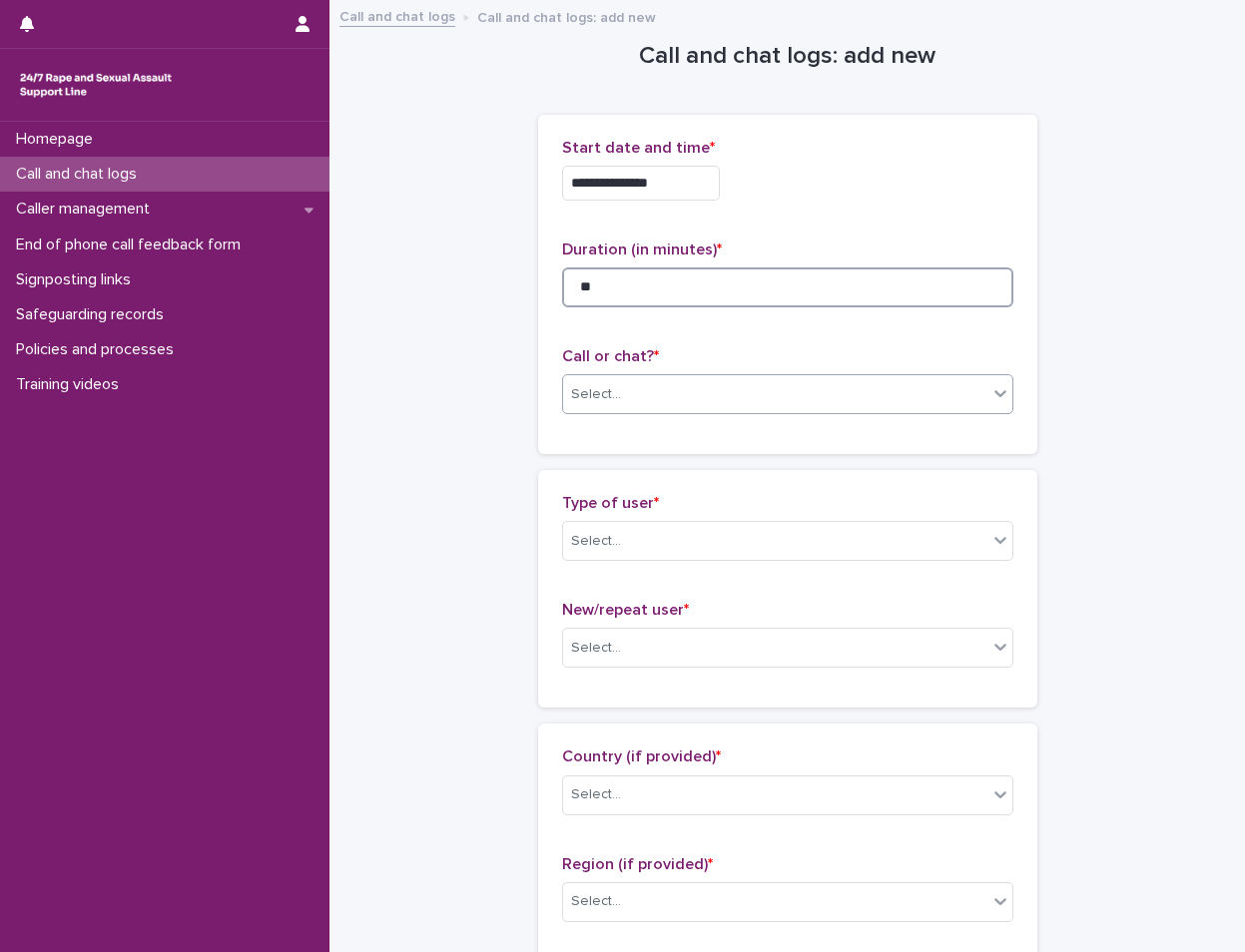 type on "**" 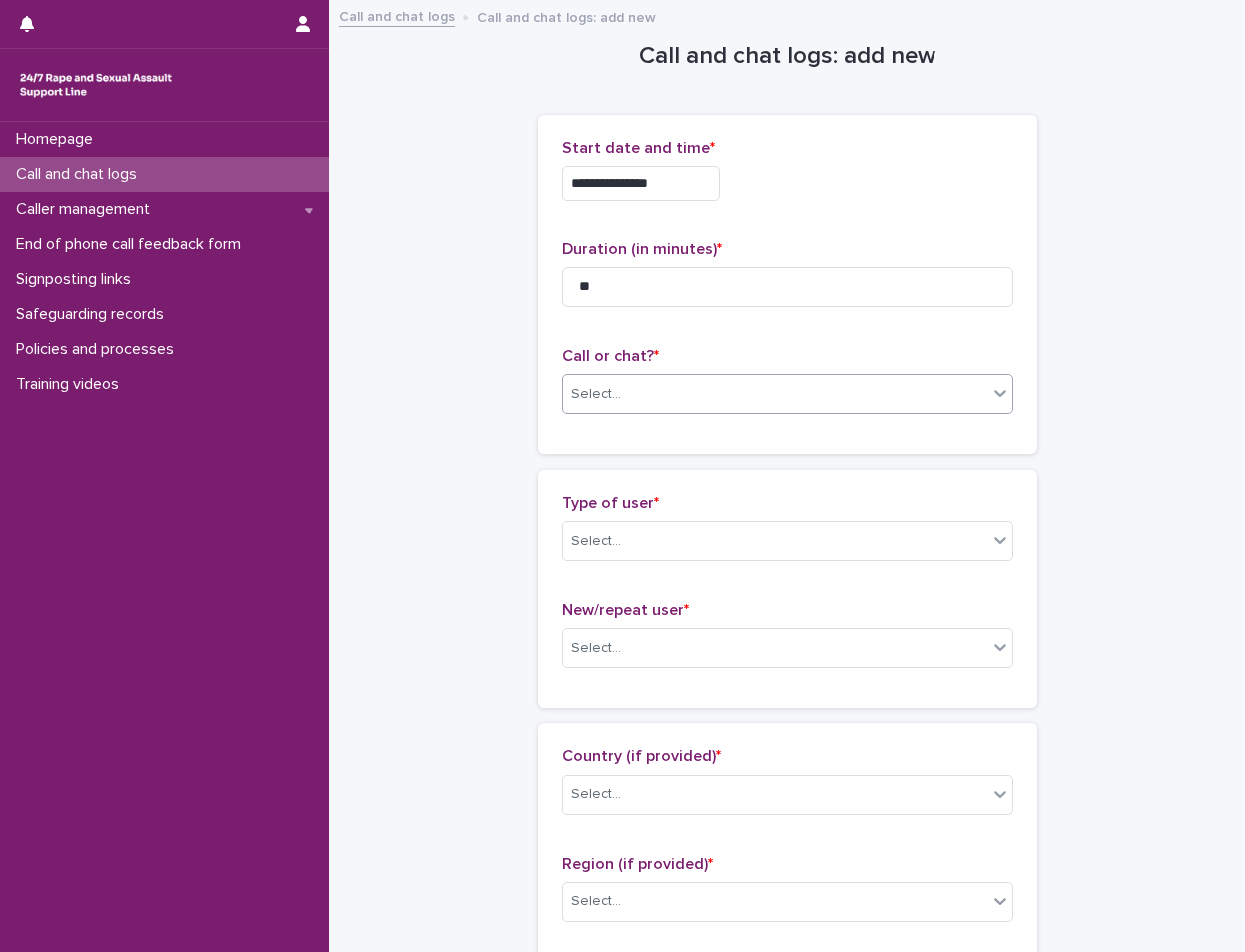 click on "Select..." at bounding box center [775, 394] 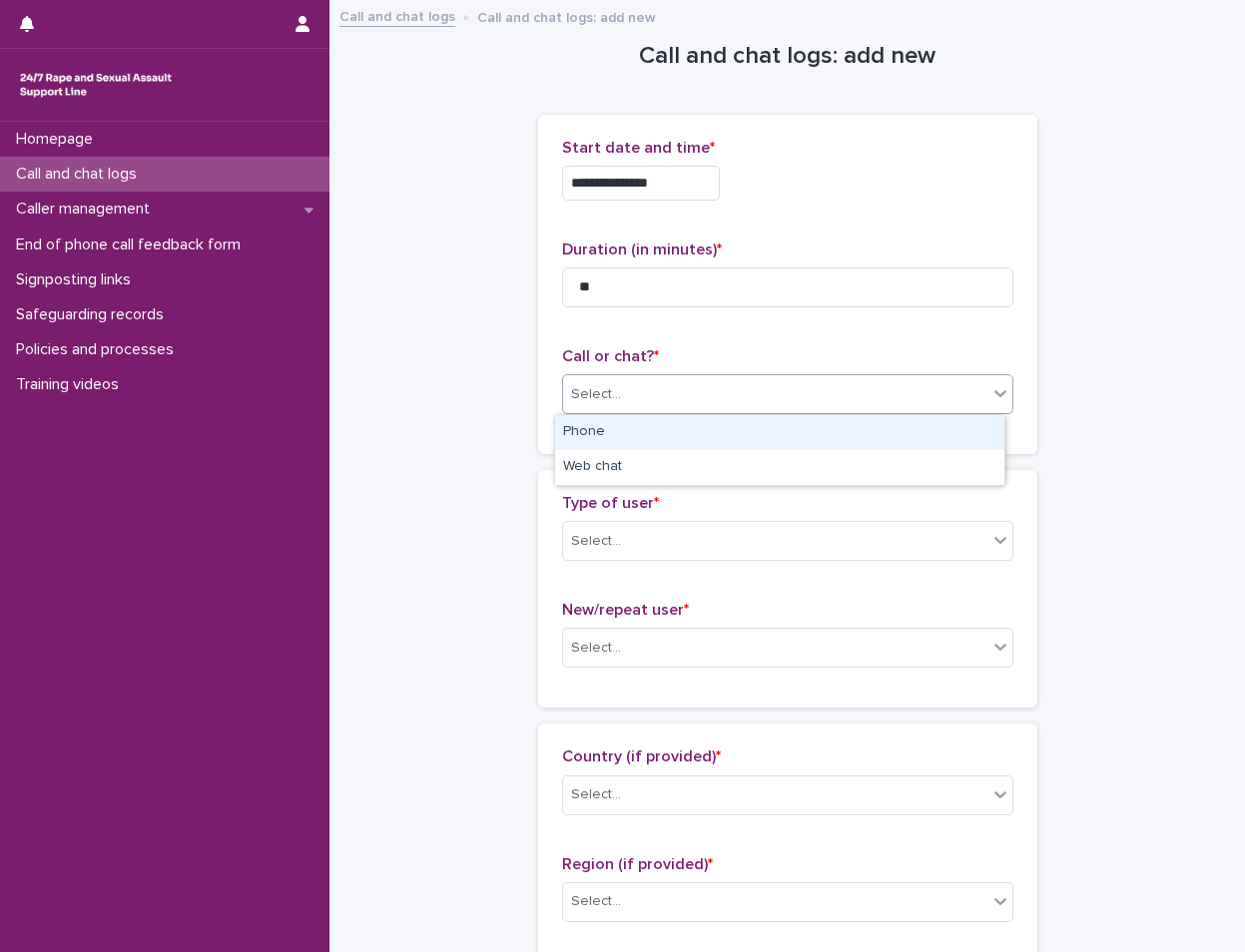 click on "Phone" at bounding box center (780, 432) 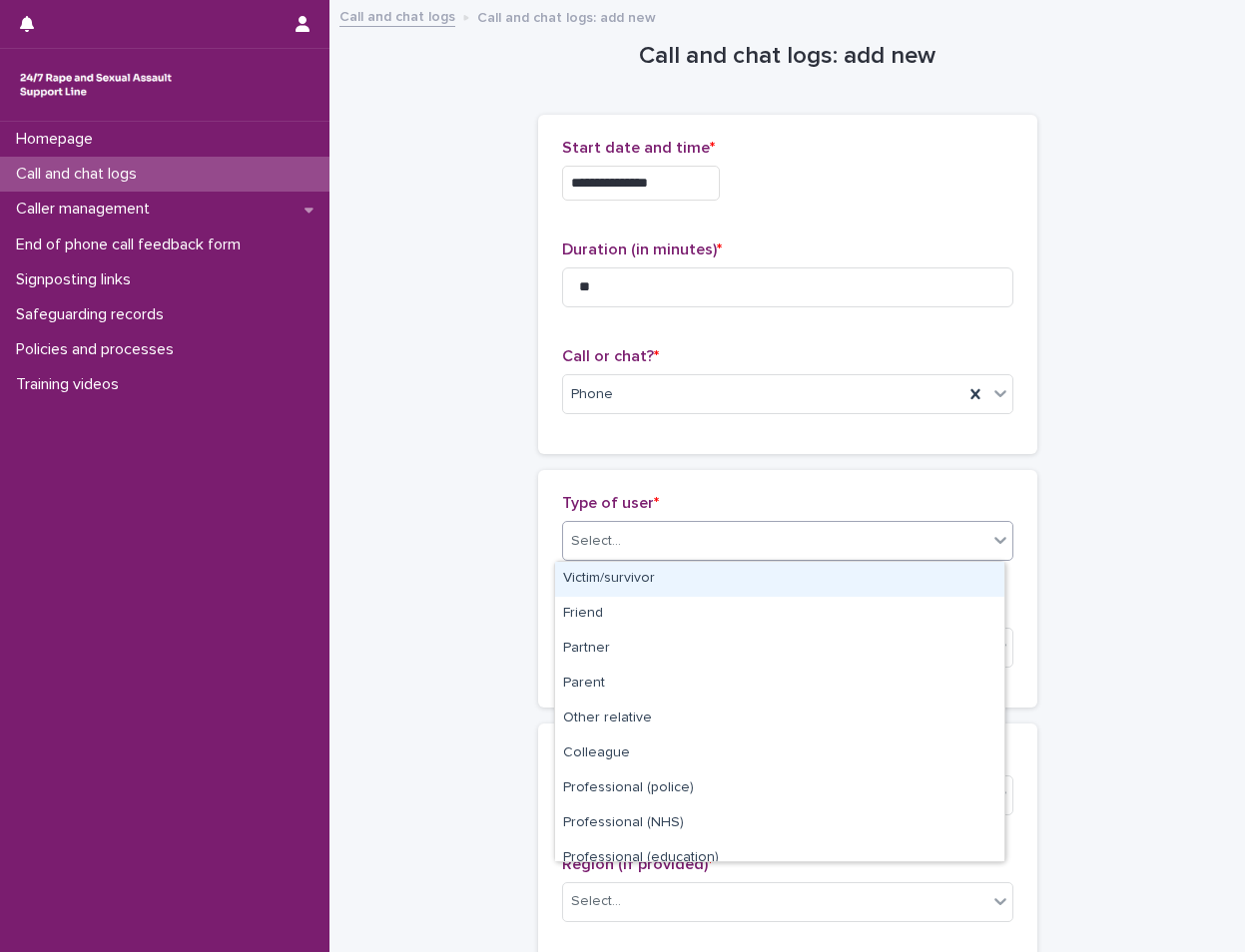 click on "Select..." at bounding box center (775, 541) 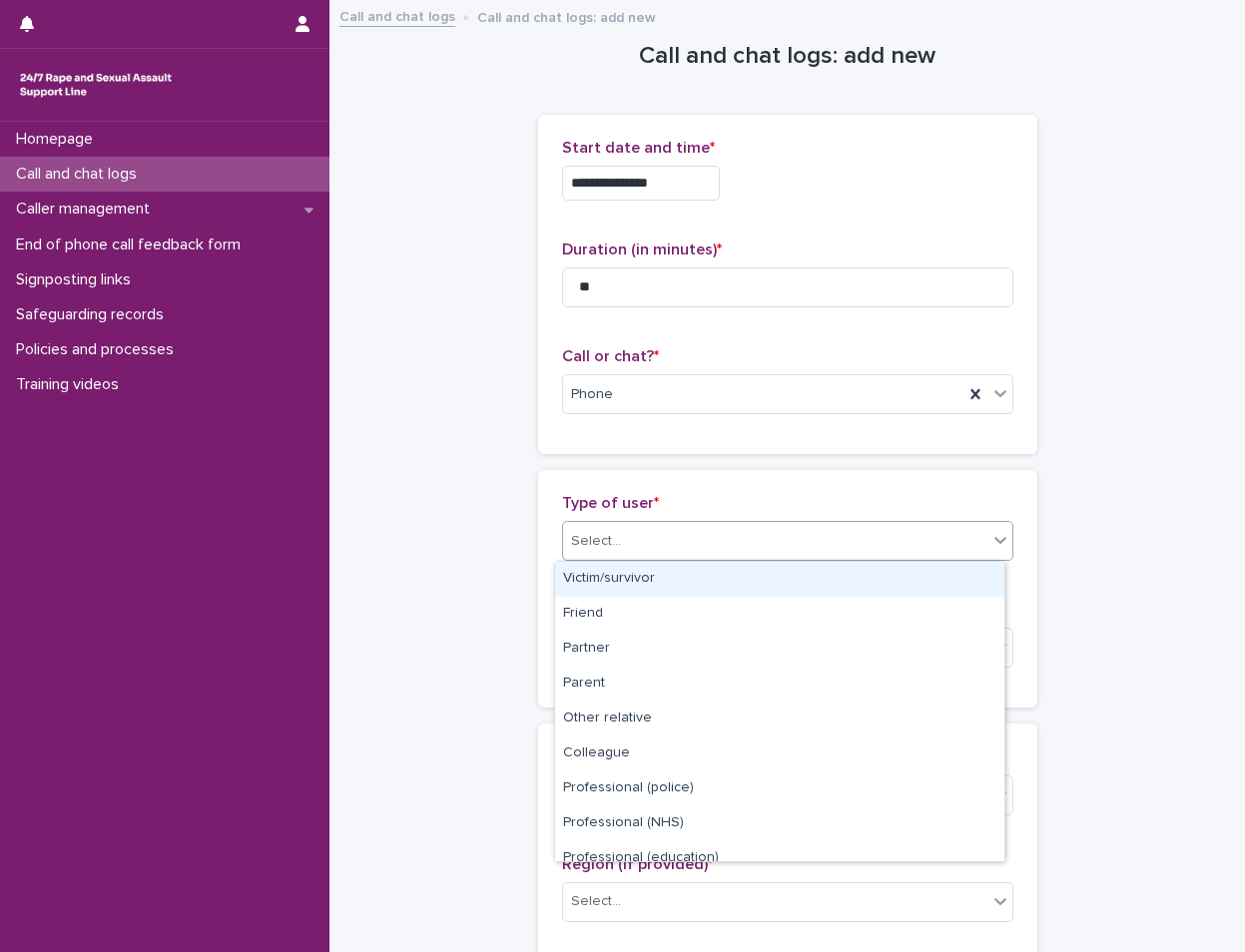 click on "Victim/survivor" at bounding box center (780, 579) 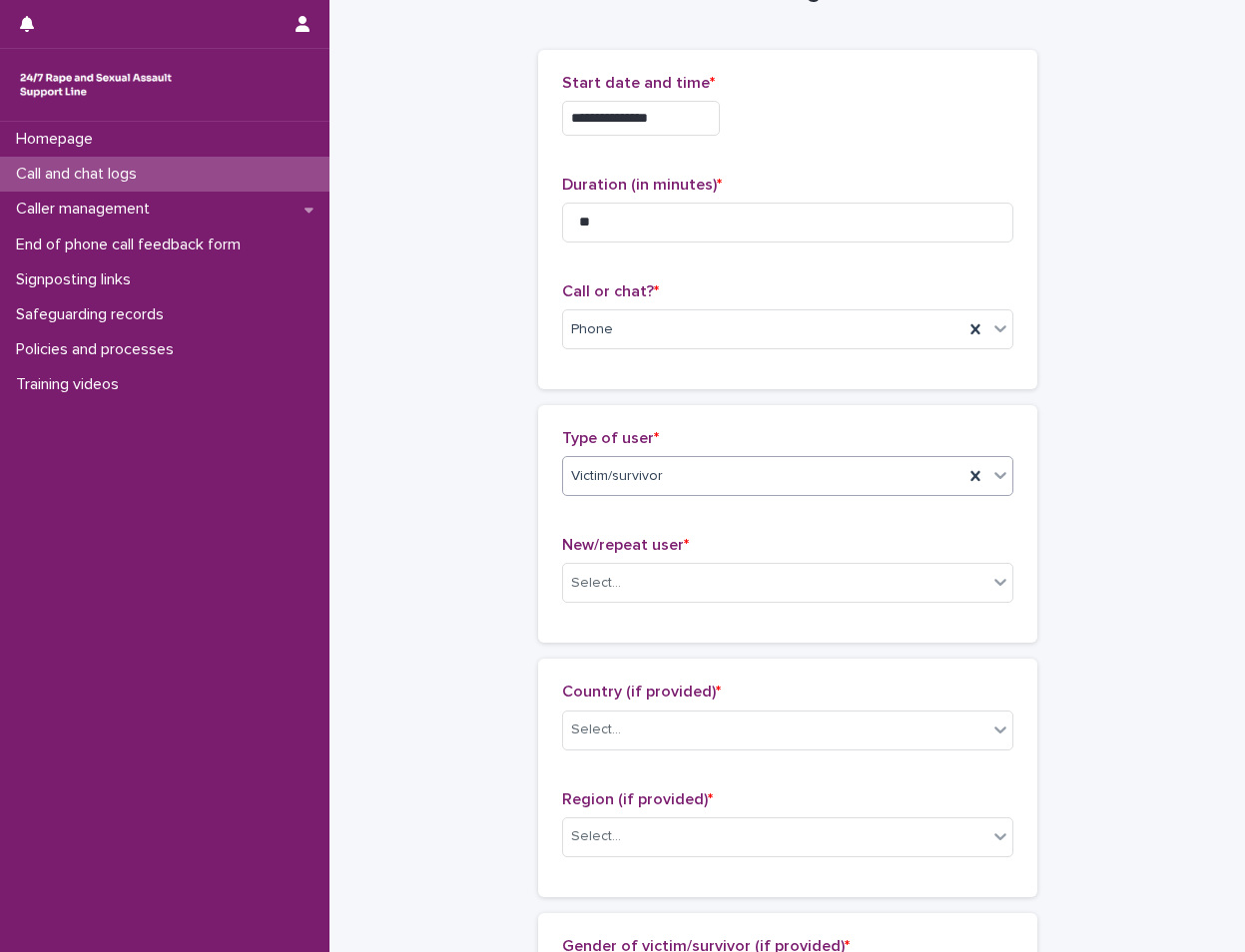 scroll, scrollTop: 100, scrollLeft: 0, axis: vertical 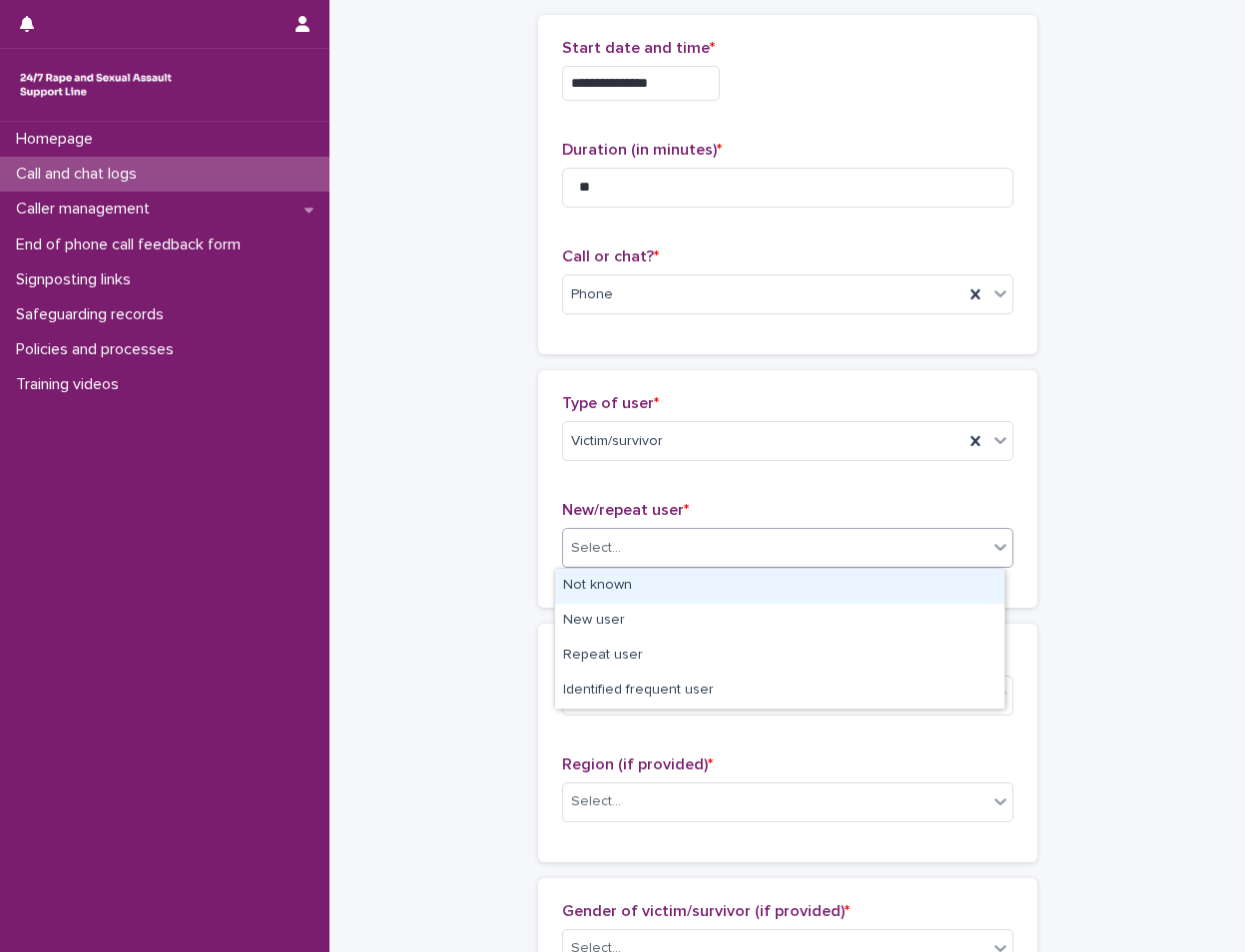 click on "Select..." at bounding box center (775, 548) 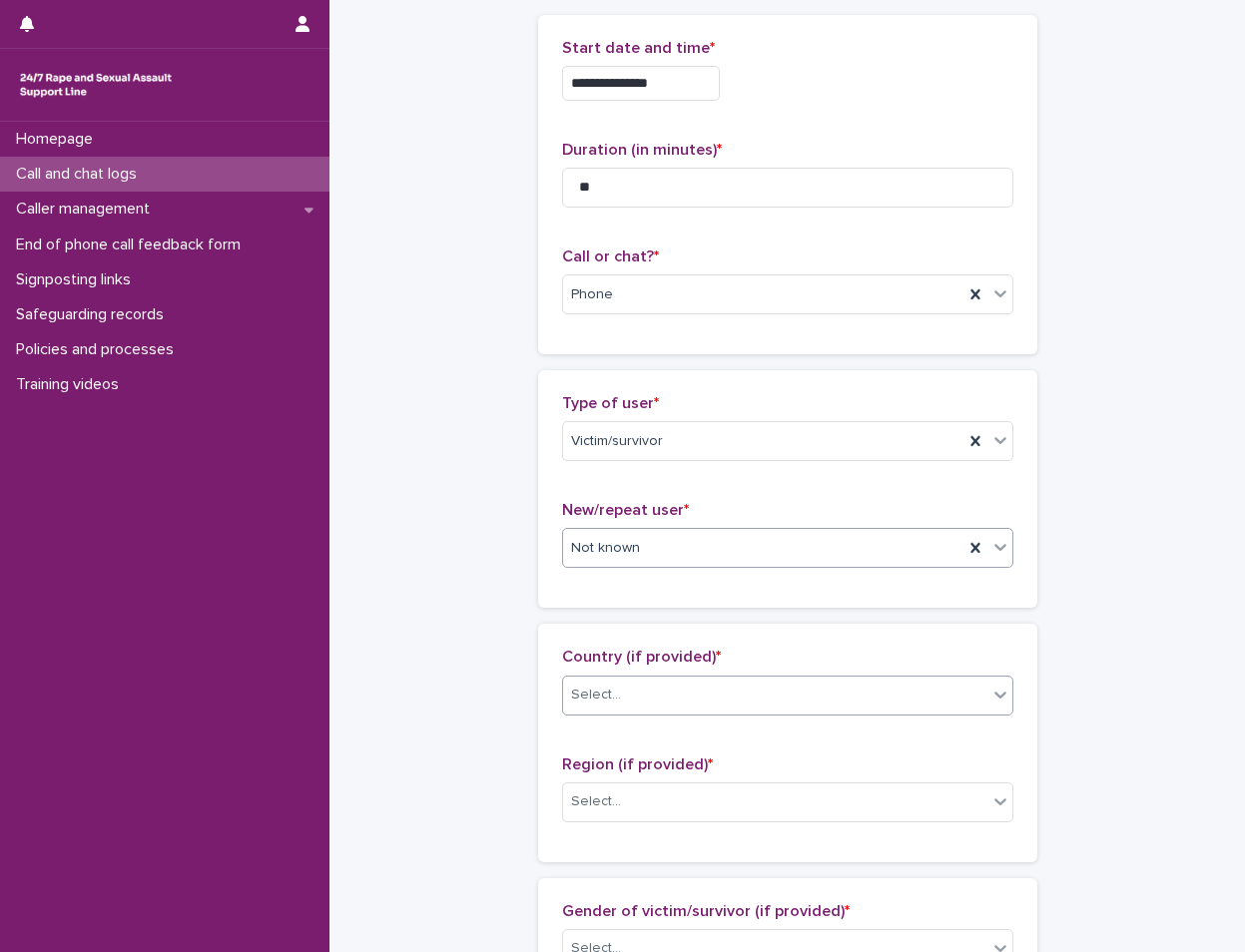 click on "Select..." at bounding box center (775, 695) 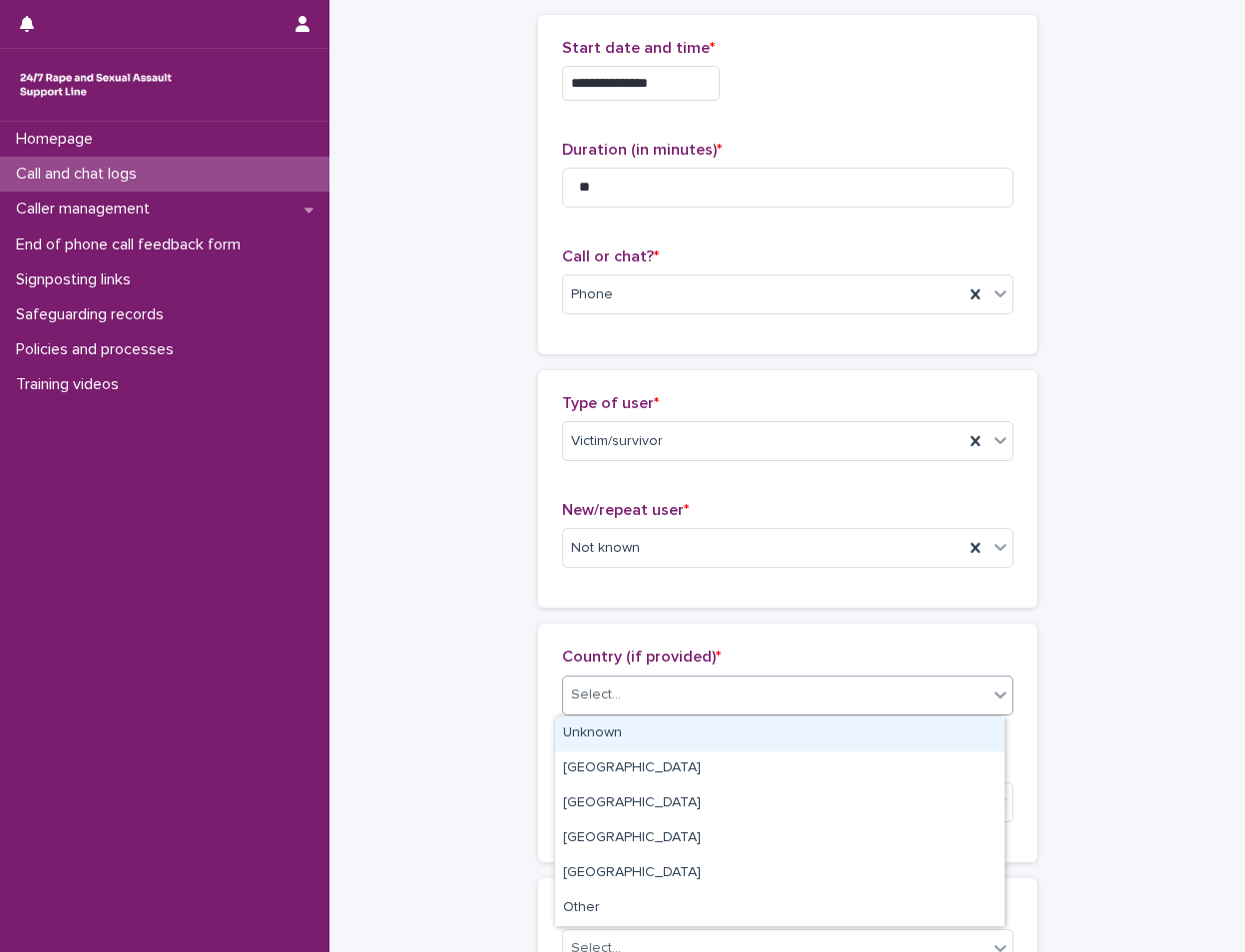 click on "Unknown" at bounding box center (780, 733) 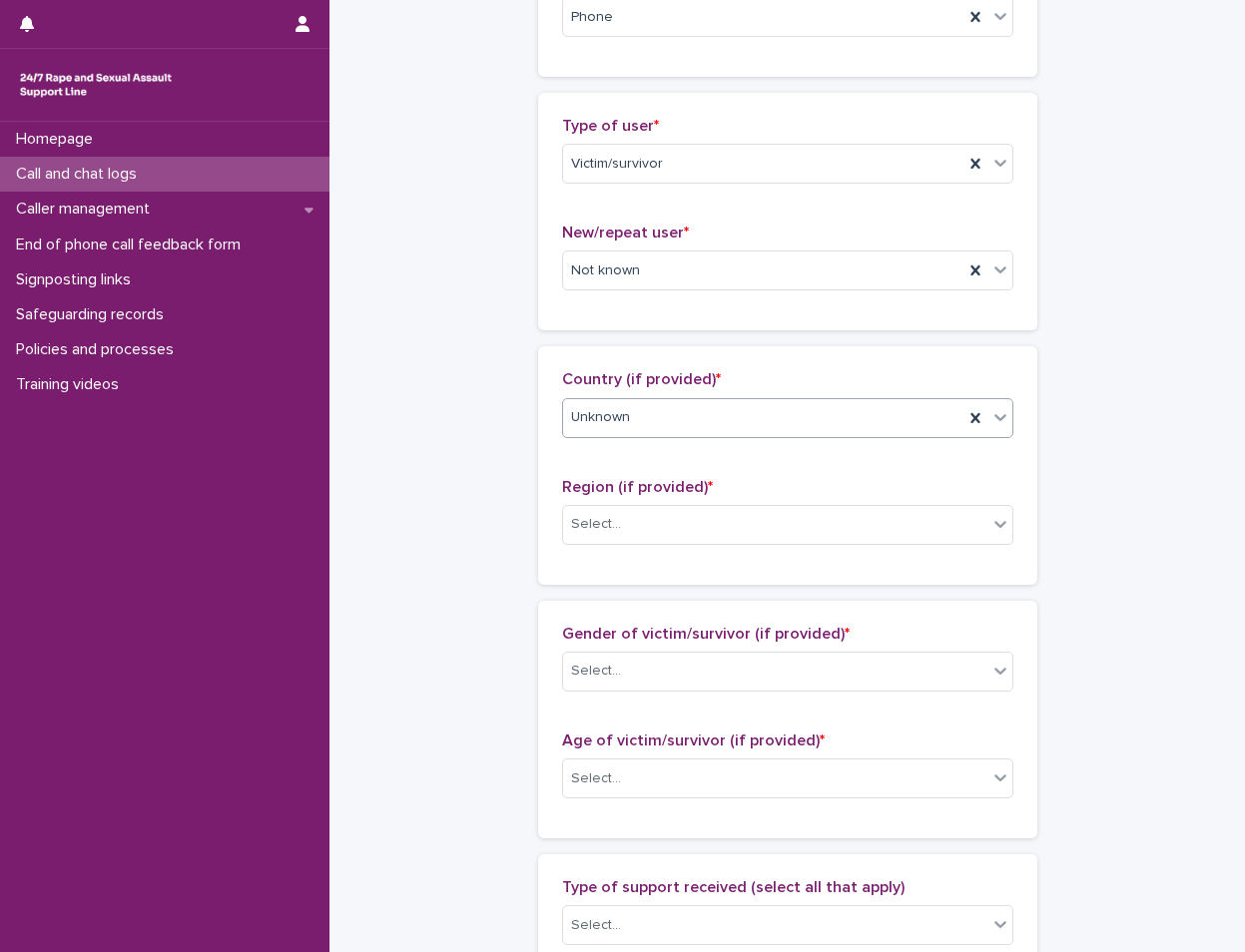 scroll, scrollTop: 399, scrollLeft: 0, axis: vertical 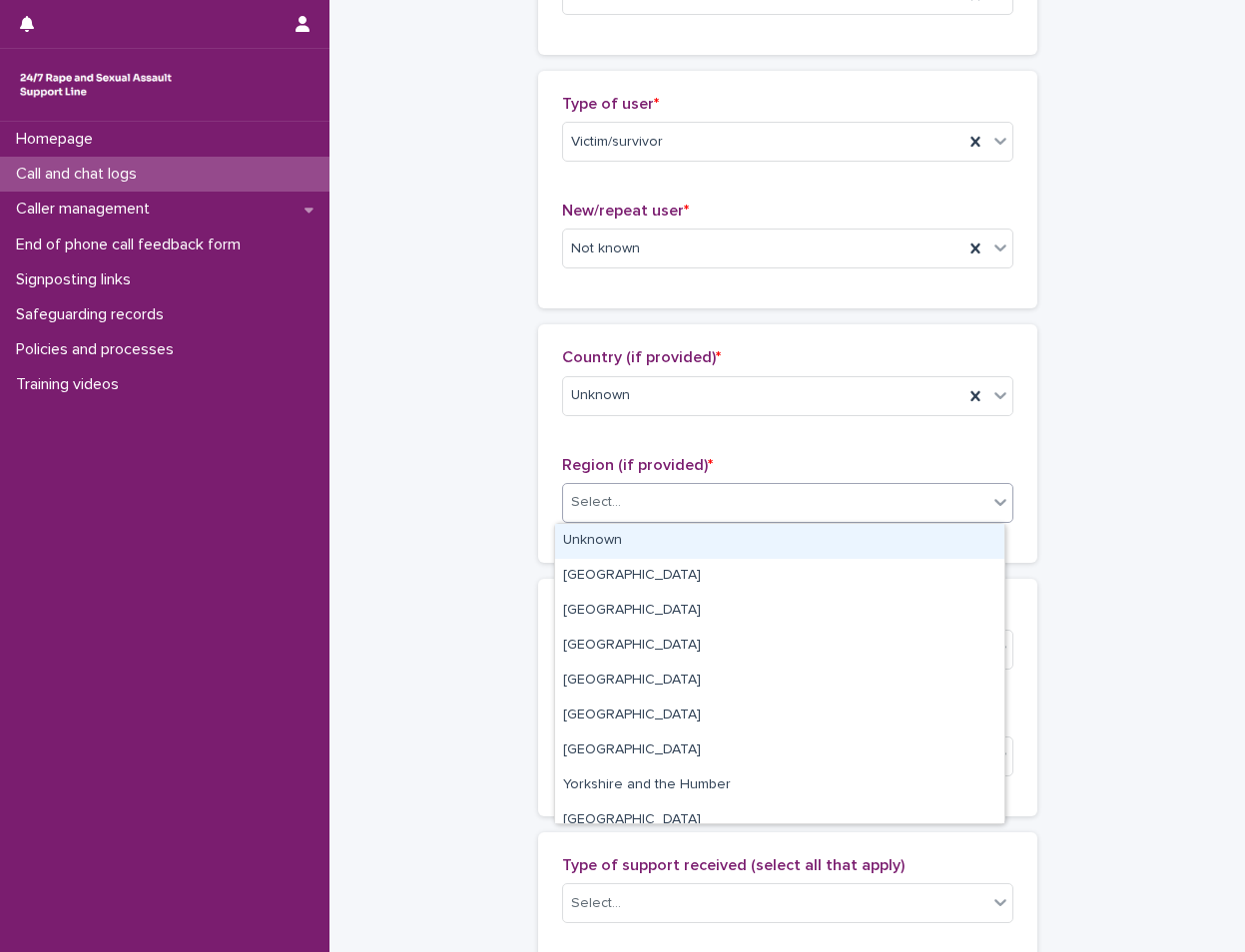 click on "Select..." at bounding box center [775, 502] 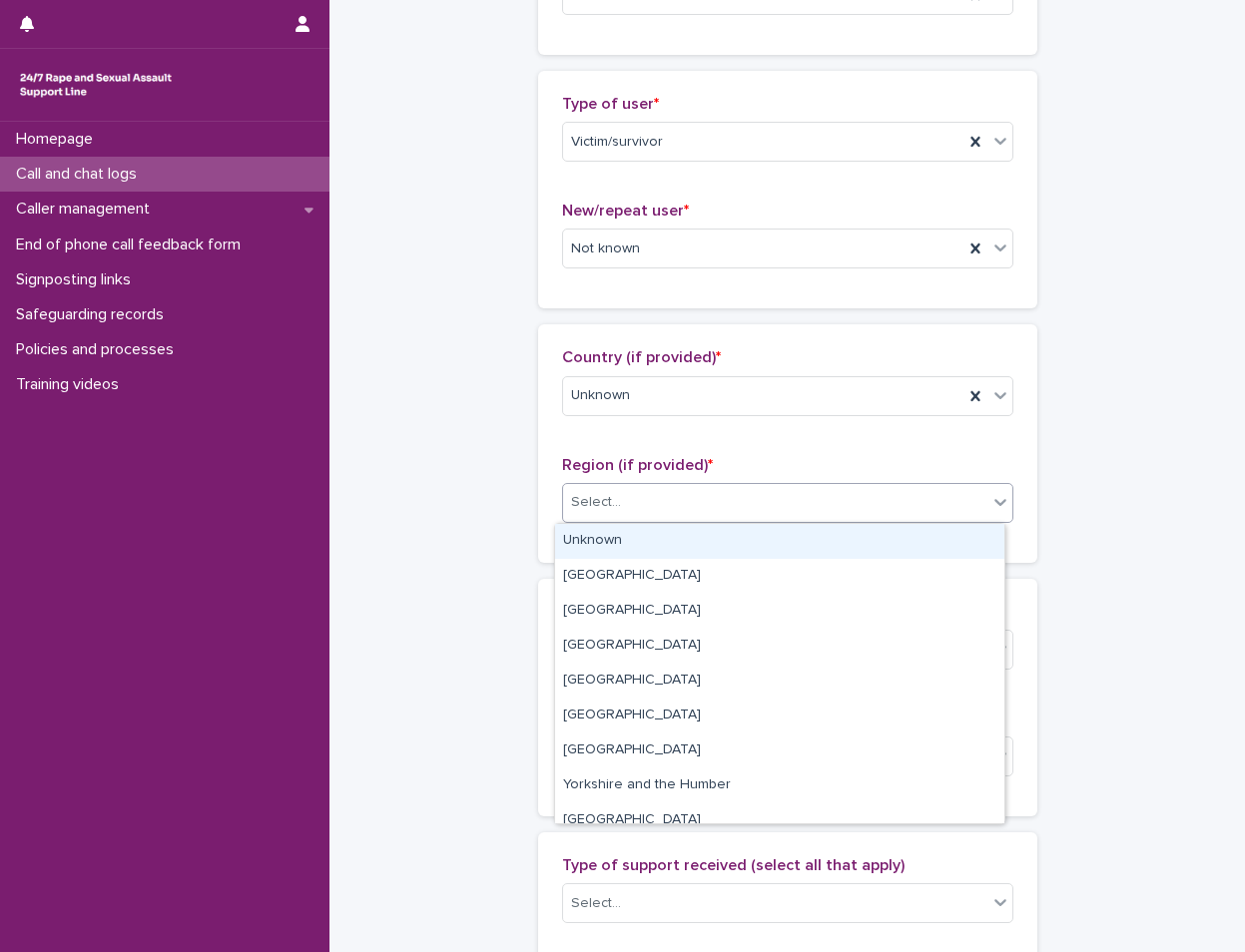 click on "Unknown" at bounding box center [780, 541] 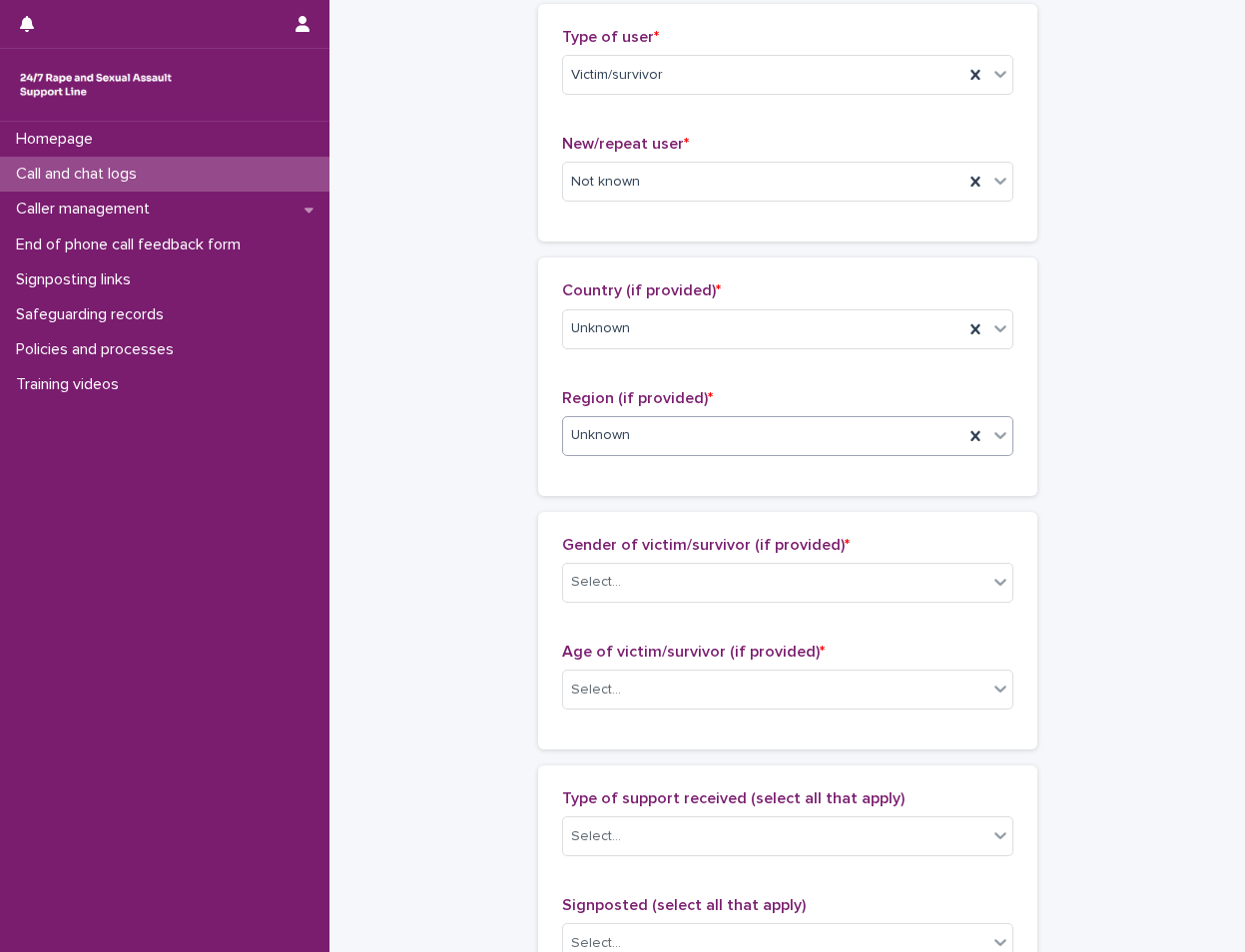scroll, scrollTop: 499, scrollLeft: 0, axis: vertical 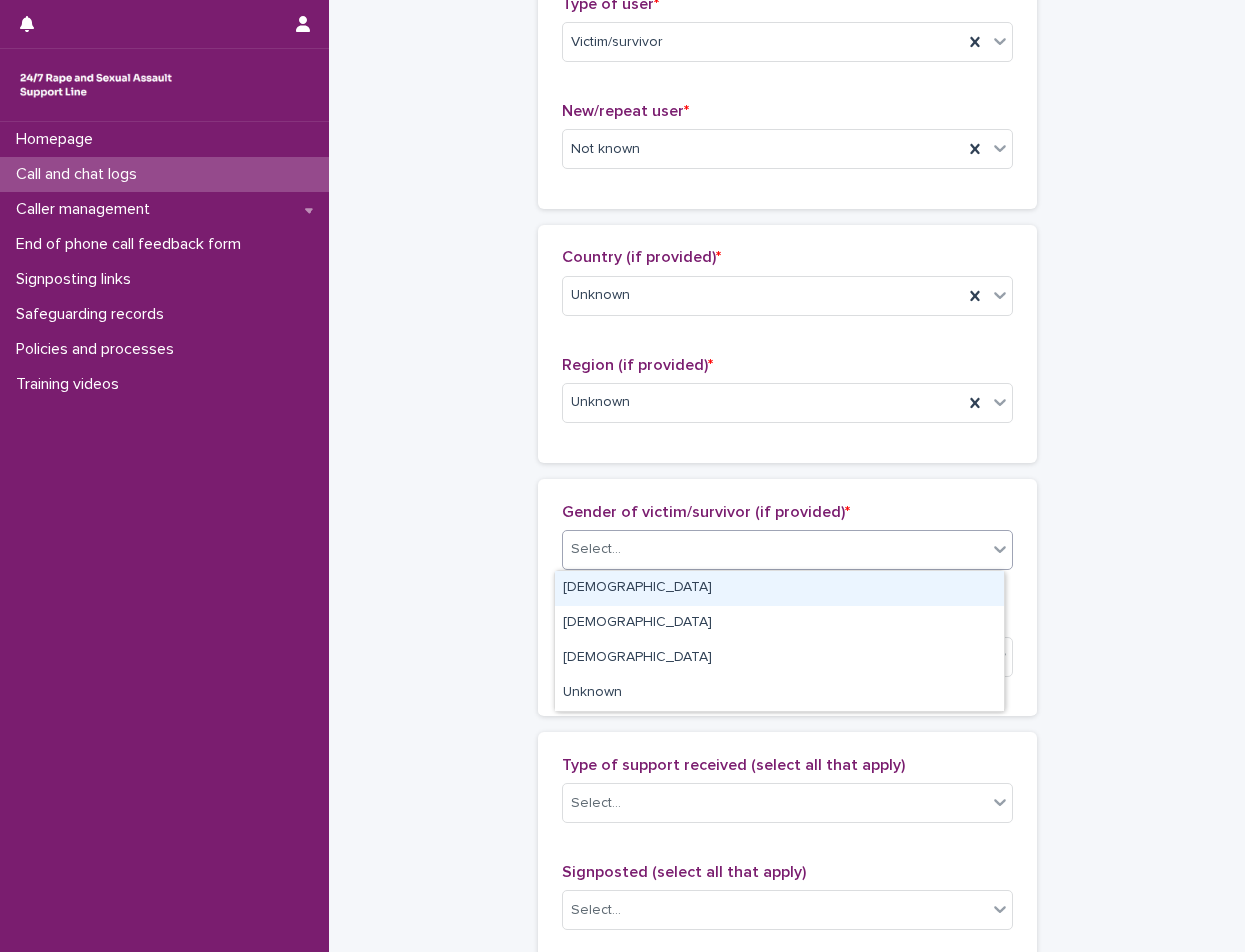 click on "Select..." at bounding box center (775, 549) 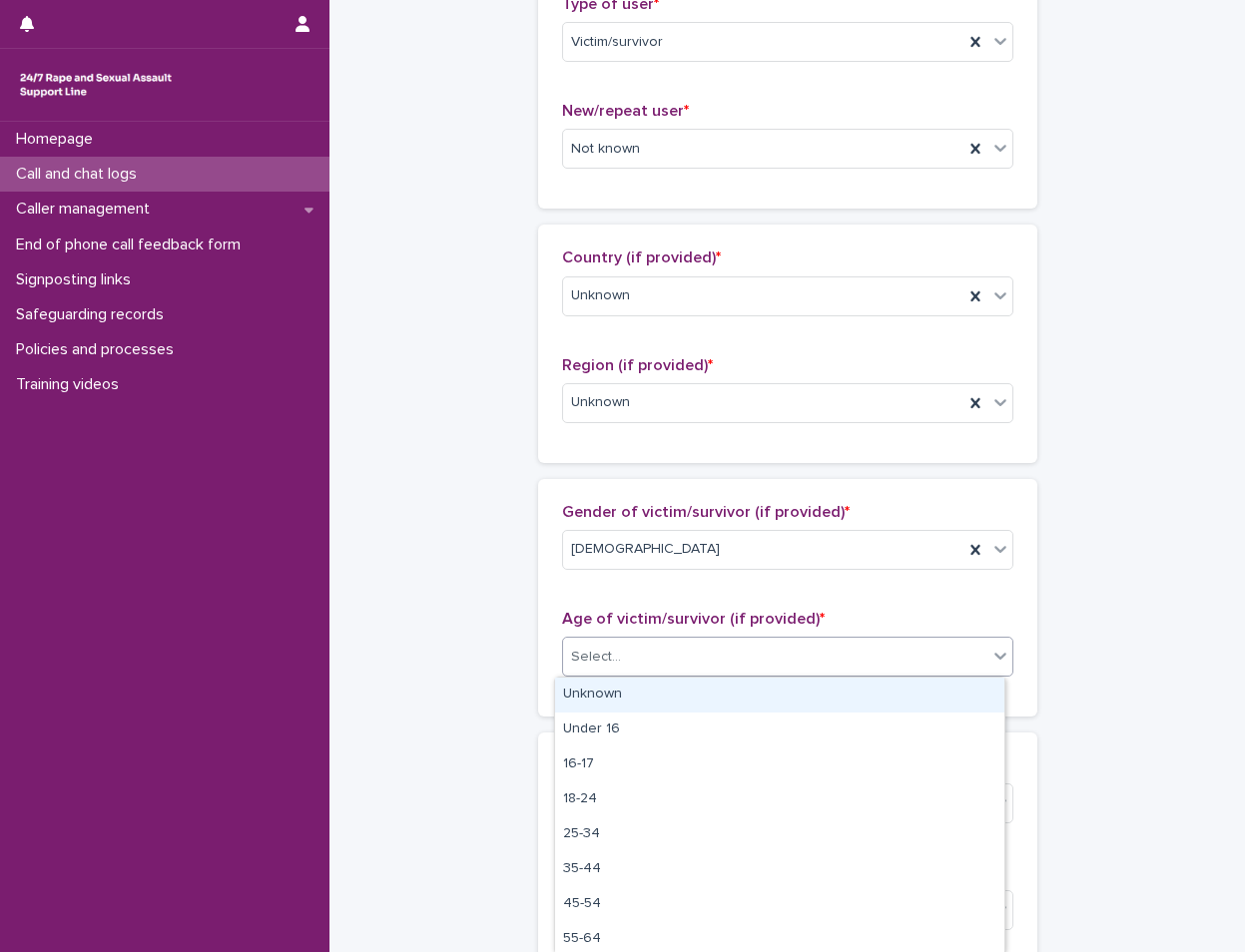 click on "Select..." at bounding box center (596, 657) 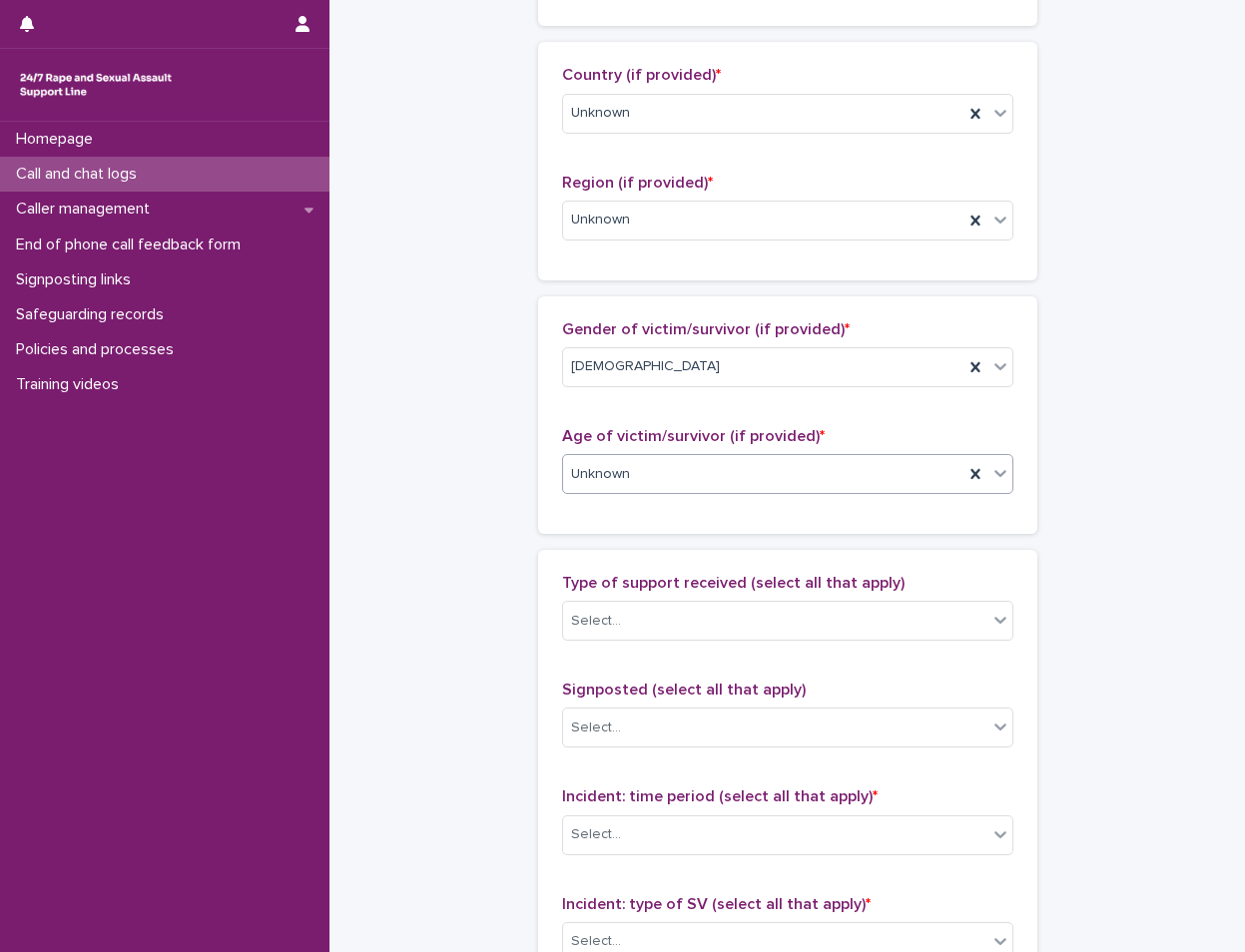 scroll, scrollTop: 699, scrollLeft: 0, axis: vertical 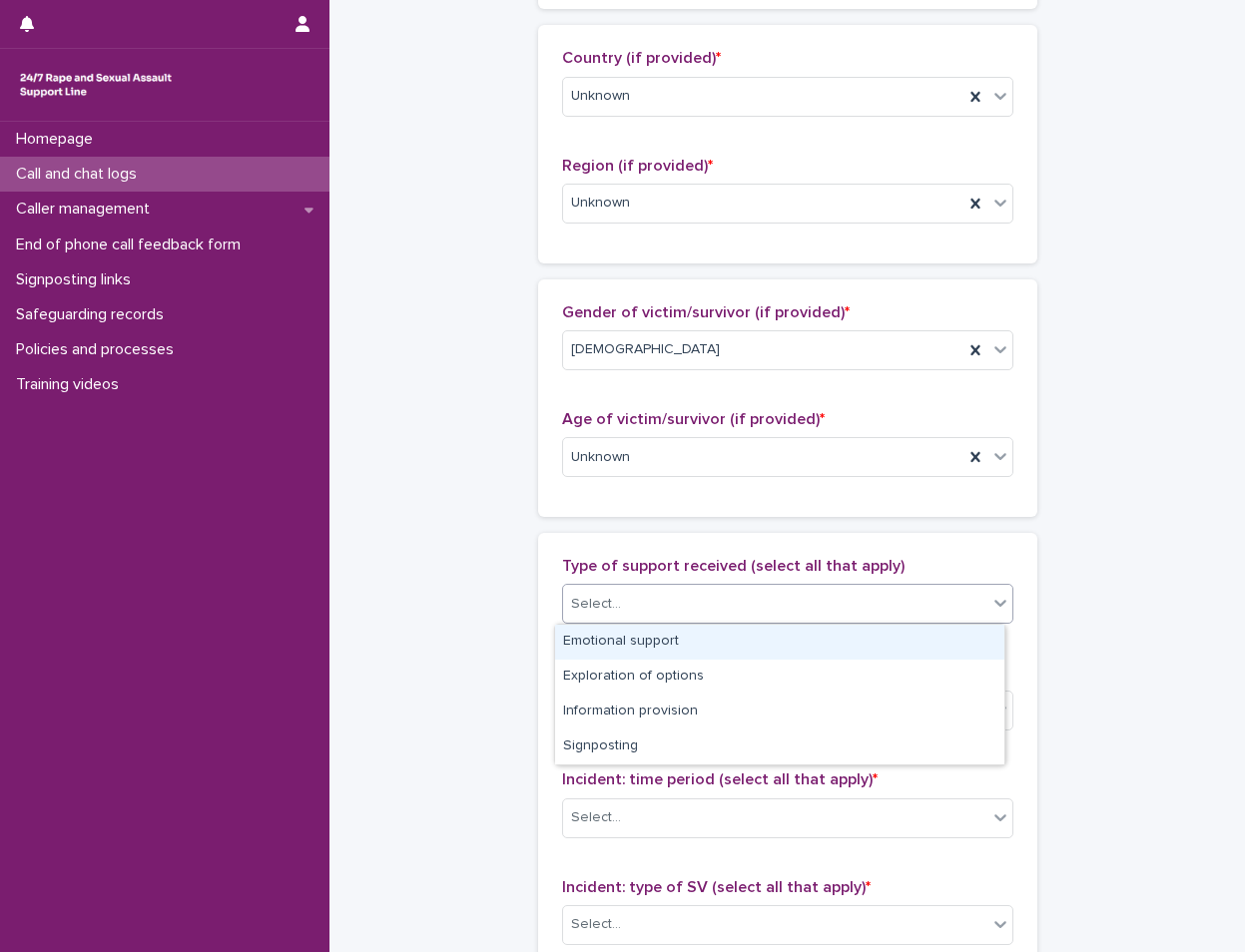 click on "Select..." at bounding box center (775, 604) 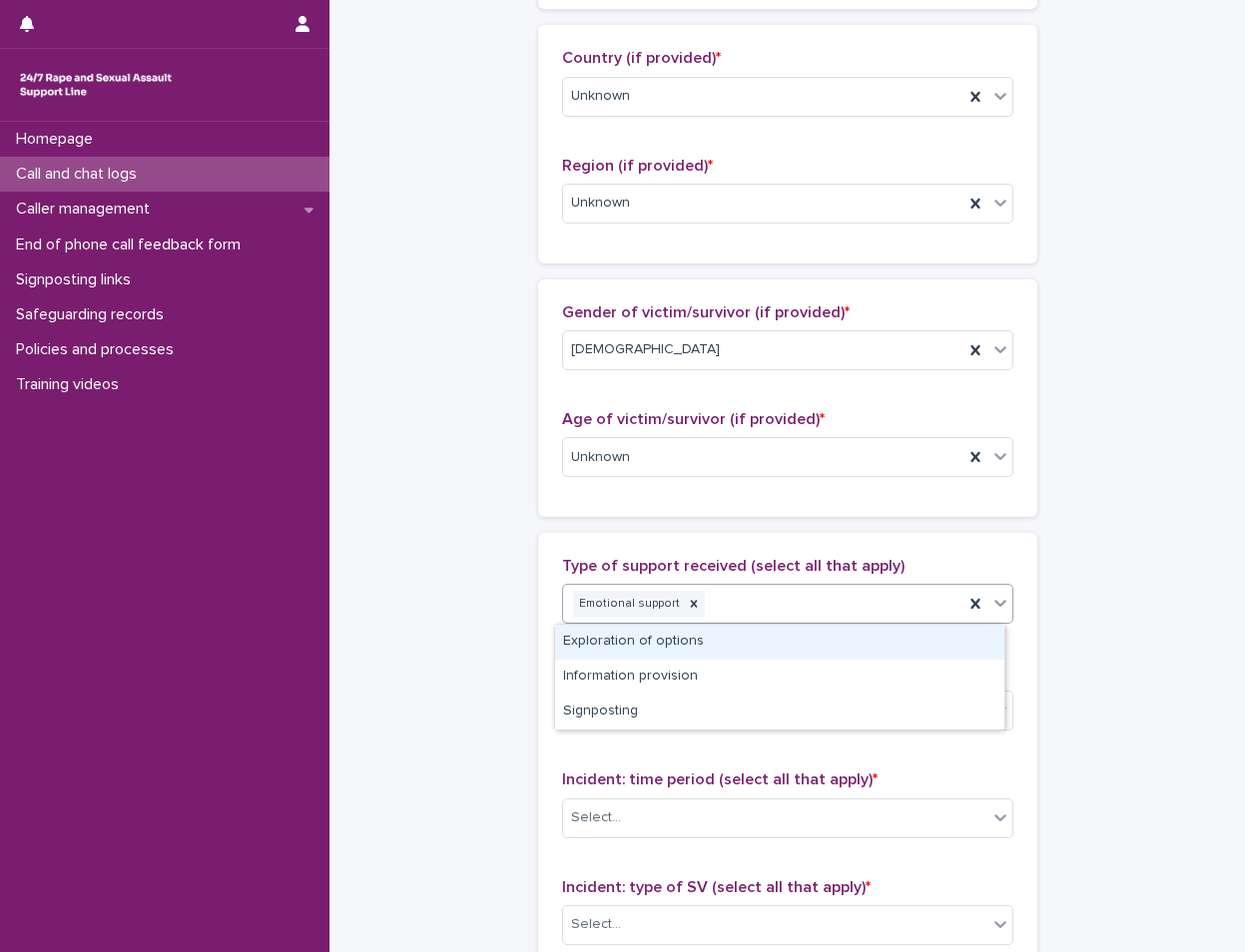 click 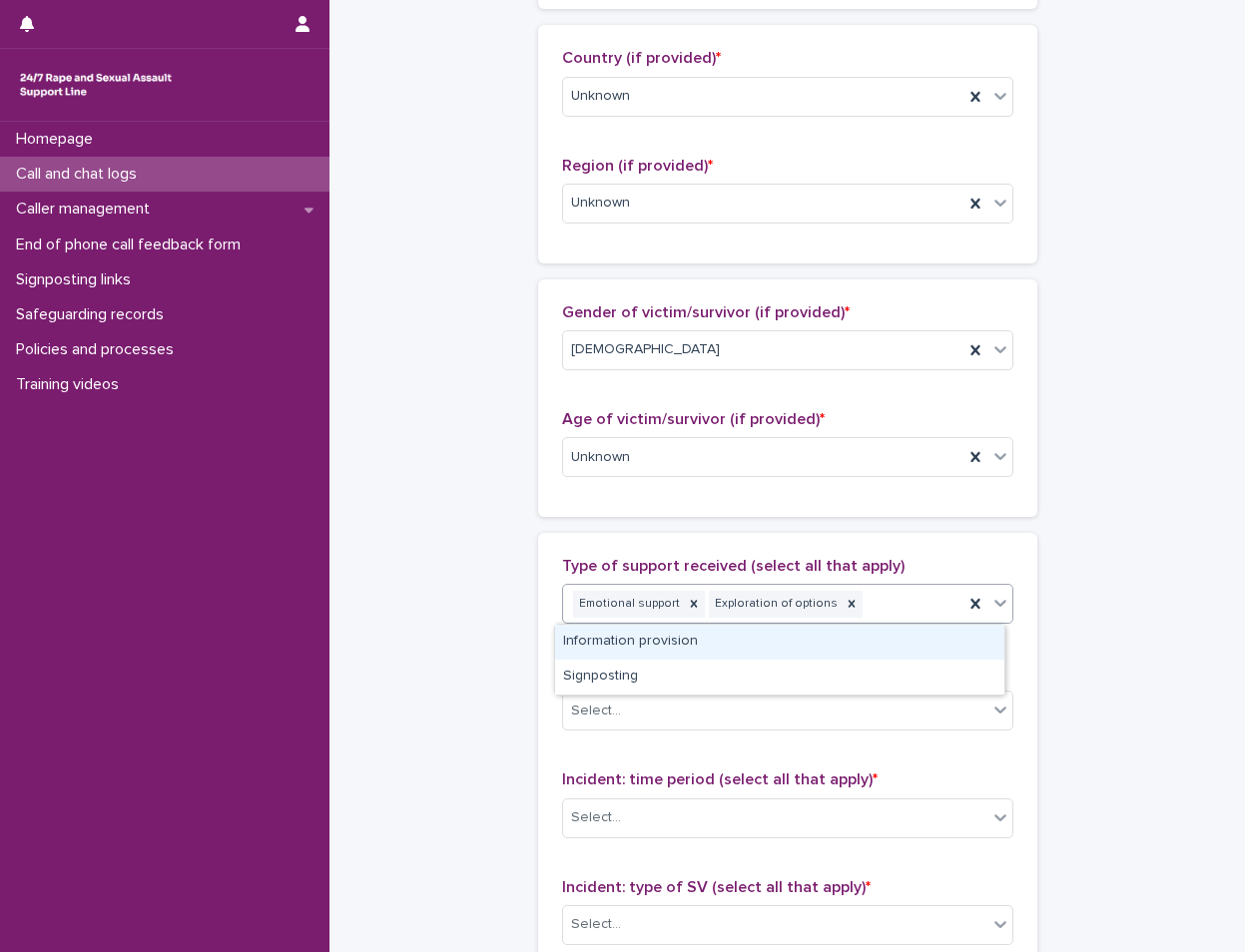 click 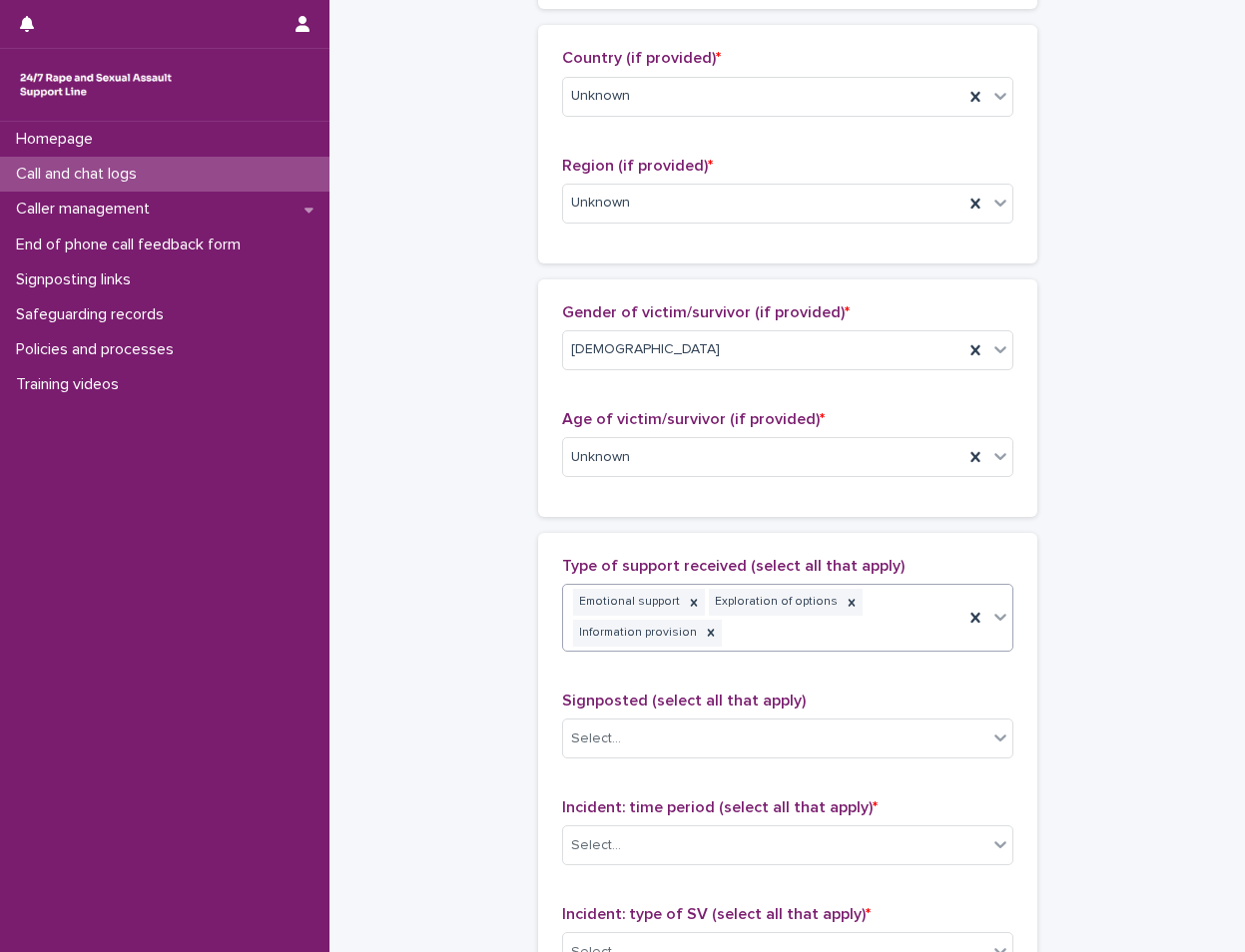 scroll, scrollTop: 713, scrollLeft: 0, axis: vertical 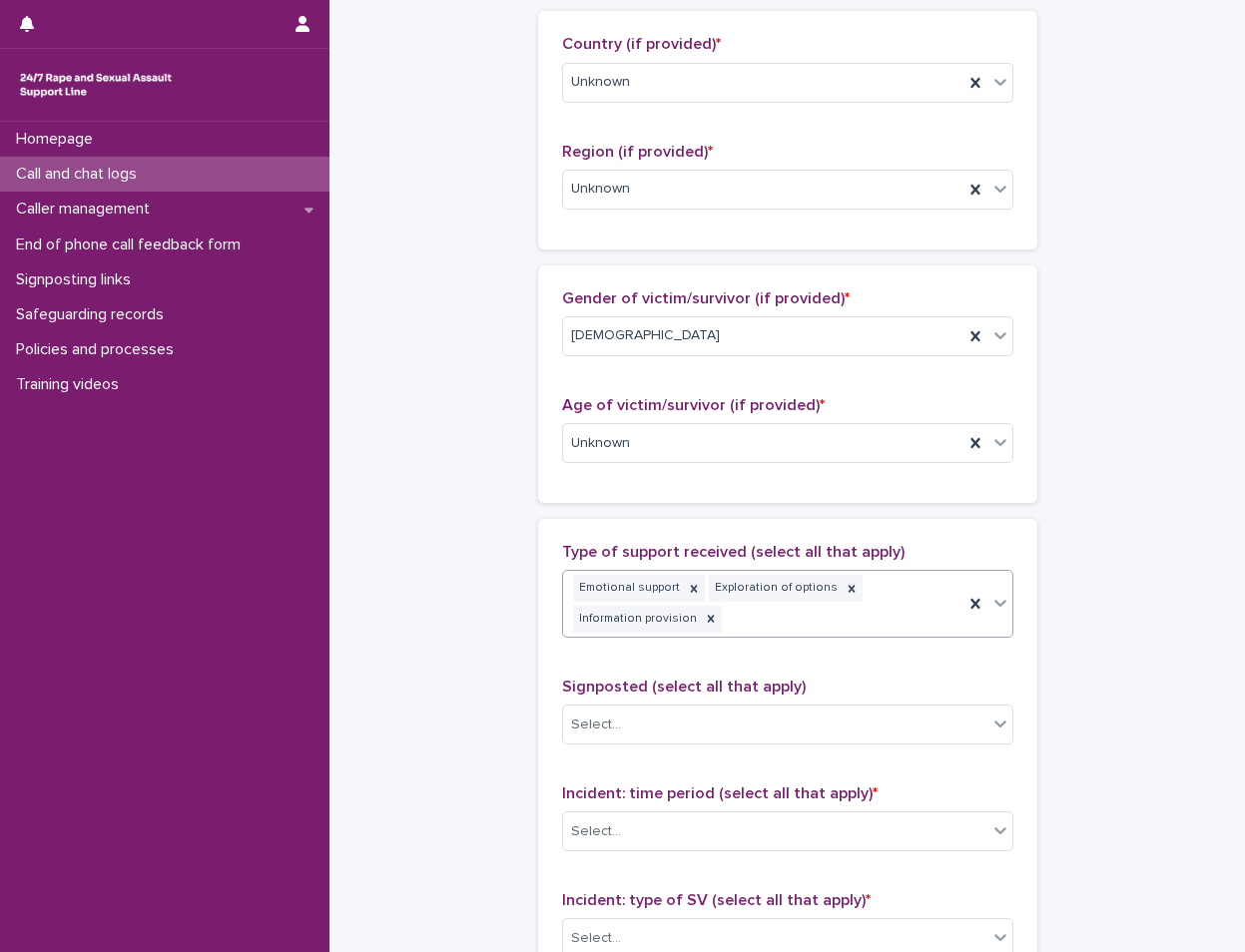 click 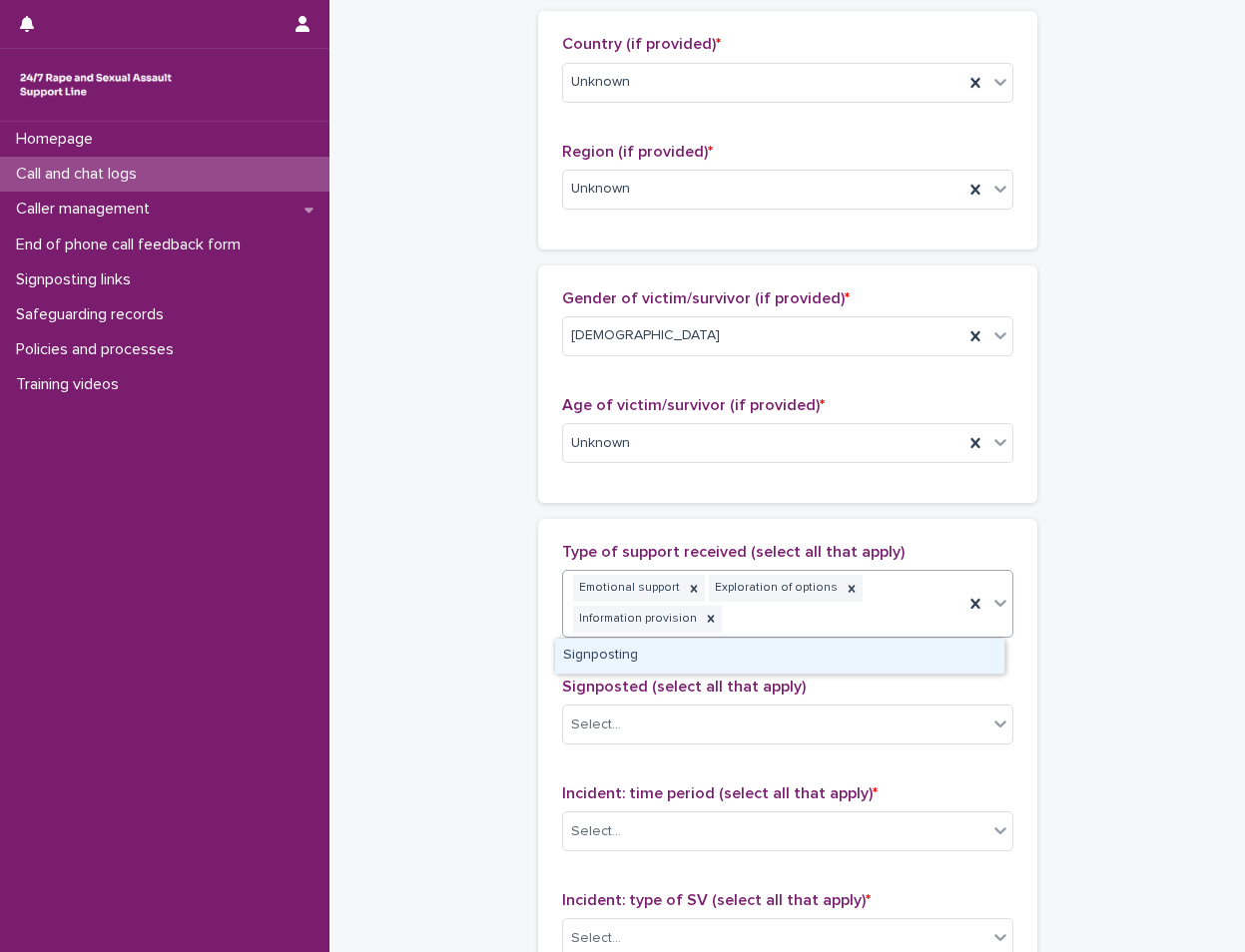 click on "Signposting" at bounding box center (780, 656) 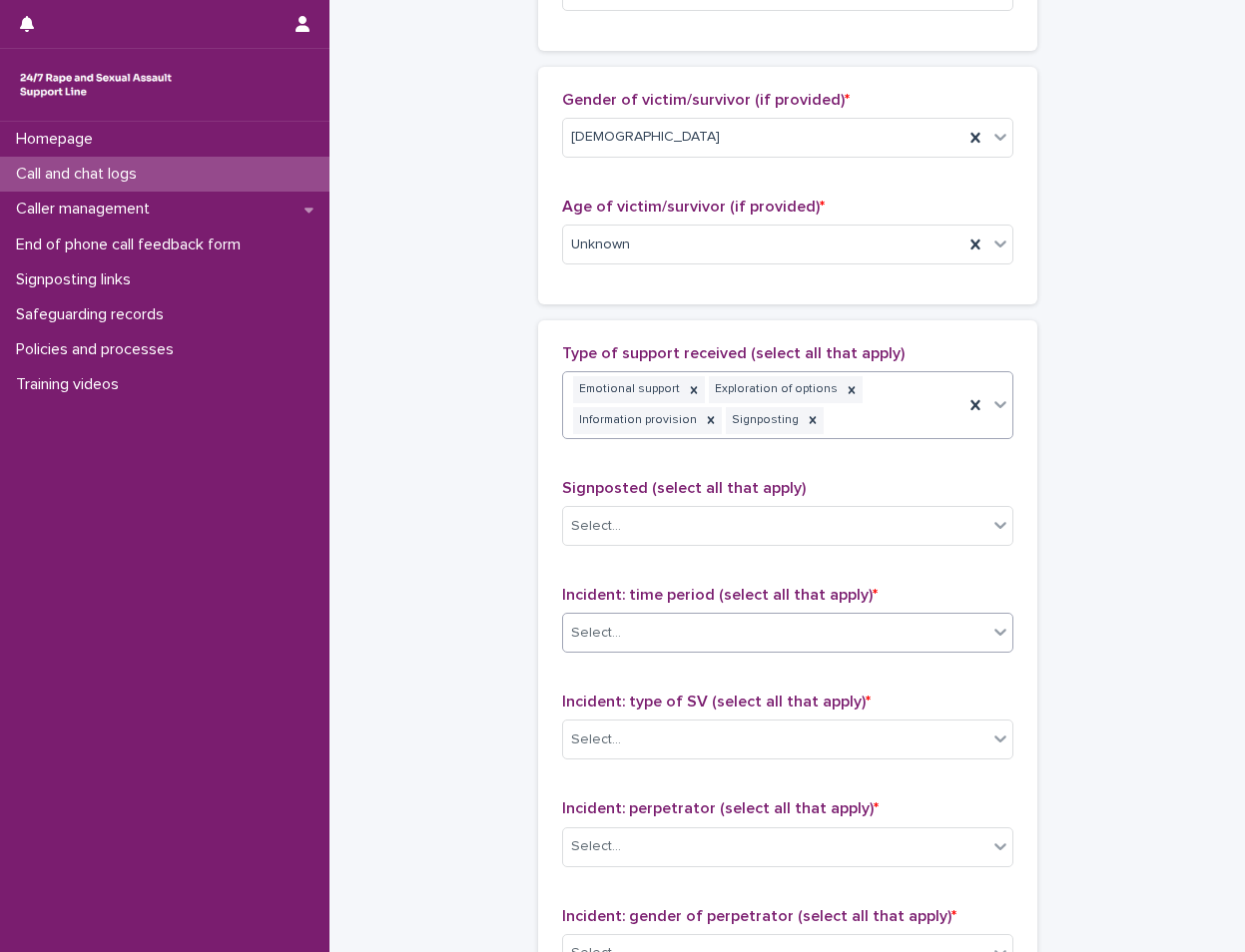 scroll, scrollTop: 912, scrollLeft: 0, axis: vertical 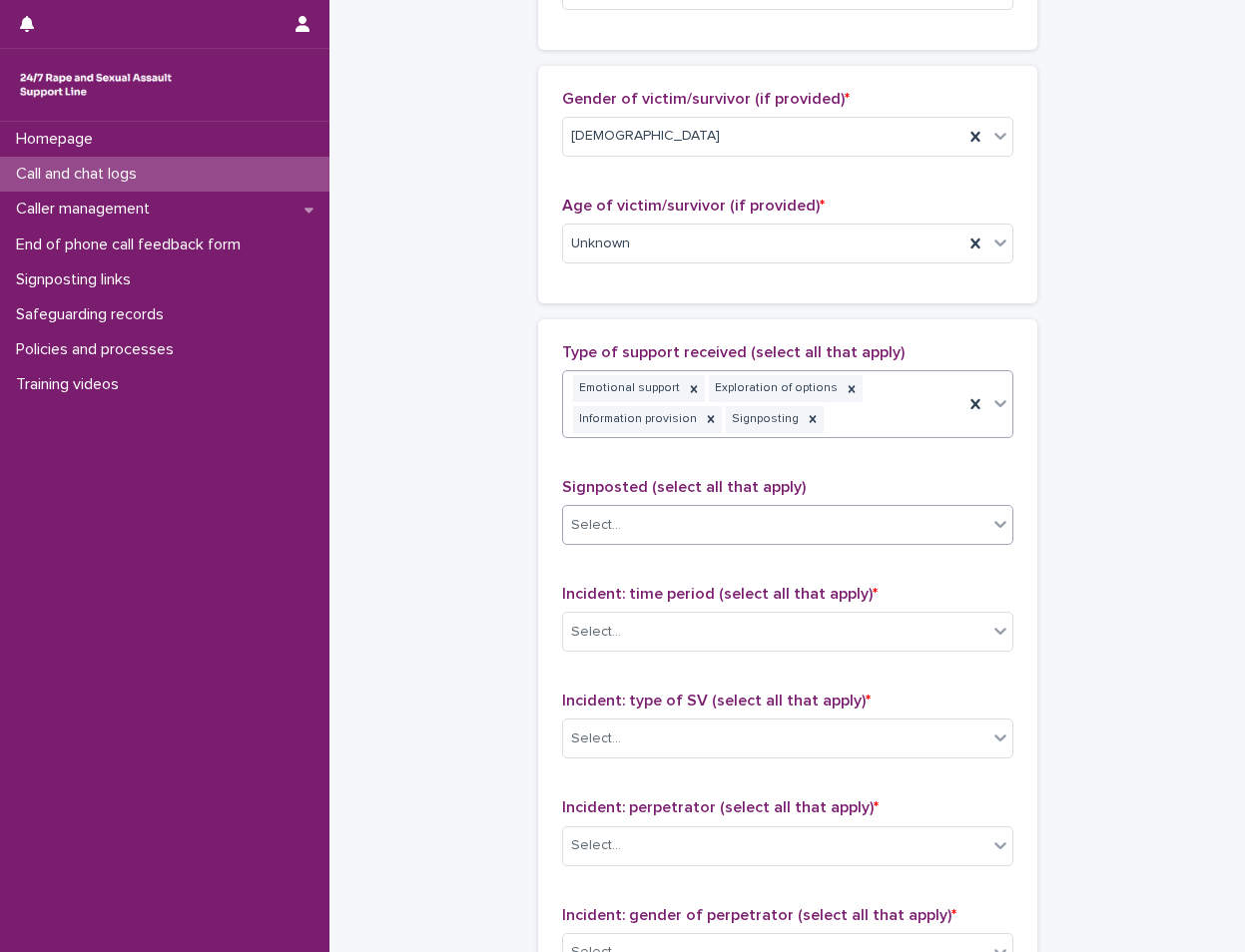 click on "Select..." at bounding box center [775, 525] 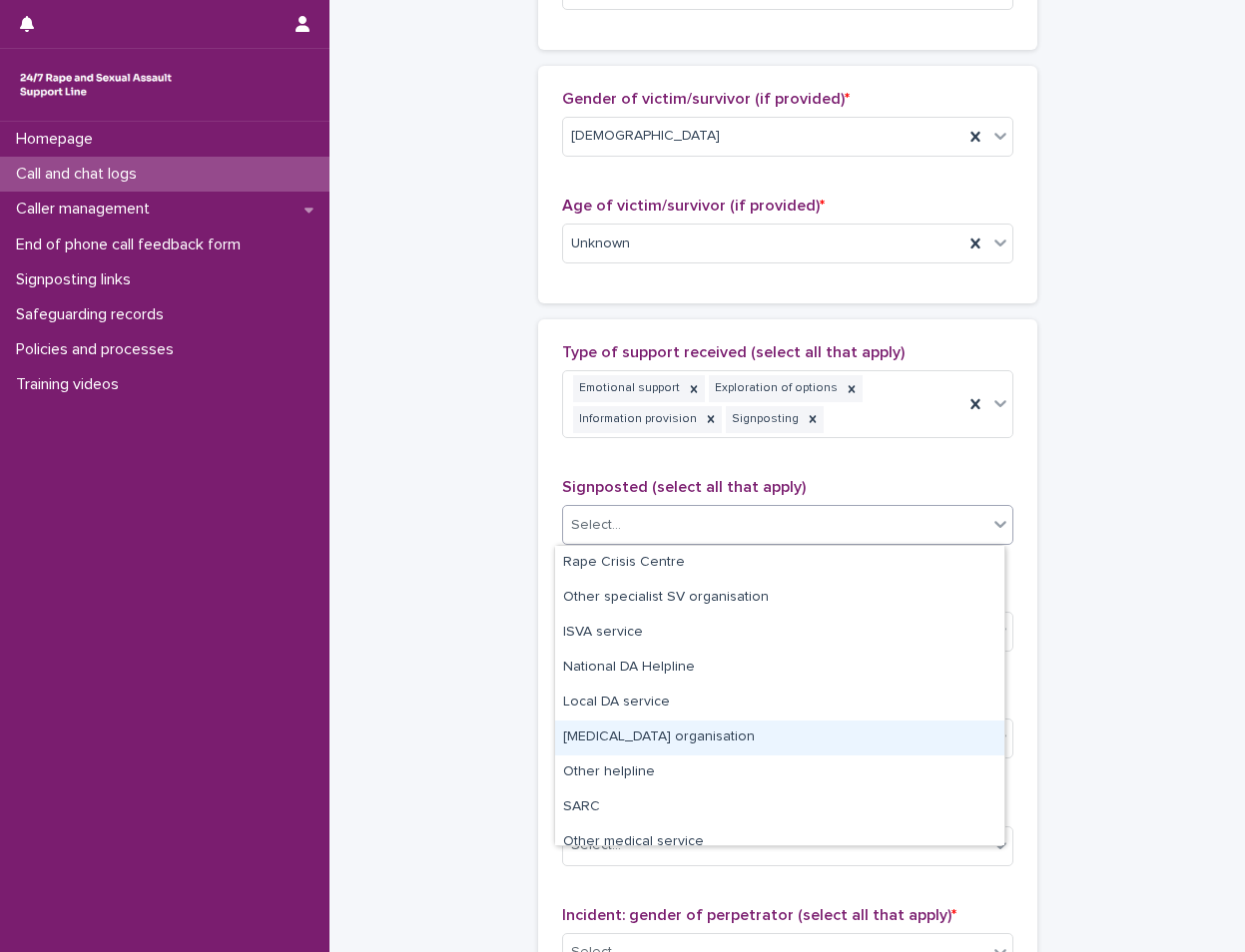 click on "[MEDICAL_DATA] organisation" at bounding box center (780, 737) 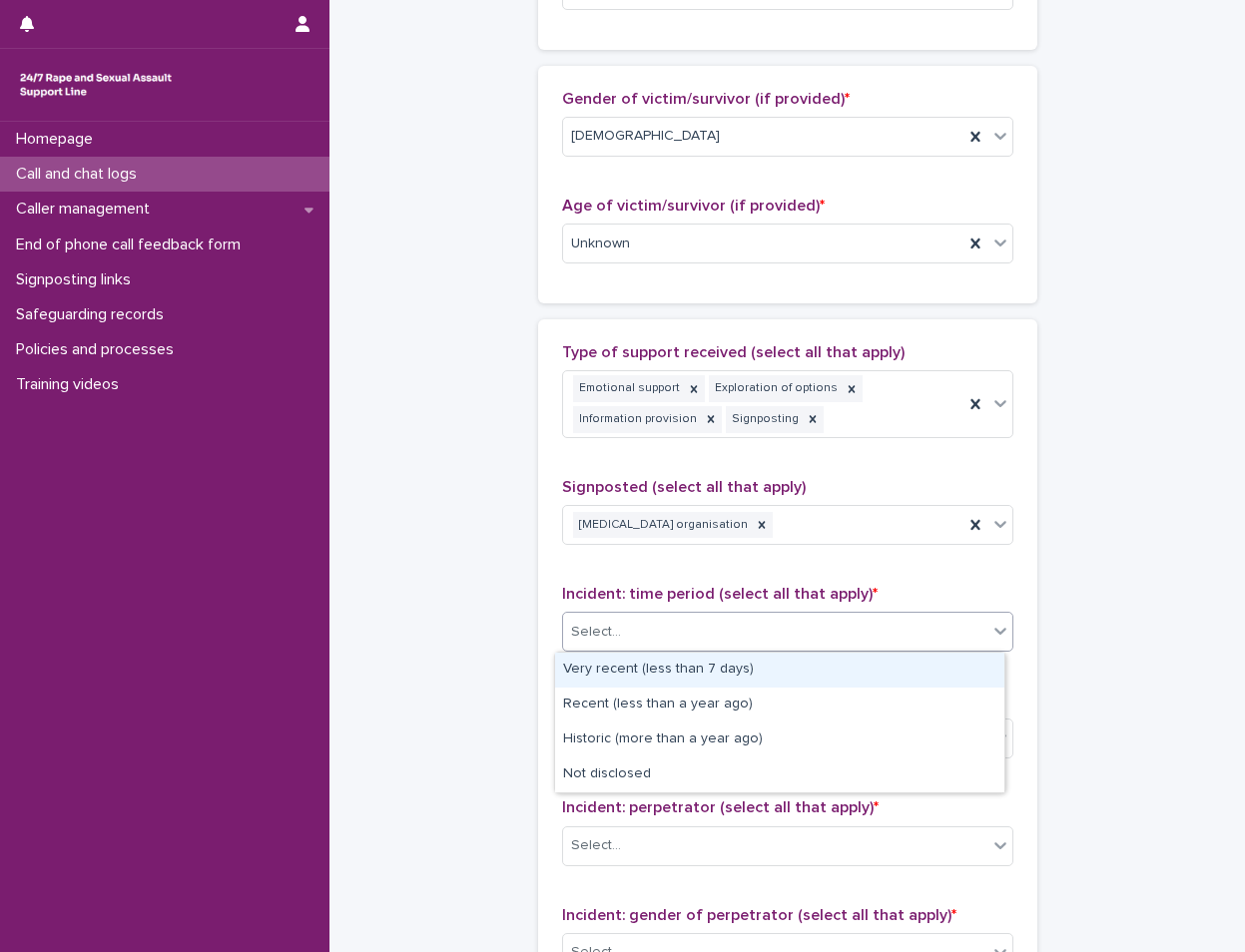 click on "Select..." at bounding box center (775, 632) 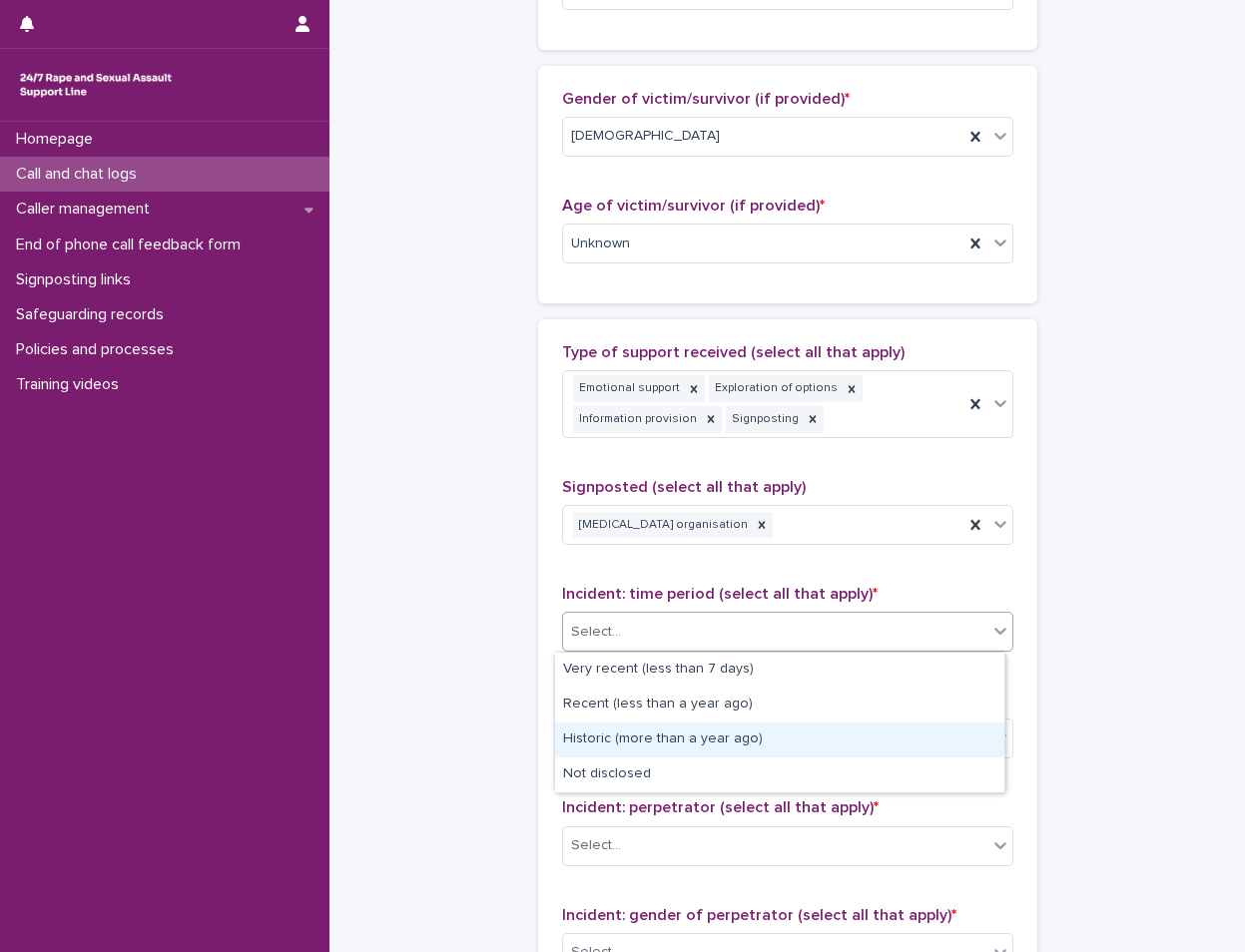 click on "Historic (more than a year ago)" at bounding box center [780, 739] 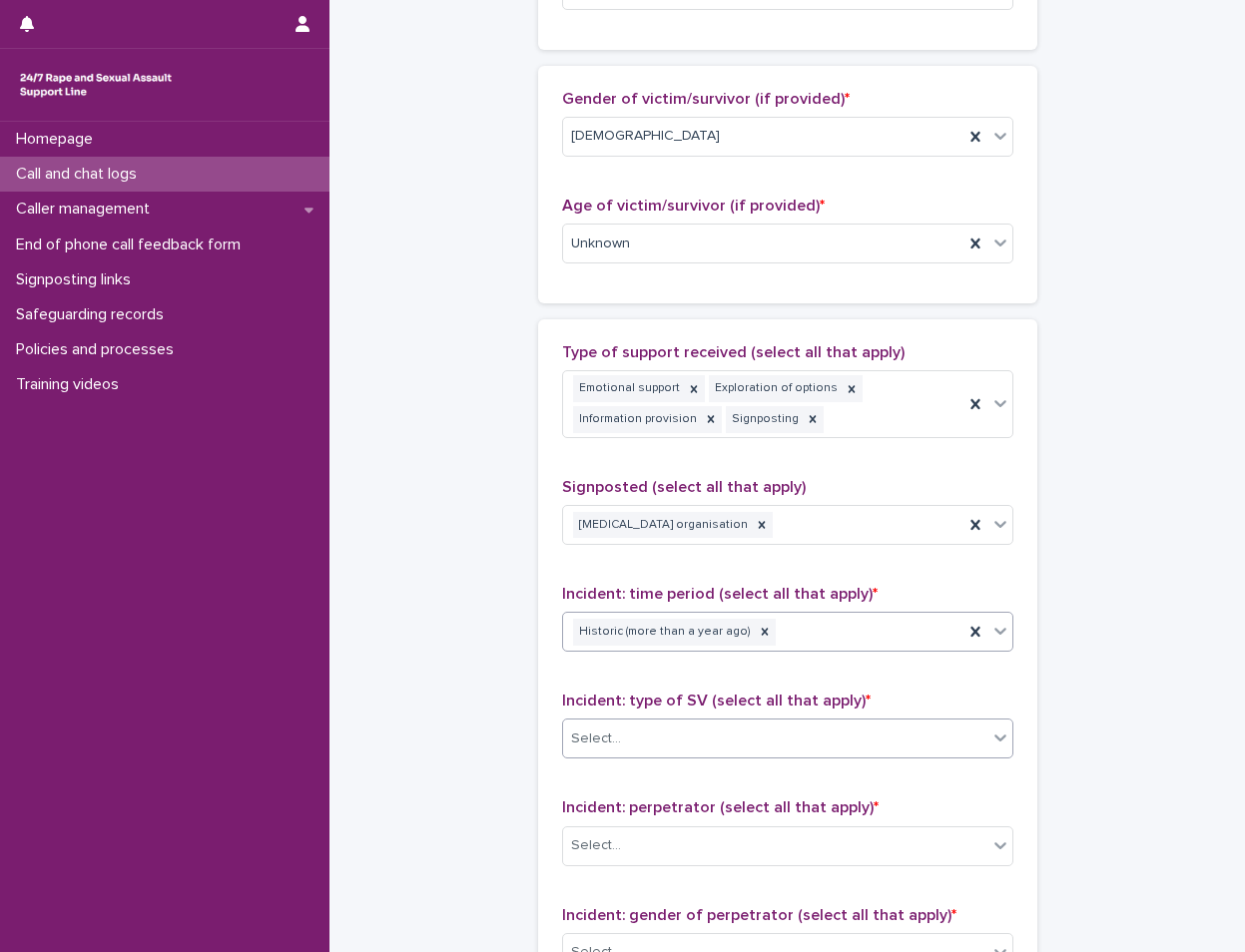 click on "Select..." at bounding box center [775, 738] 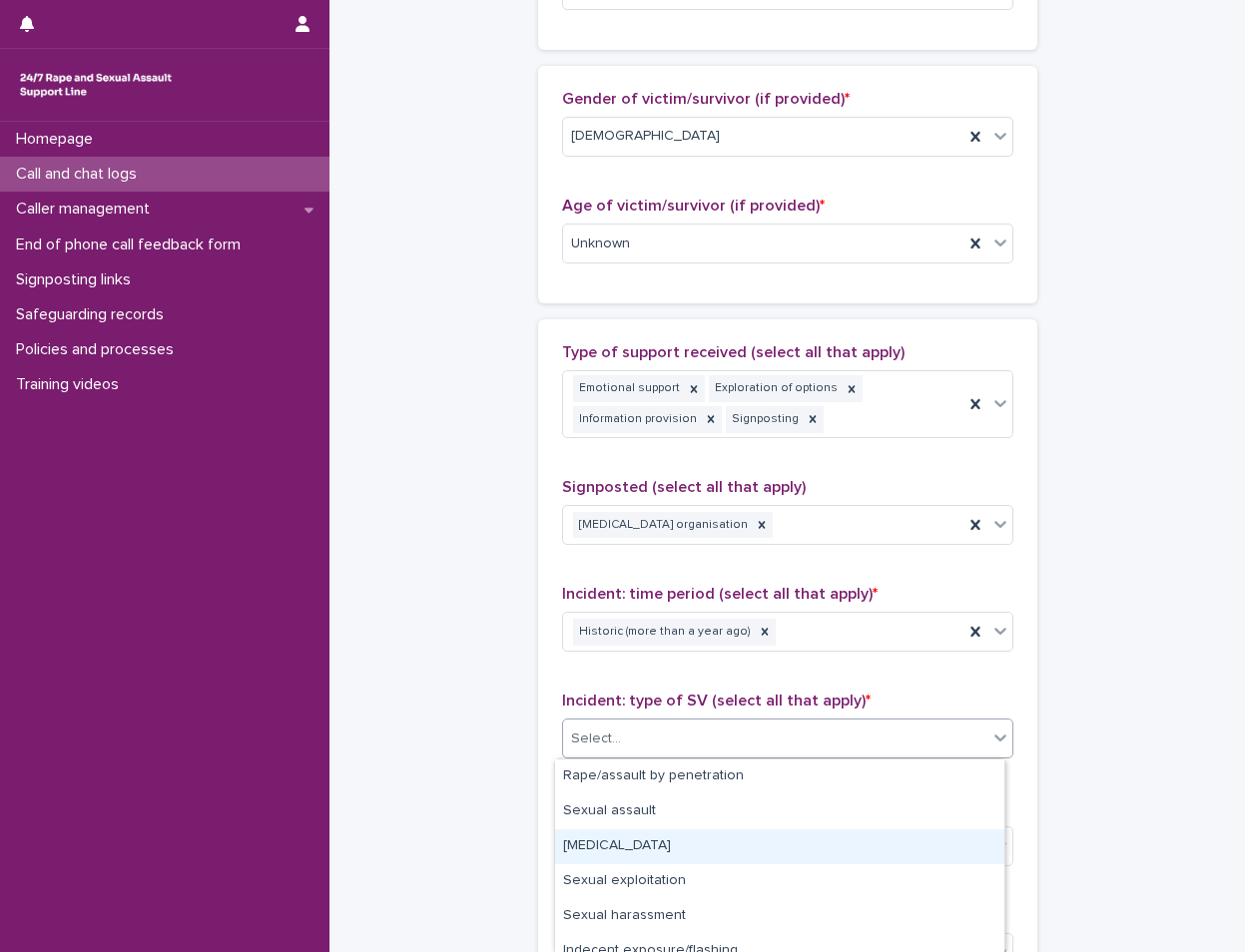 click on "[MEDICAL_DATA]" at bounding box center (780, 846) 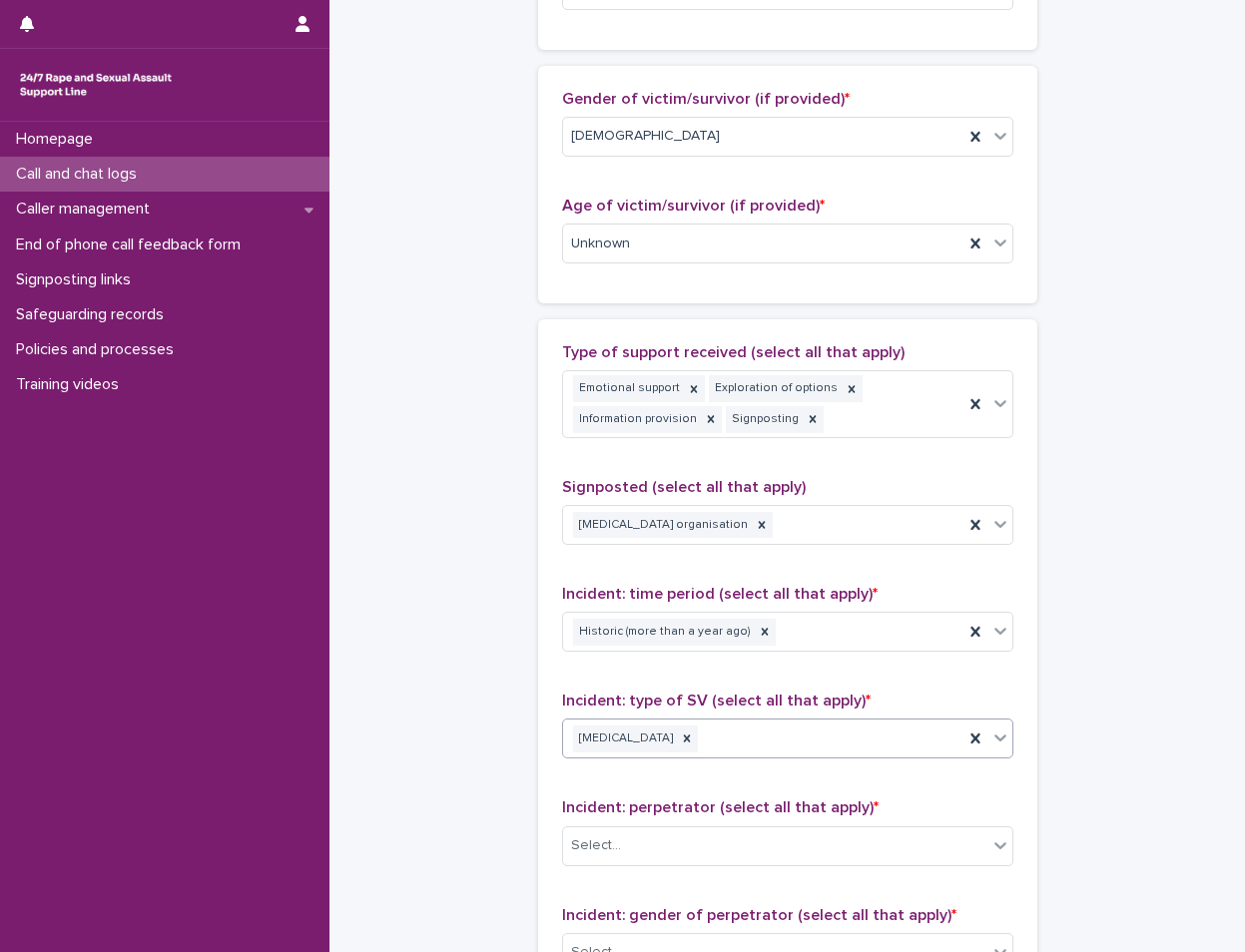 click 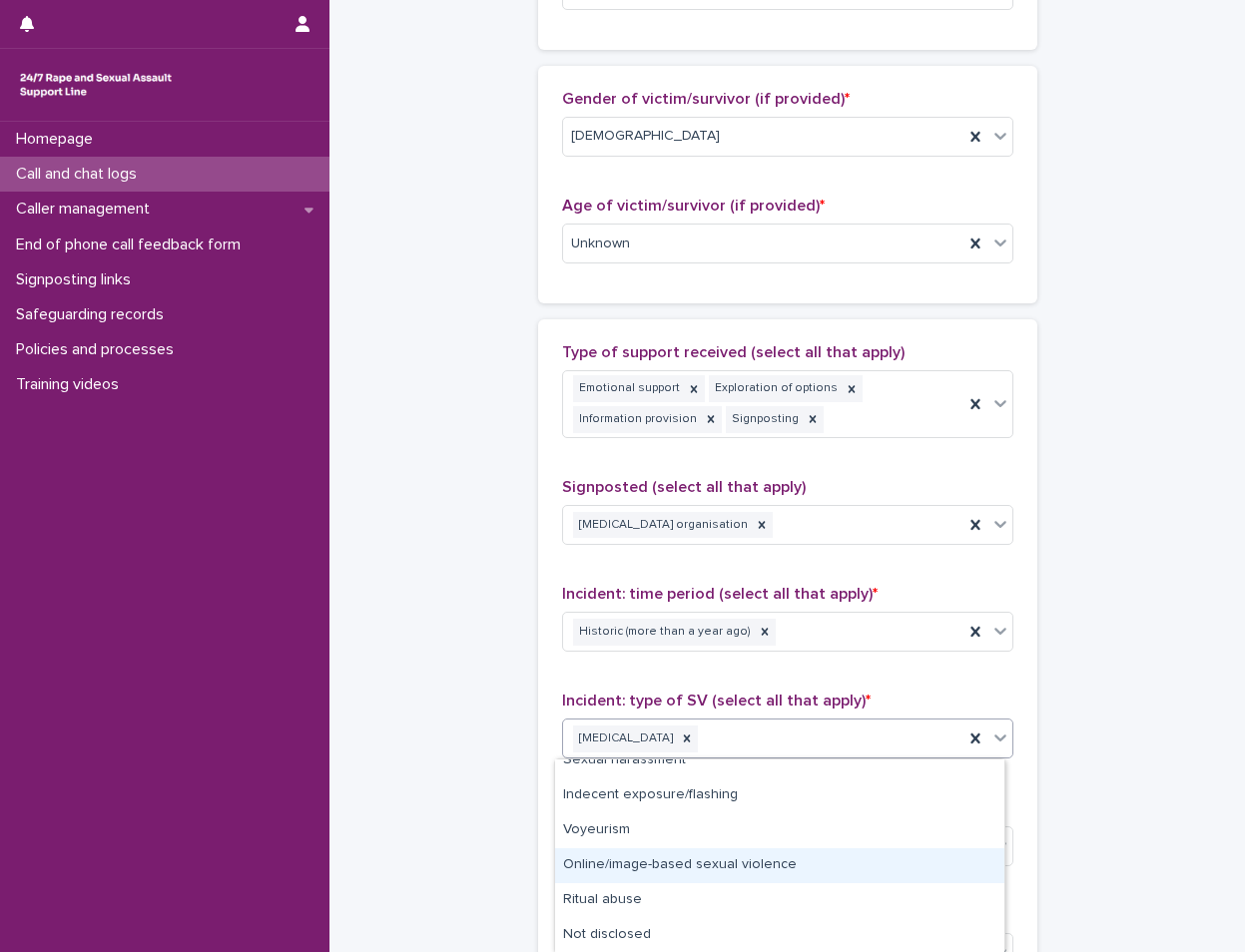 scroll, scrollTop: 0, scrollLeft: 0, axis: both 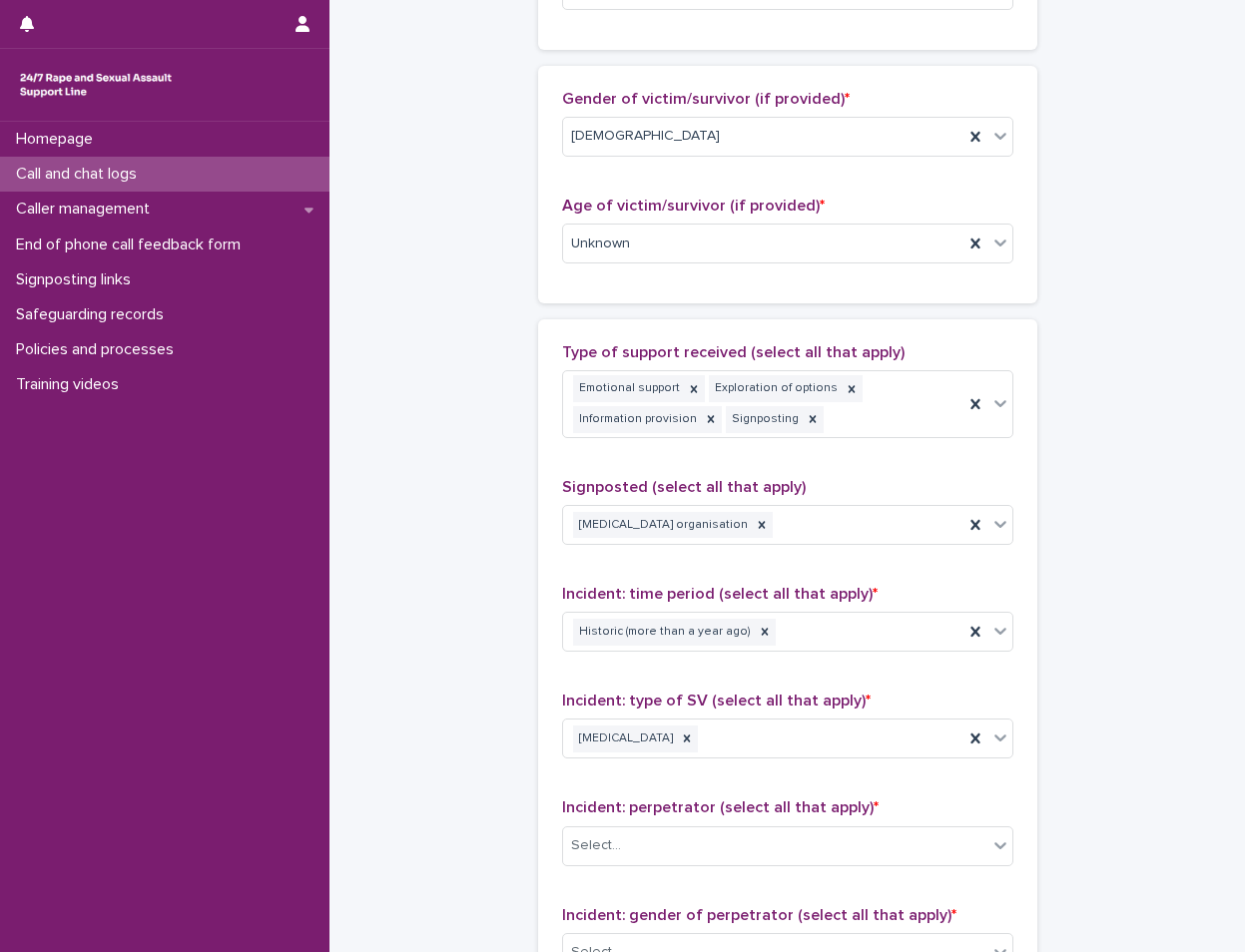 click on "**********" at bounding box center (787, 184) 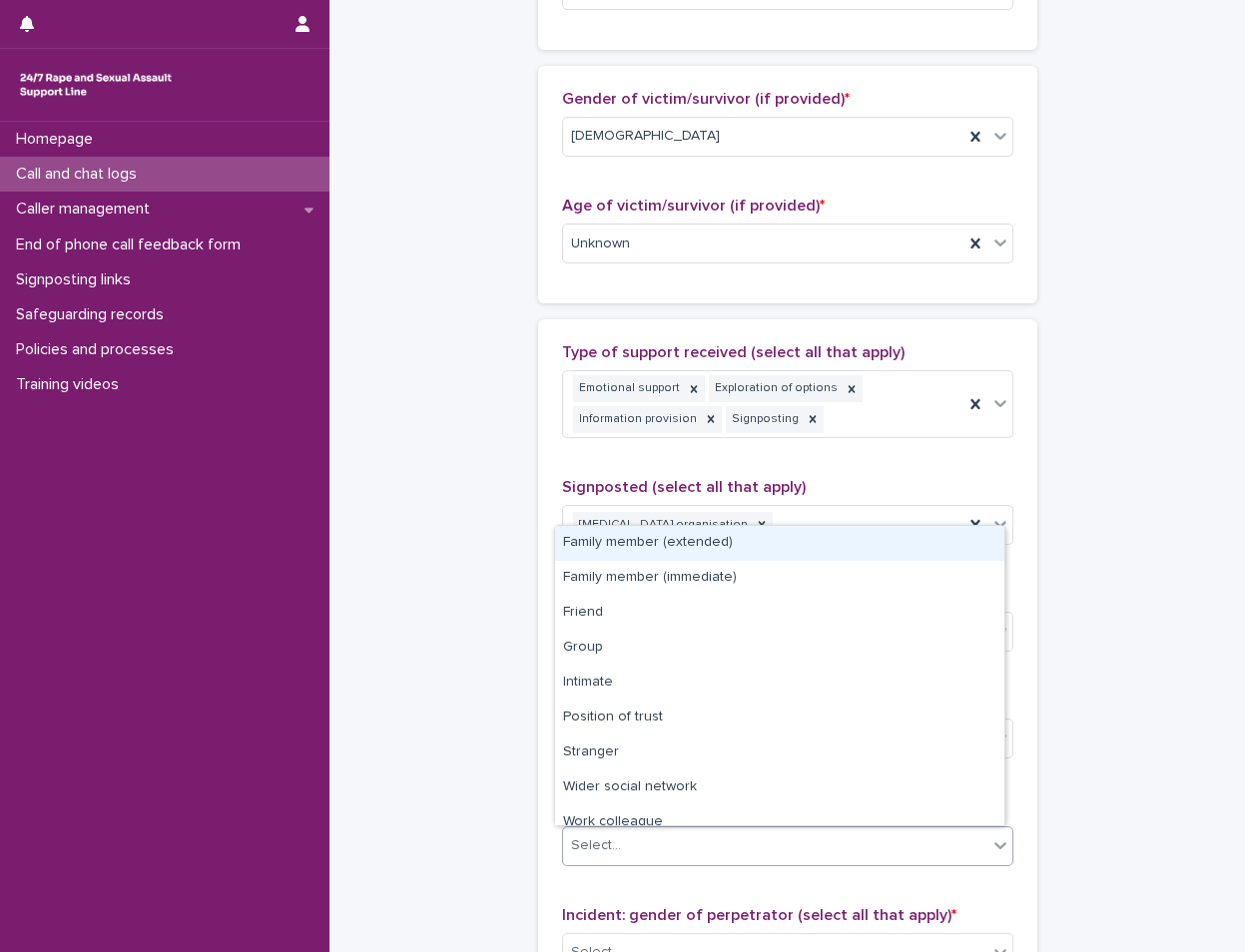 click on "Select..." at bounding box center [775, 845] 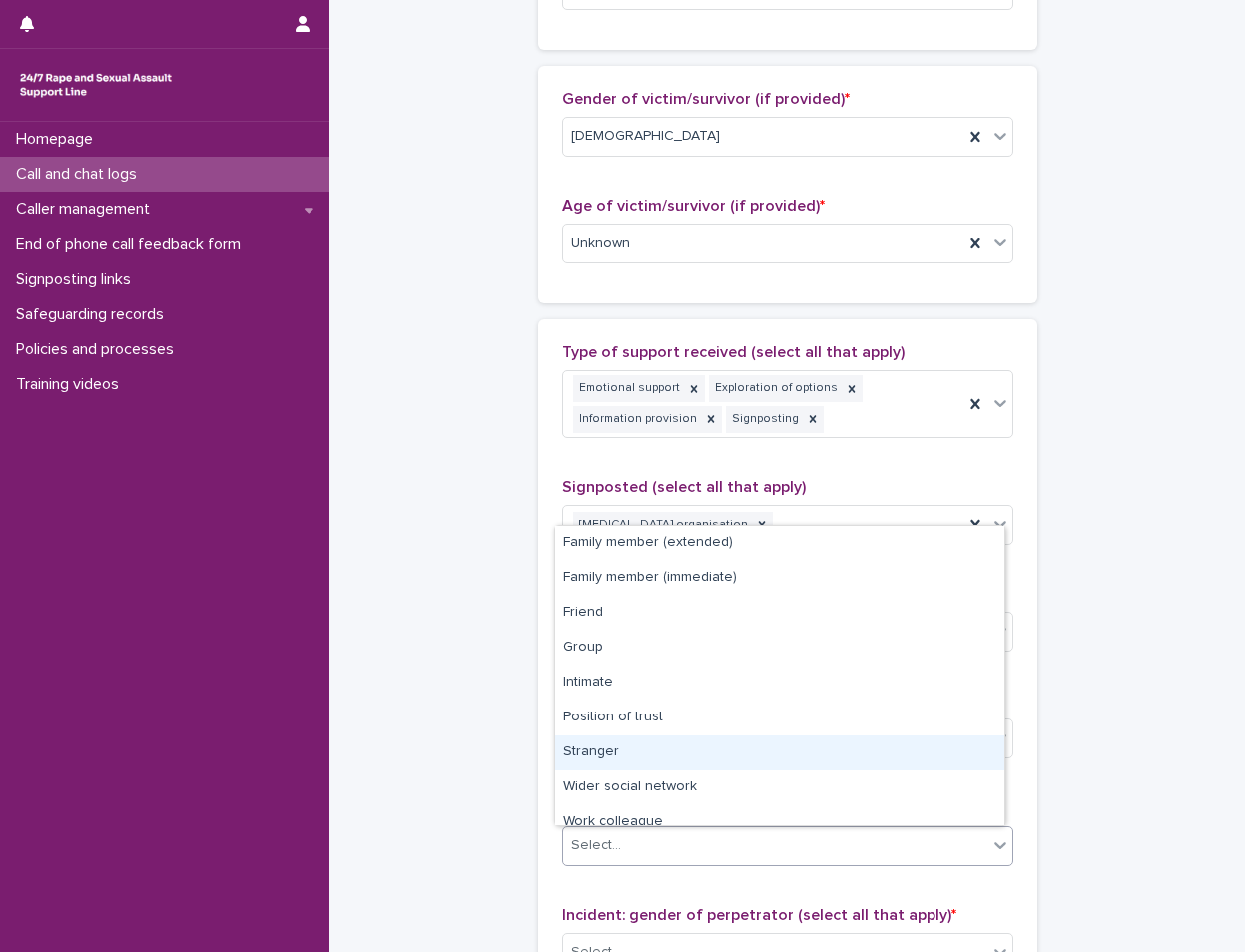 scroll, scrollTop: 85, scrollLeft: 0, axis: vertical 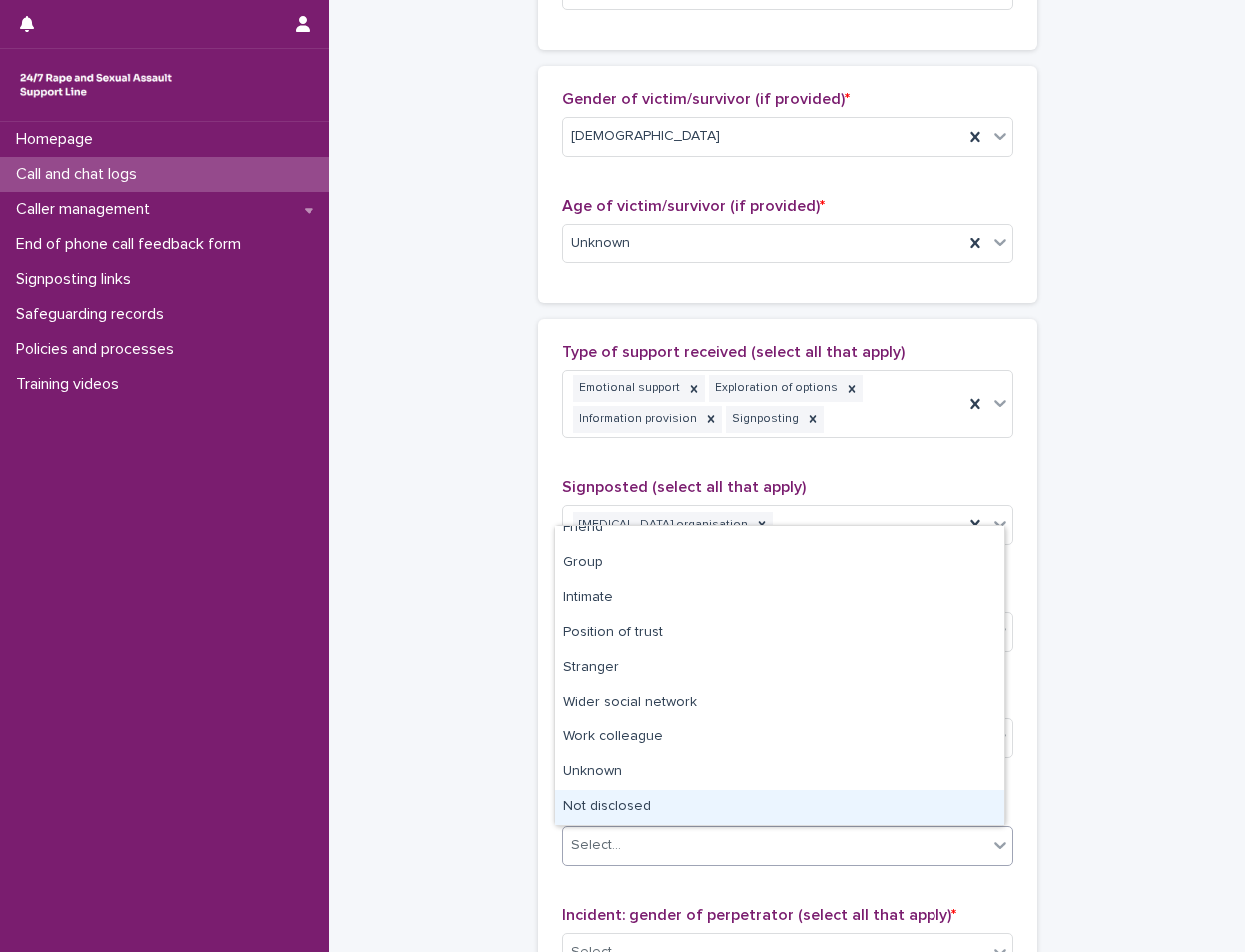 click on "Not disclosed" at bounding box center [780, 807] 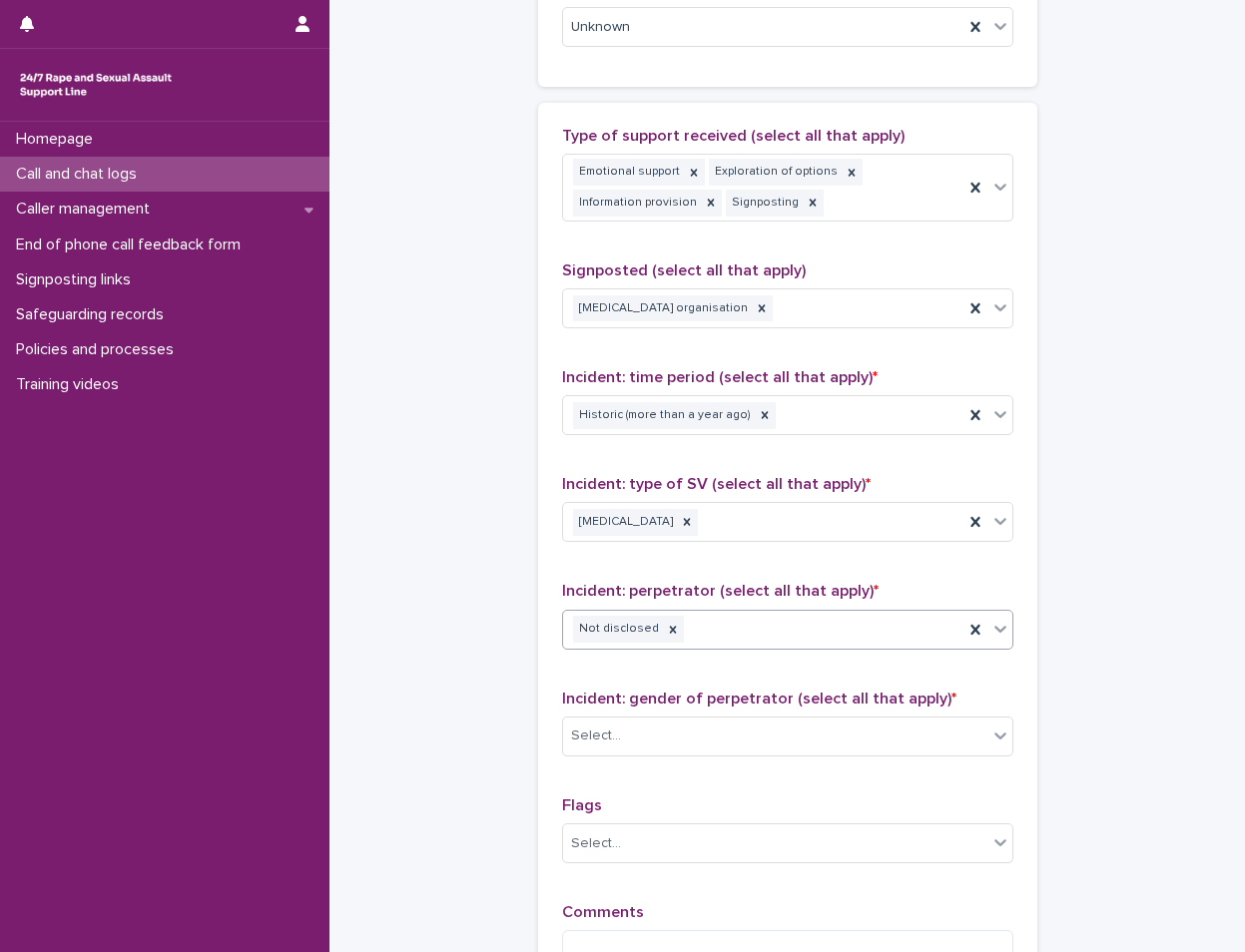 scroll, scrollTop: 1211, scrollLeft: 0, axis: vertical 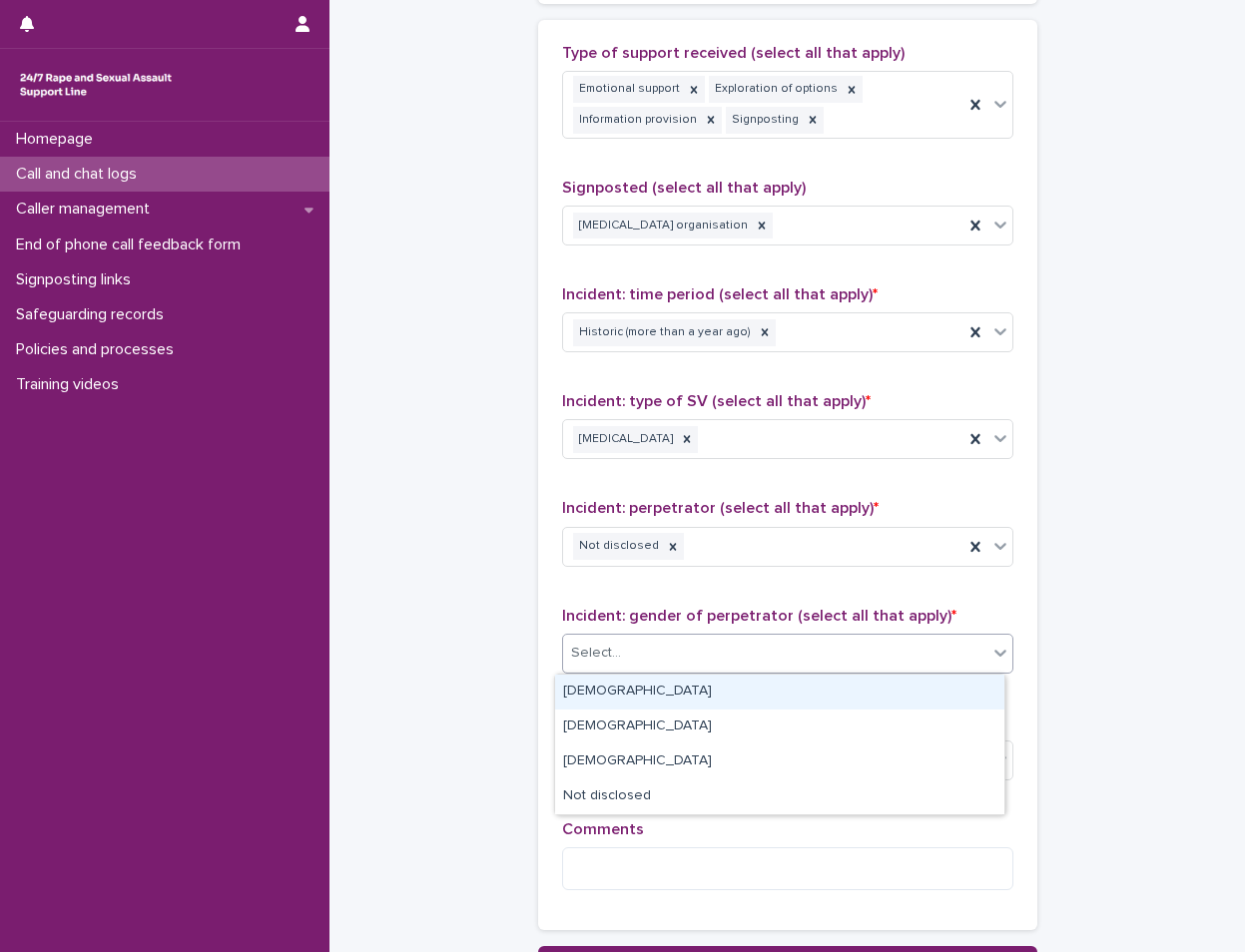 click on "Select..." at bounding box center [775, 653] 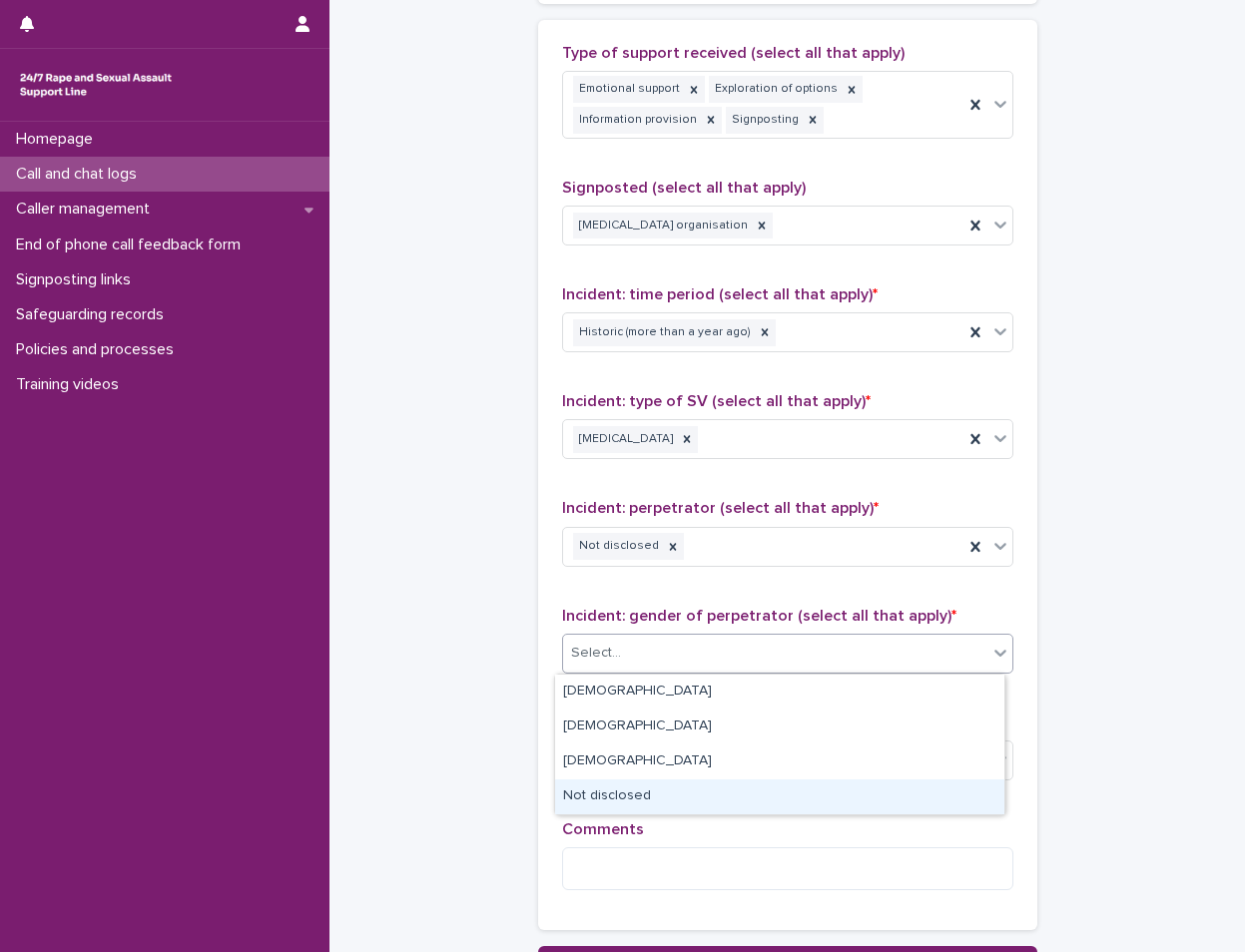 click on "Not disclosed" at bounding box center (780, 796) 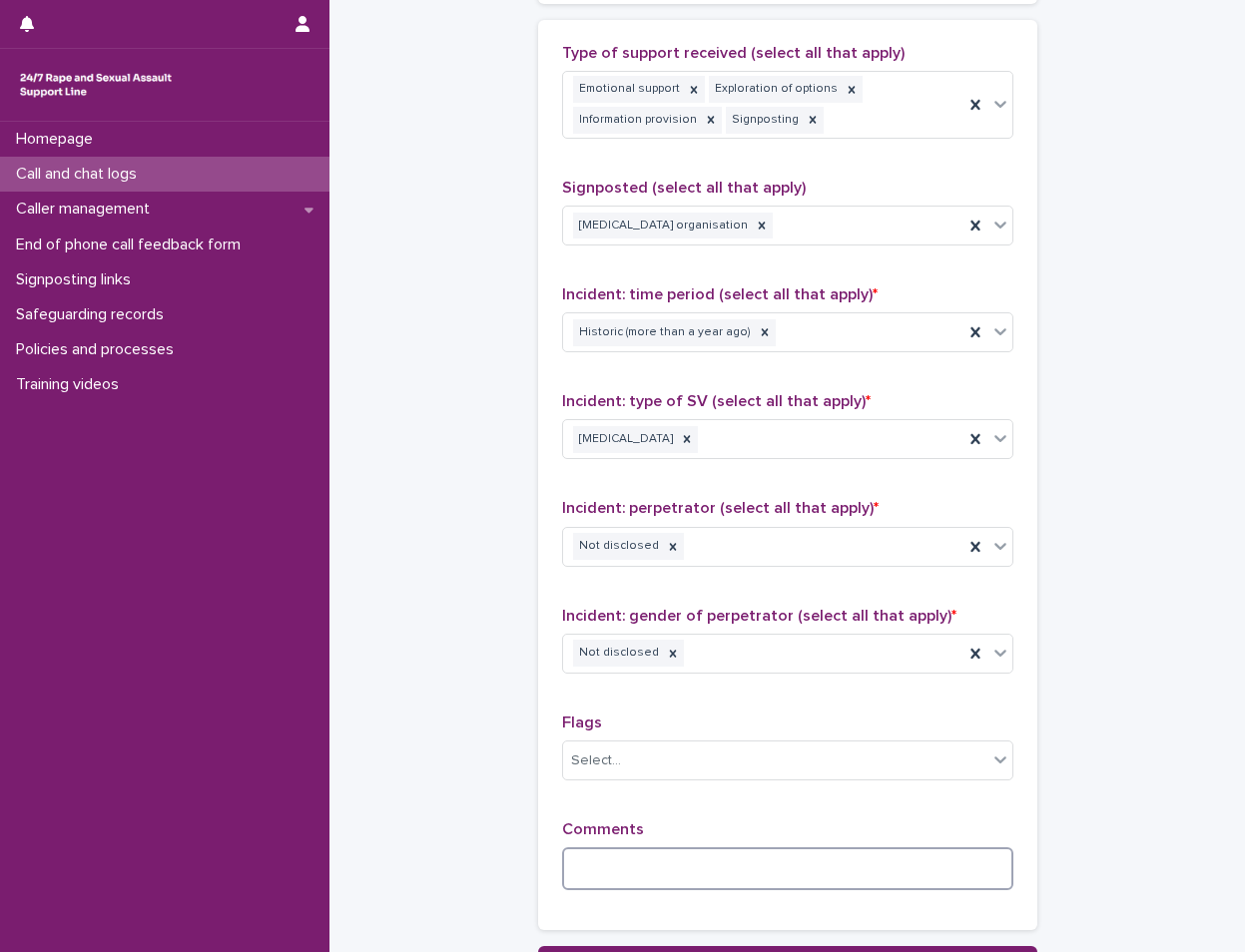 click at bounding box center [788, 868] 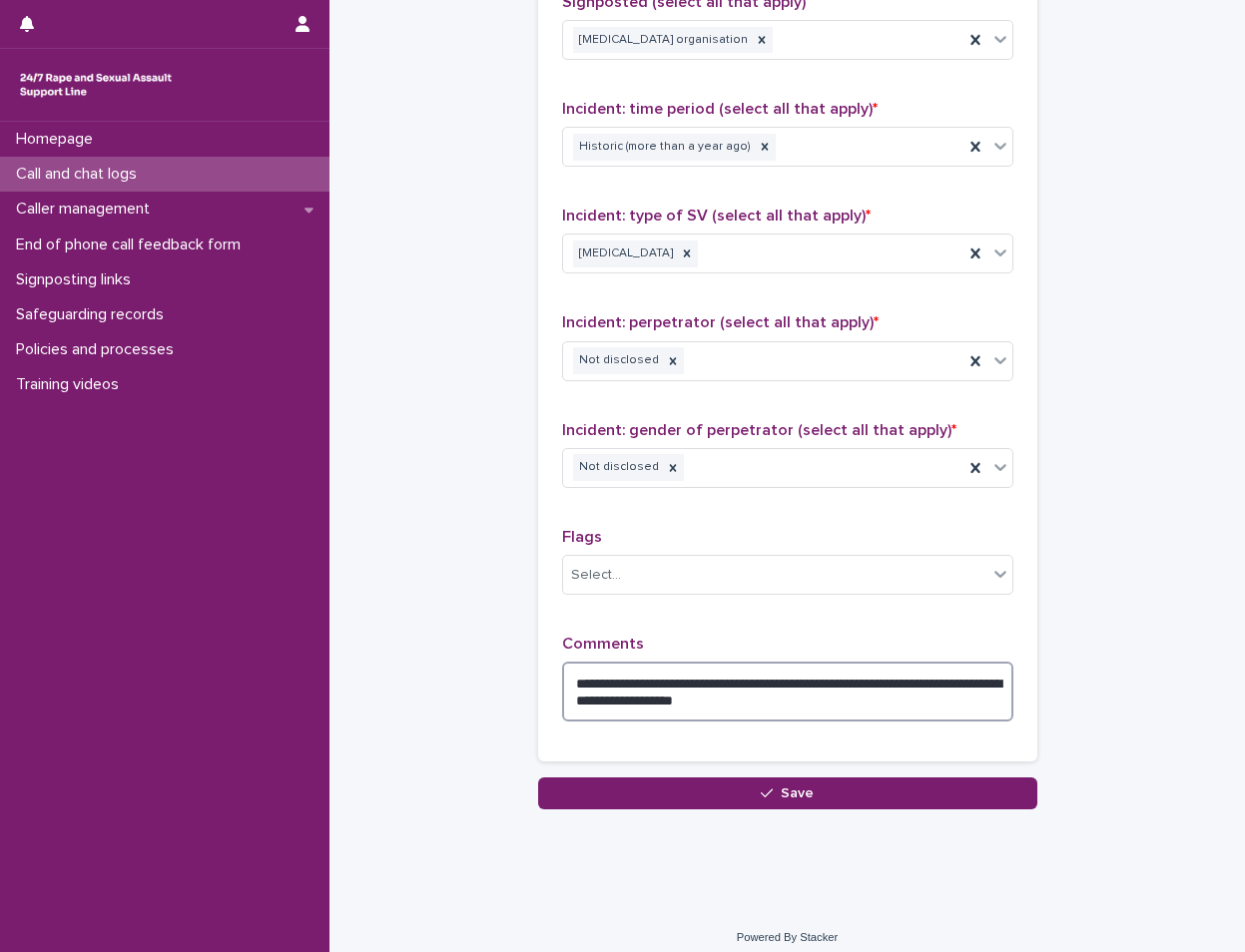 scroll, scrollTop: 1411, scrollLeft: 0, axis: vertical 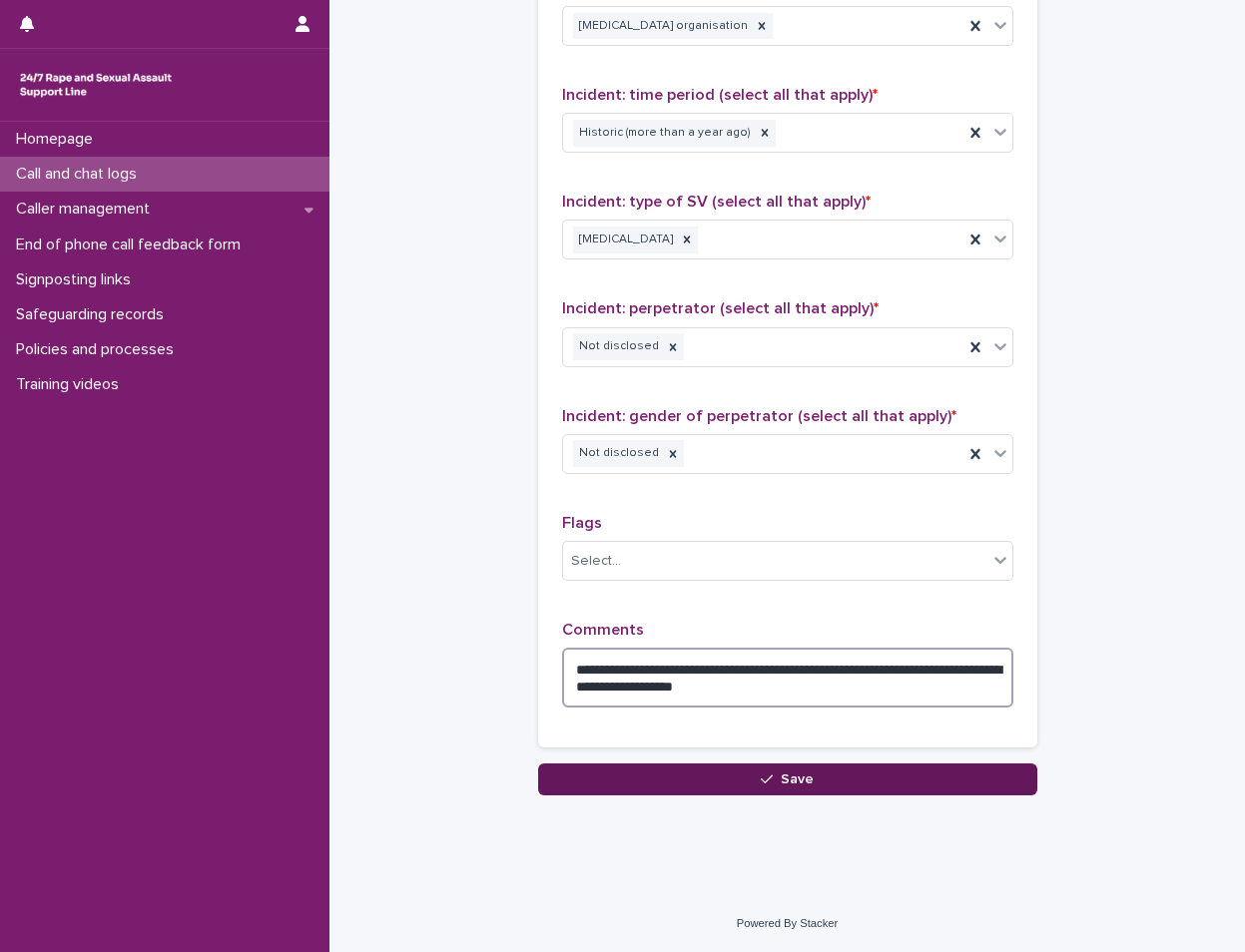 type on "**********" 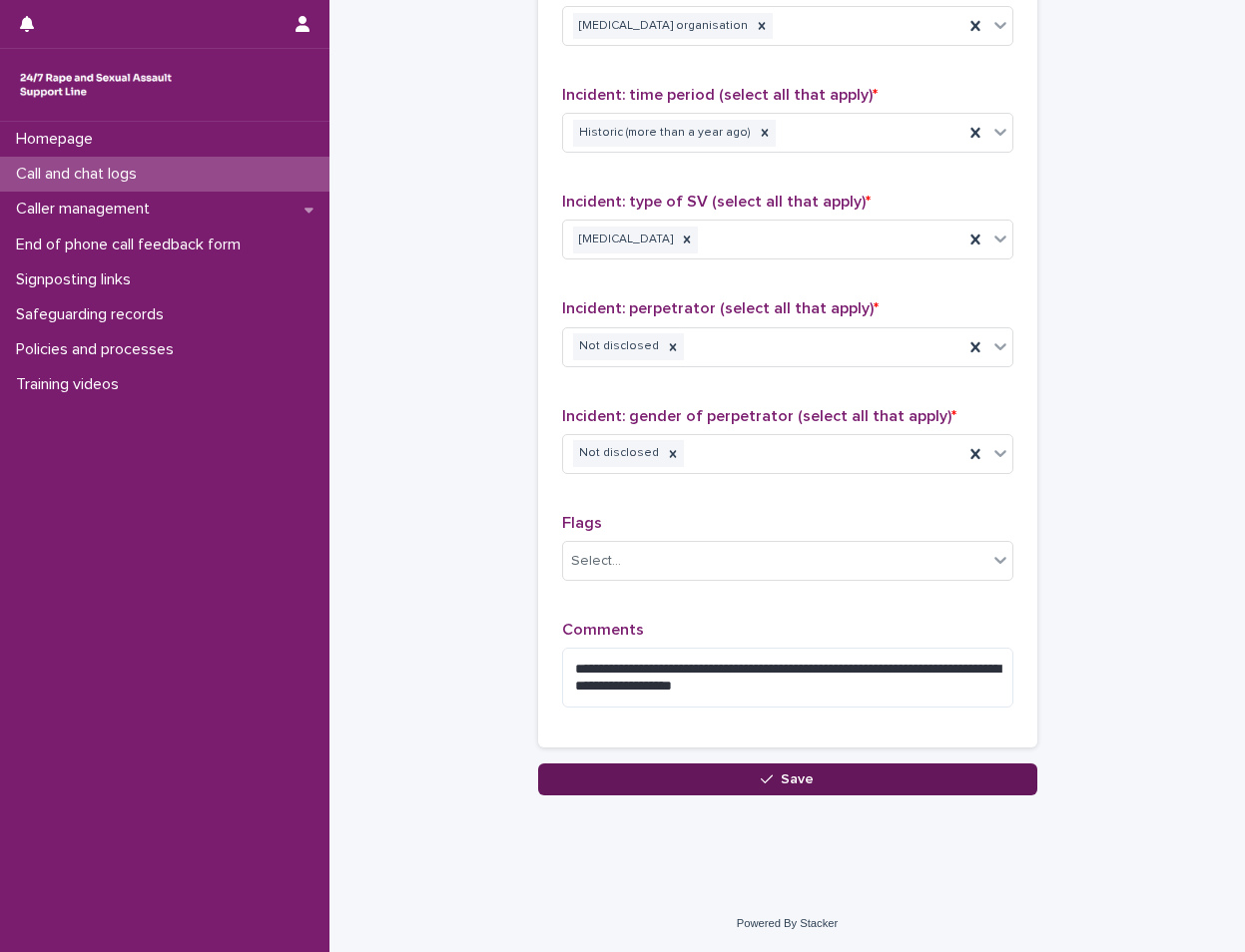 click on "Save" at bounding box center (788, 779) 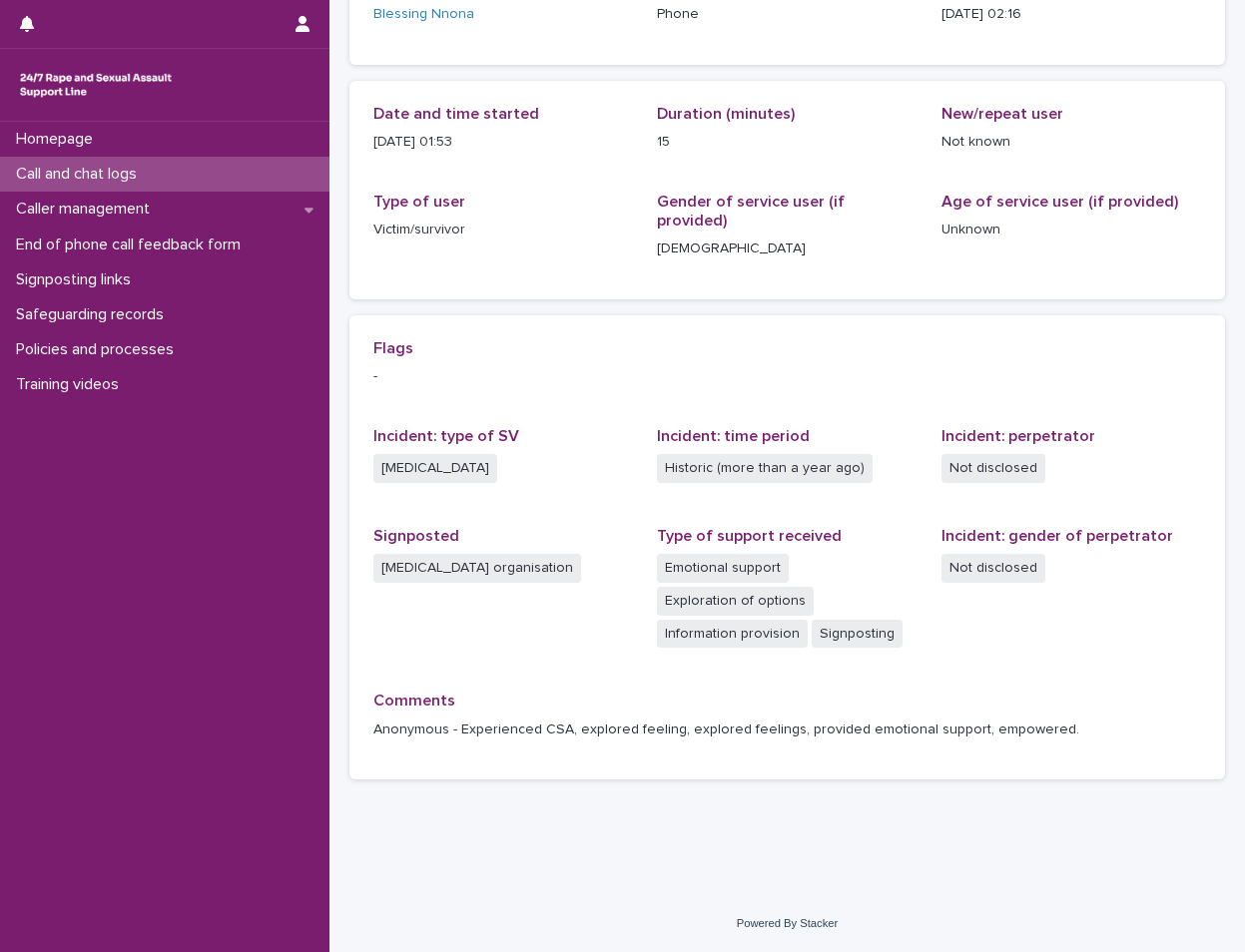 scroll, scrollTop: 0, scrollLeft: 0, axis: both 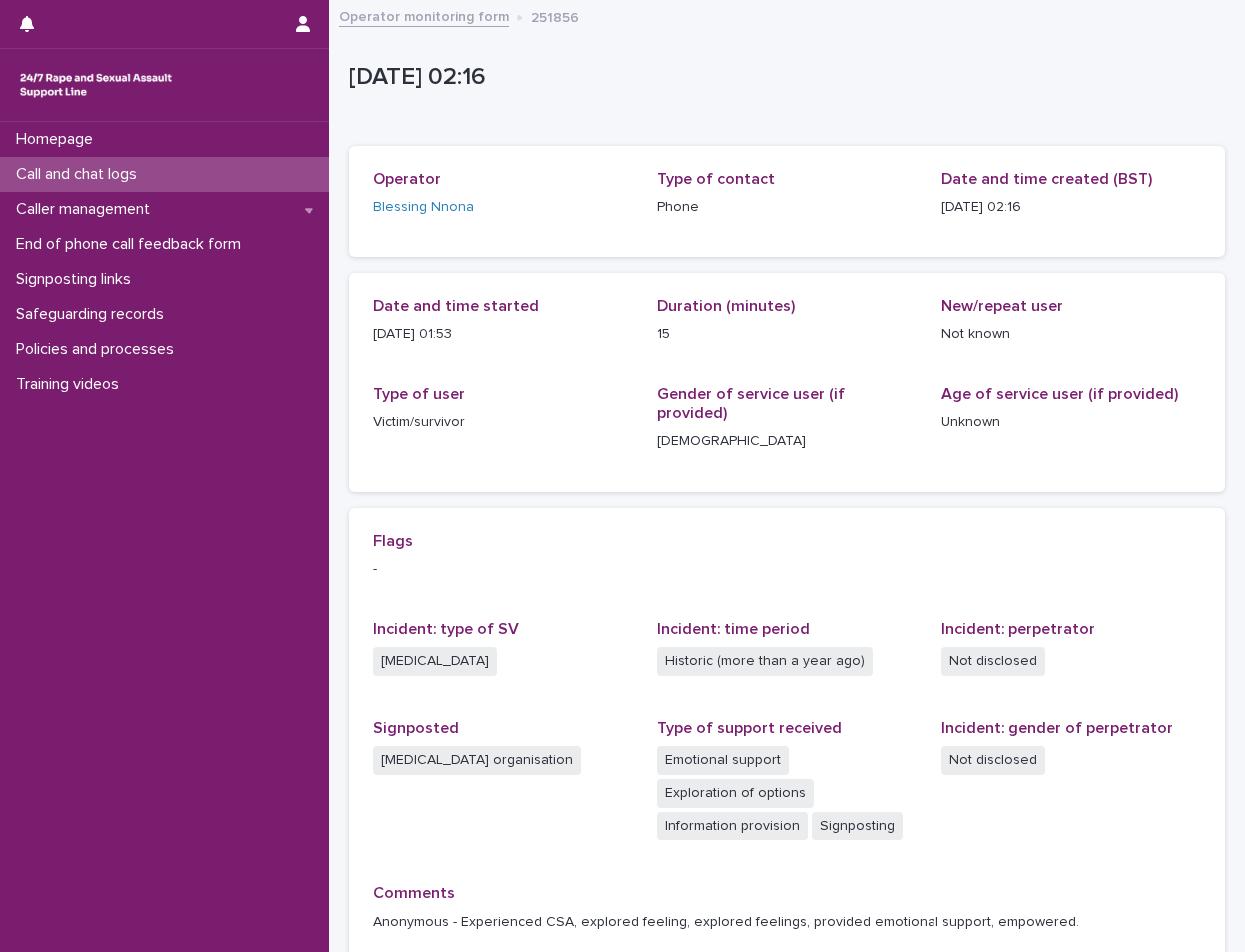 click on "Call and chat logs" at bounding box center [165, 174] 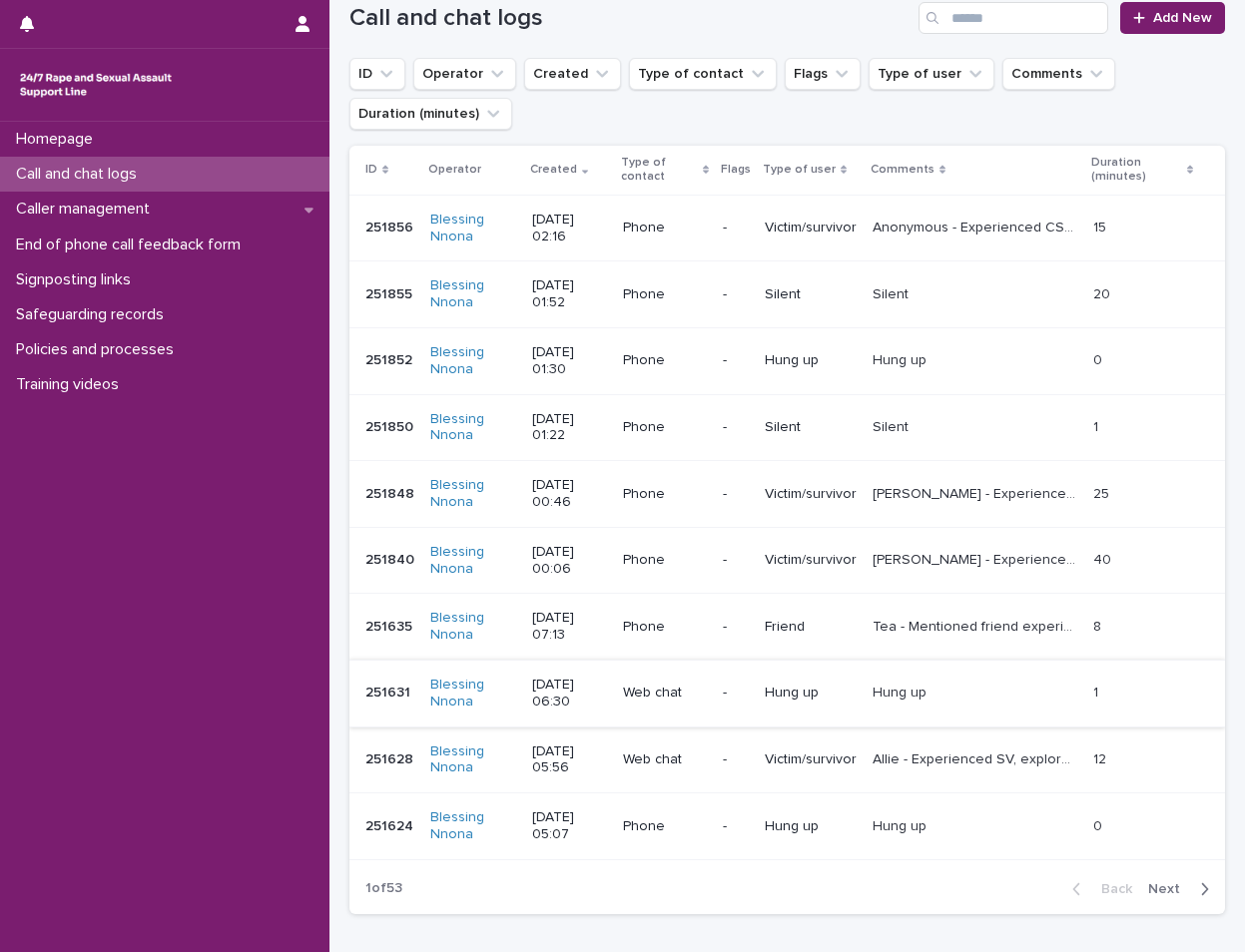 scroll, scrollTop: 272, scrollLeft: 0, axis: vertical 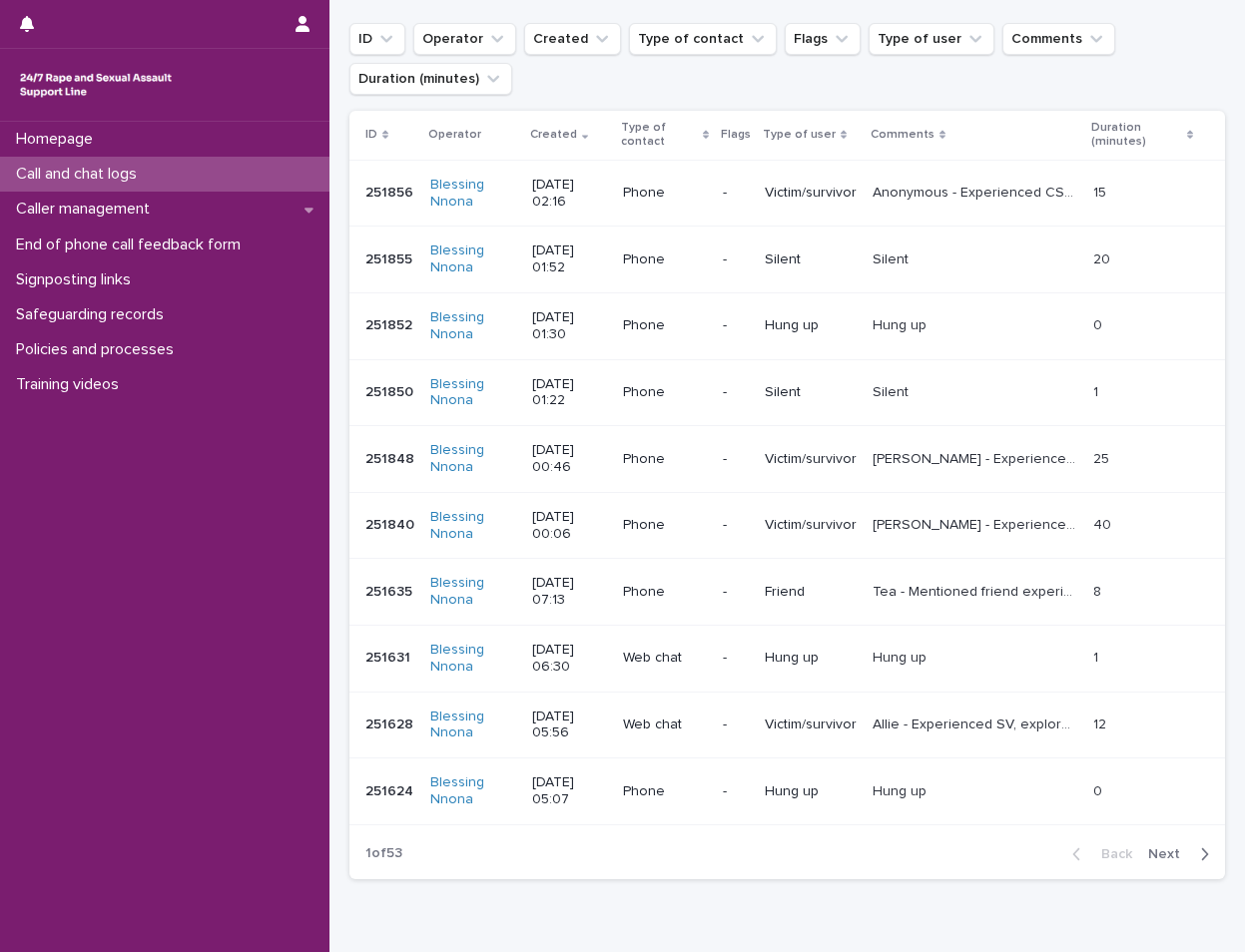 click on "-" at bounding box center [736, 525] 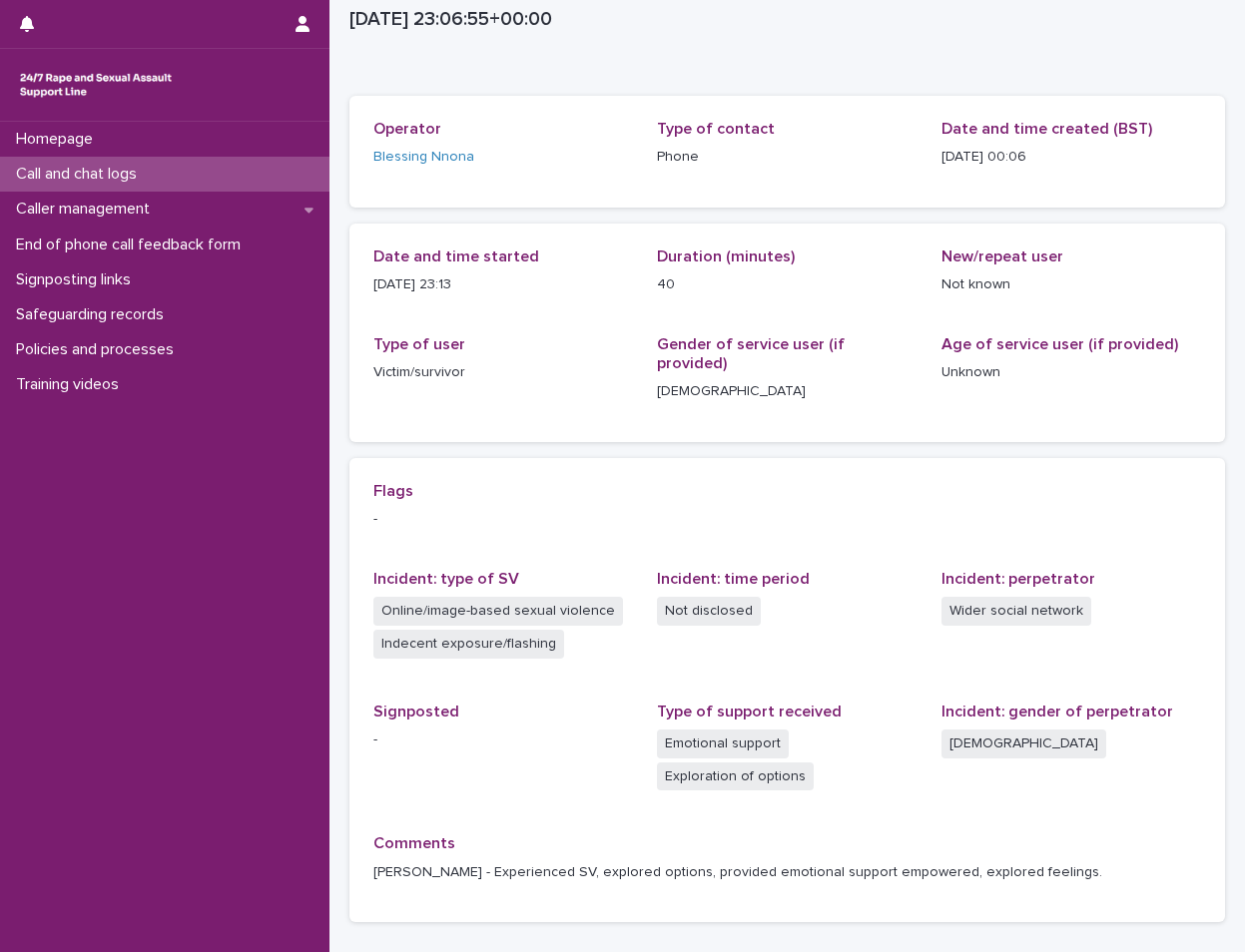 scroll, scrollTop: 0, scrollLeft: 0, axis: both 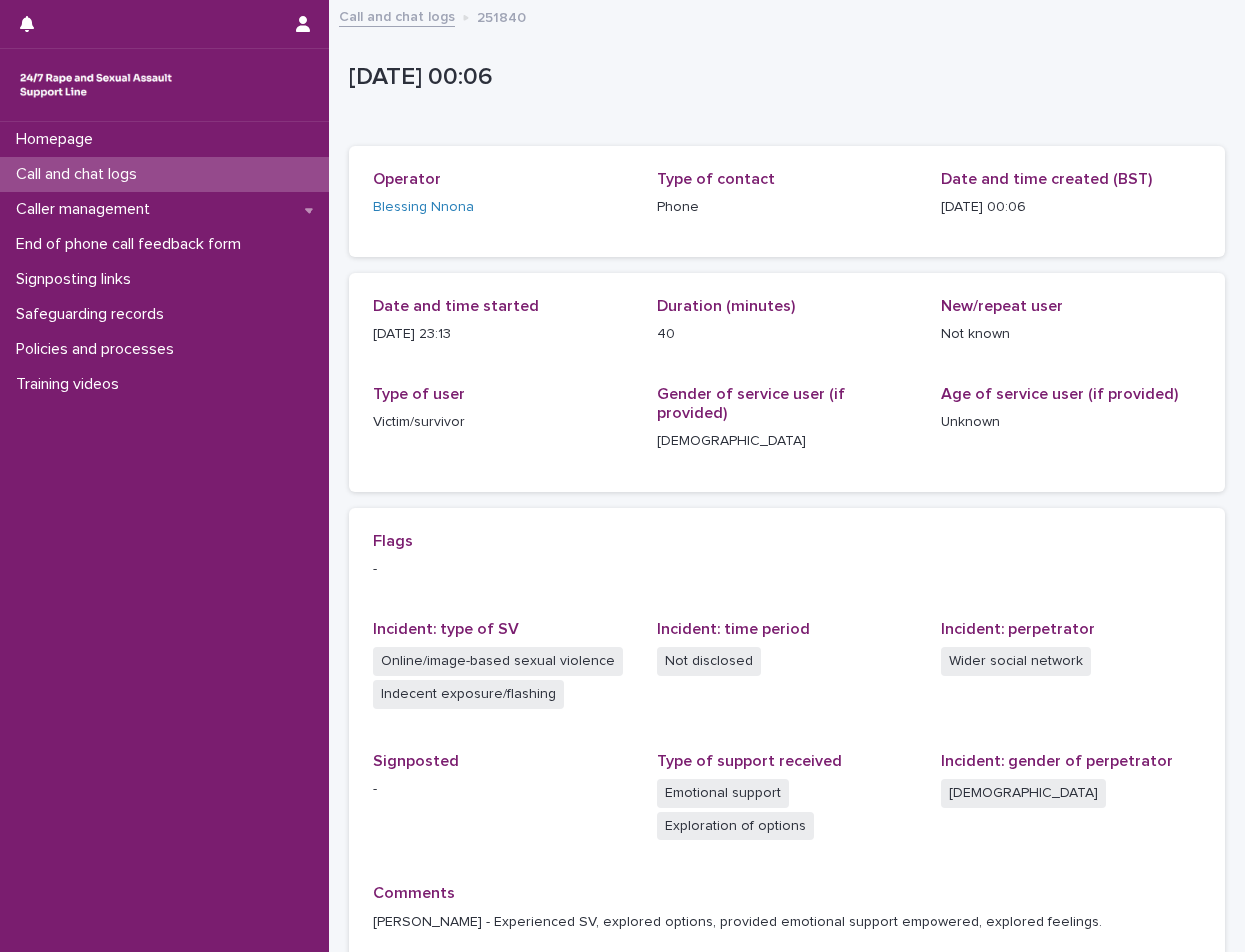 click on "Call and chat logs" at bounding box center (165, 174) 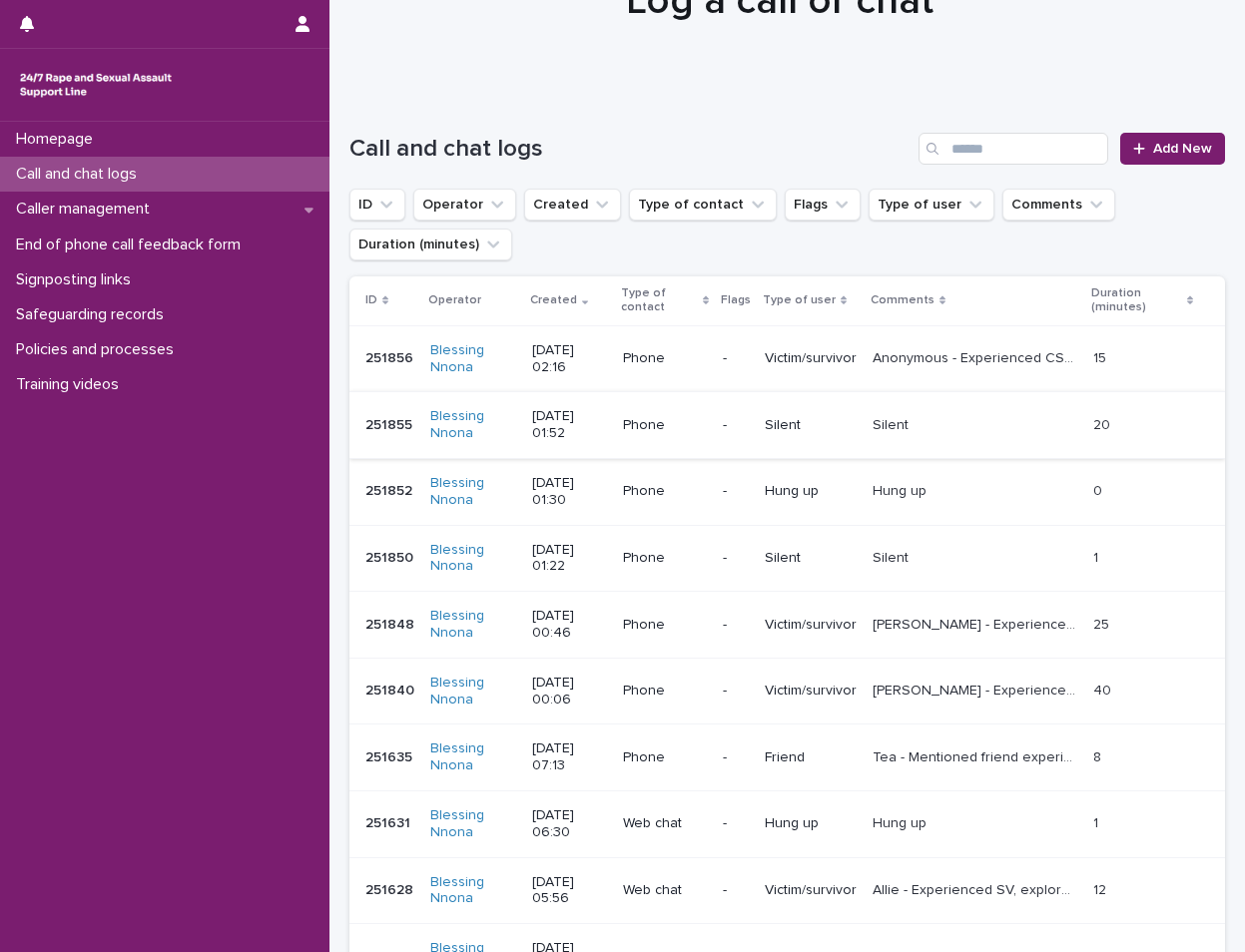 scroll, scrollTop: 73, scrollLeft: 0, axis: vertical 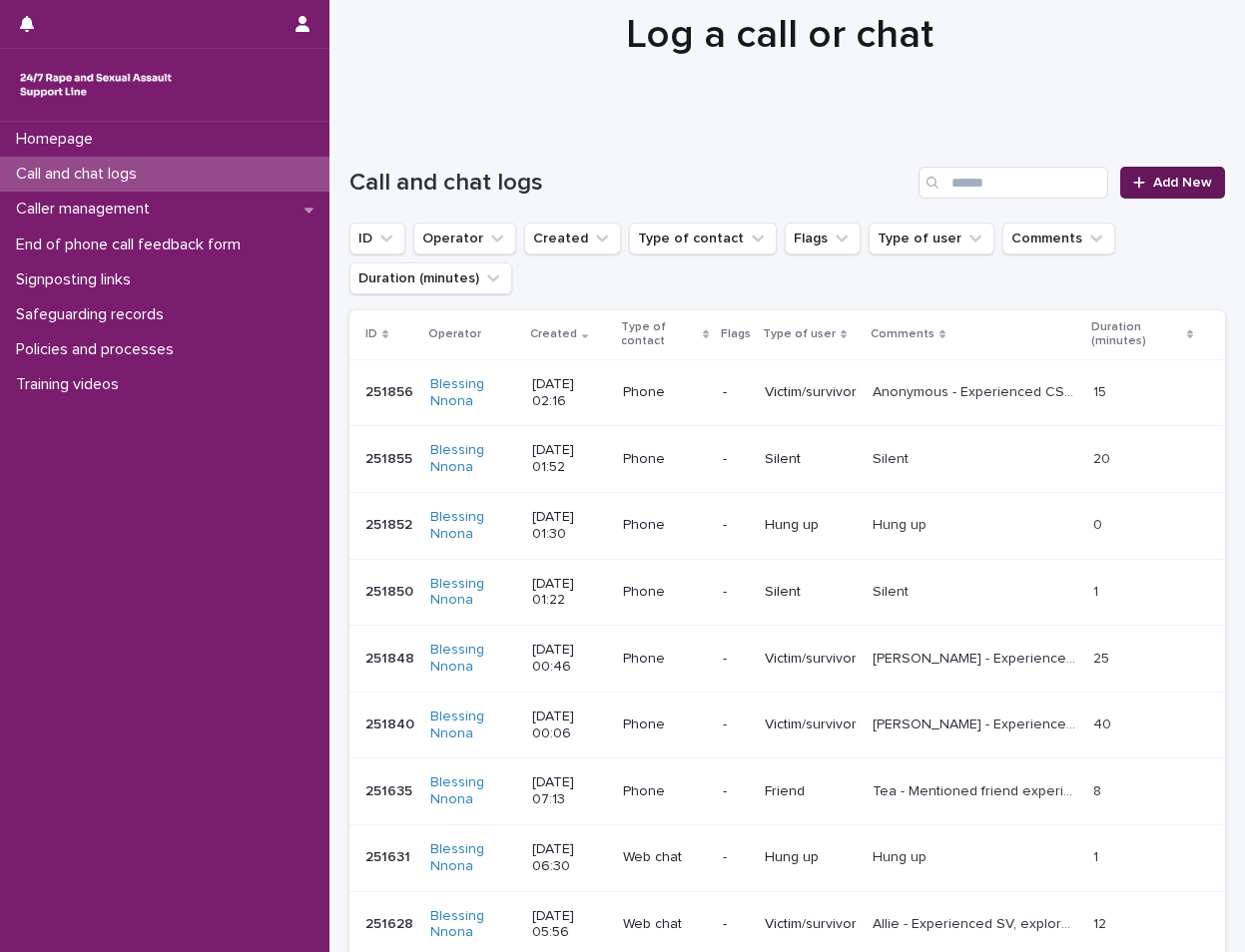 click on "Add New" at bounding box center [1172, 183] 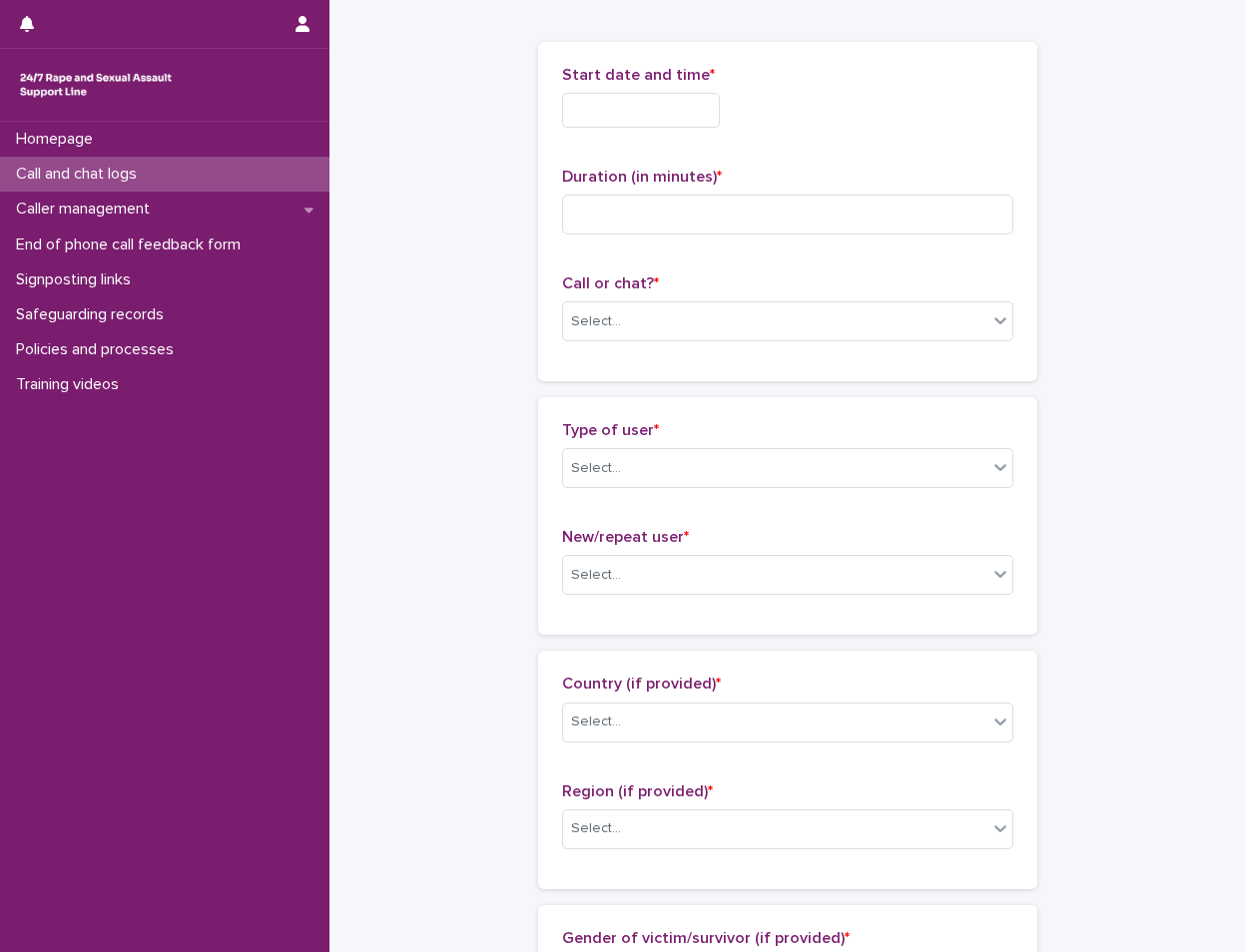 scroll, scrollTop: 75, scrollLeft: 0, axis: vertical 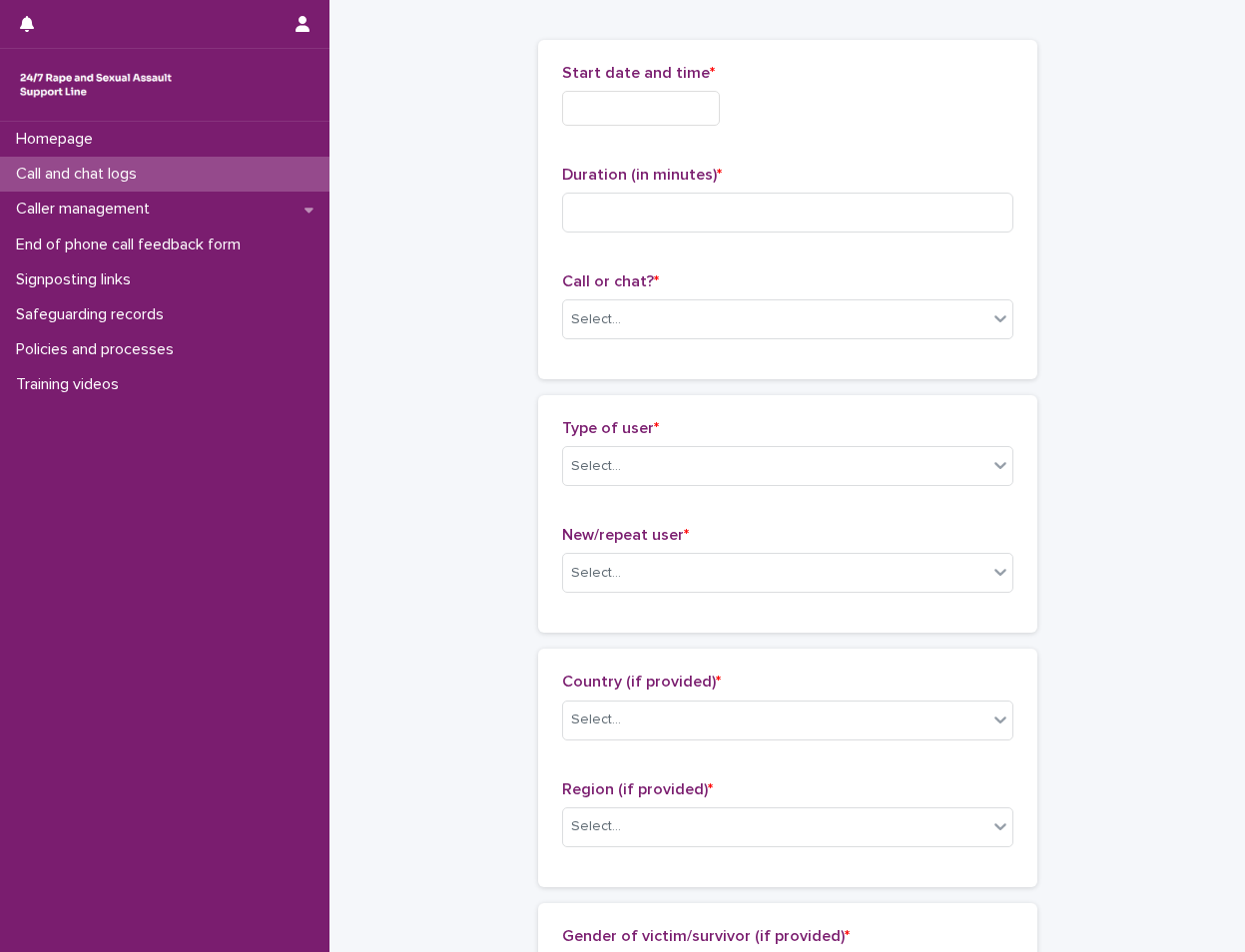 click at bounding box center (641, 108) 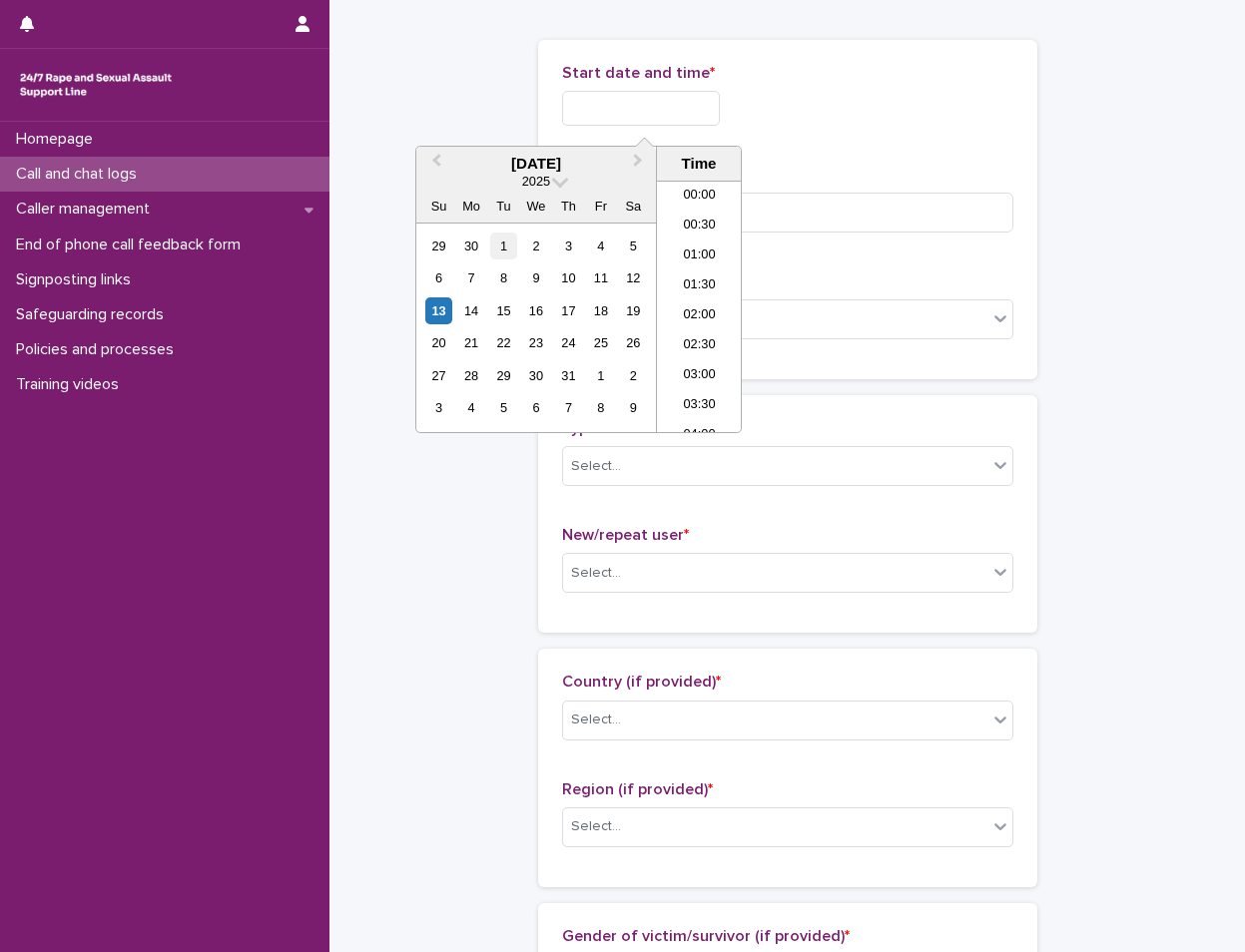 scroll, scrollTop: 40, scrollLeft: 0, axis: vertical 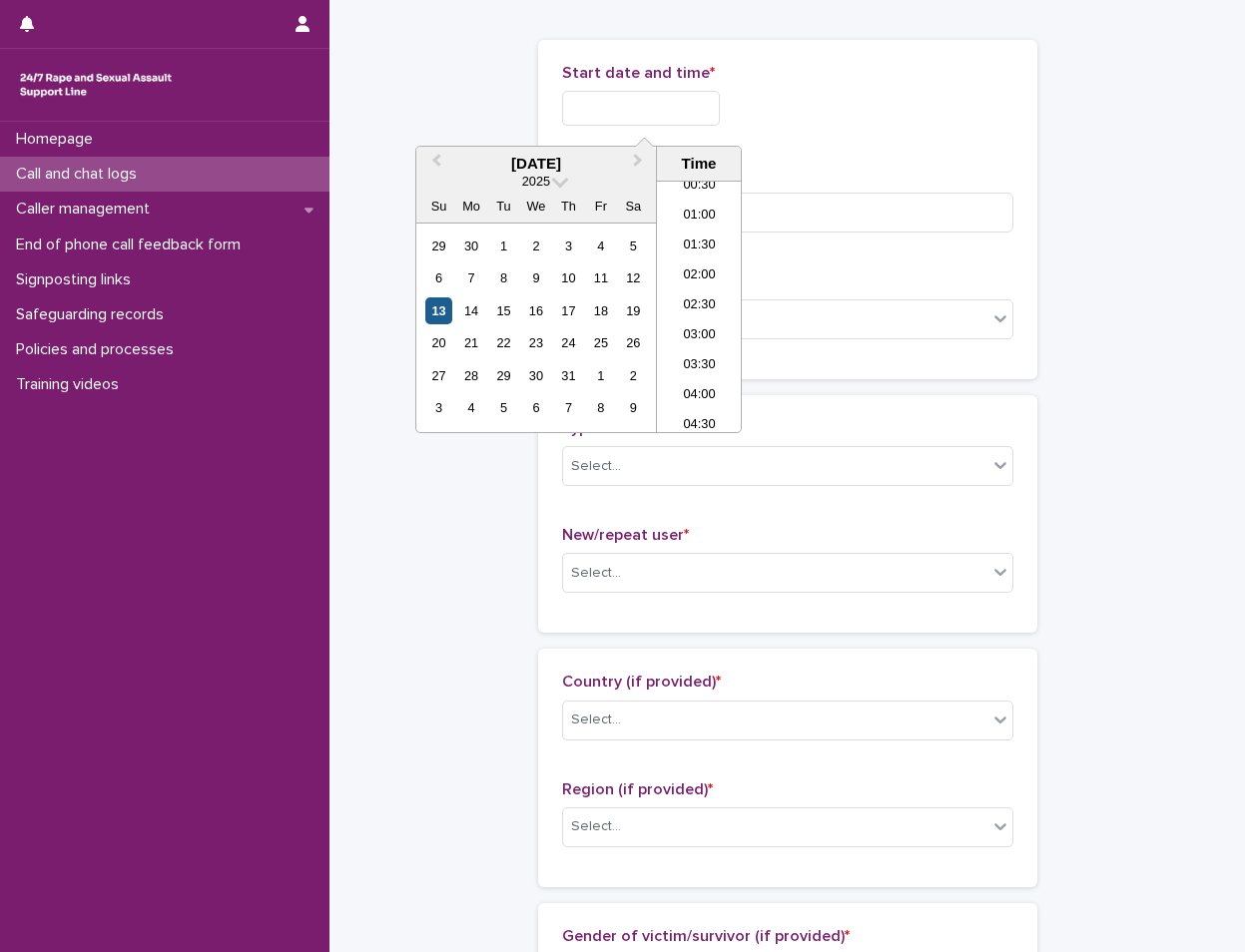 click on "13" at bounding box center (438, 310) 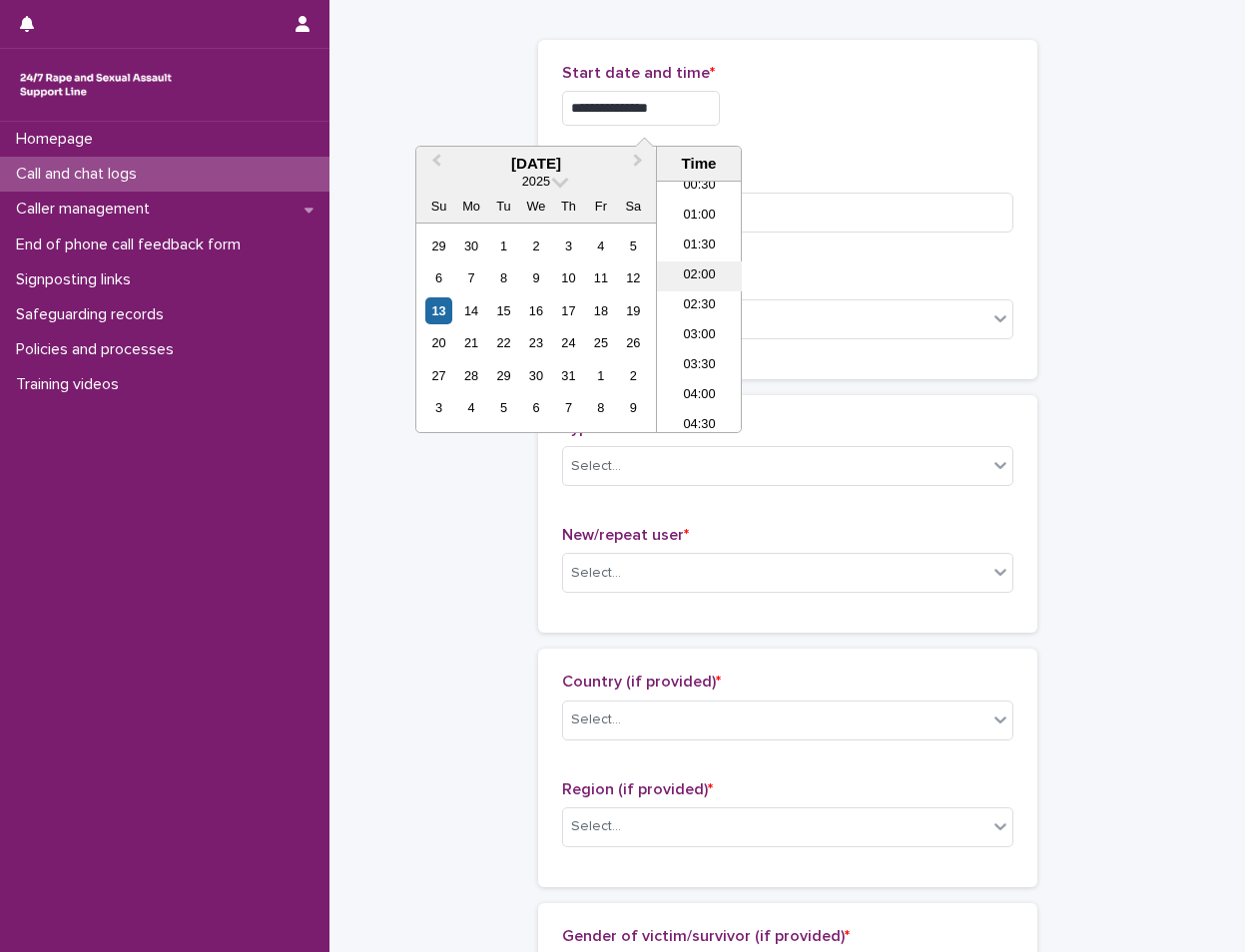 drag, startPoint x: 689, startPoint y: 277, endPoint x: 701, endPoint y: 134, distance: 143.50261 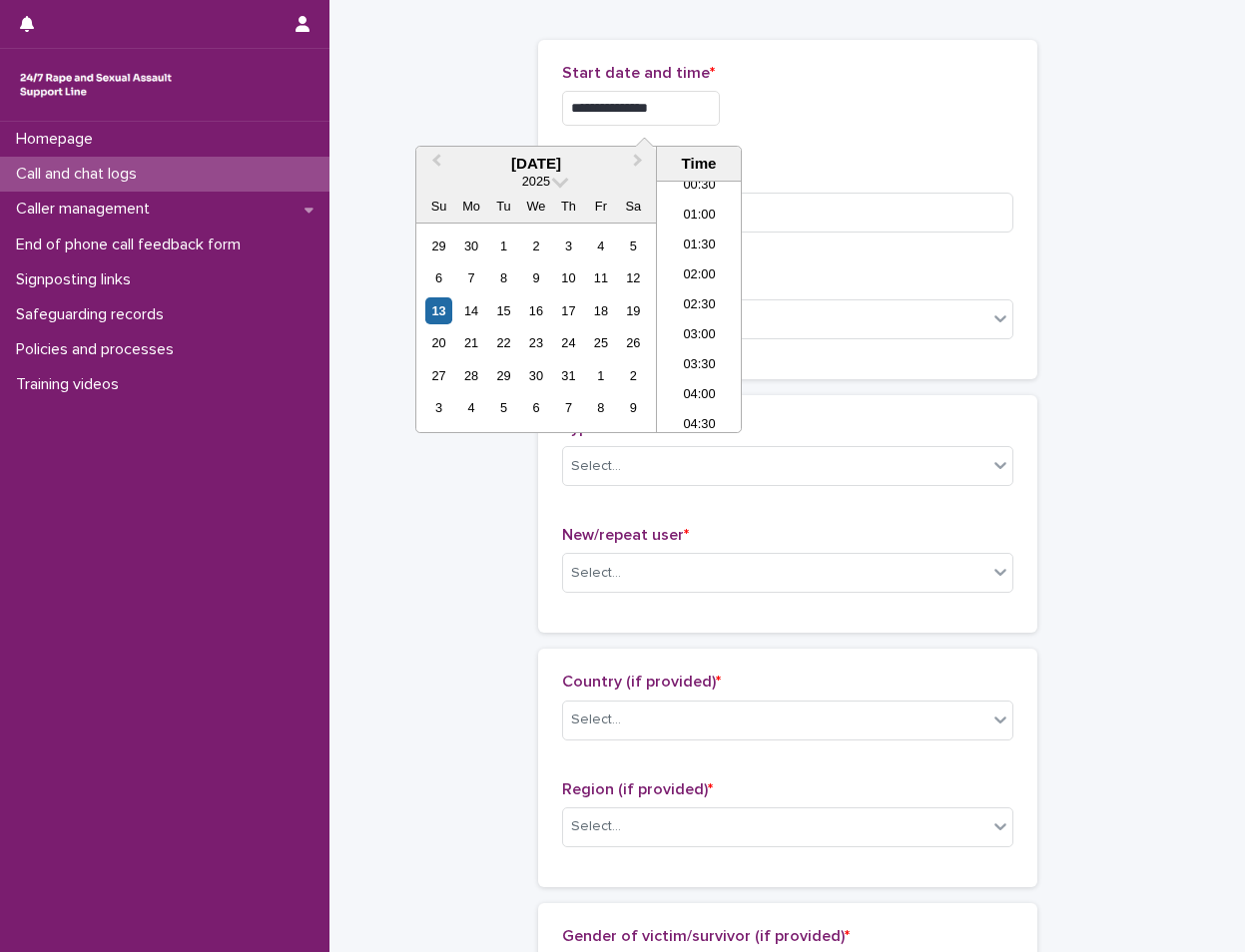 click on "02:00" at bounding box center (699, 276) 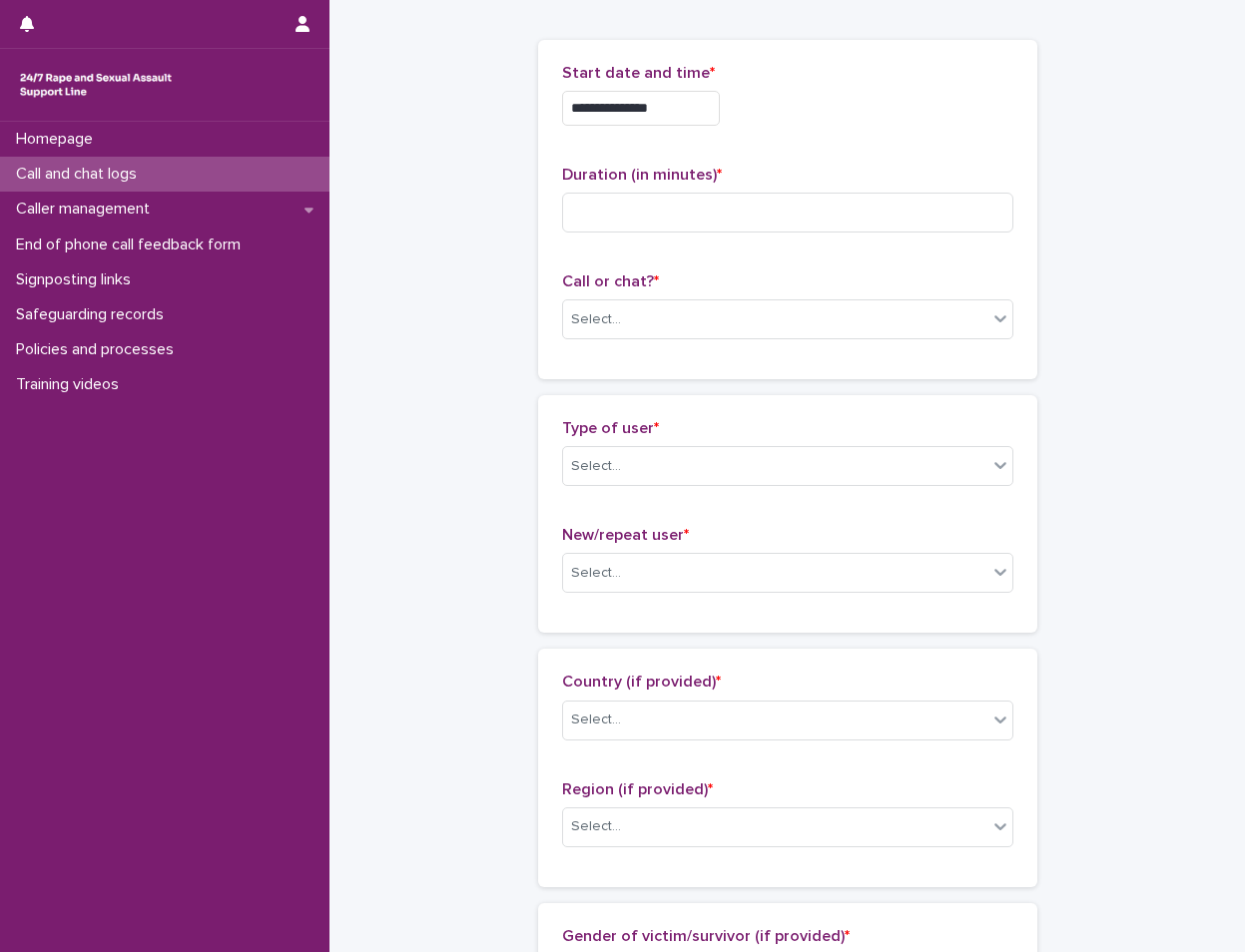 click on "**********" at bounding box center [641, 108] 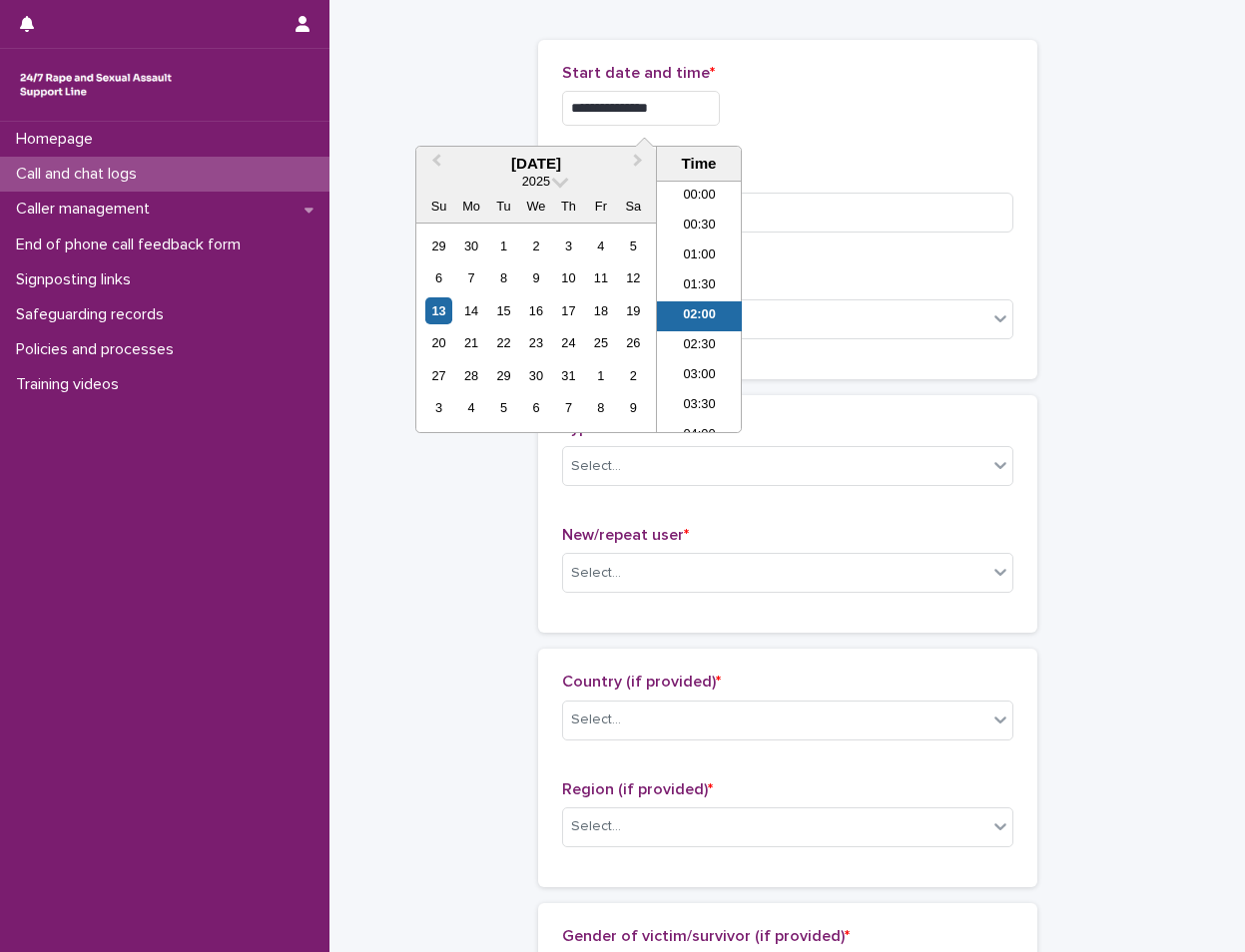 scroll, scrollTop: 10, scrollLeft: 0, axis: vertical 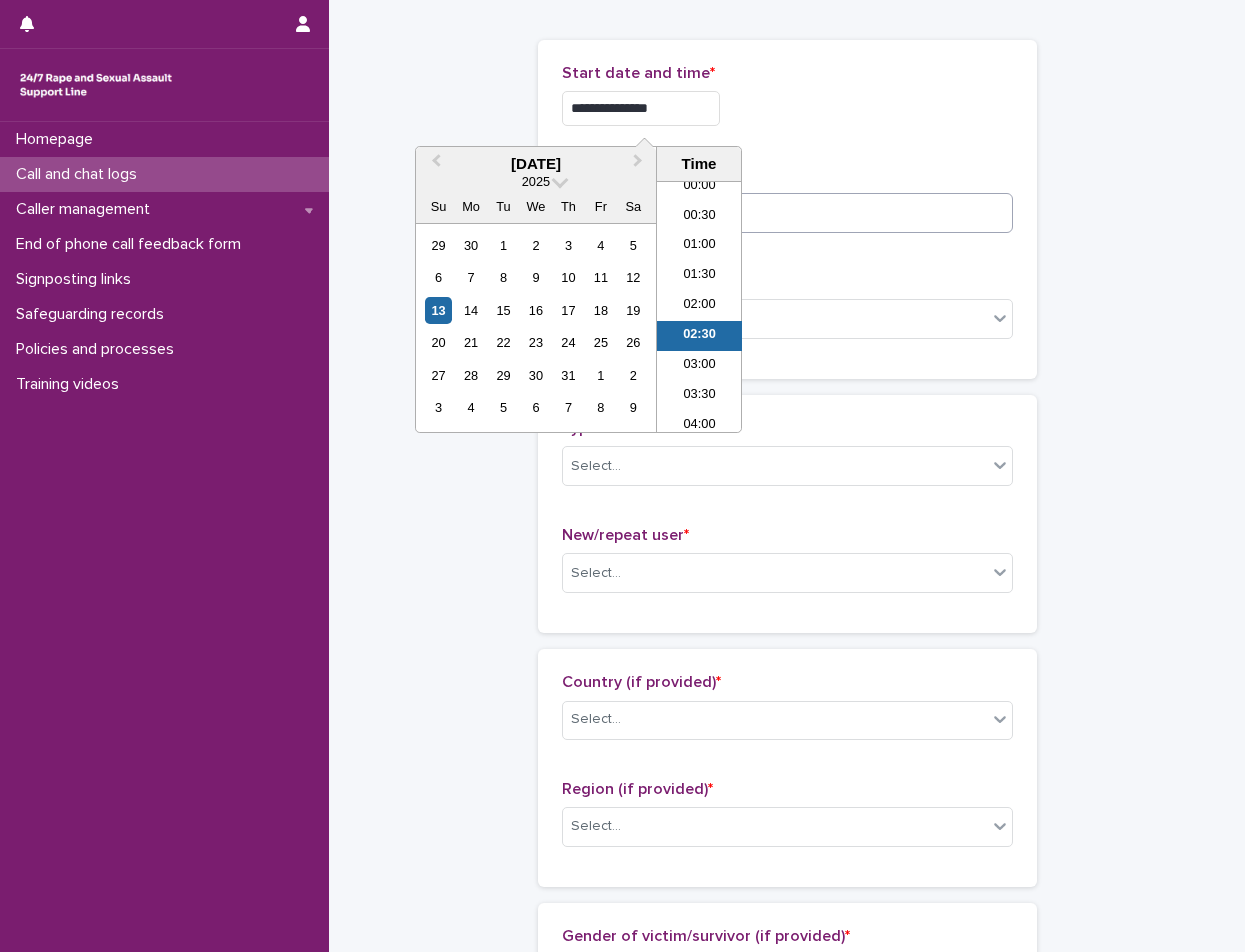 type on "**********" 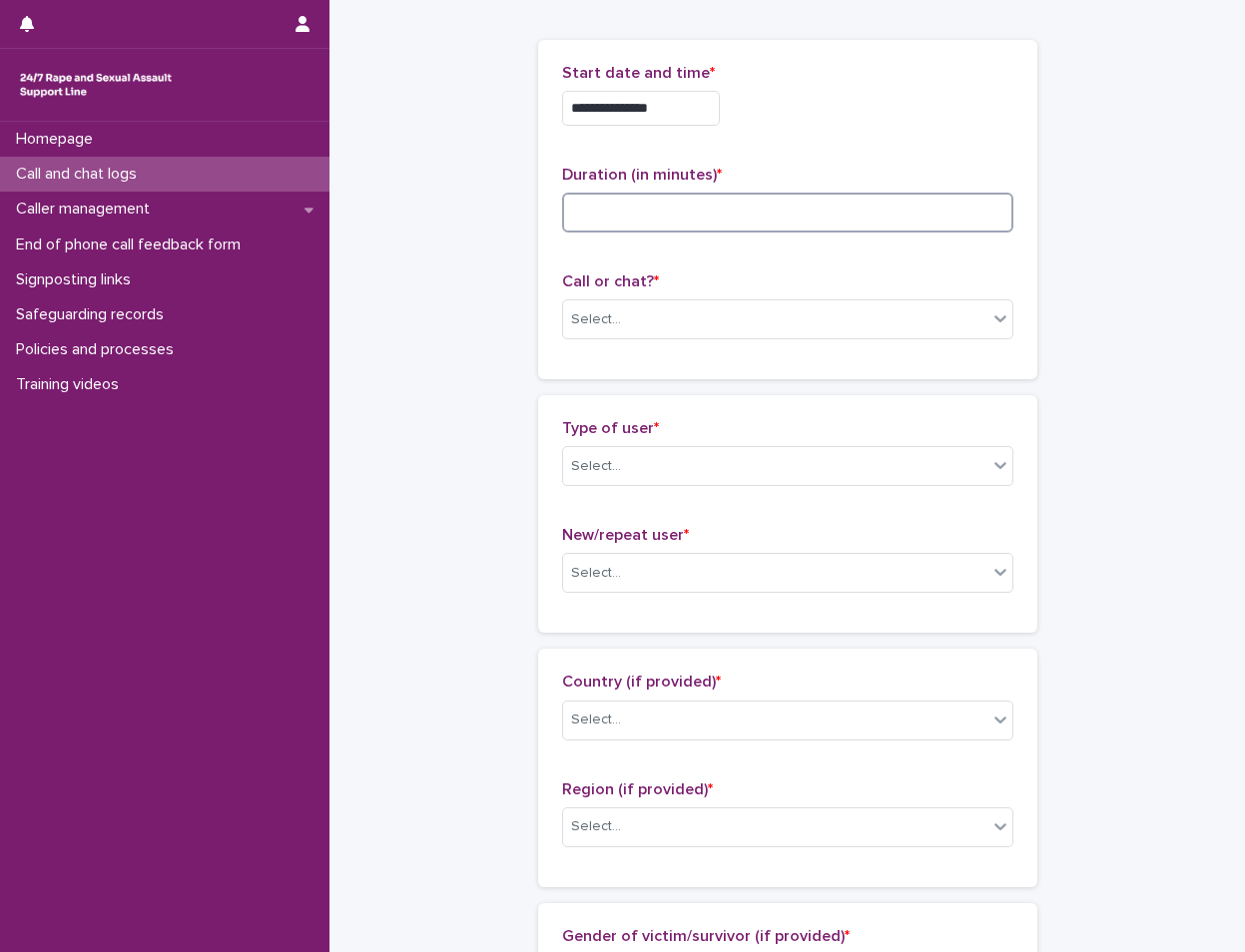 click at bounding box center (788, 213) 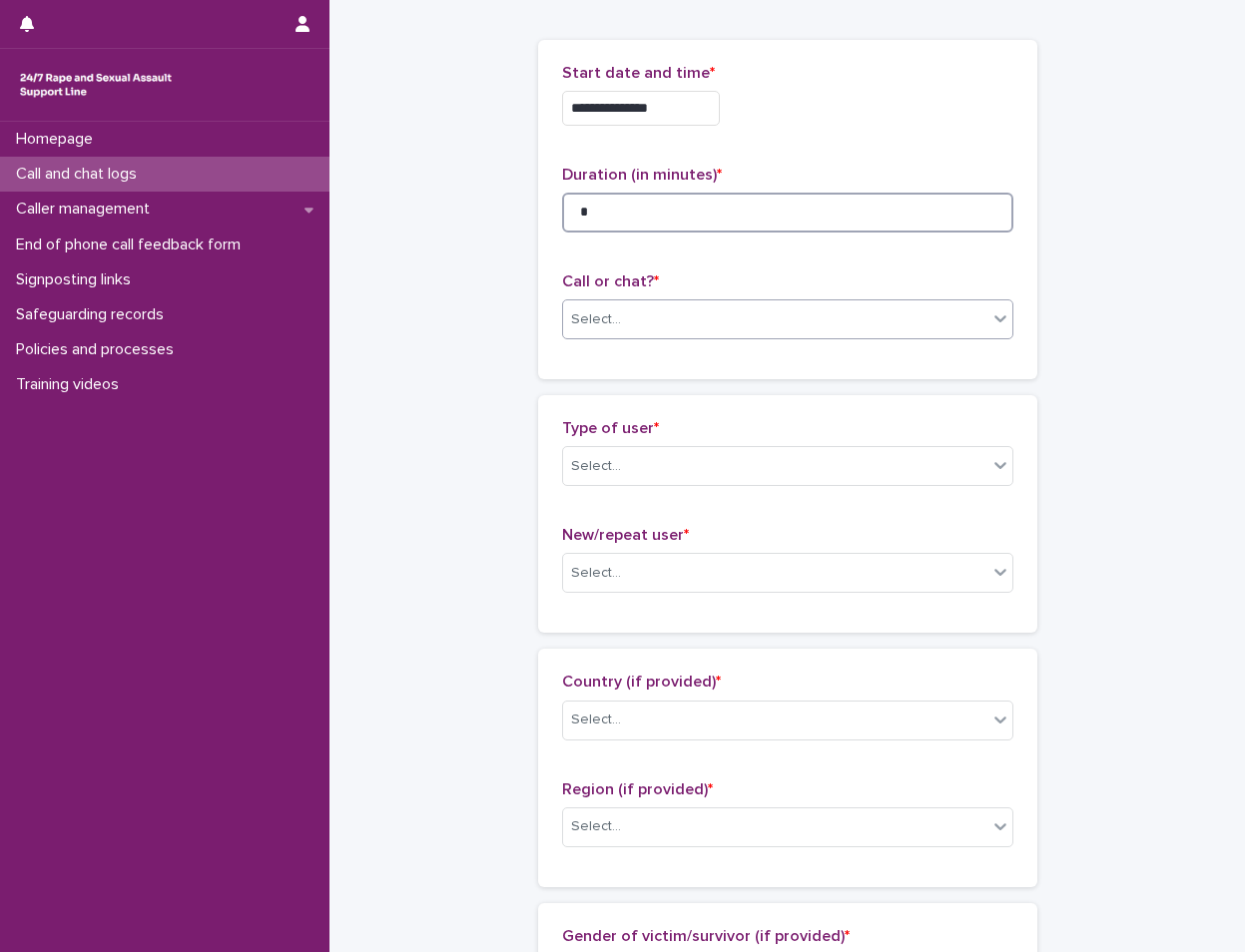 type on "*" 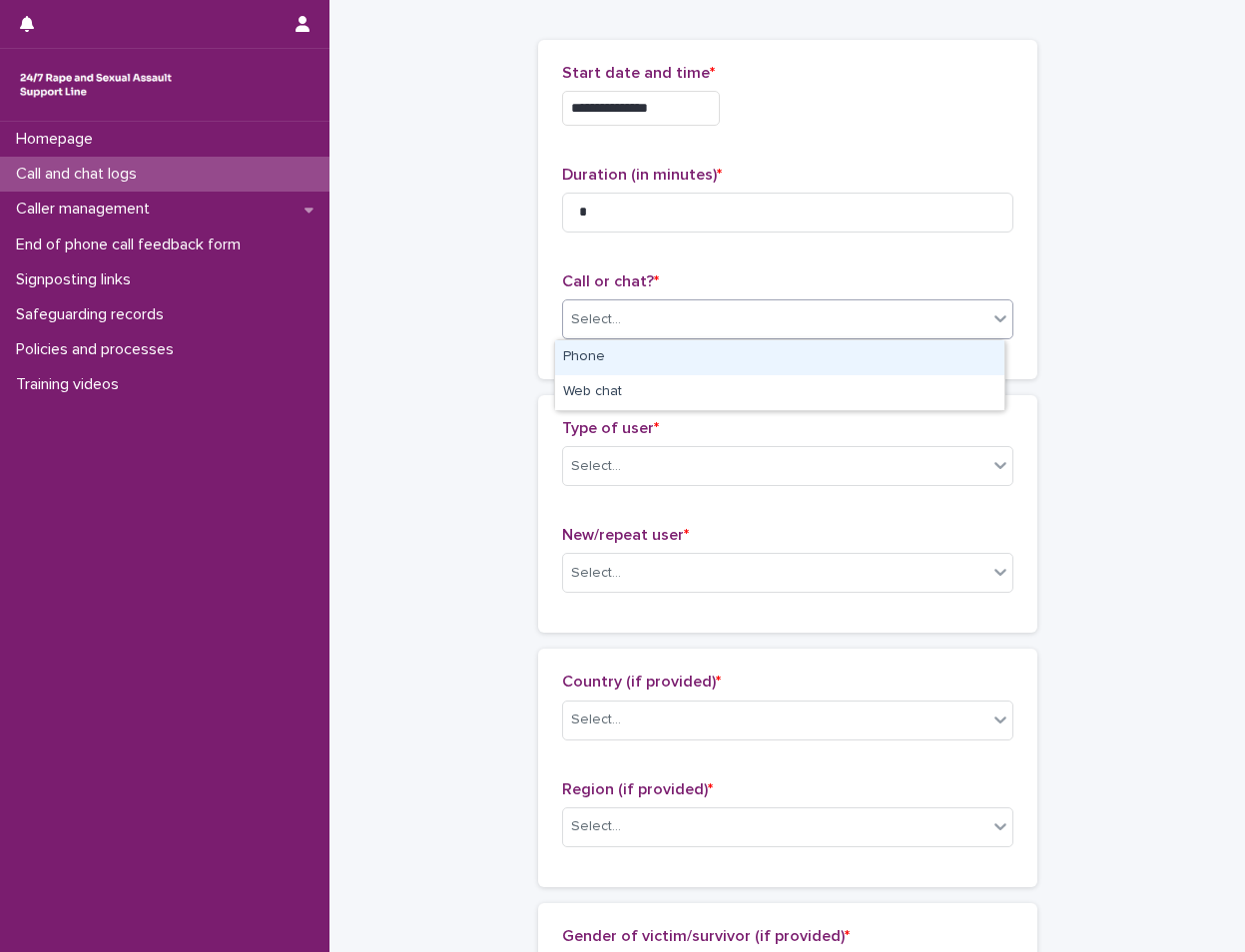 click on "Select..." at bounding box center [775, 319] 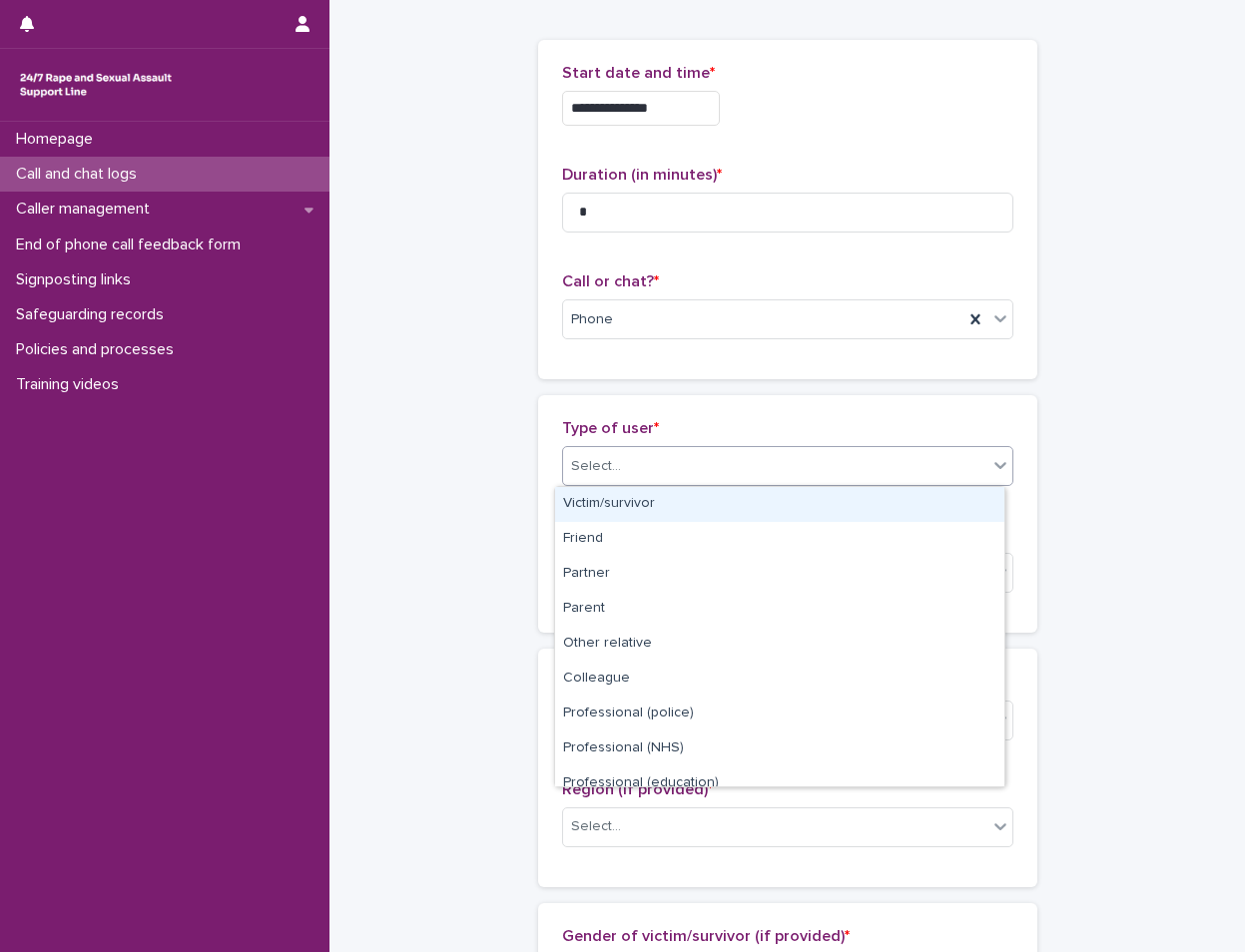 click at bounding box center (624, 466) 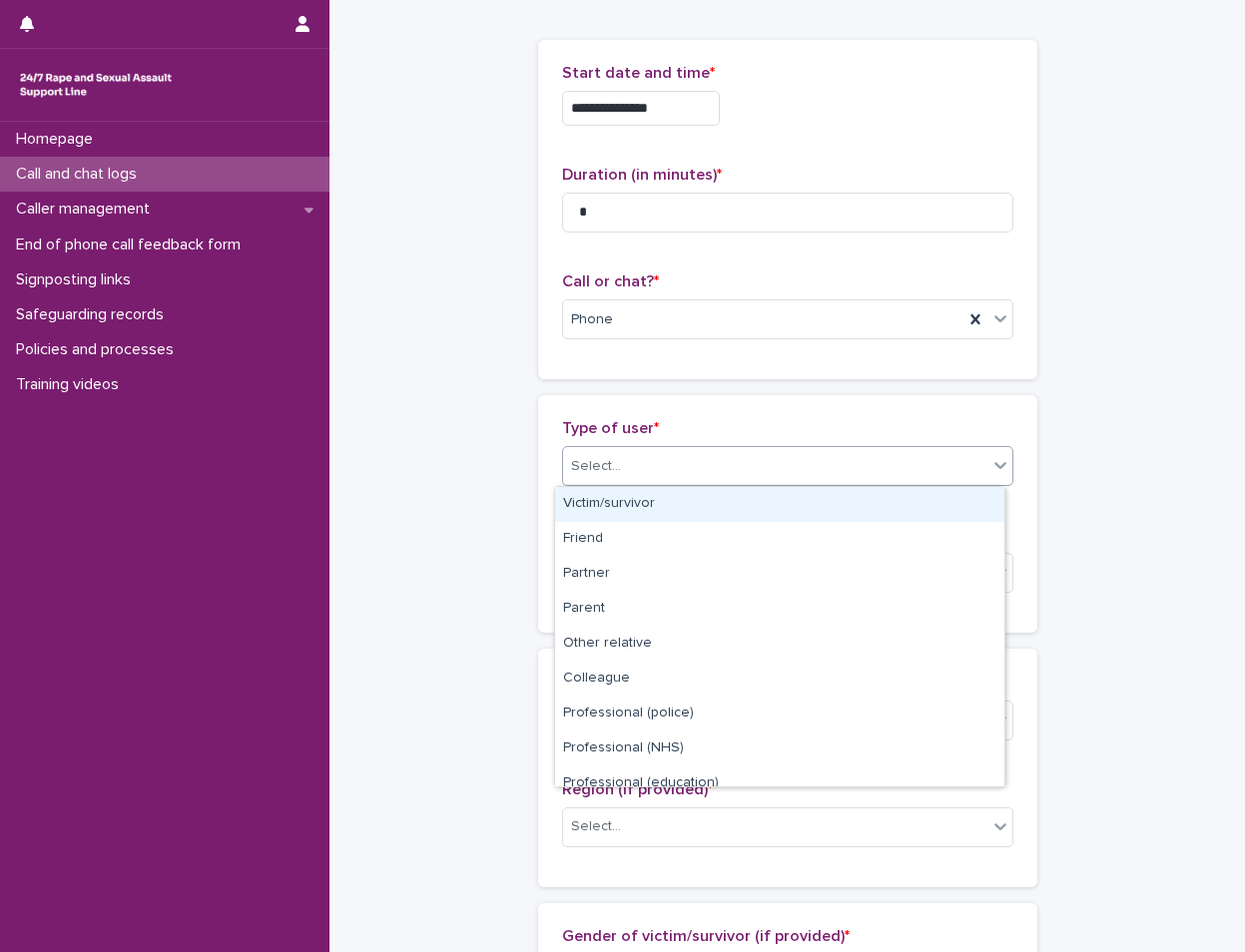 click on "Victim/survivor" at bounding box center (780, 504) 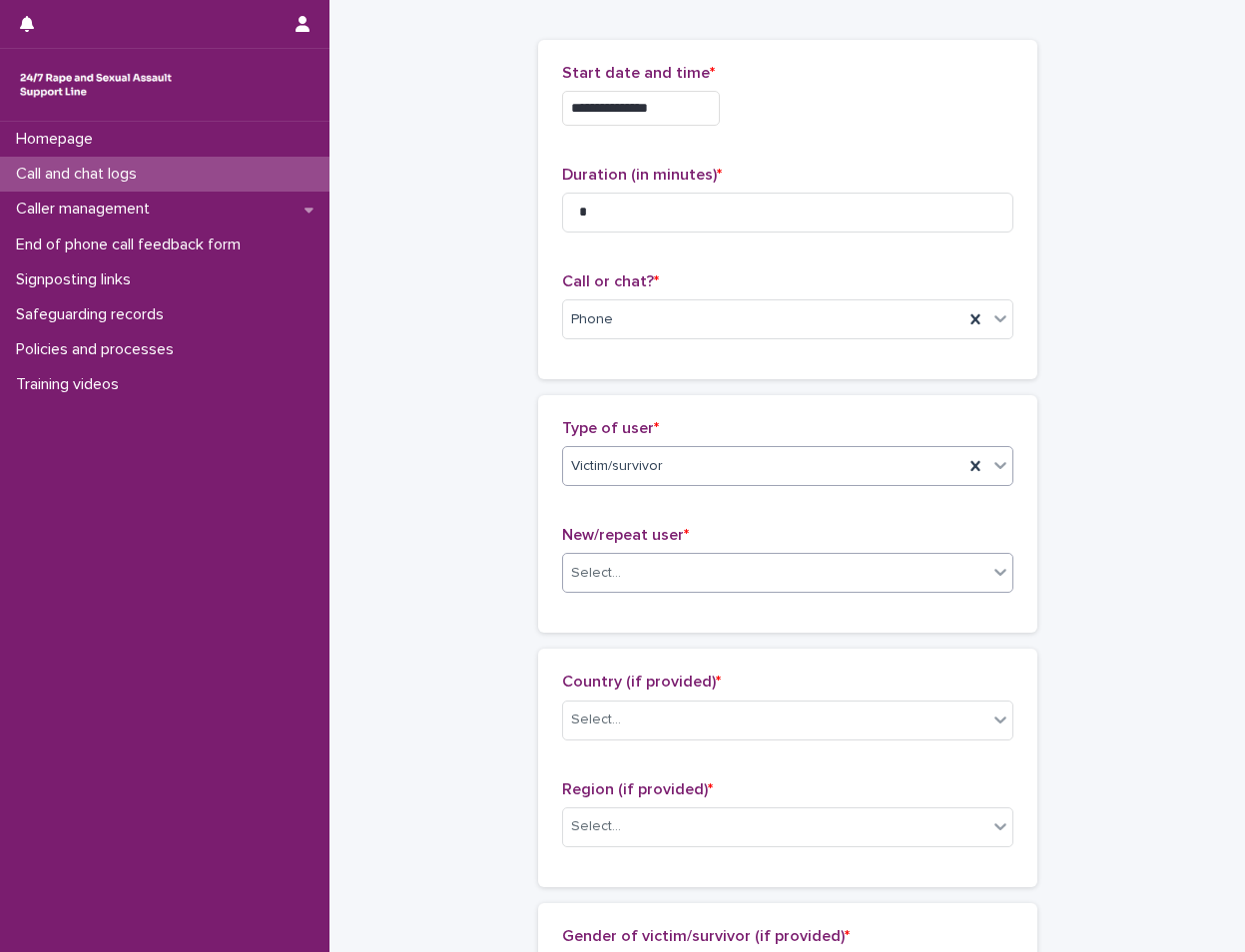 click on "Select..." at bounding box center (775, 573) 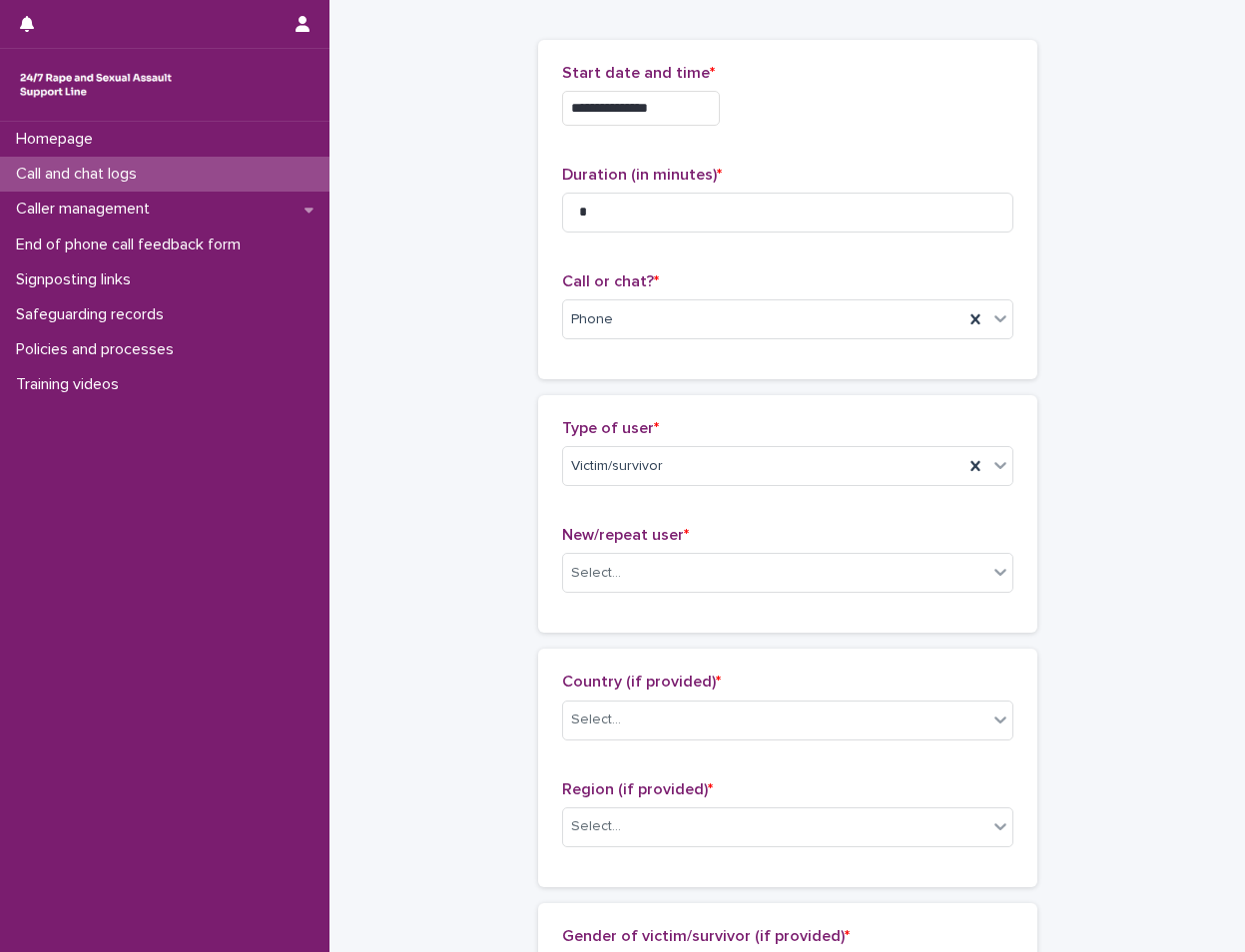 click on "**********" at bounding box center [787, 1007] 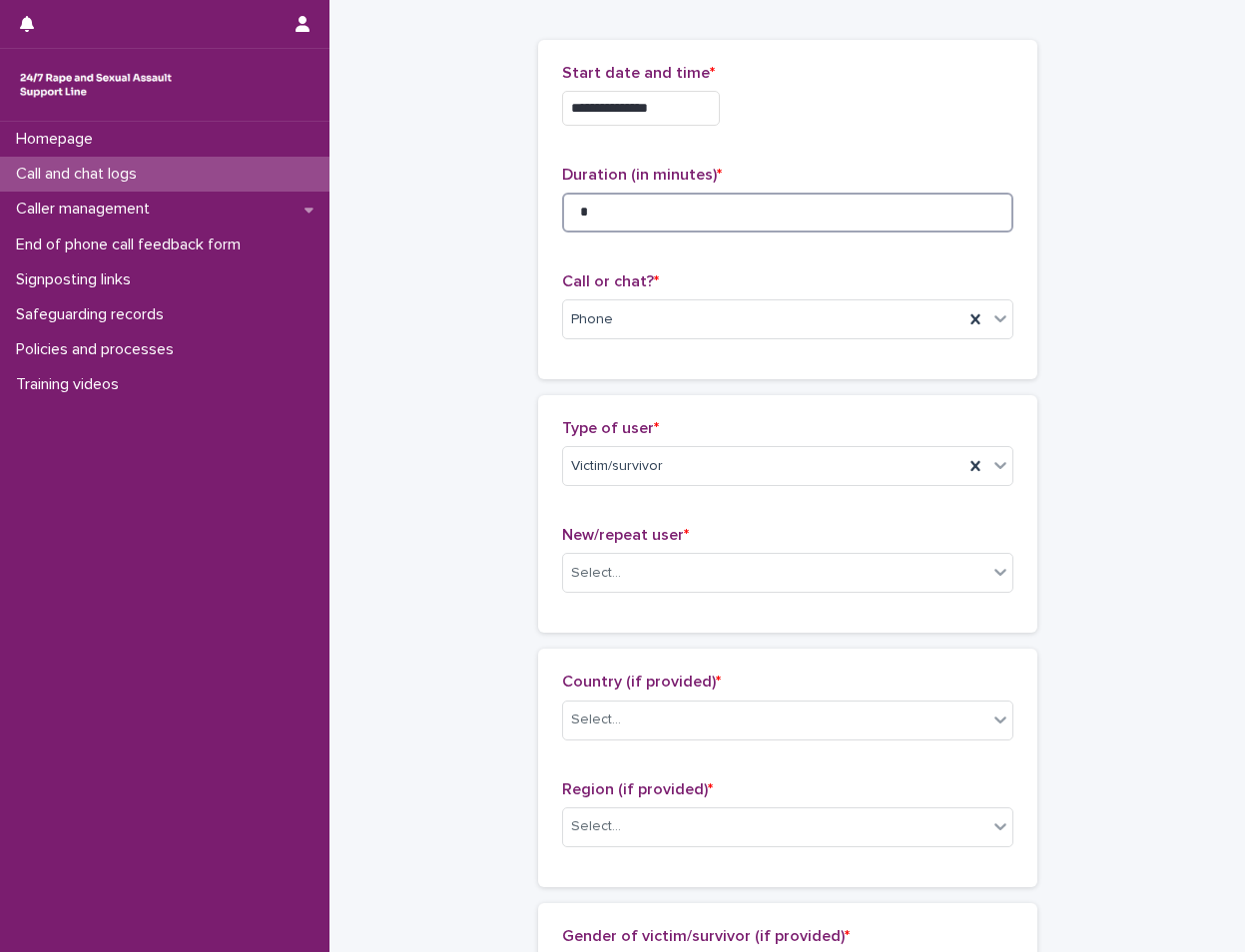 click on "*" at bounding box center [788, 213] 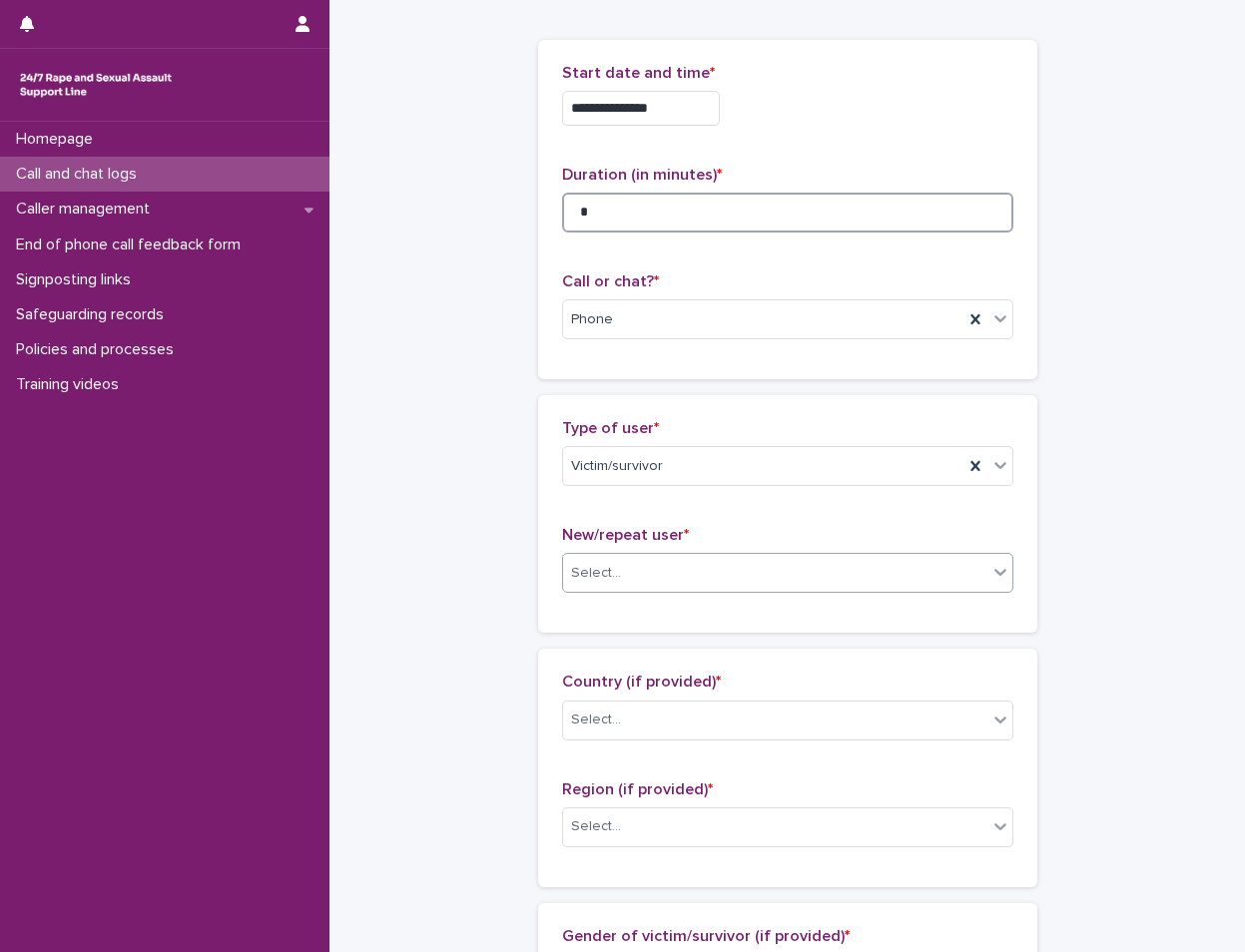 type on "*" 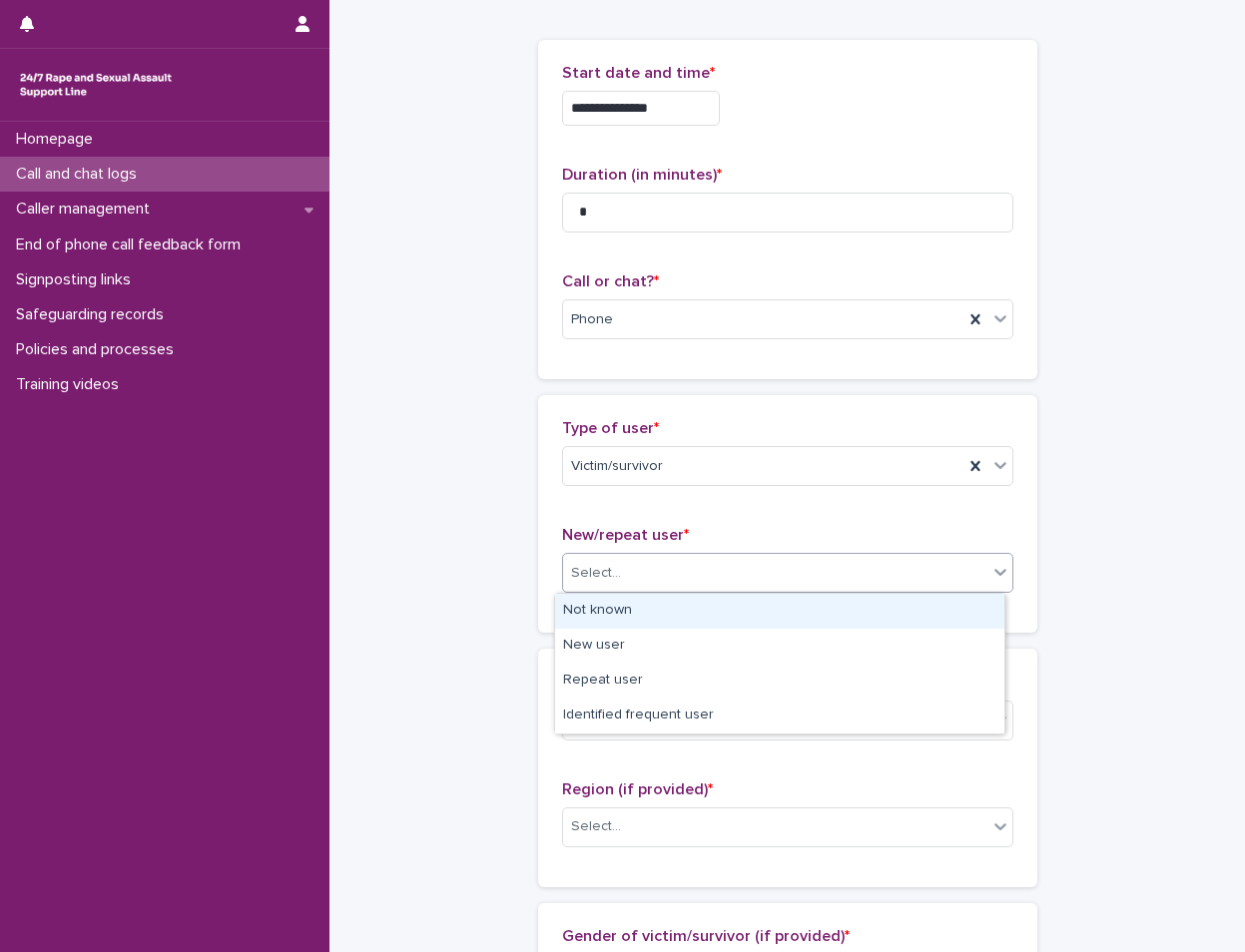 click on "Select..." at bounding box center [775, 573] 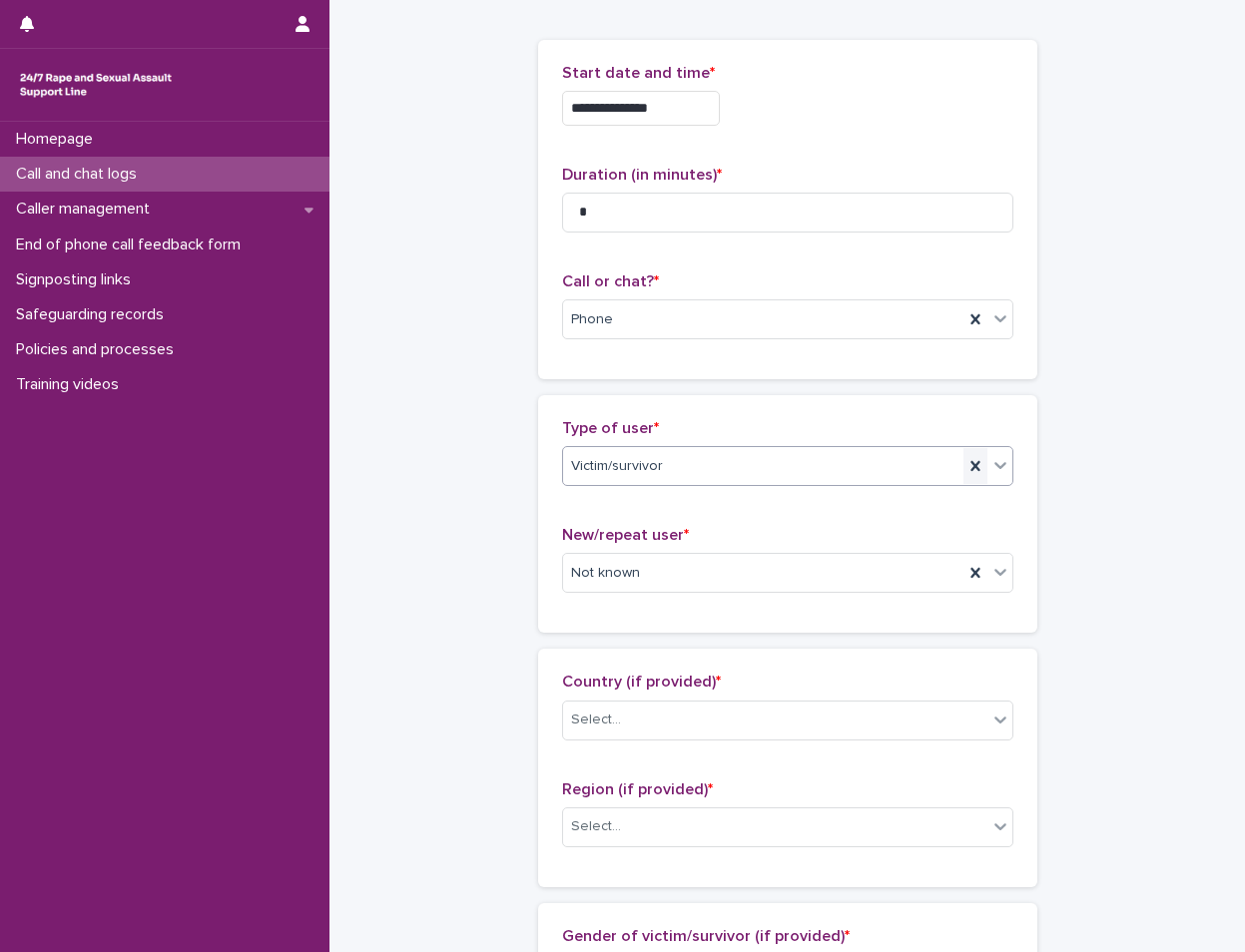 click 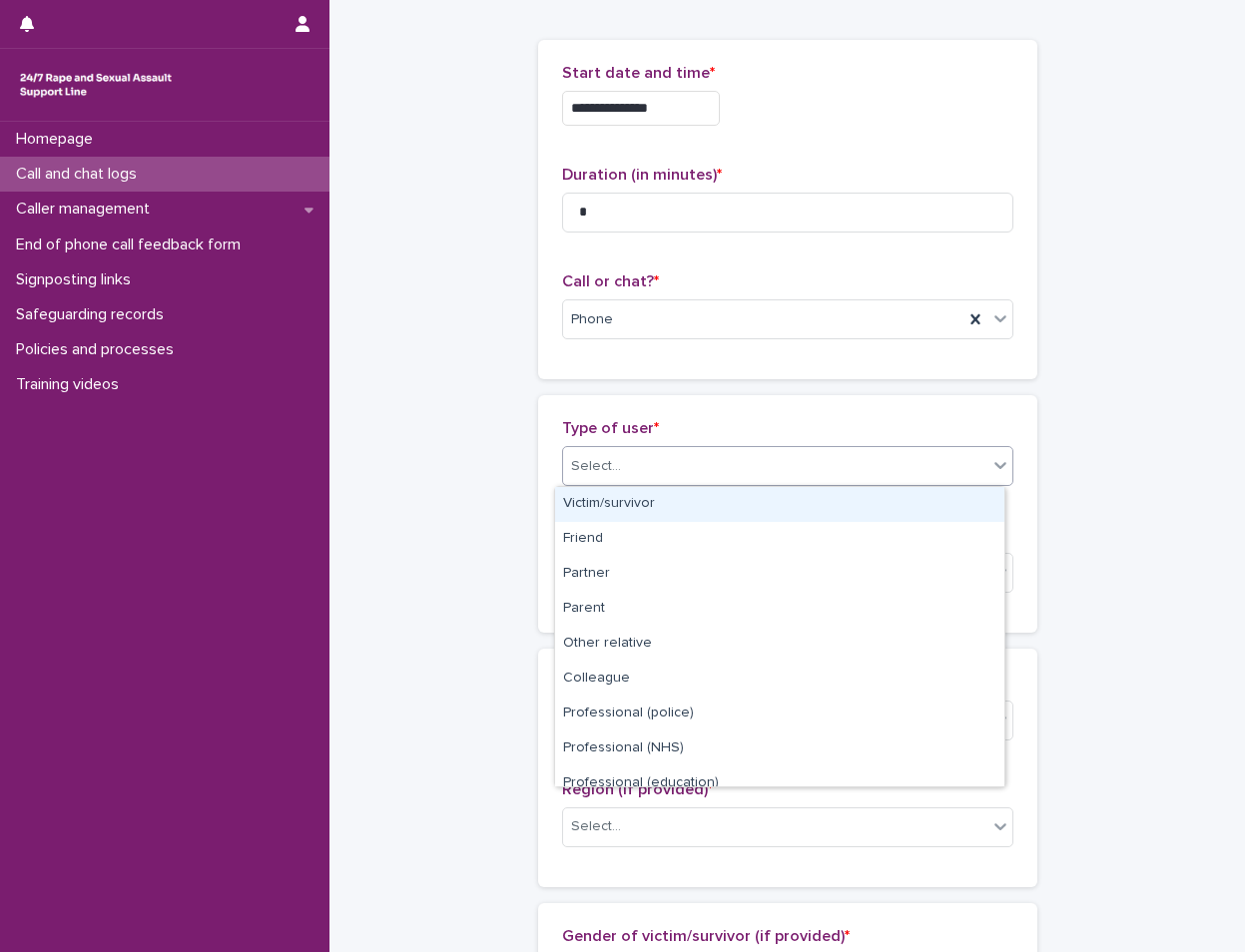 click 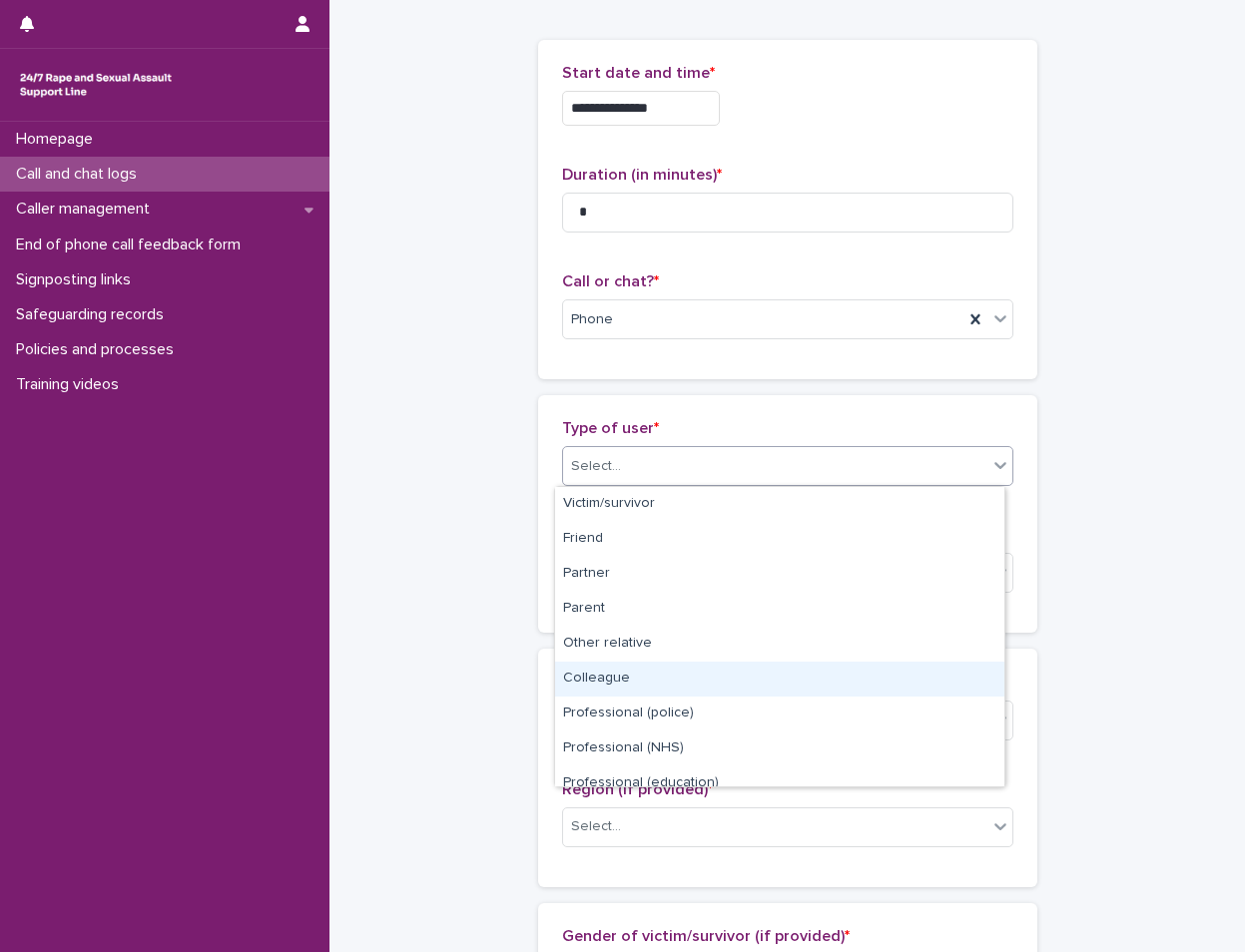 scroll, scrollTop: 225, scrollLeft: 0, axis: vertical 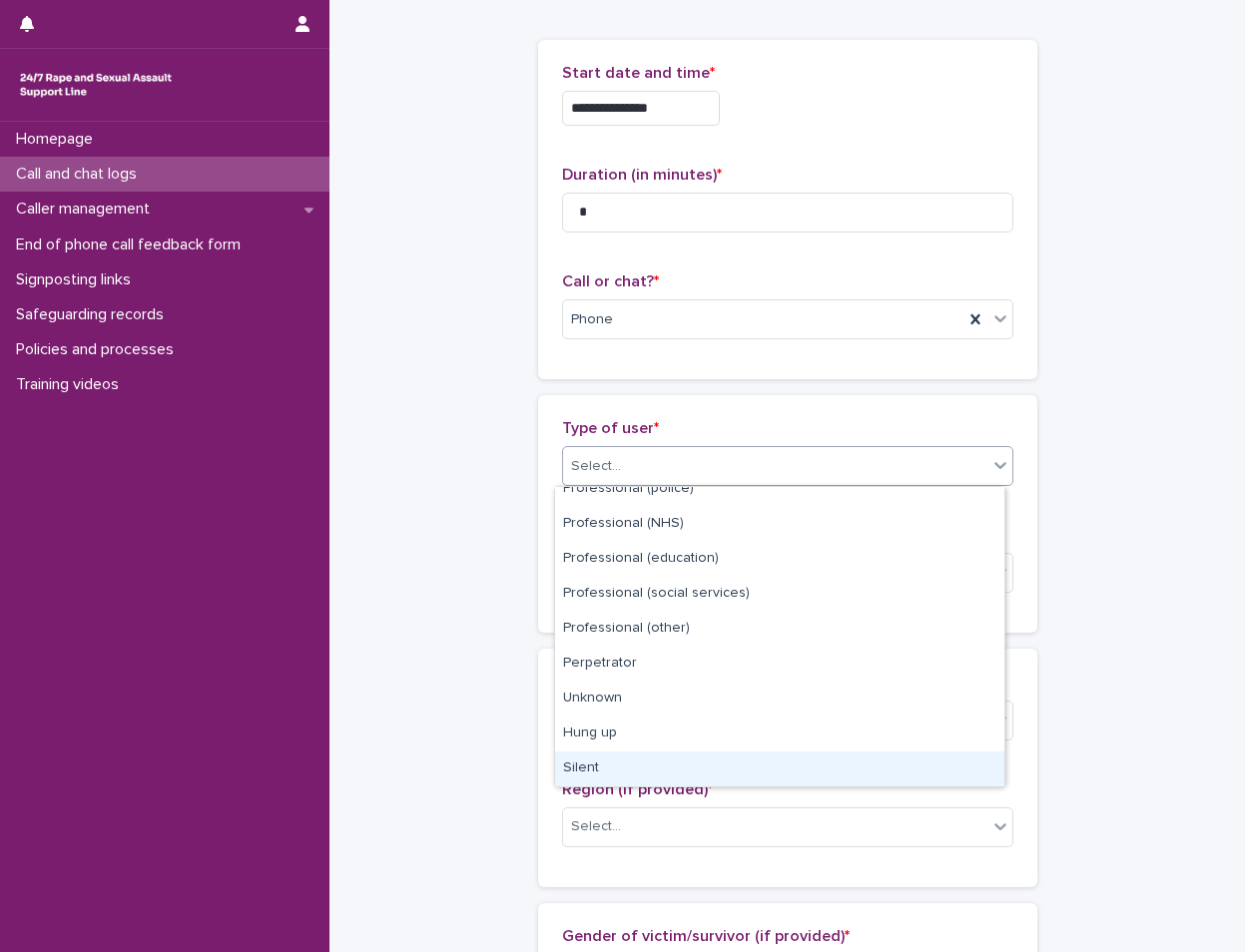 drag, startPoint x: 681, startPoint y: 680, endPoint x: 663, endPoint y: 761, distance: 82.9759 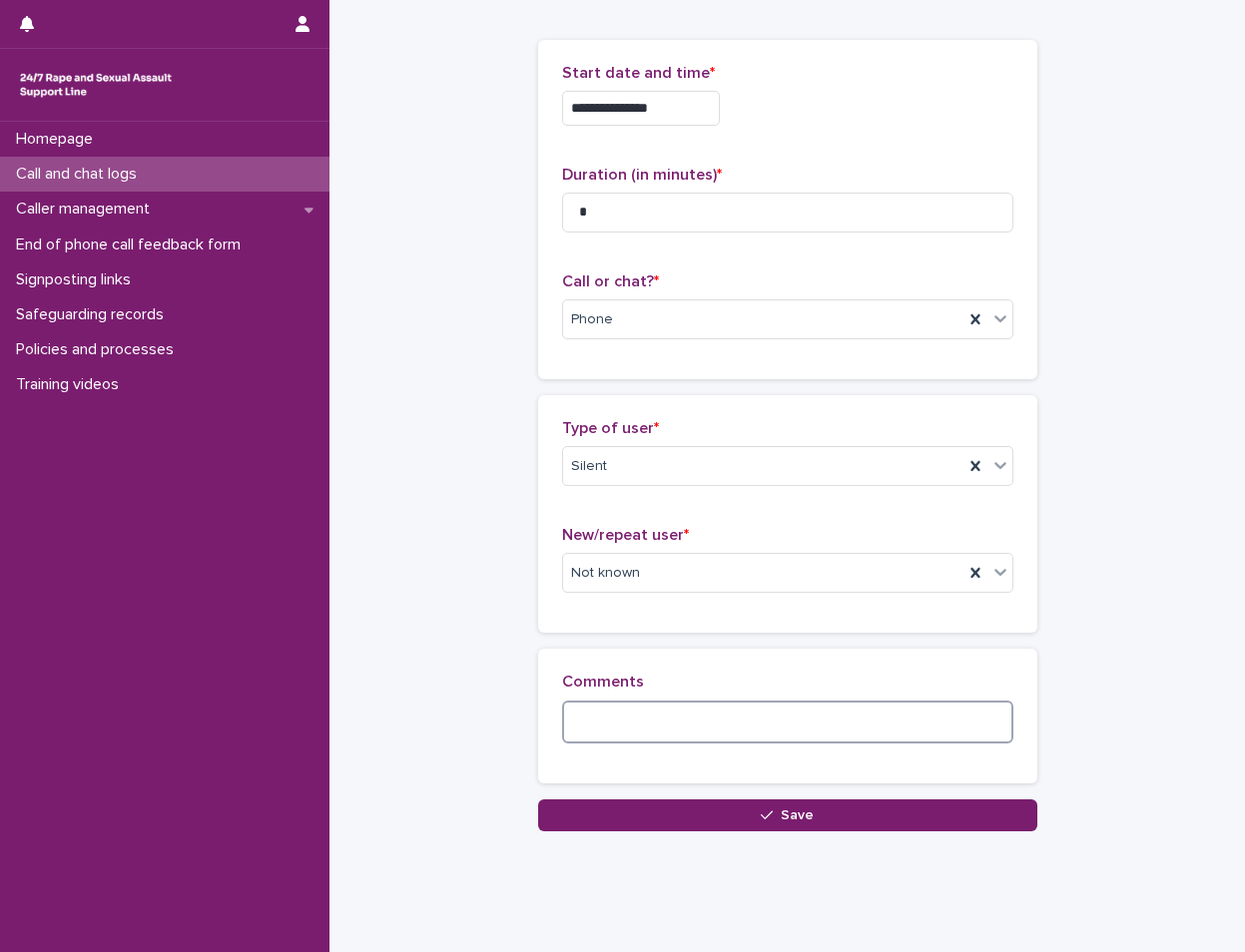 click at bounding box center (788, 721) 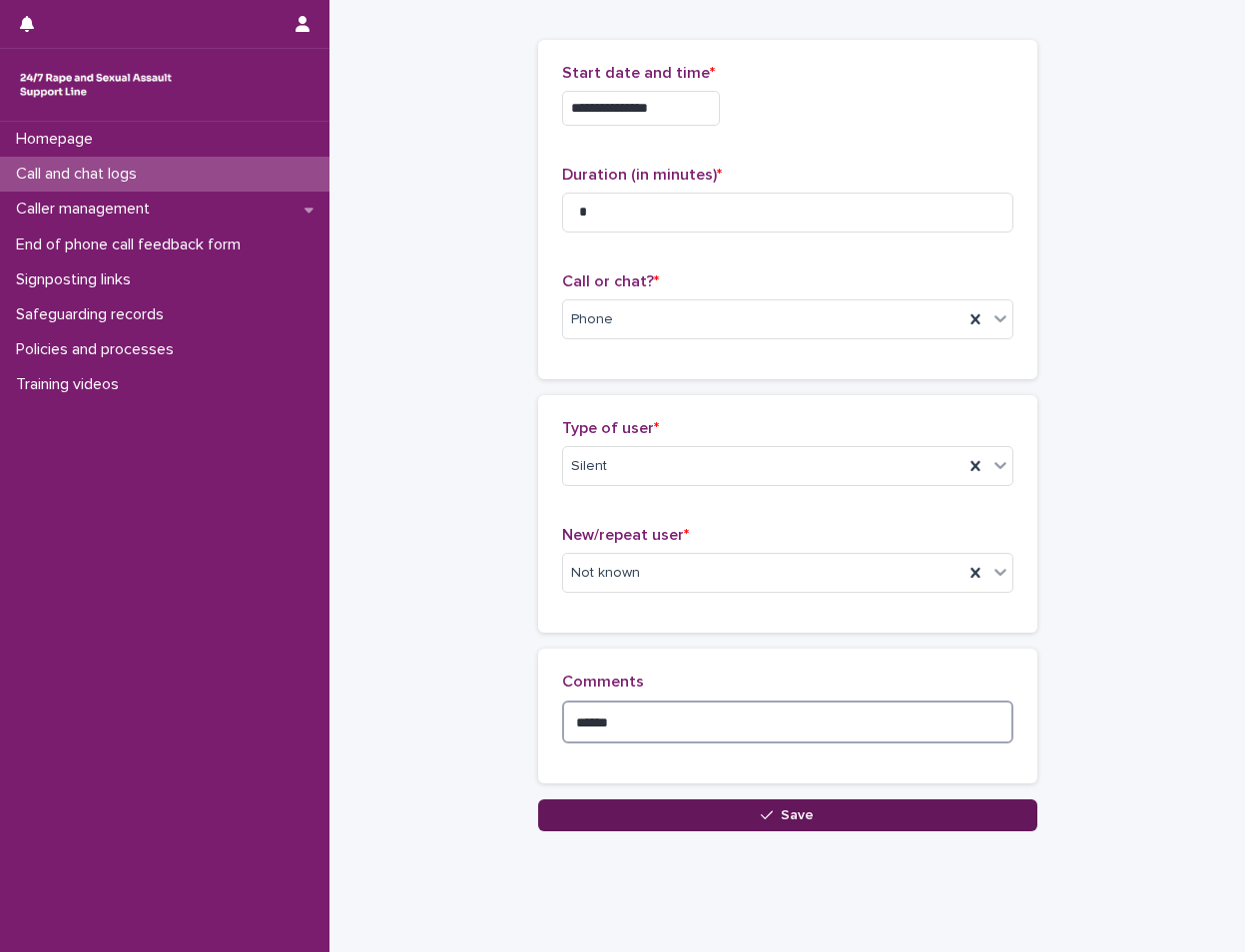 type on "******" 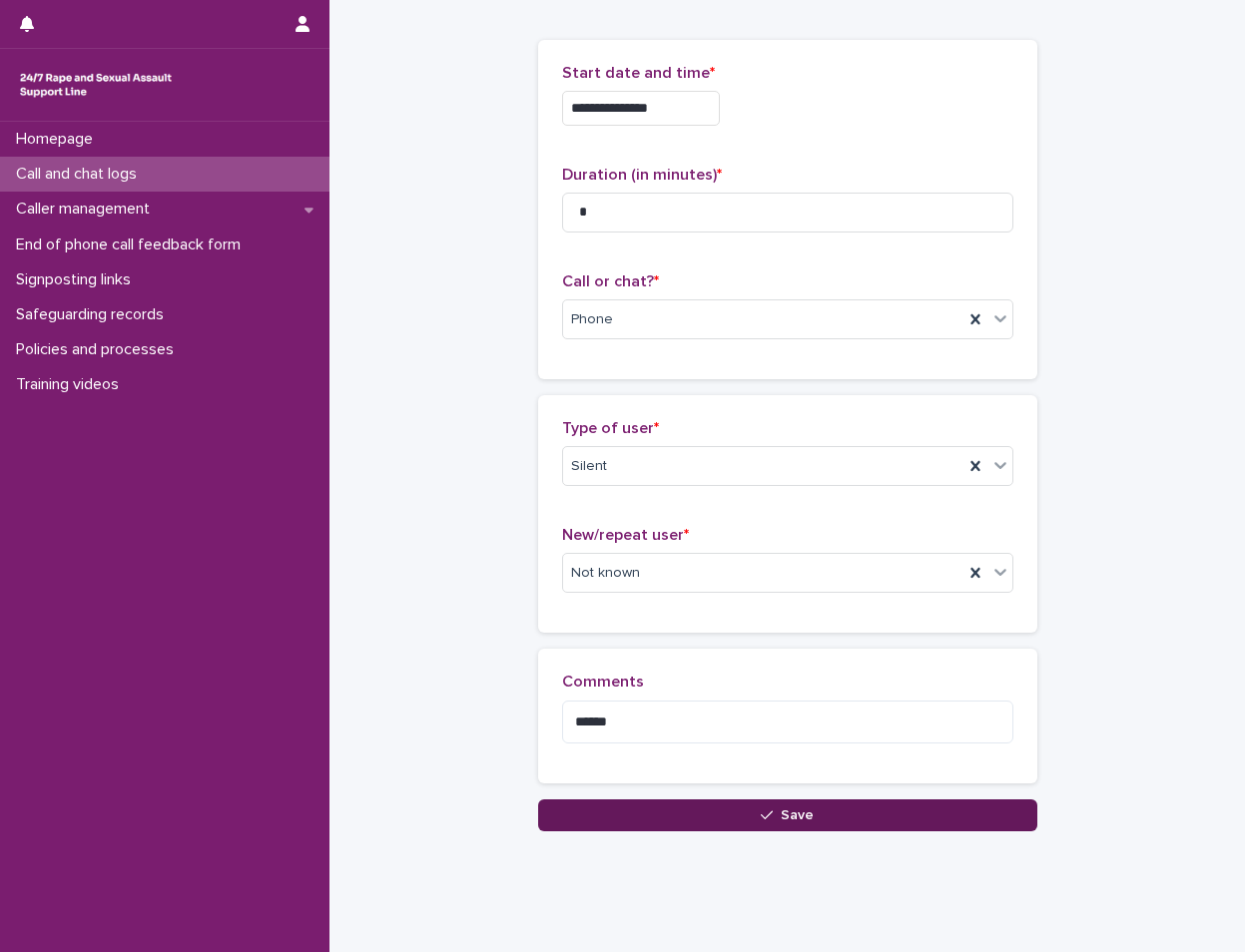 click on "Save" at bounding box center (788, 815) 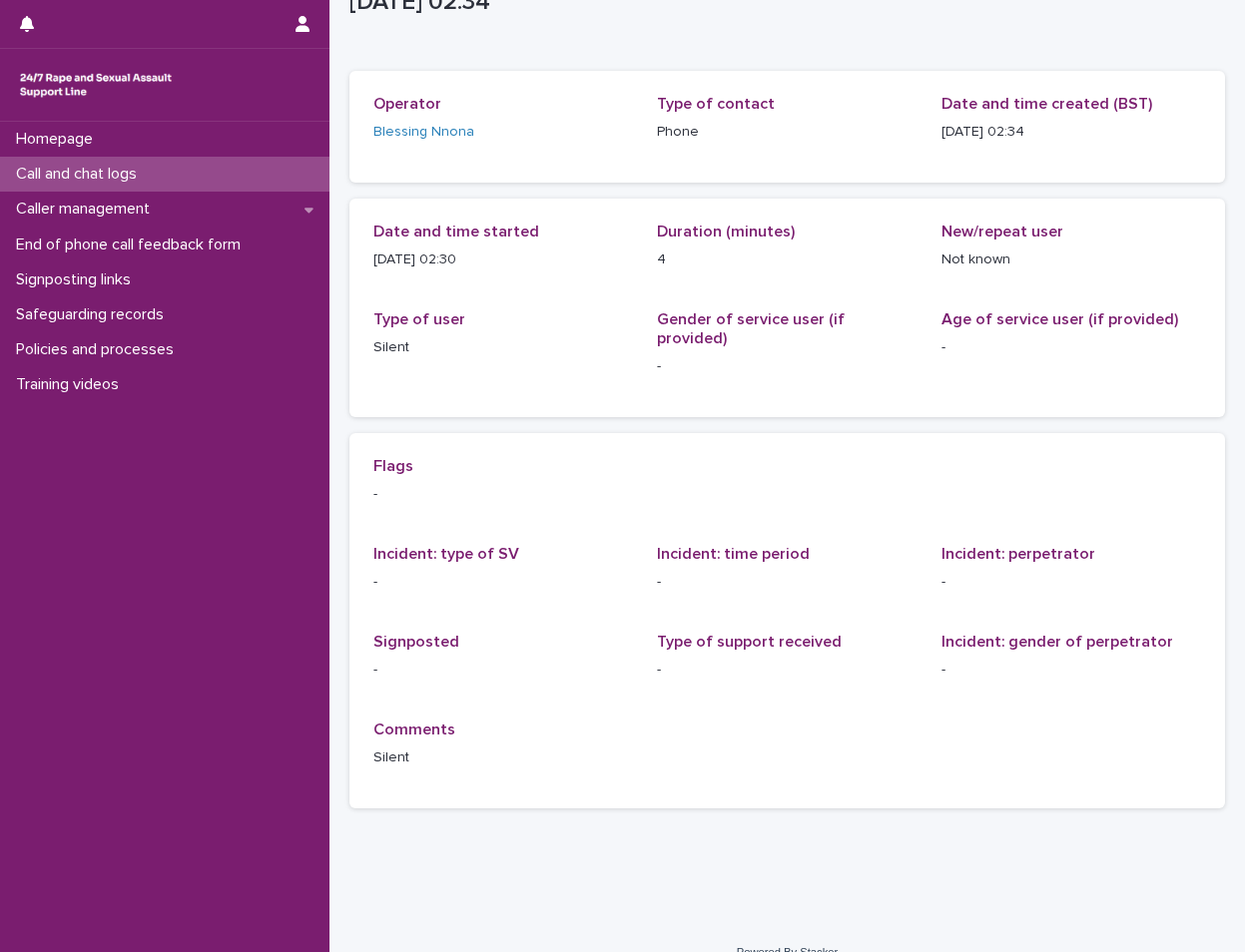 scroll, scrollTop: 0, scrollLeft: 0, axis: both 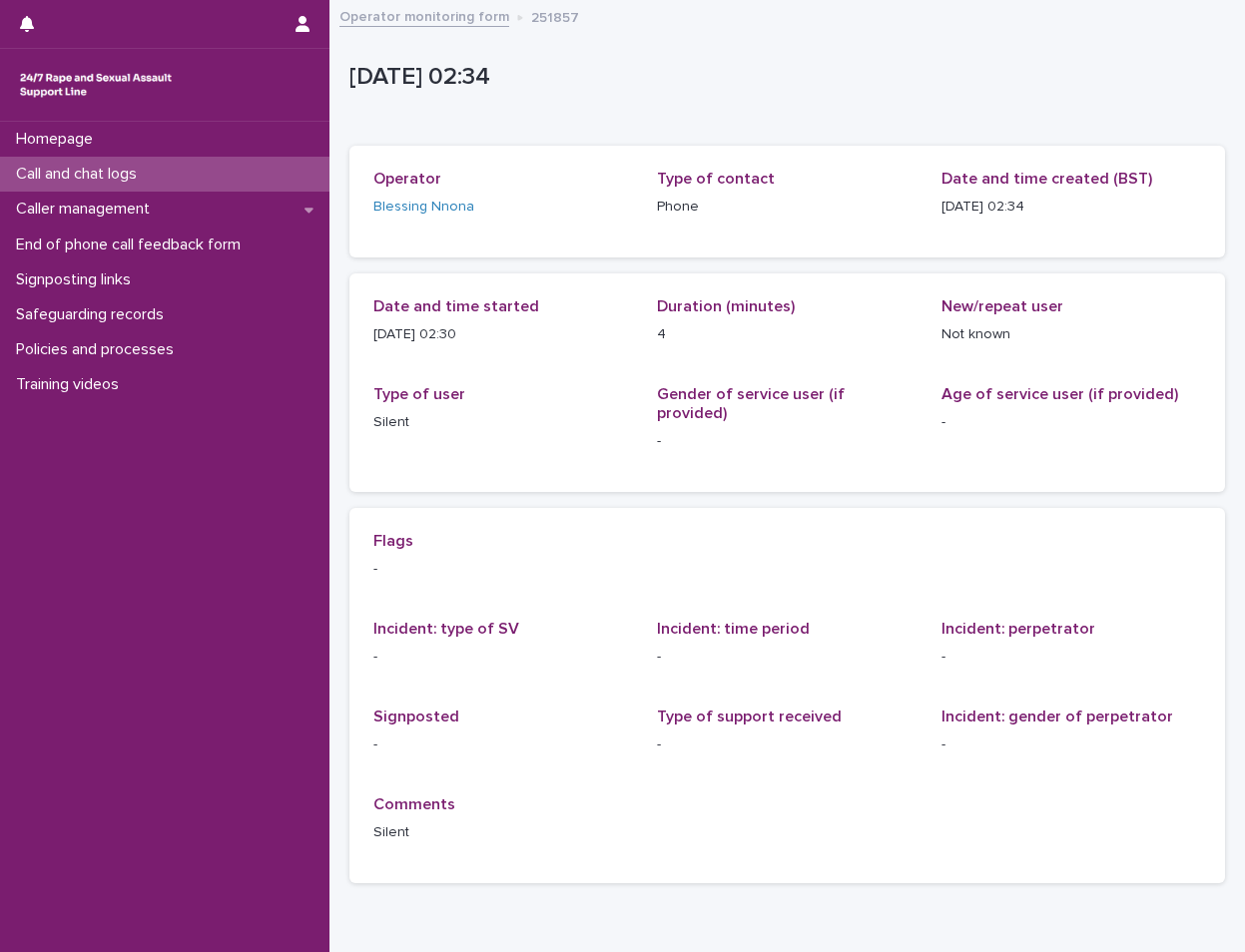 click on "Call and chat logs" at bounding box center [165, 174] 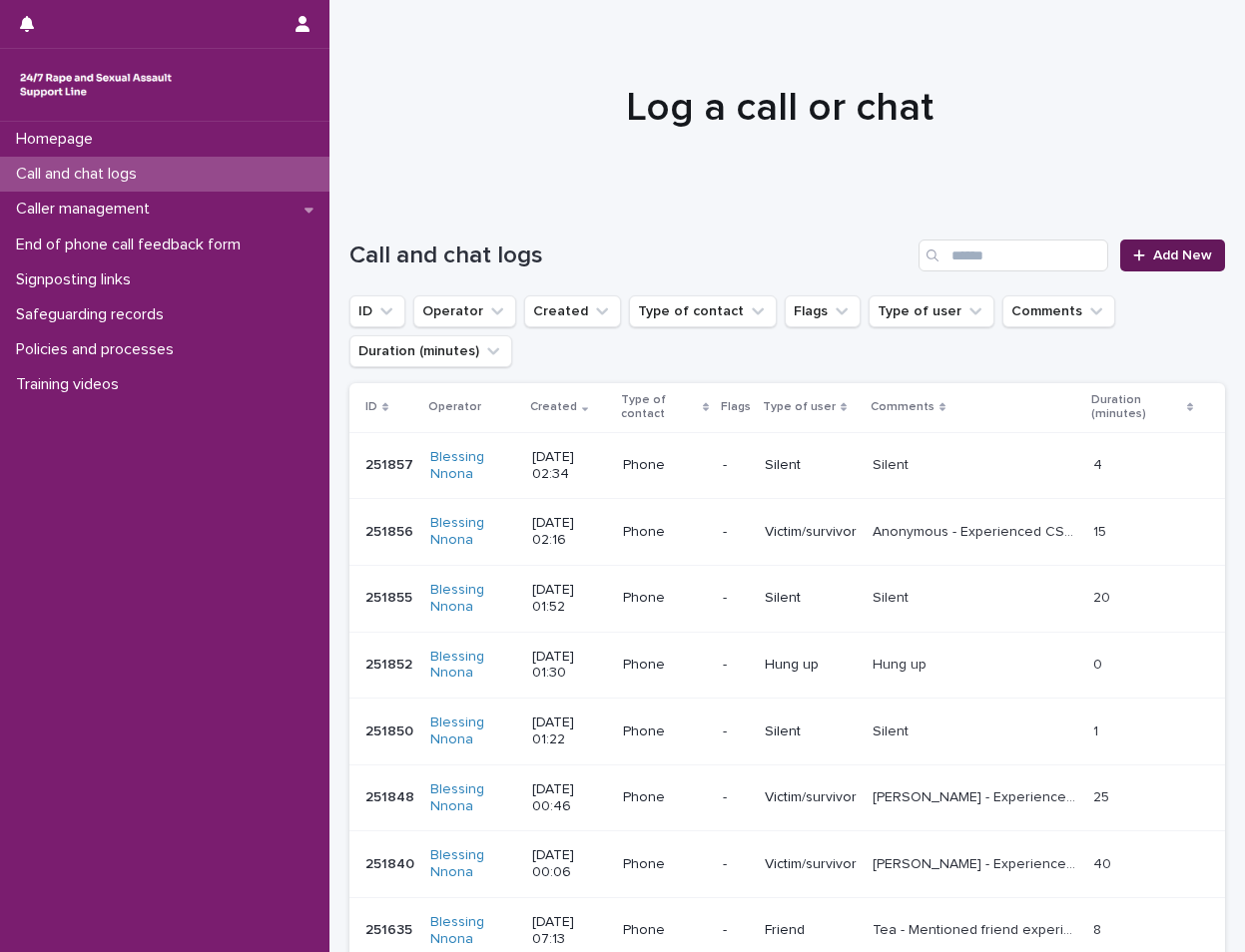click on "Add New" at bounding box center (1182, 255) 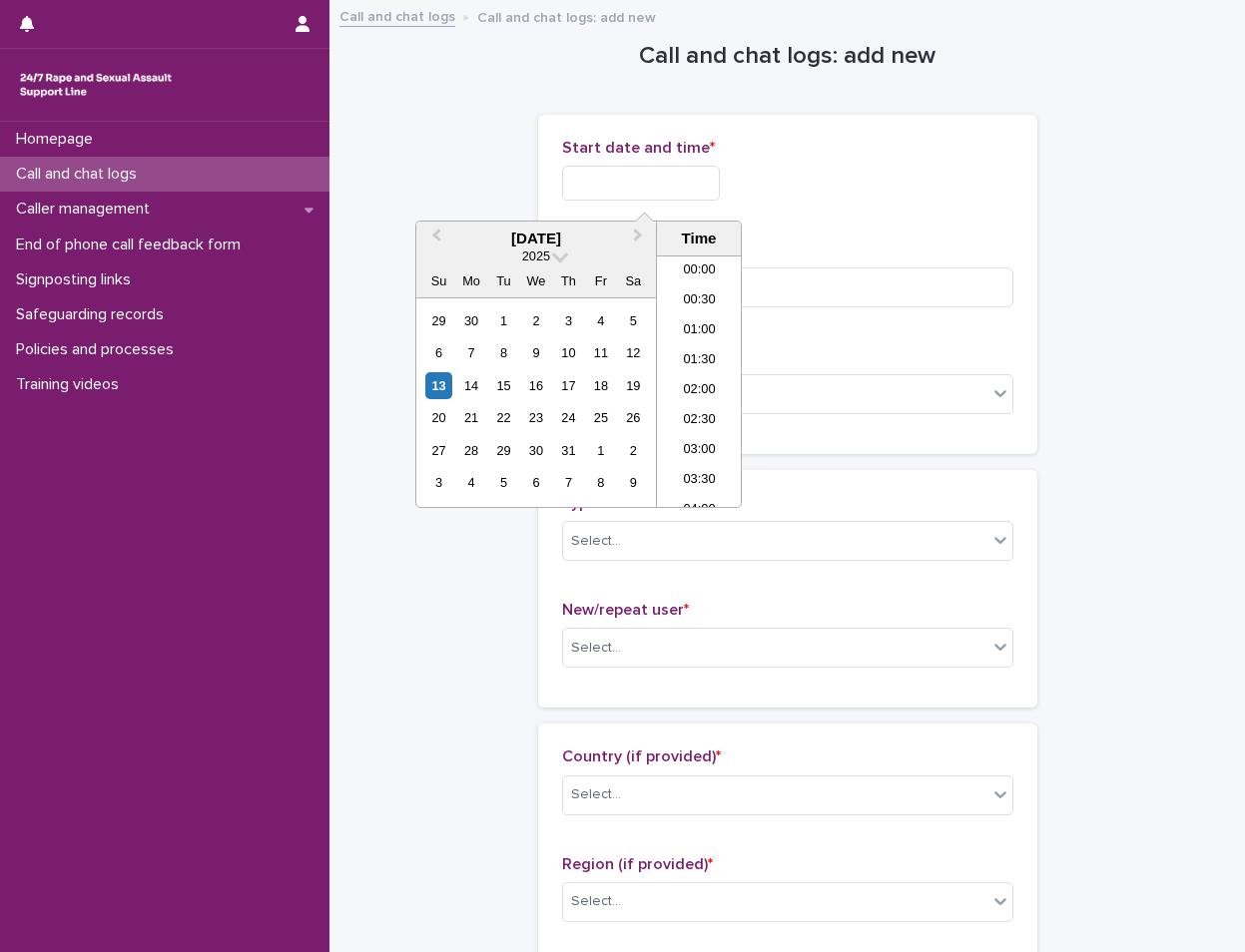 scroll, scrollTop: 40, scrollLeft: 0, axis: vertical 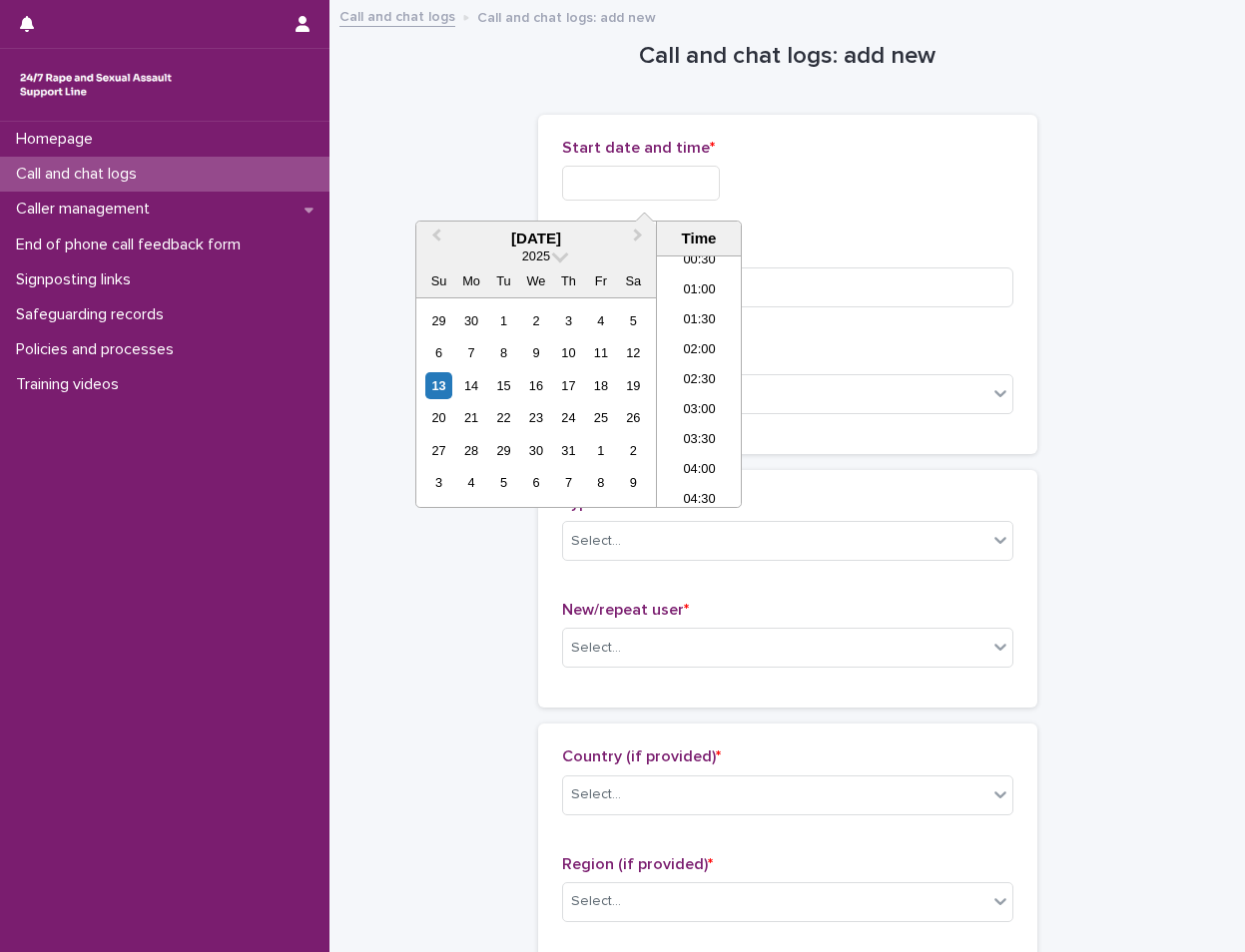 click at bounding box center (641, 183) 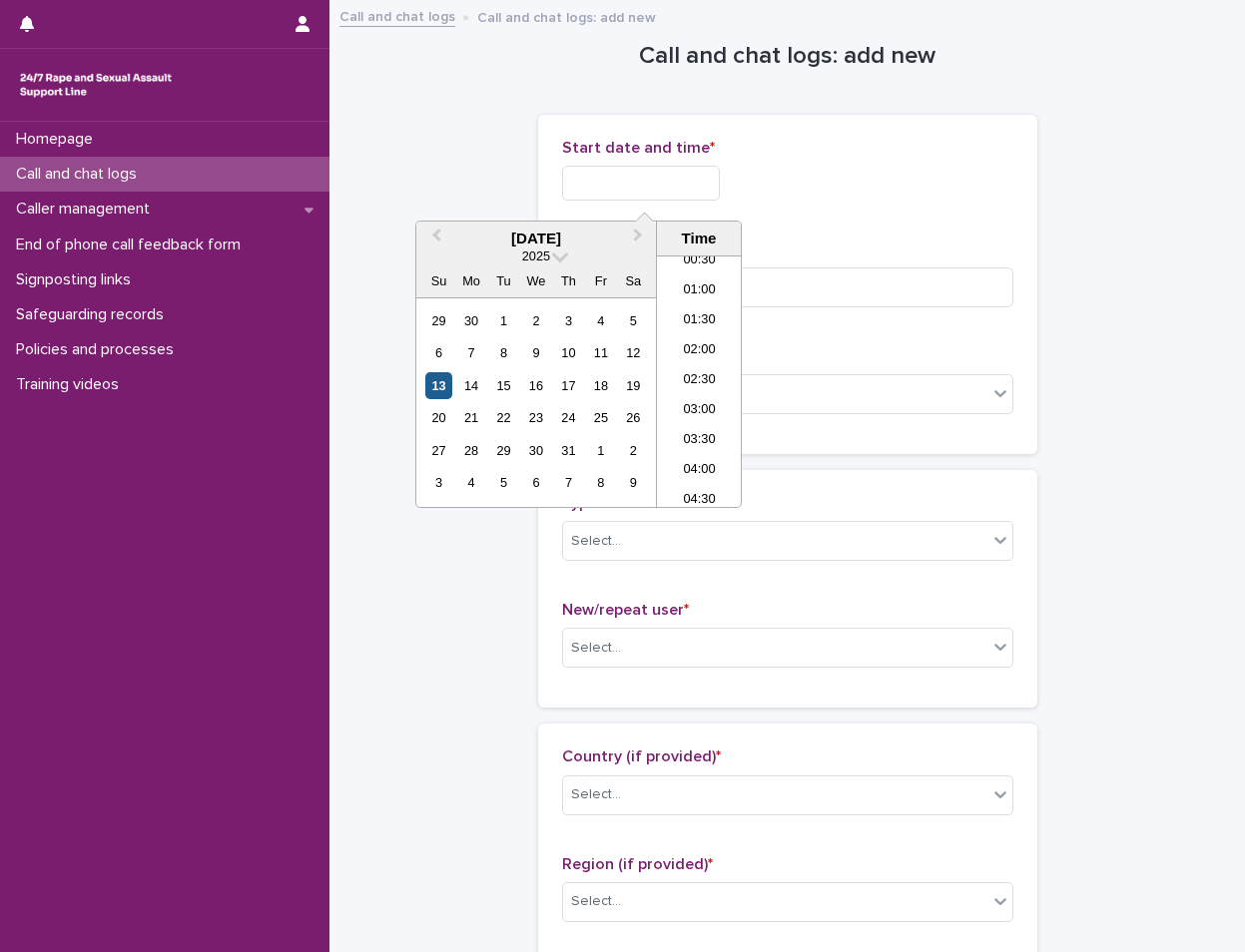 click on "13" at bounding box center [438, 385] 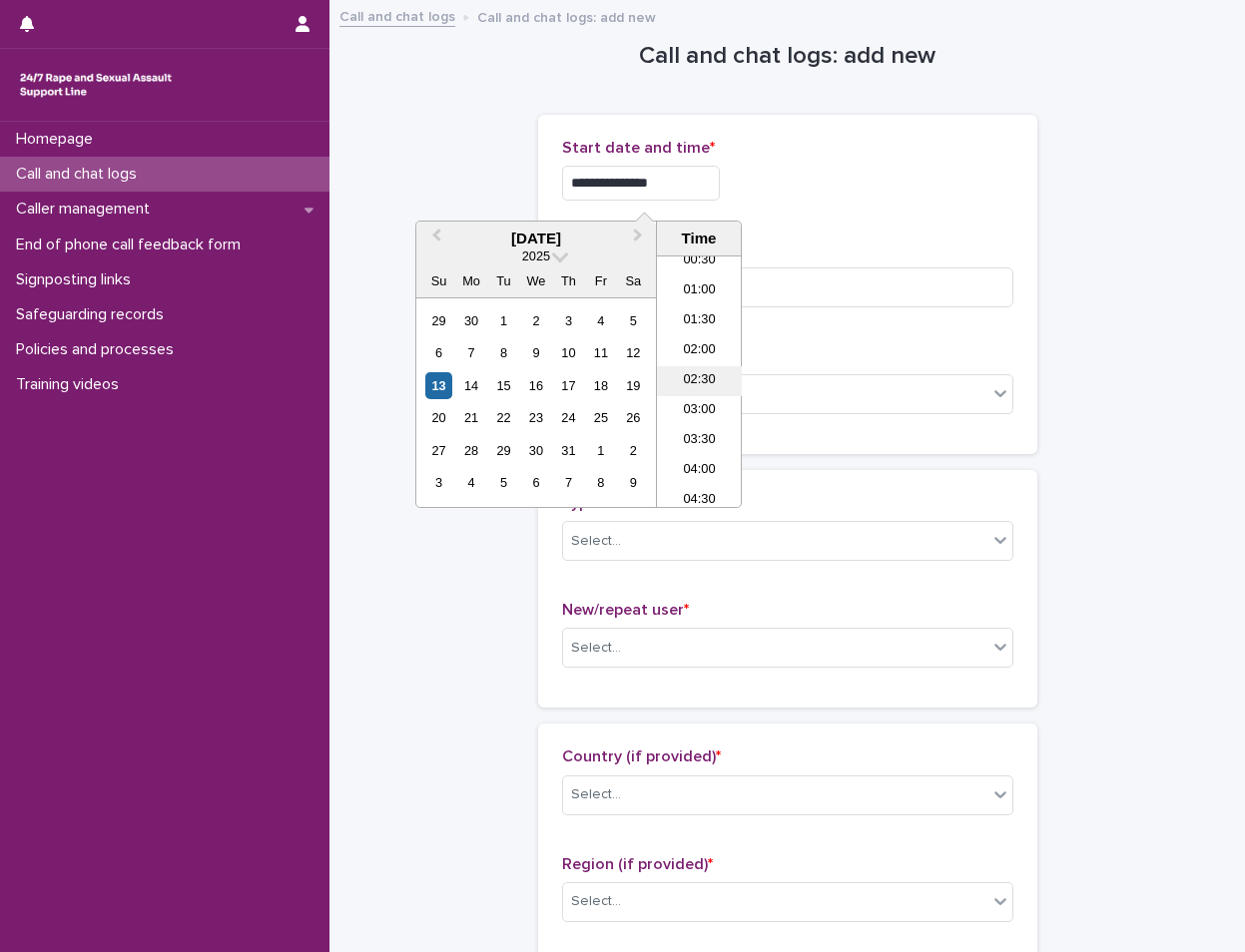 click on "02:30" at bounding box center (699, 381) 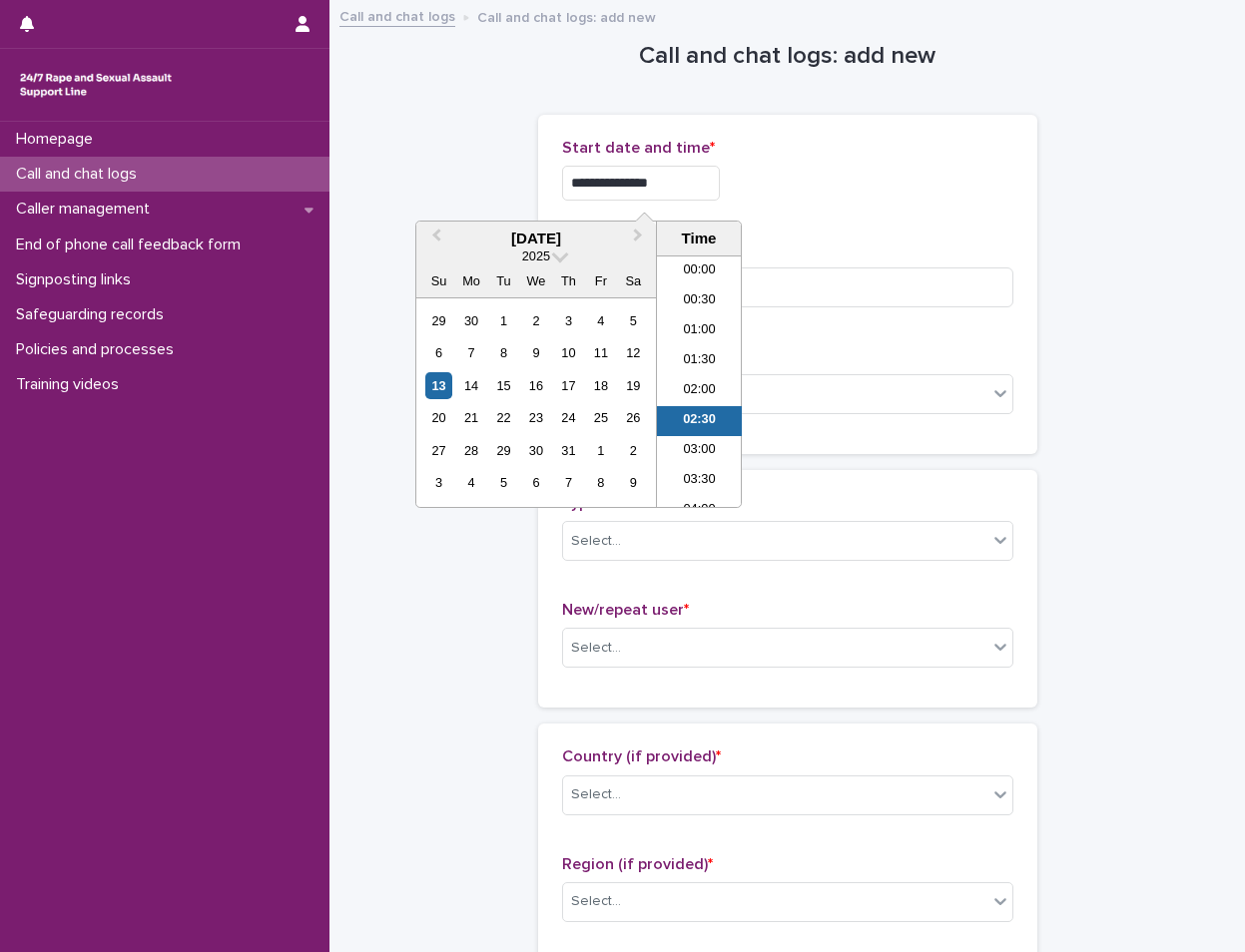 click on "**********" at bounding box center (641, 183) 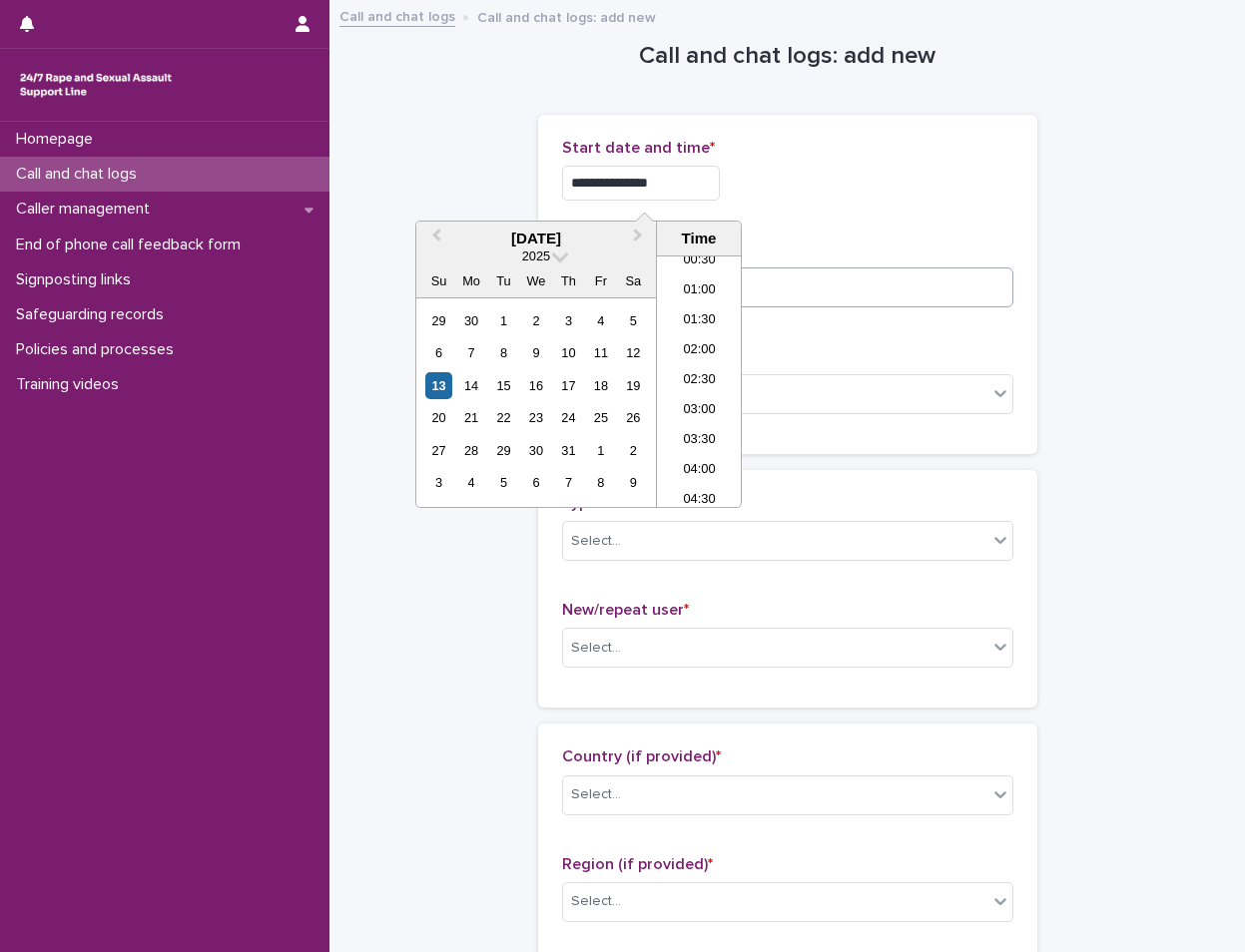 type on "**********" 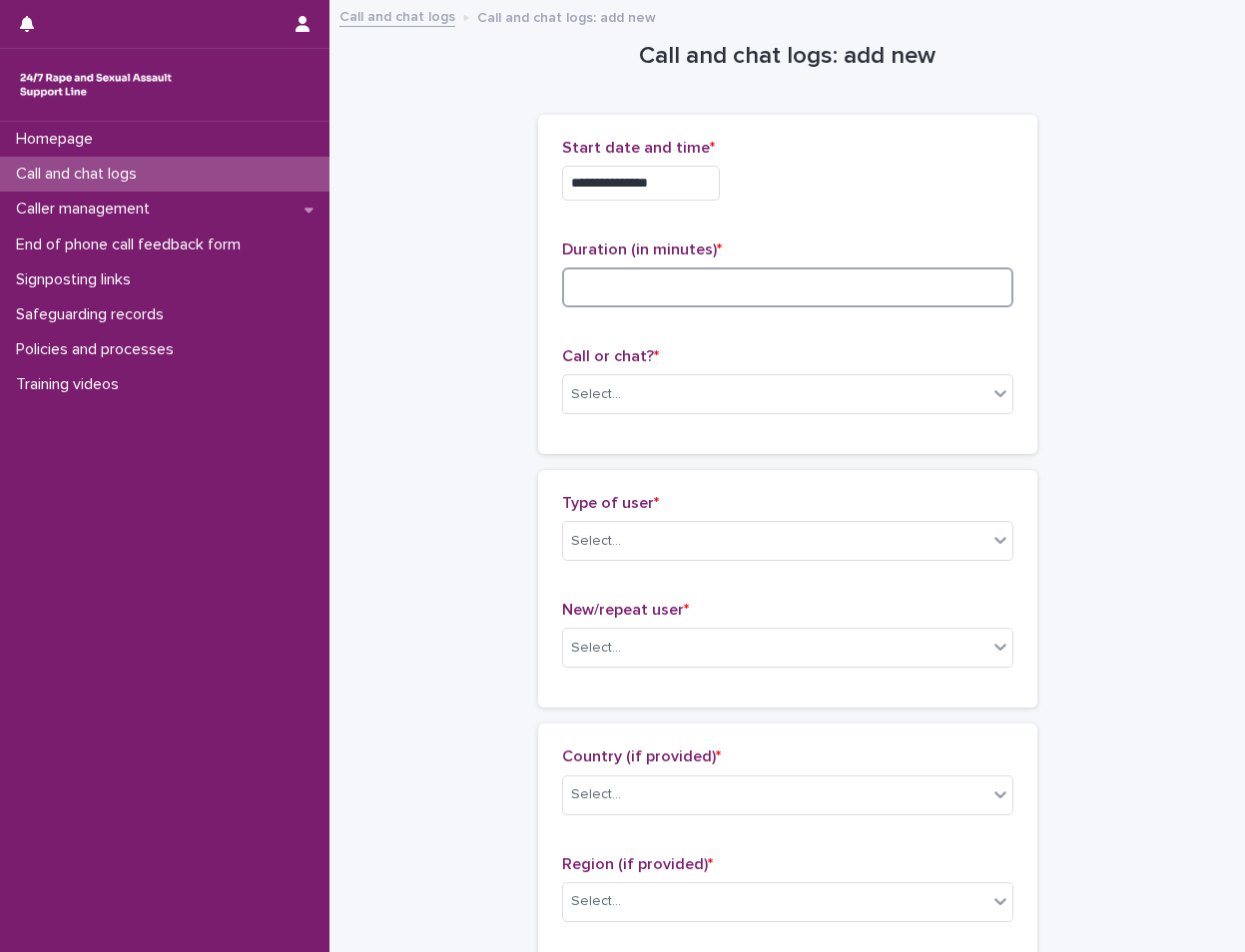 click at bounding box center (788, 287) 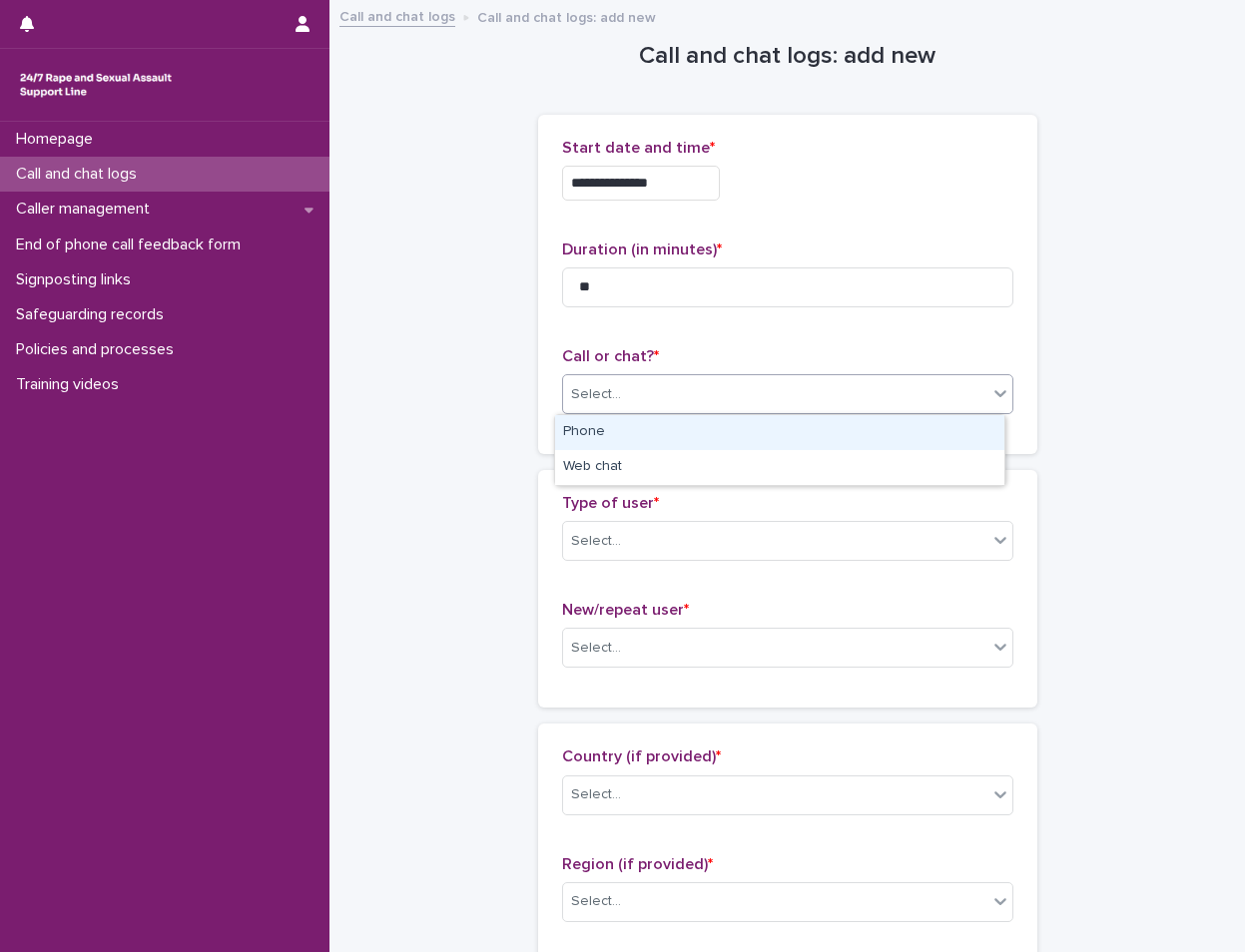 click on "Select..." at bounding box center [775, 394] 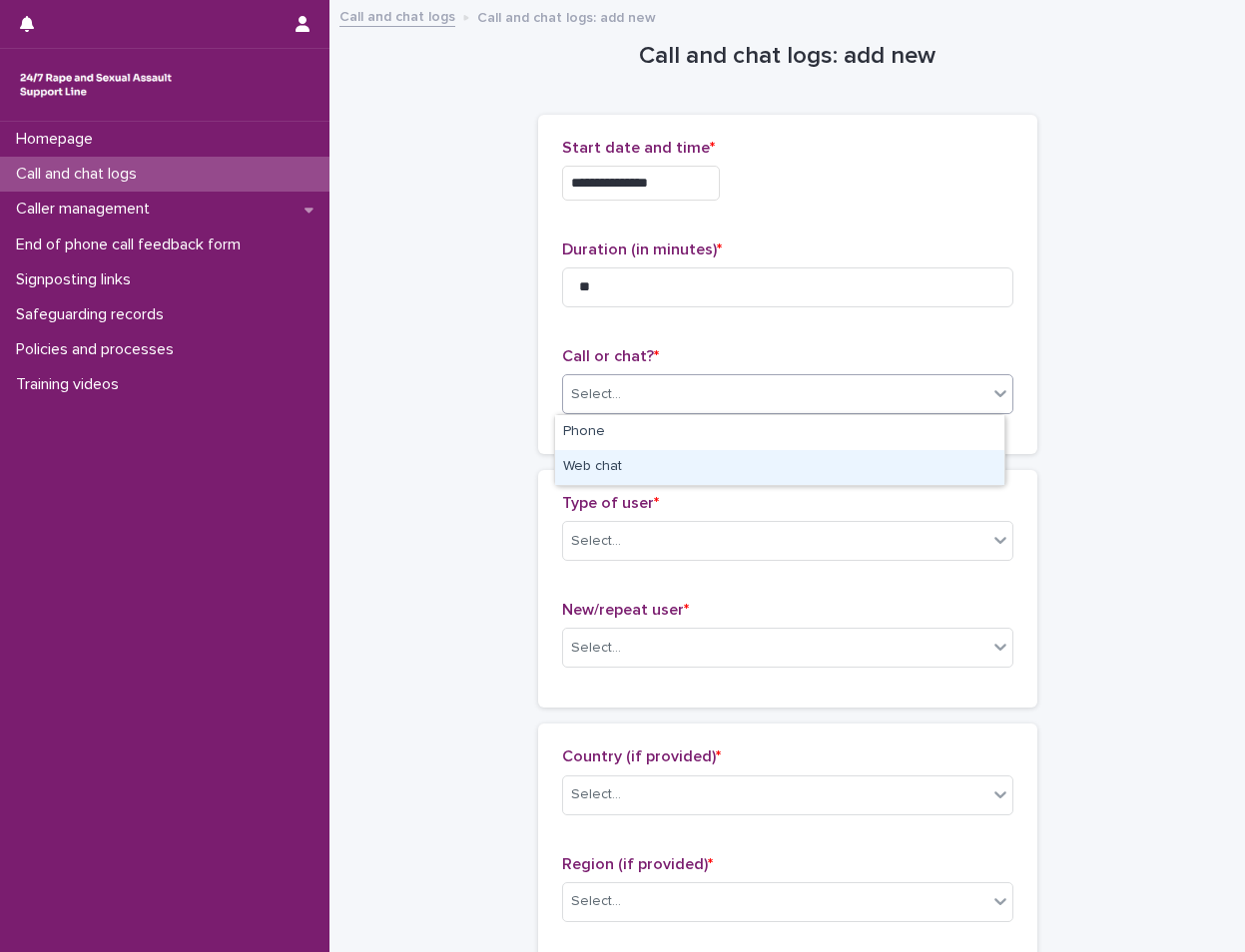click on "Web chat" at bounding box center (780, 467) 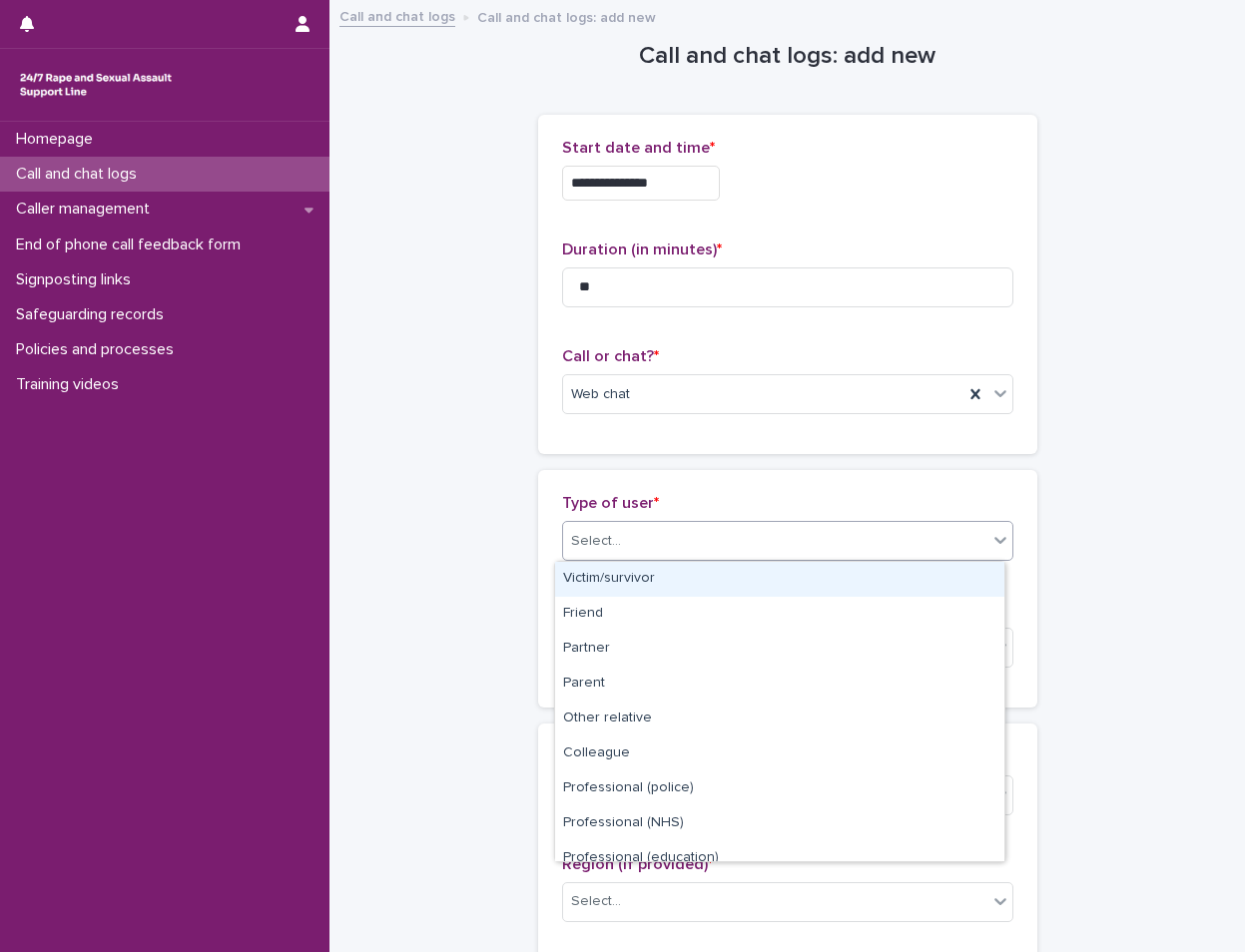 drag, startPoint x: 660, startPoint y: 548, endPoint x: 624, endPoint y: 576, distance: 45.607017 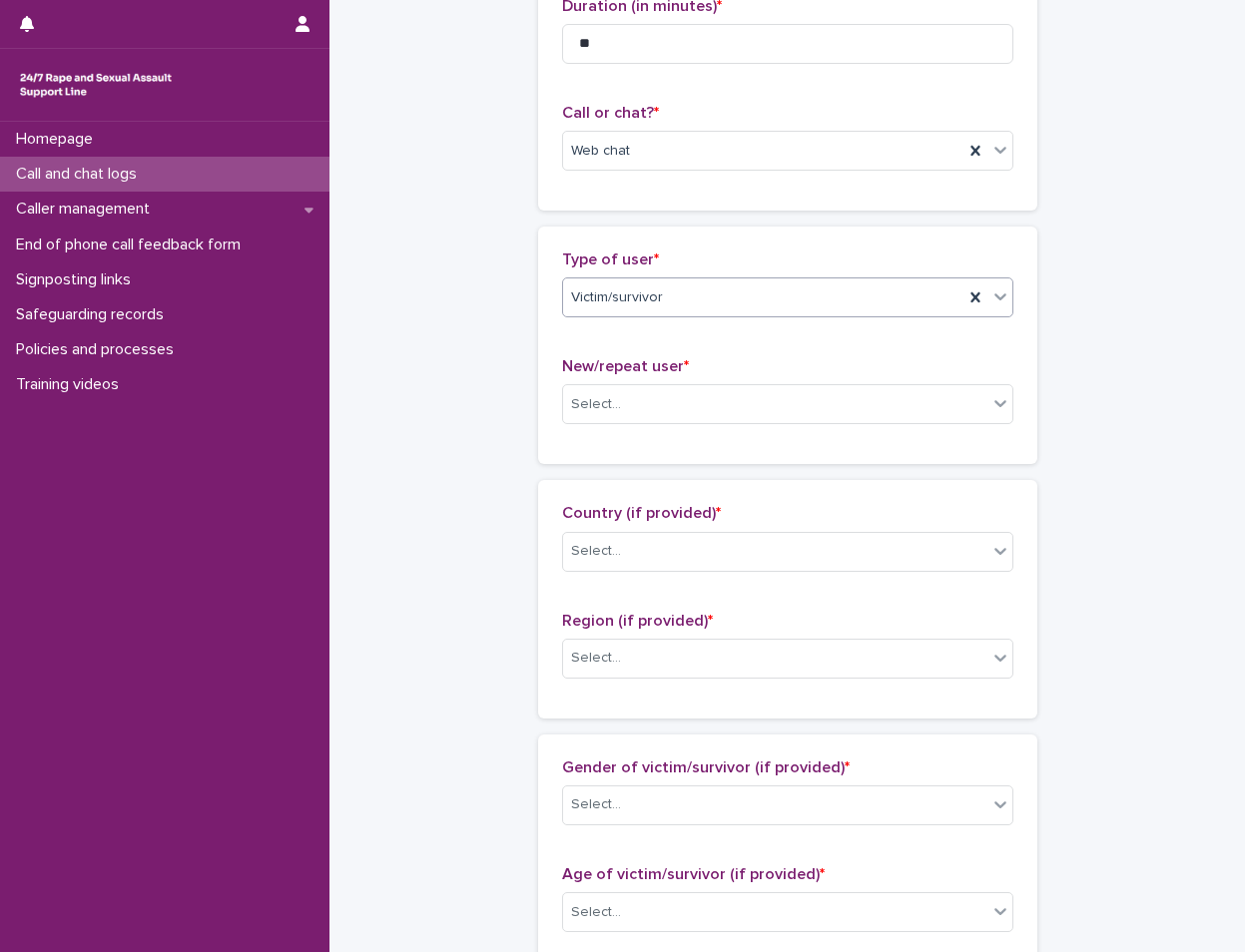 scroll, scrollTop: 299, scrollLeft: 0, axis: vertical 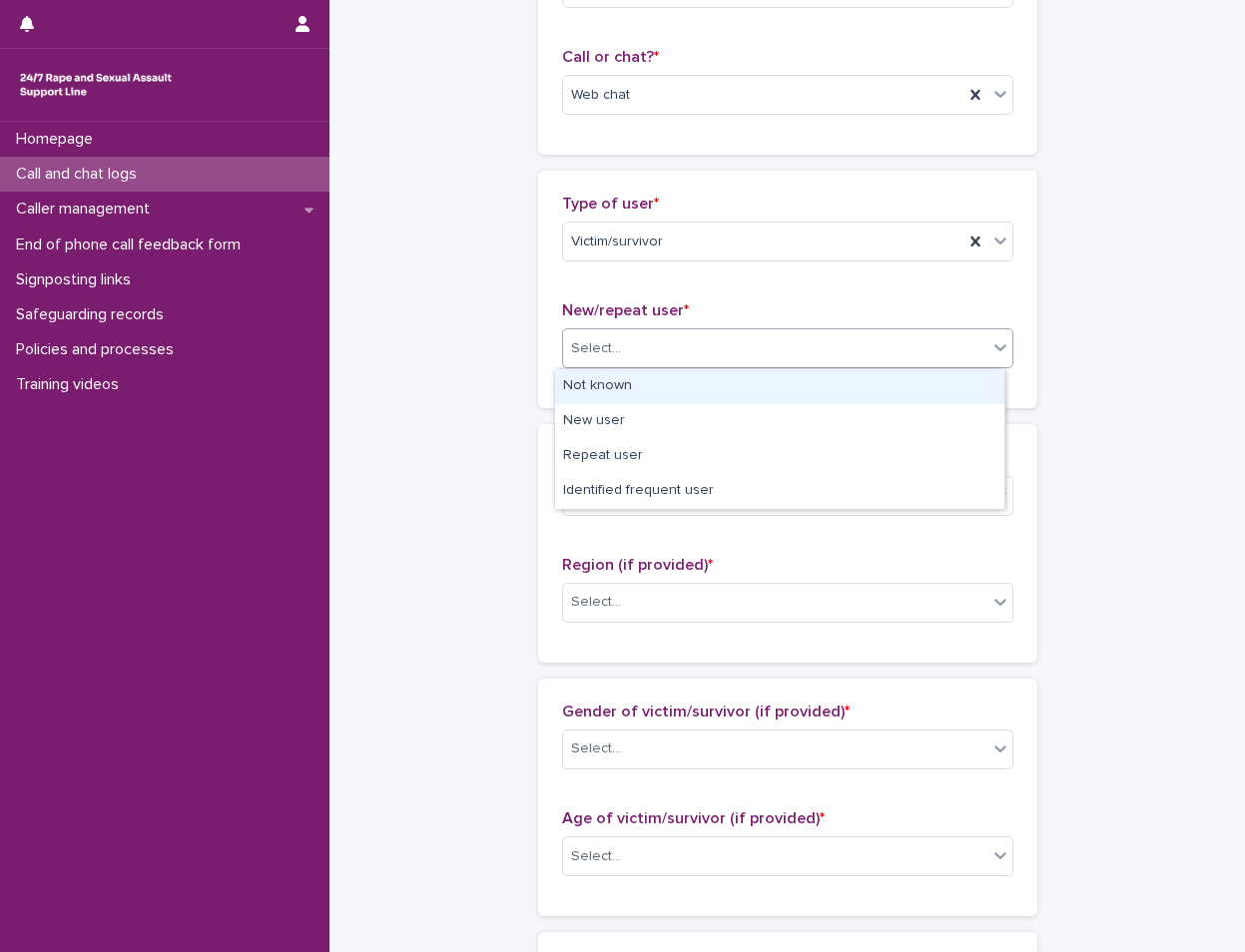 click on "Select..." at bounding box center (775, 348) 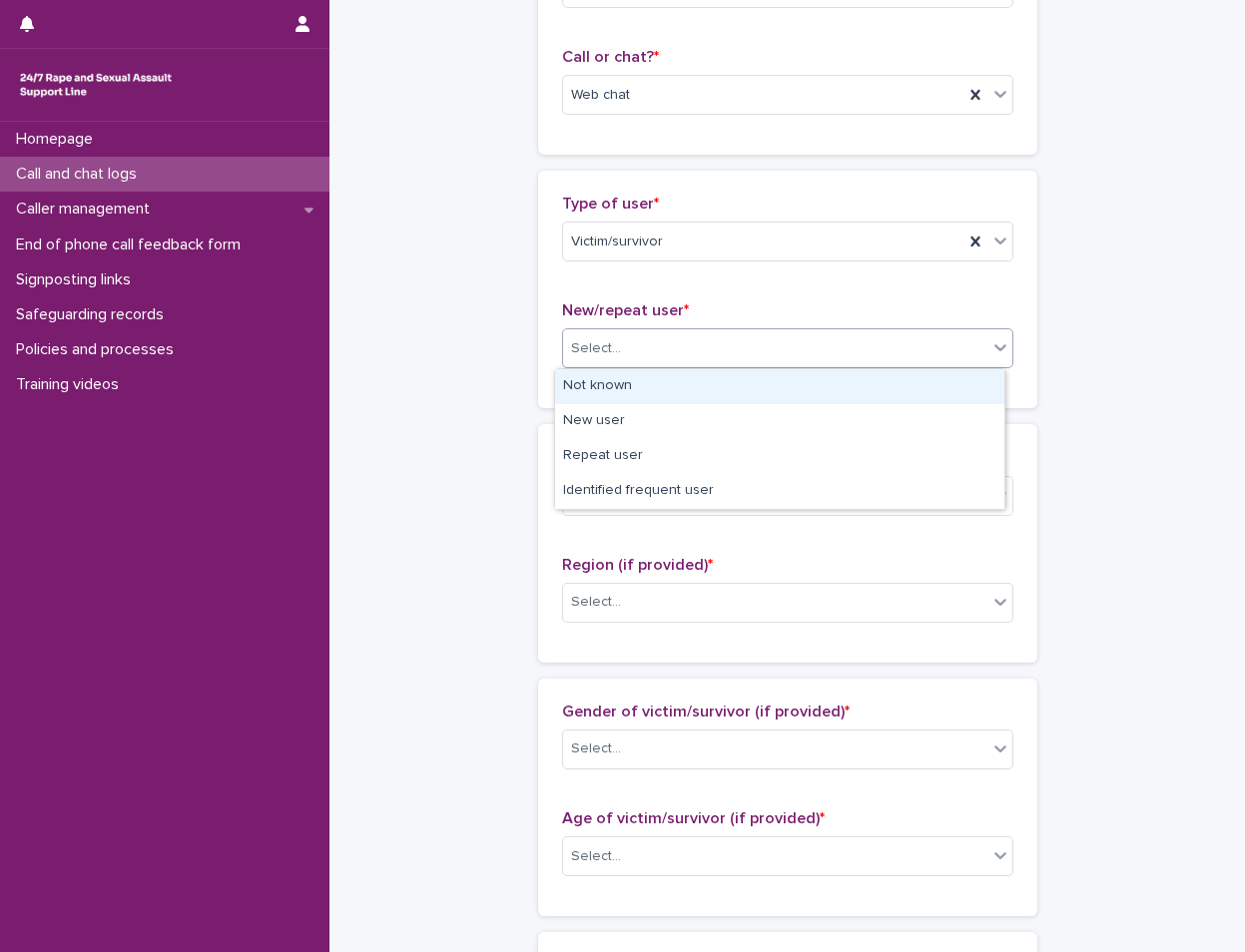 click on "Not known" at bounding box center [780, 386] 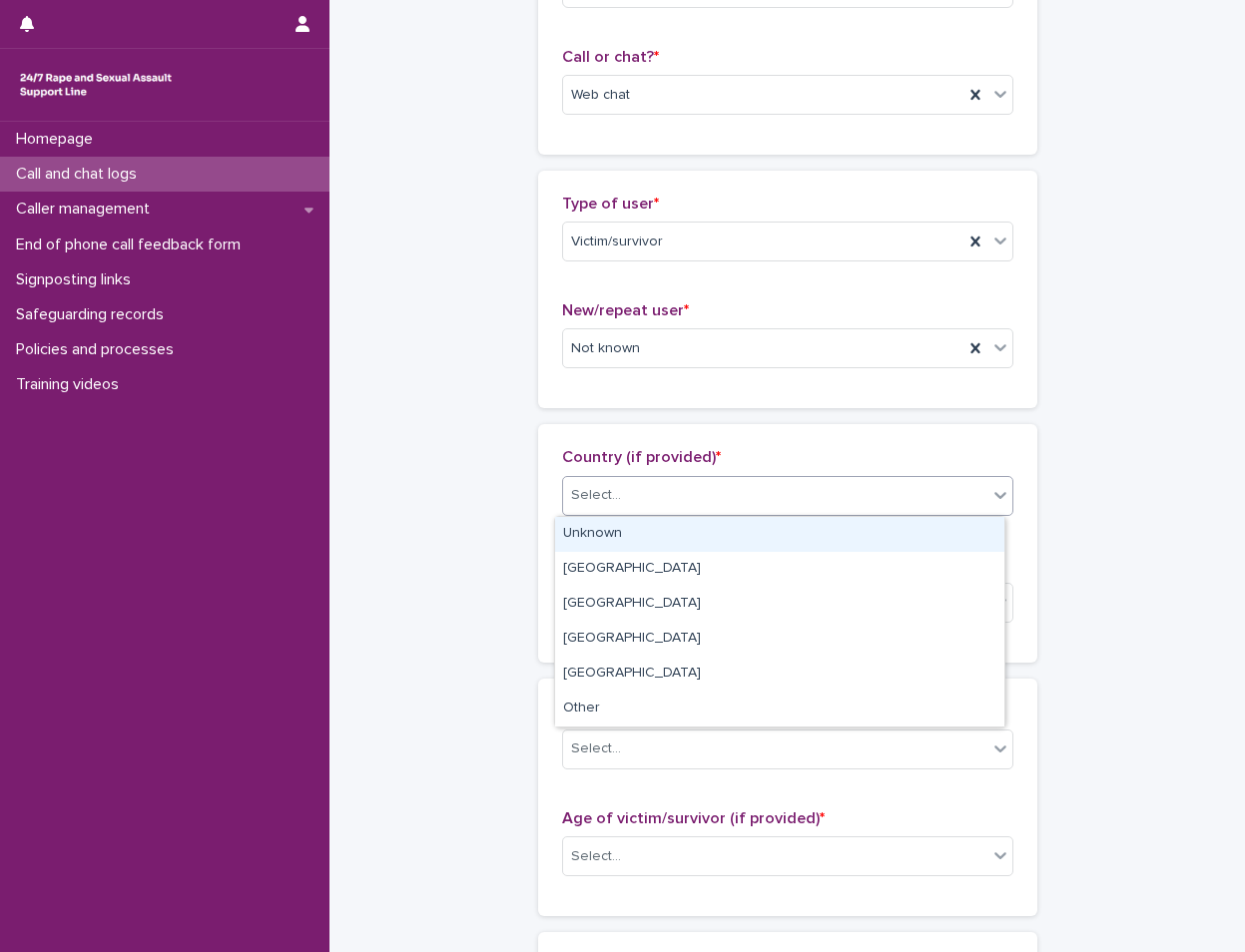 click on "Select..." at bounding box center [596, 495] 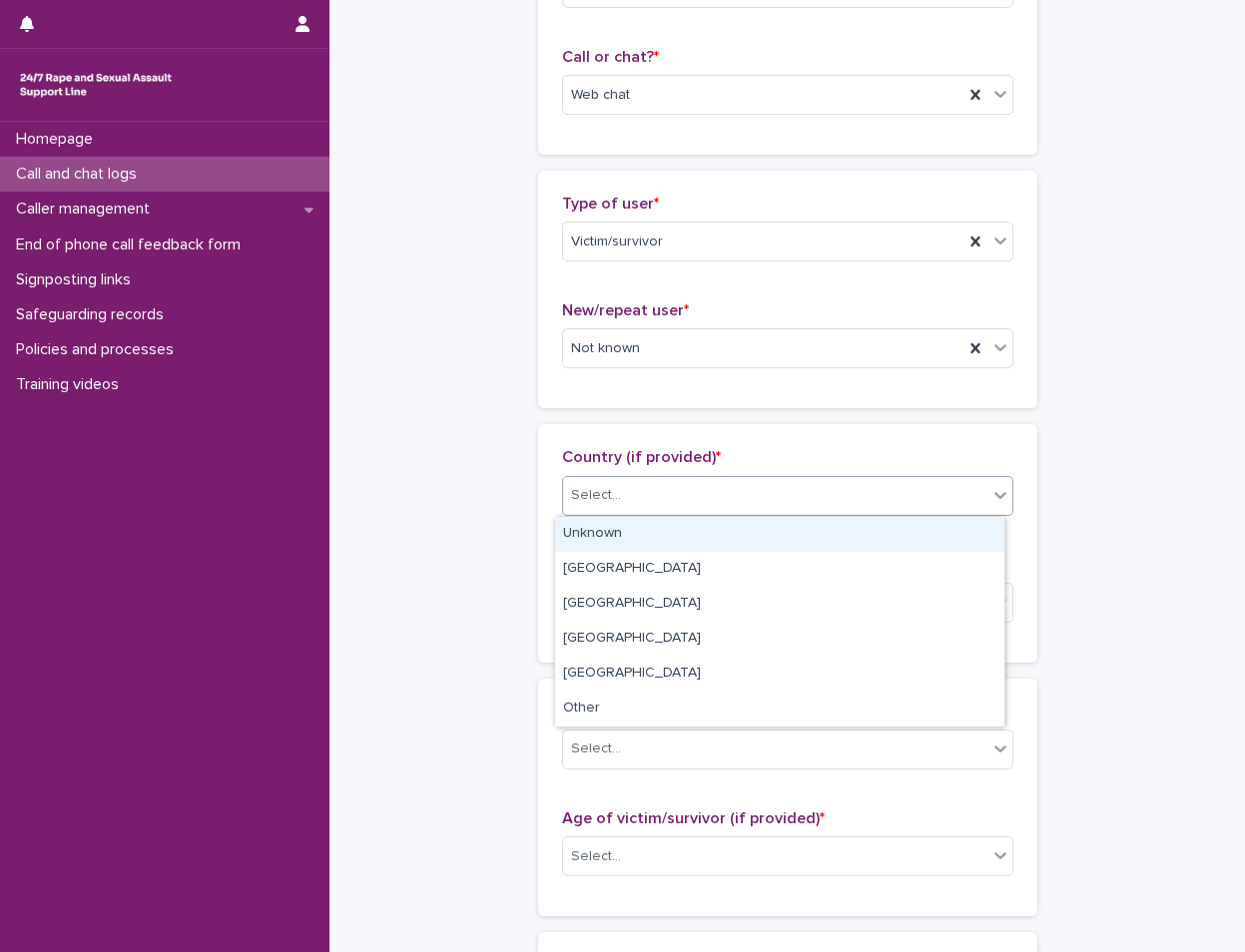 click on "Unknown" at bounding box center (780, 534) 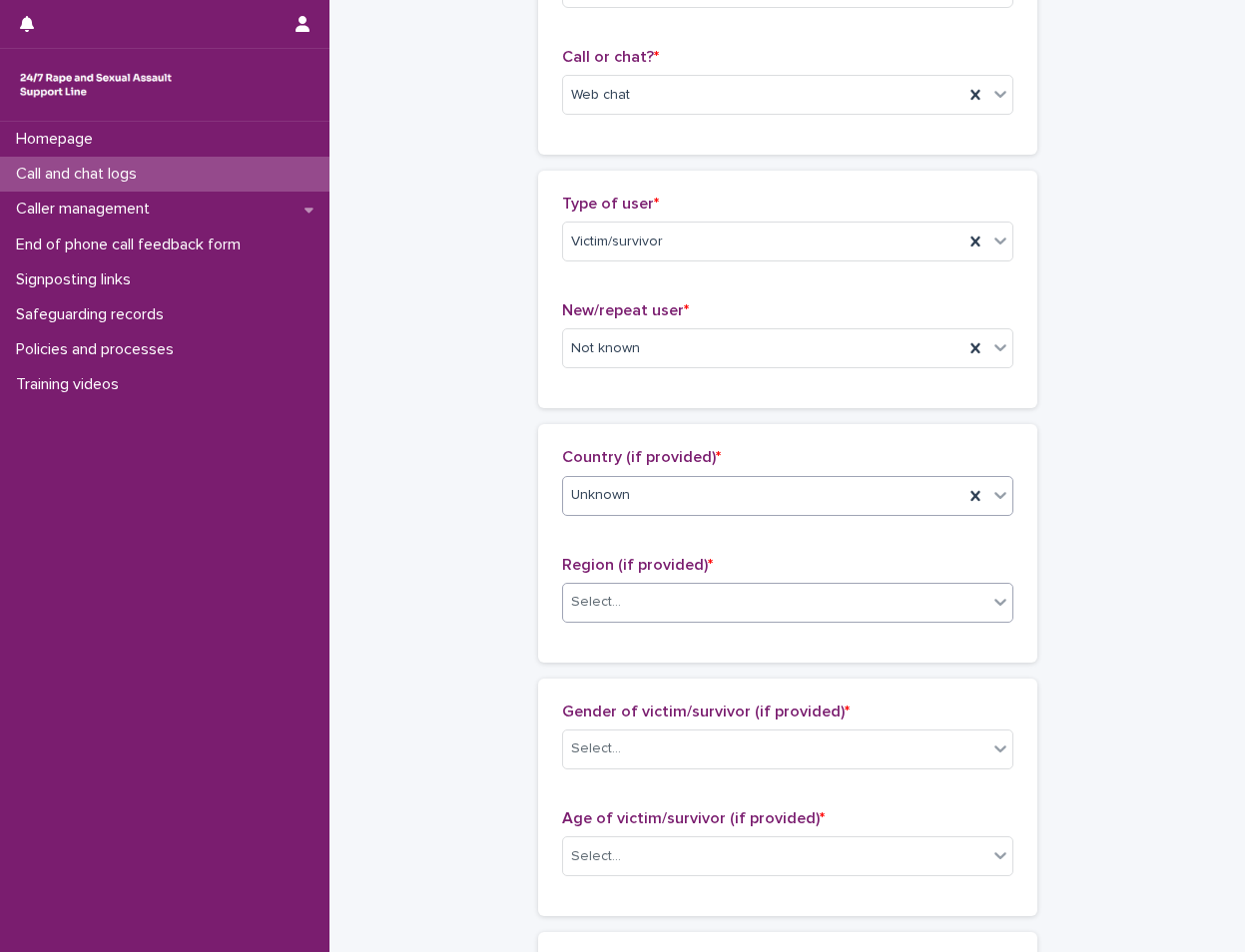click on "Select..." at bounding box center (775, 602) 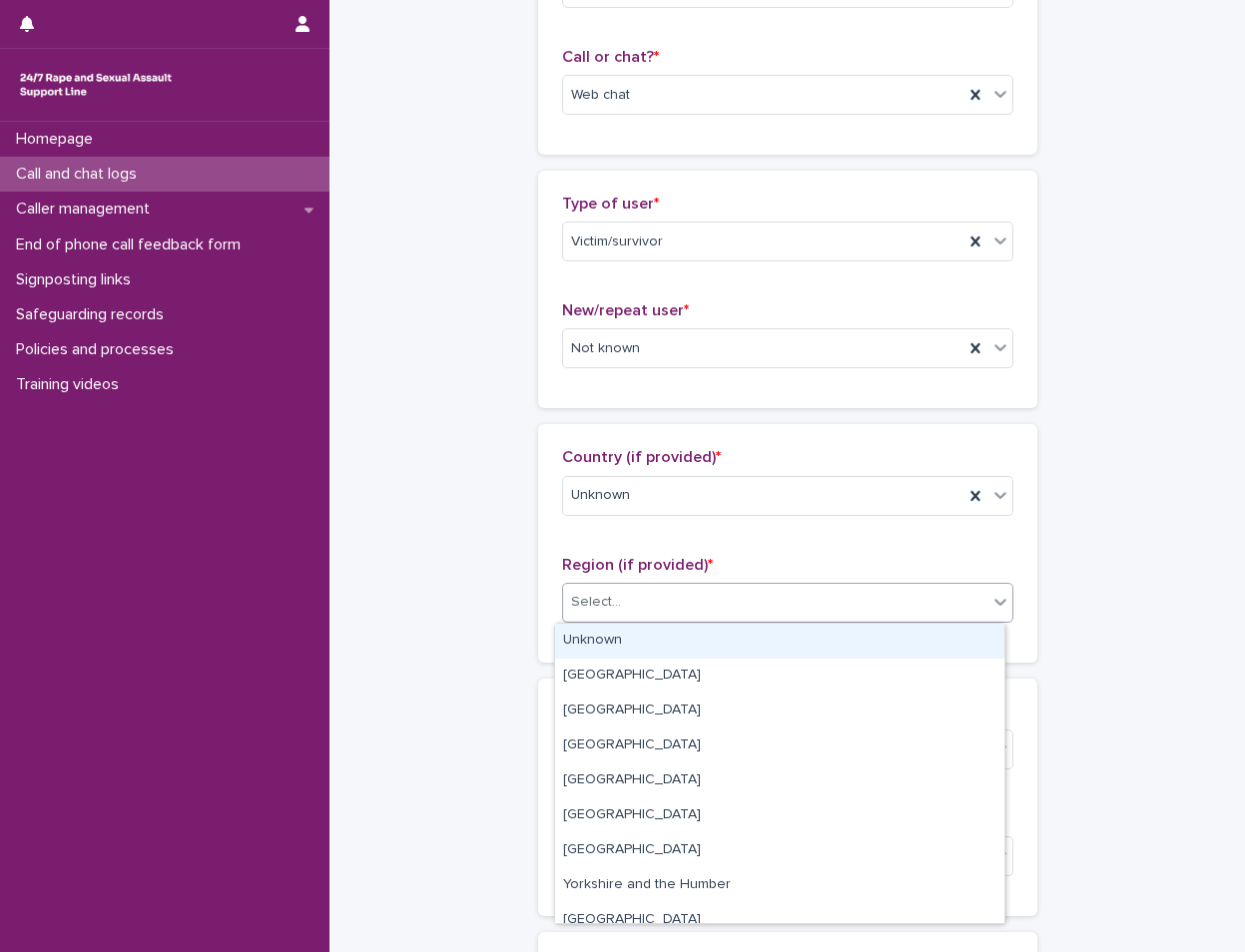 click on "Unknown" at bounding box center [780, 641] 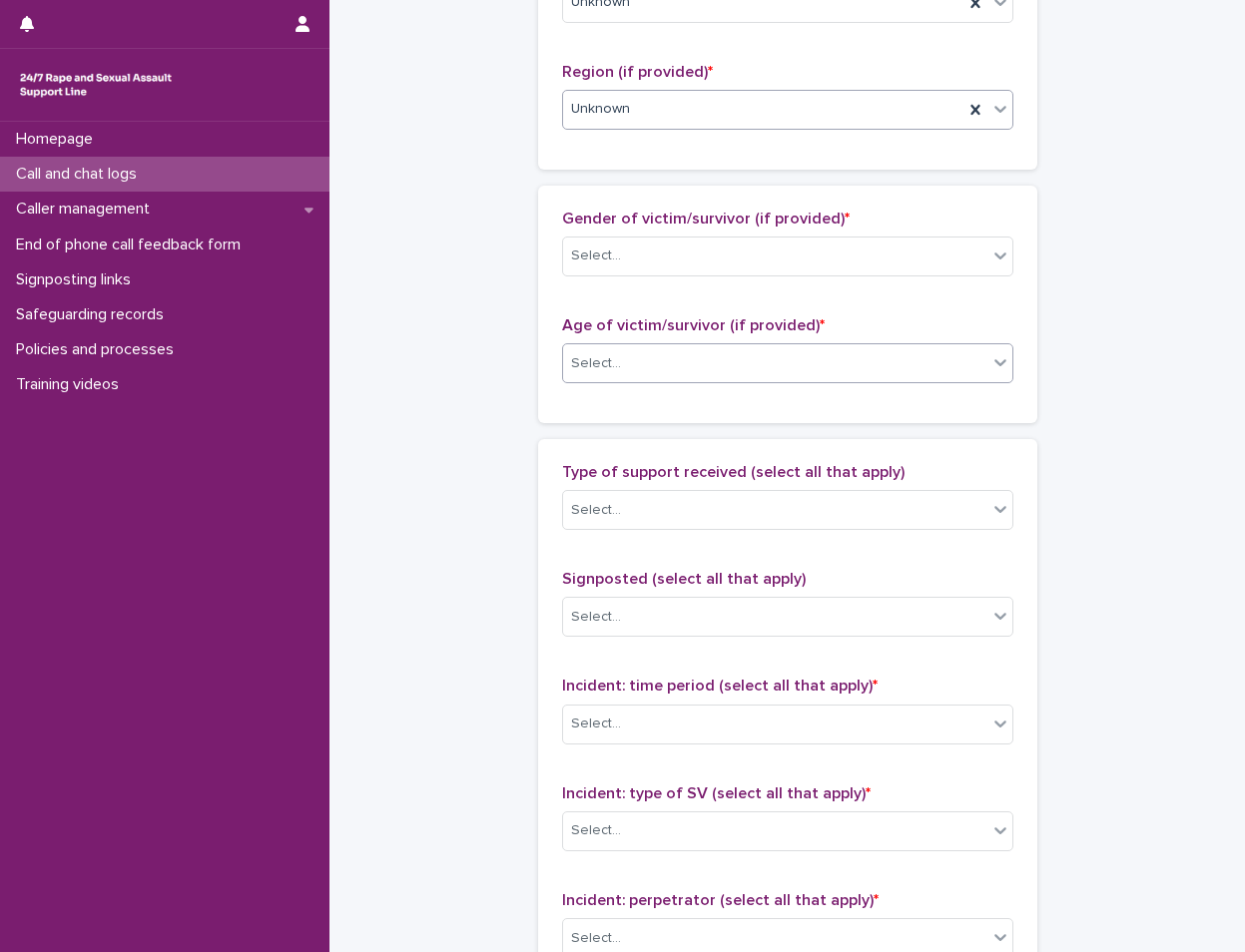 scroll, scrollTop: 798, scrollLeft: 0, axis: vertical 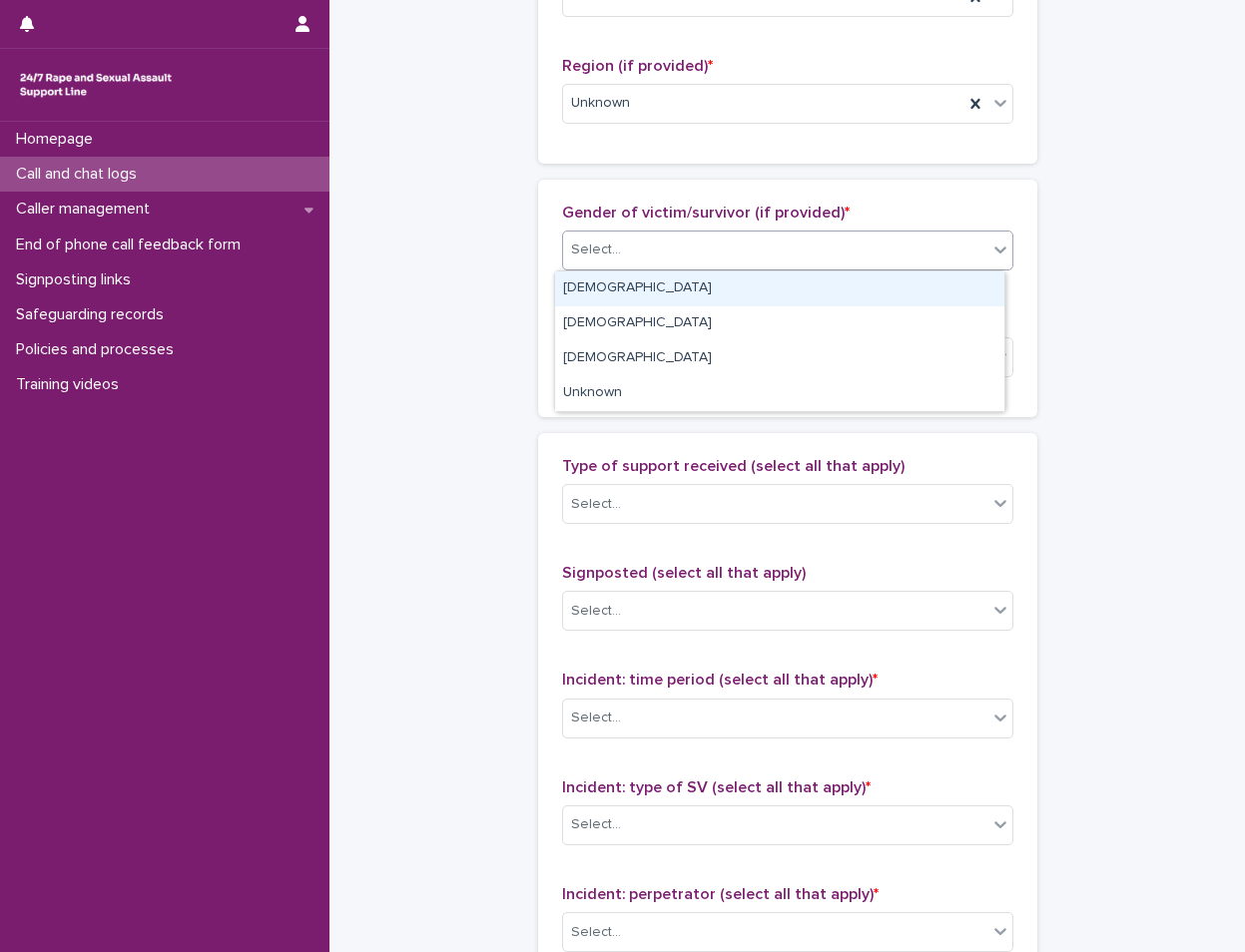 click on "Select..." at bounding box center [775, 249] 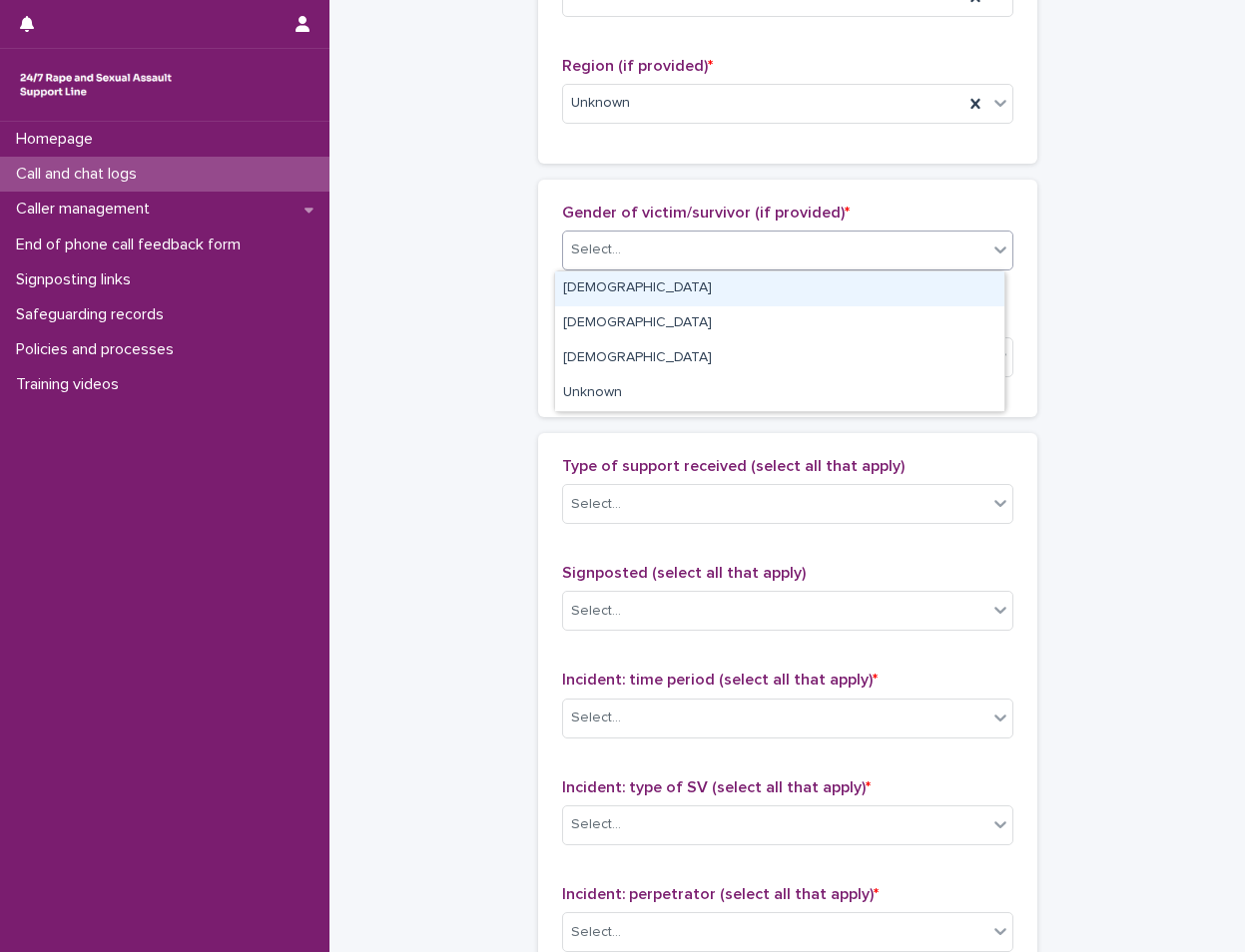 drag, startPoint x: 665, startPoint y: 308, endPoint x: 668, endPoint y: 291, distance: 17.262677 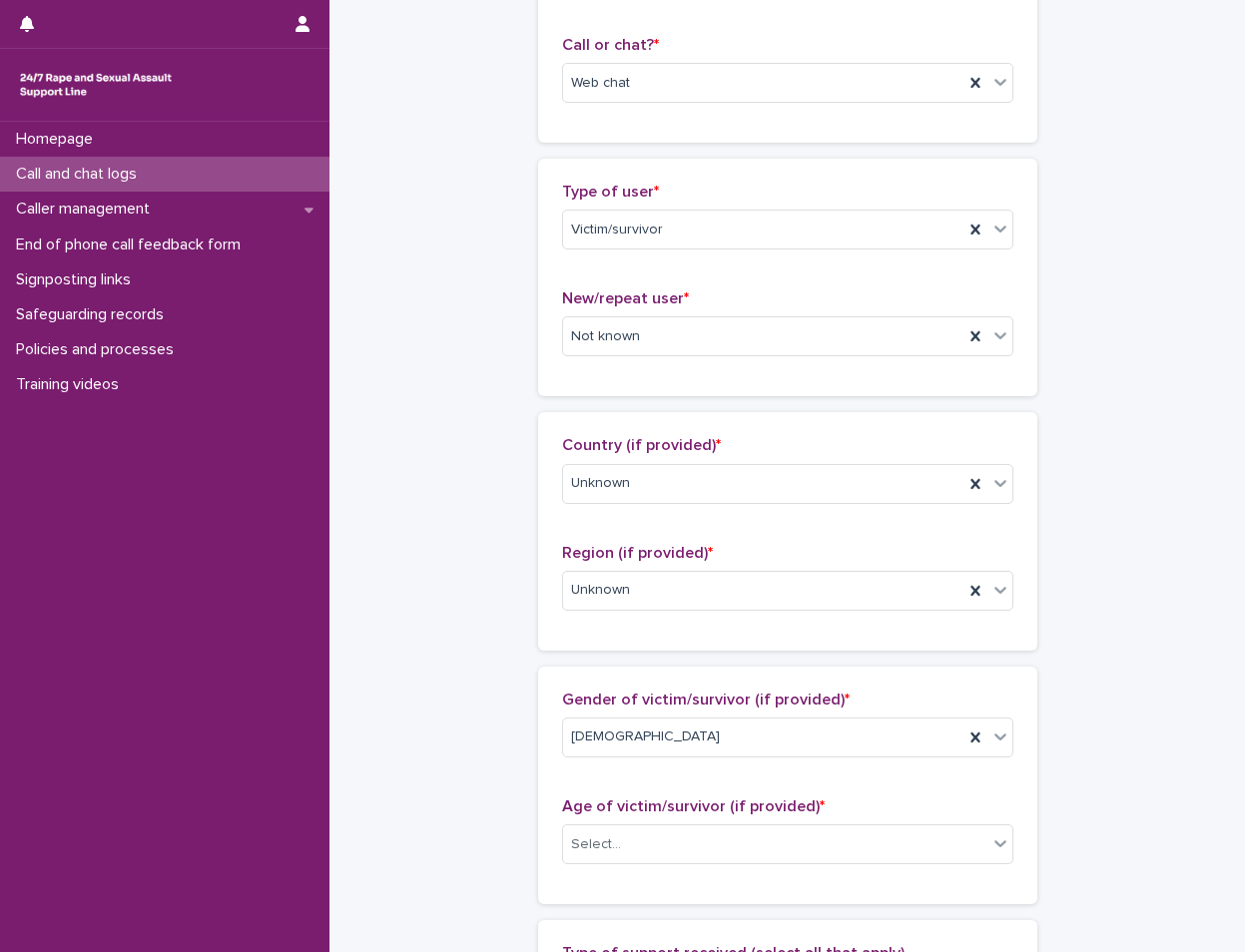 scroll, scrollTop: 100, scrollLeft: 0, axis: vertical 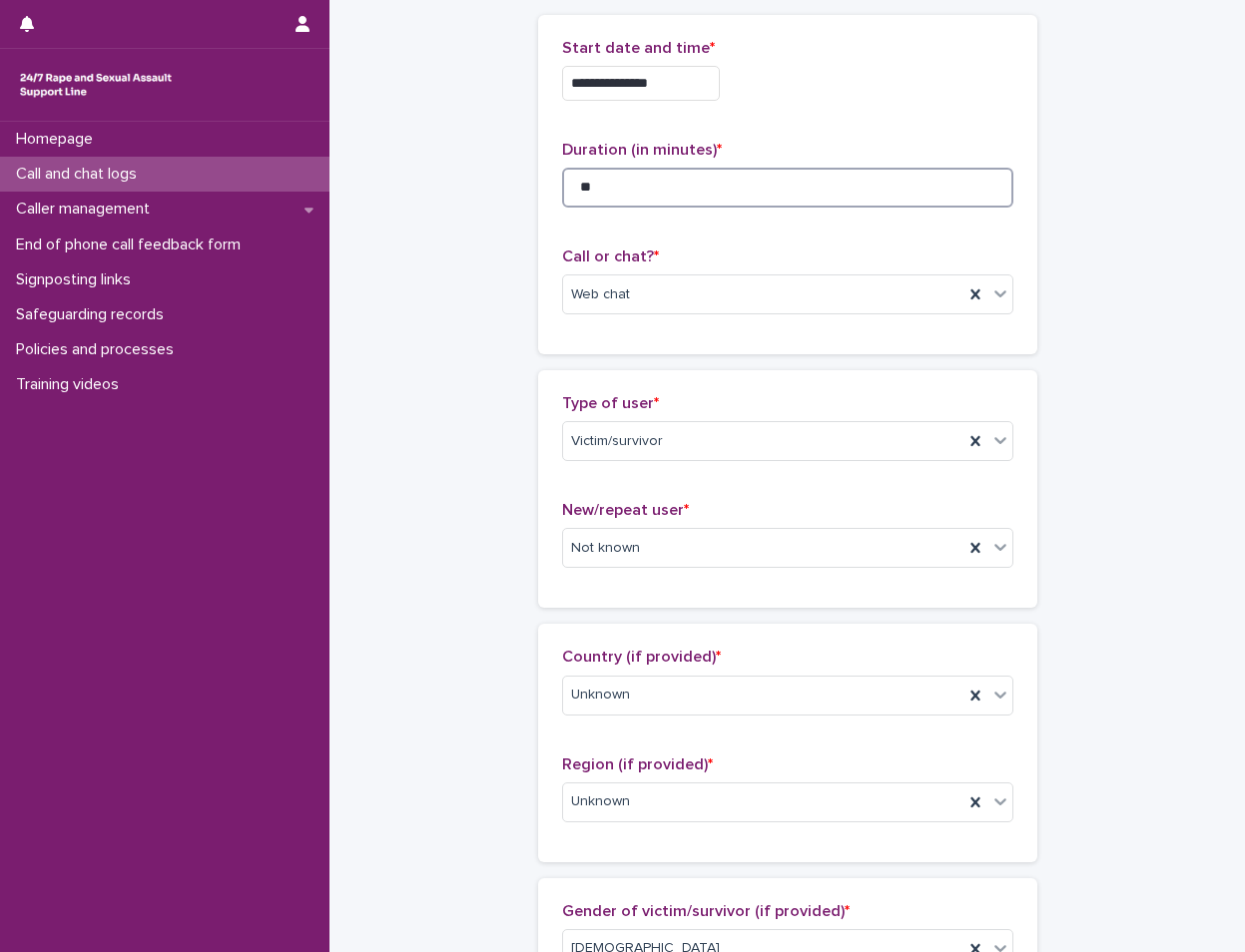 click on "**" at bounding box center [788, 188] 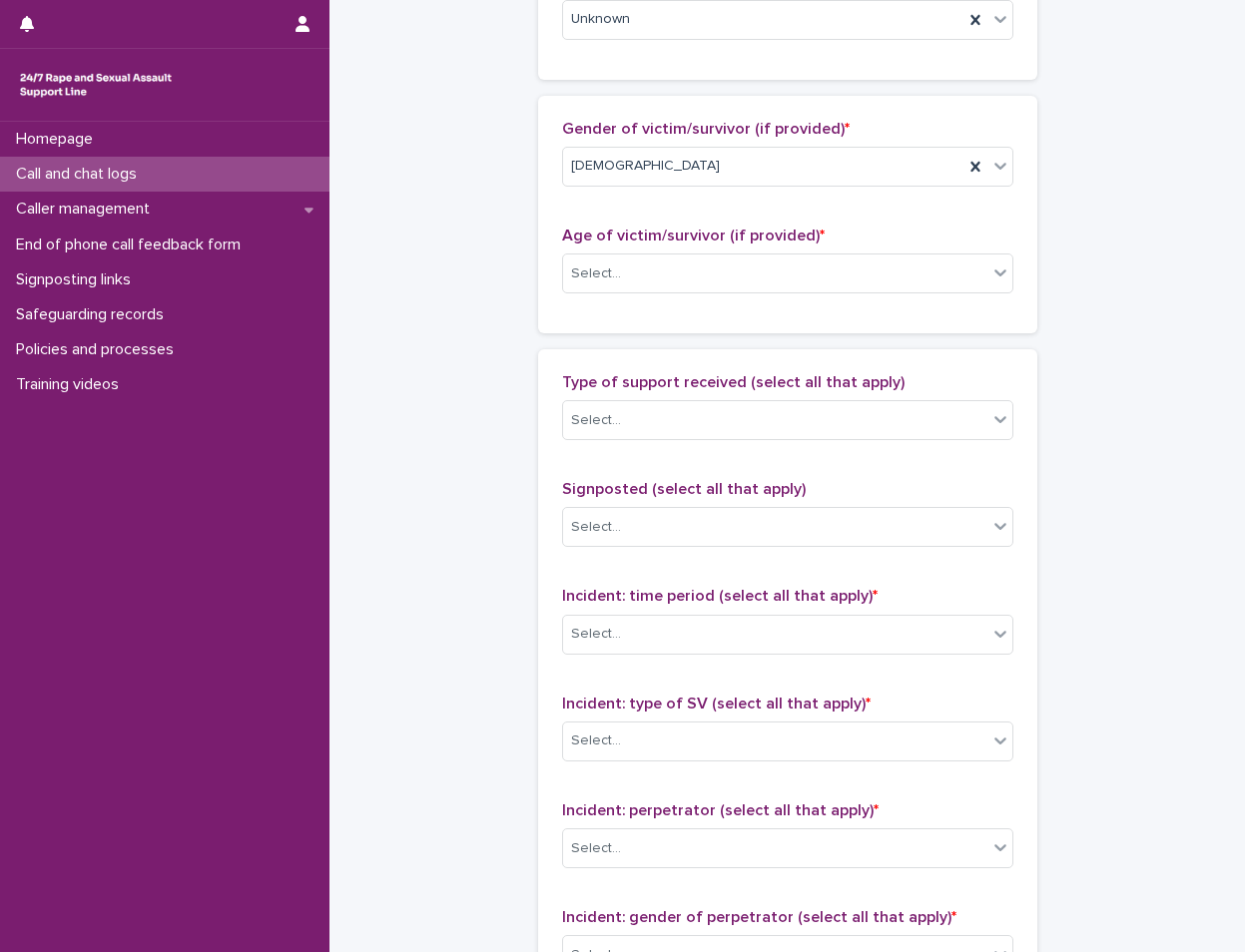 scroll, scrollTop: 998, scrollLeft: 0, axis: vertical 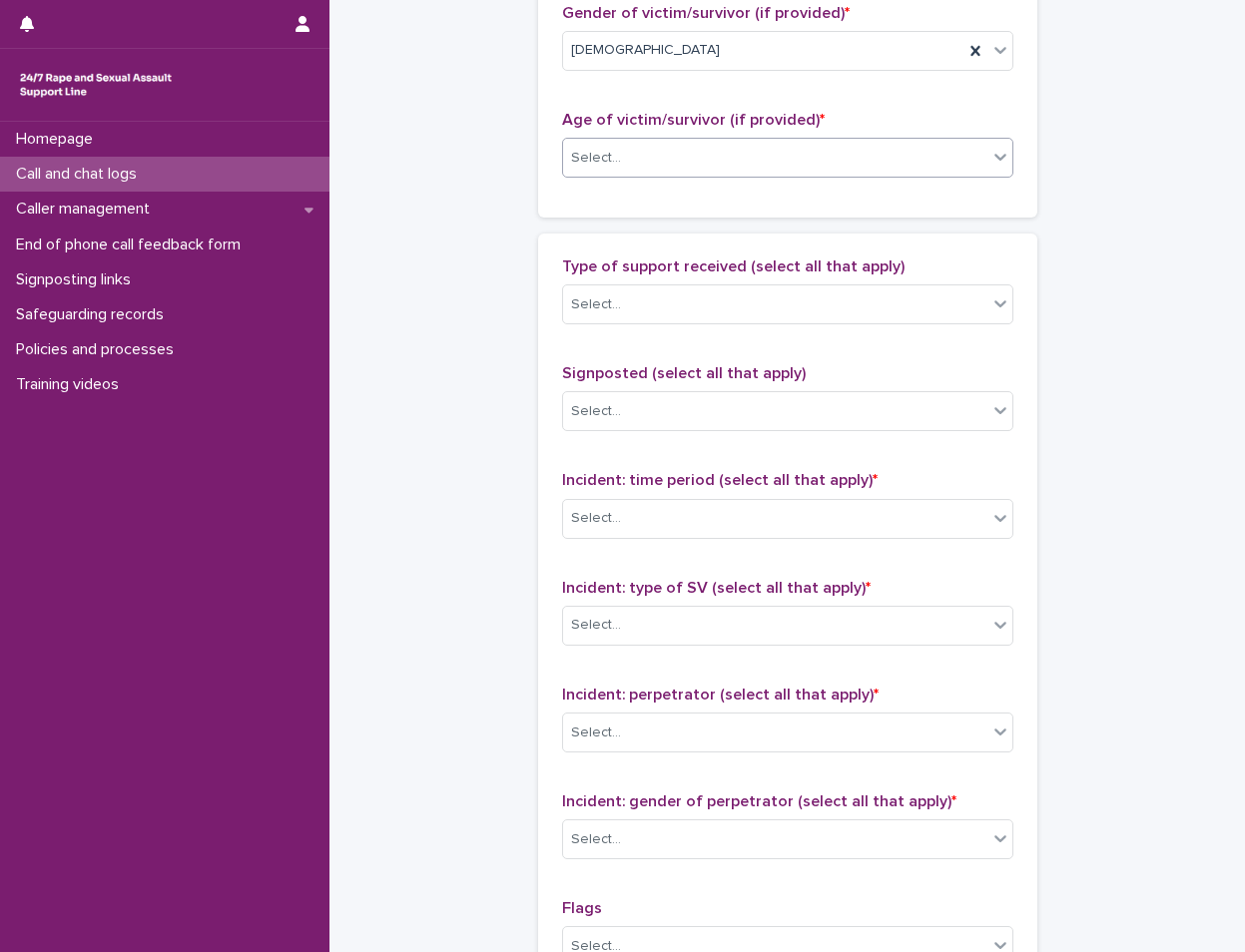 type on "**" 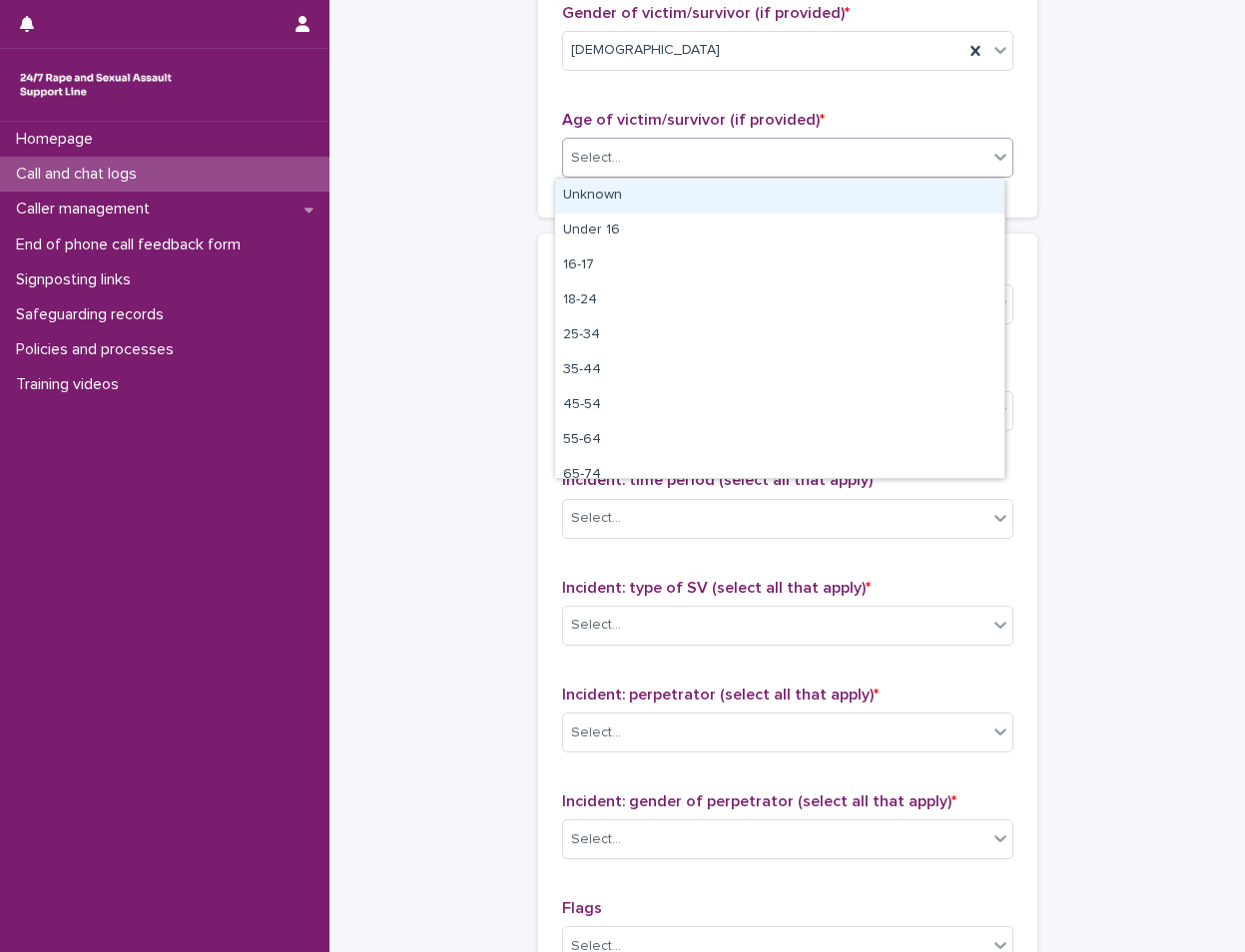 click on "Select..." at bounding box center (775, 158) 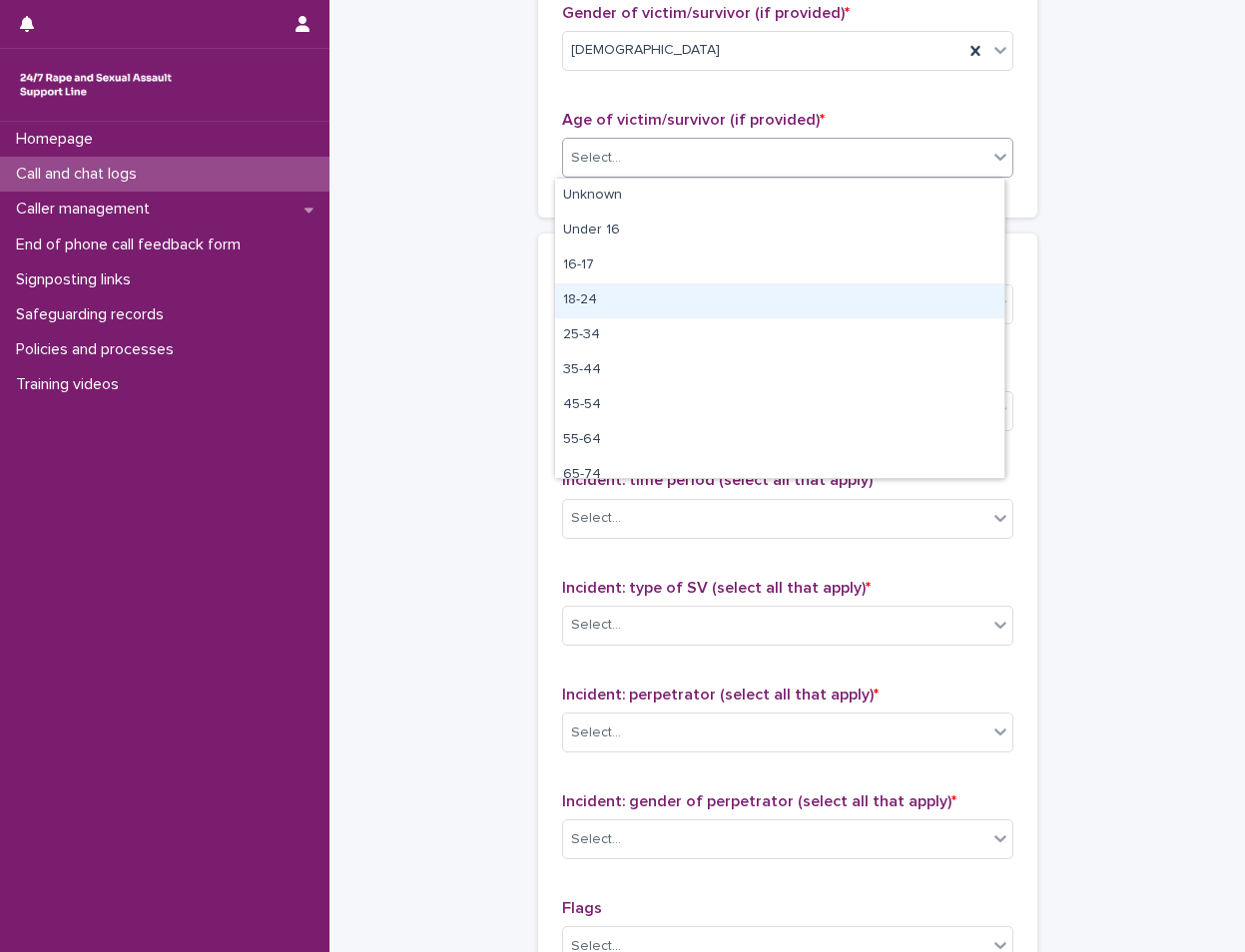 drag, startPoint x: 602, startPoint y: 319, endPoint x: 602, endPoint y: 308, distance: 11 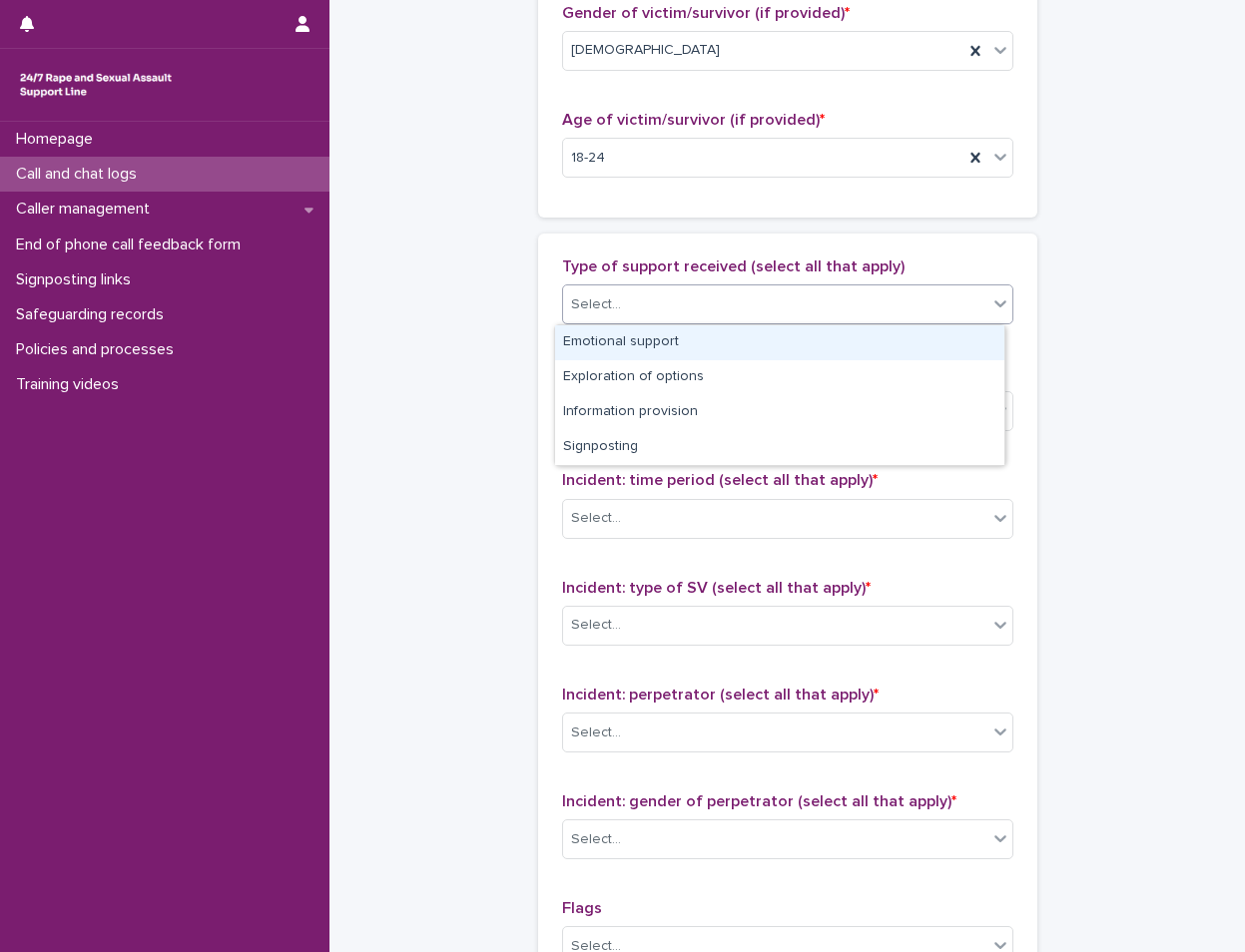 click on "Select..." at bounding box center [596, 304] 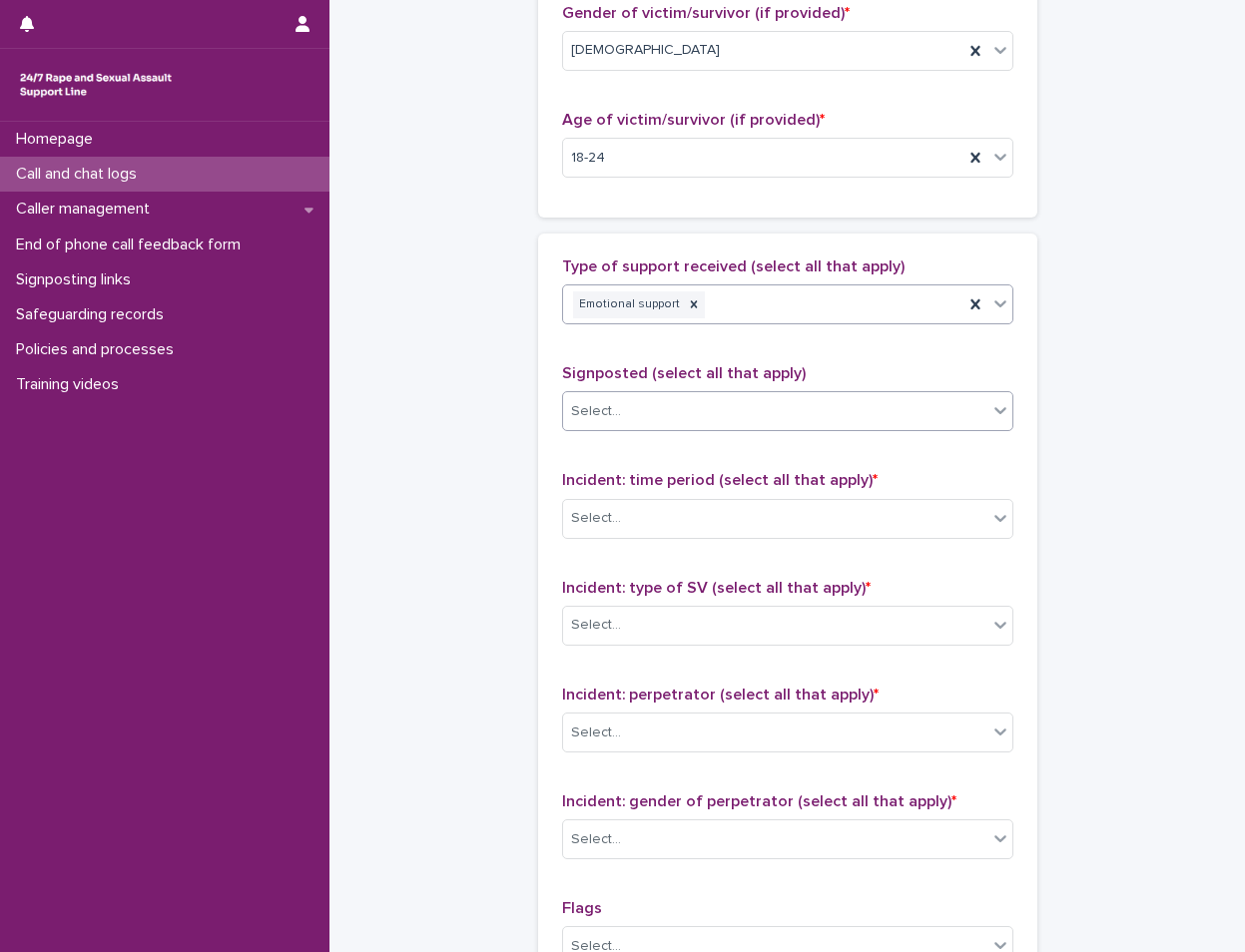 click on "Select..." at bounding box center [775, 411] 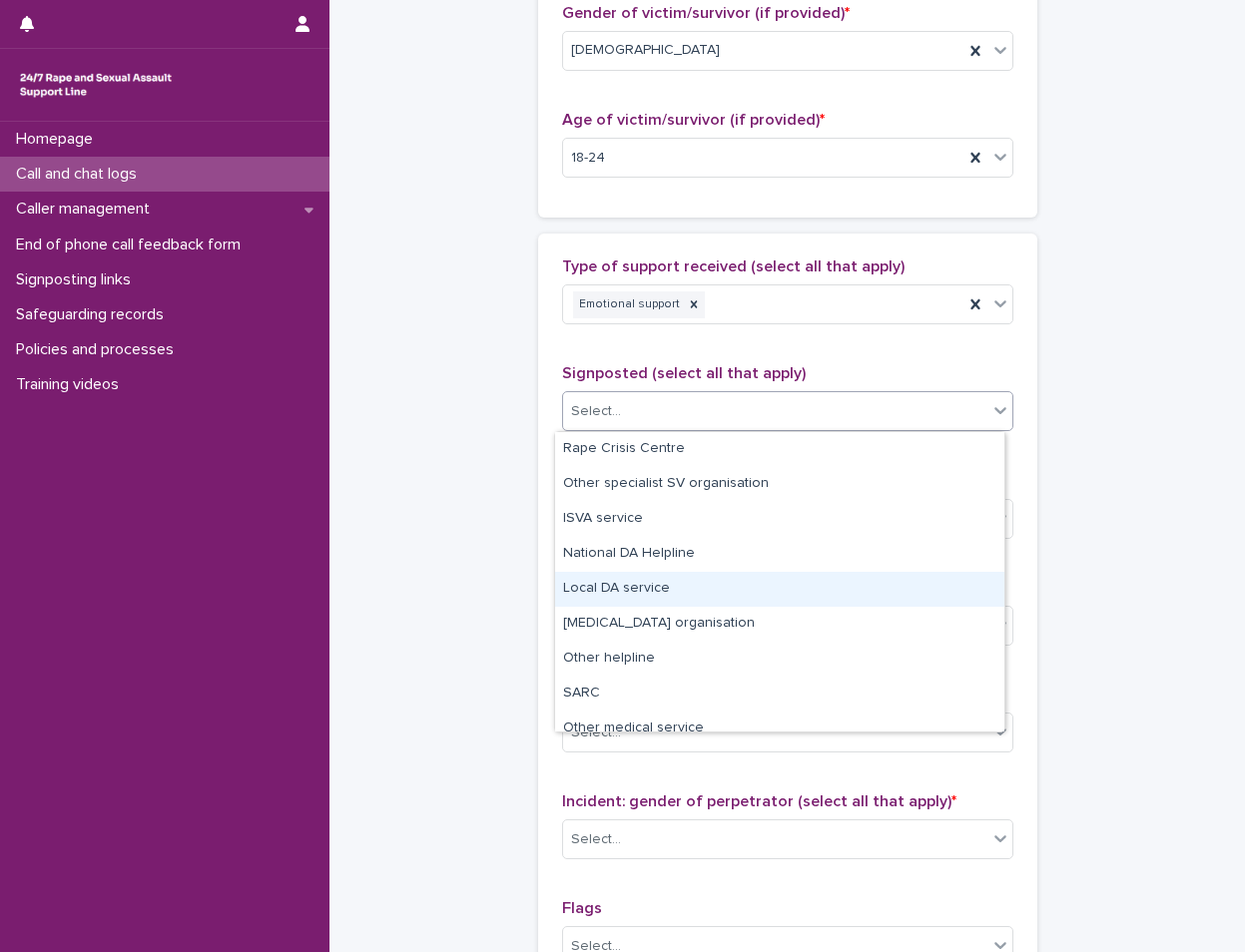 click on "**********" at bounding box center (787, 84) 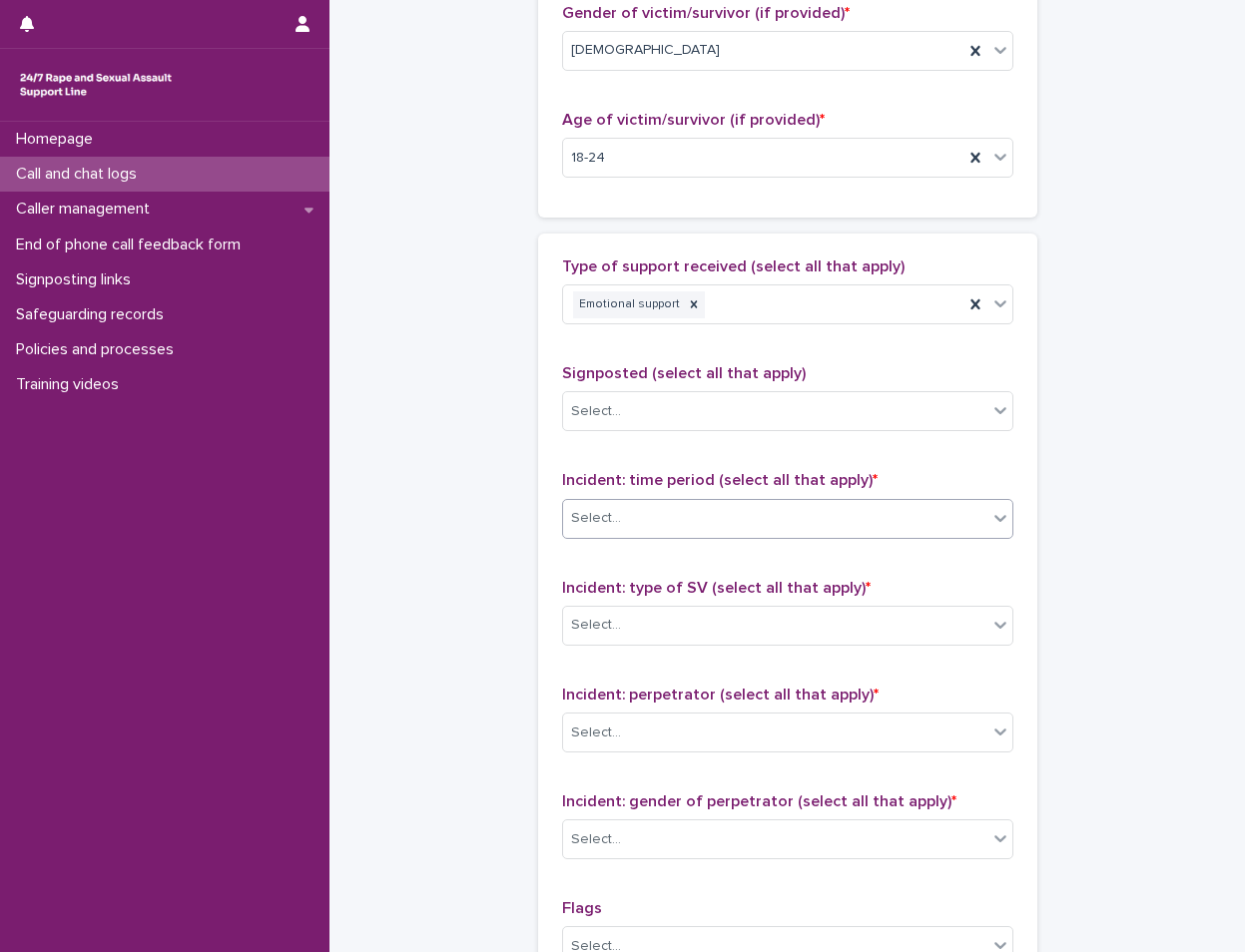 click on "Select..." at bounding box center [775, 518] 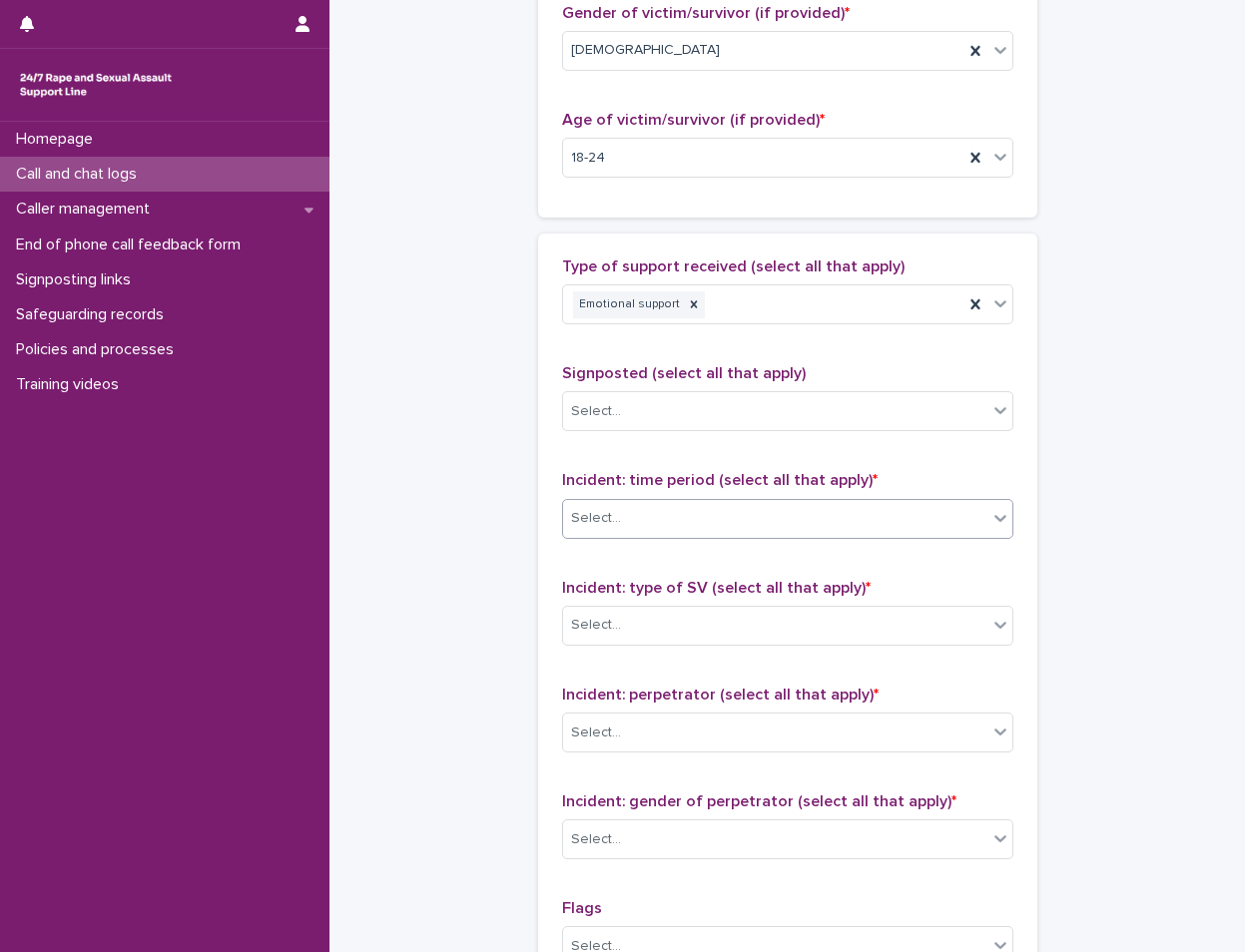 click at bounding box center [624, 518] 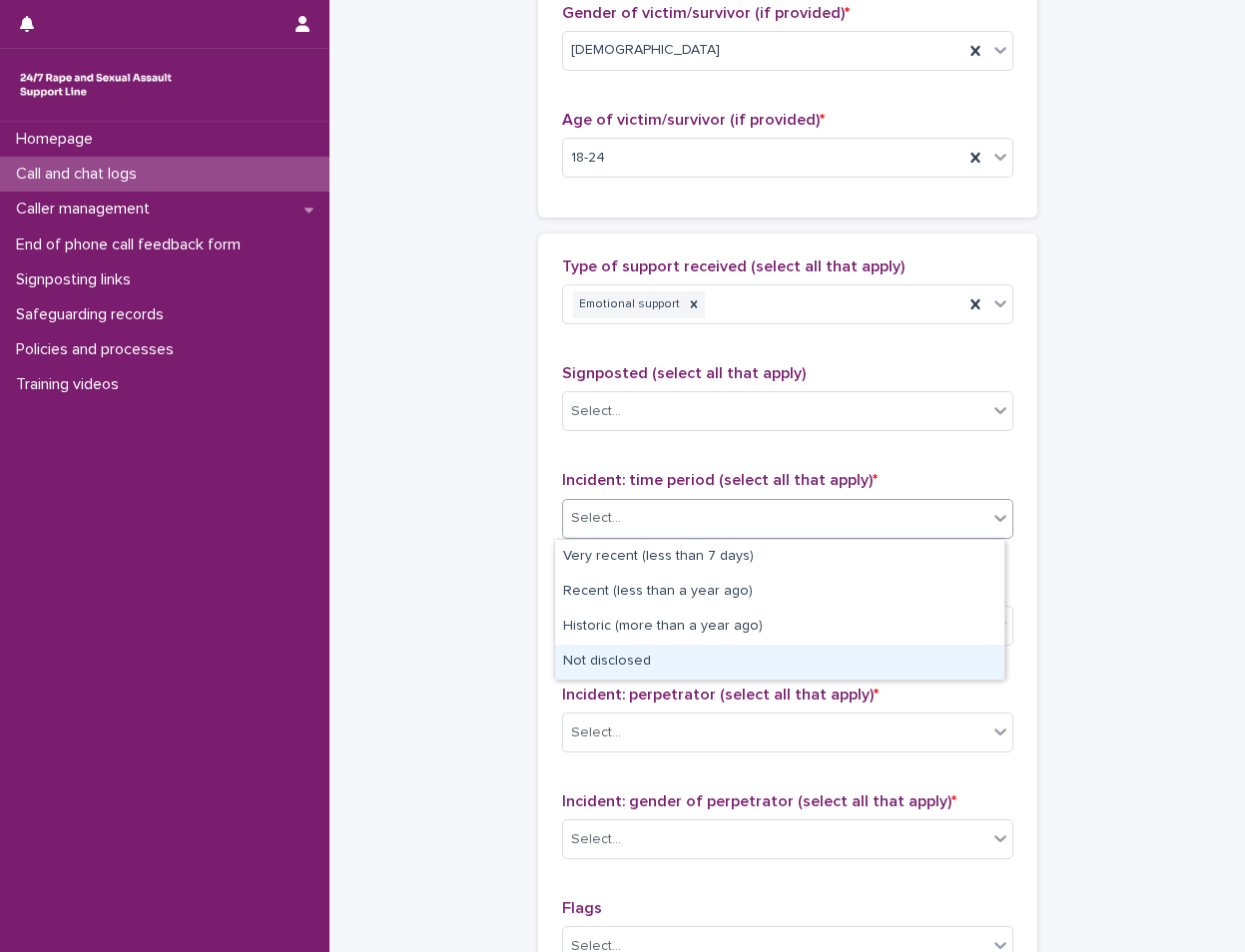 click on "Not disclosed" at bounding box center [780, 662] 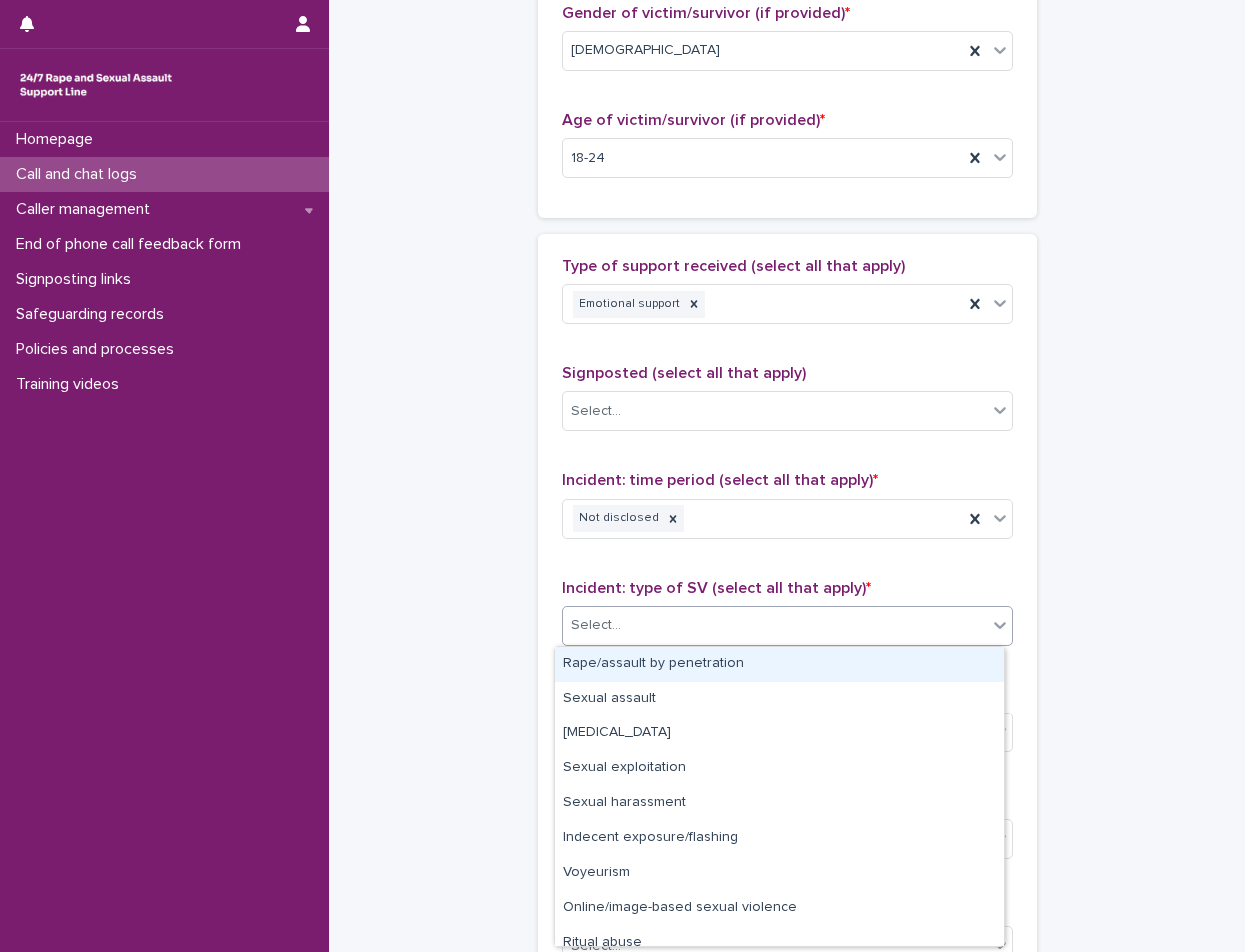 click on "Select..." at bounding box center [788, 626] 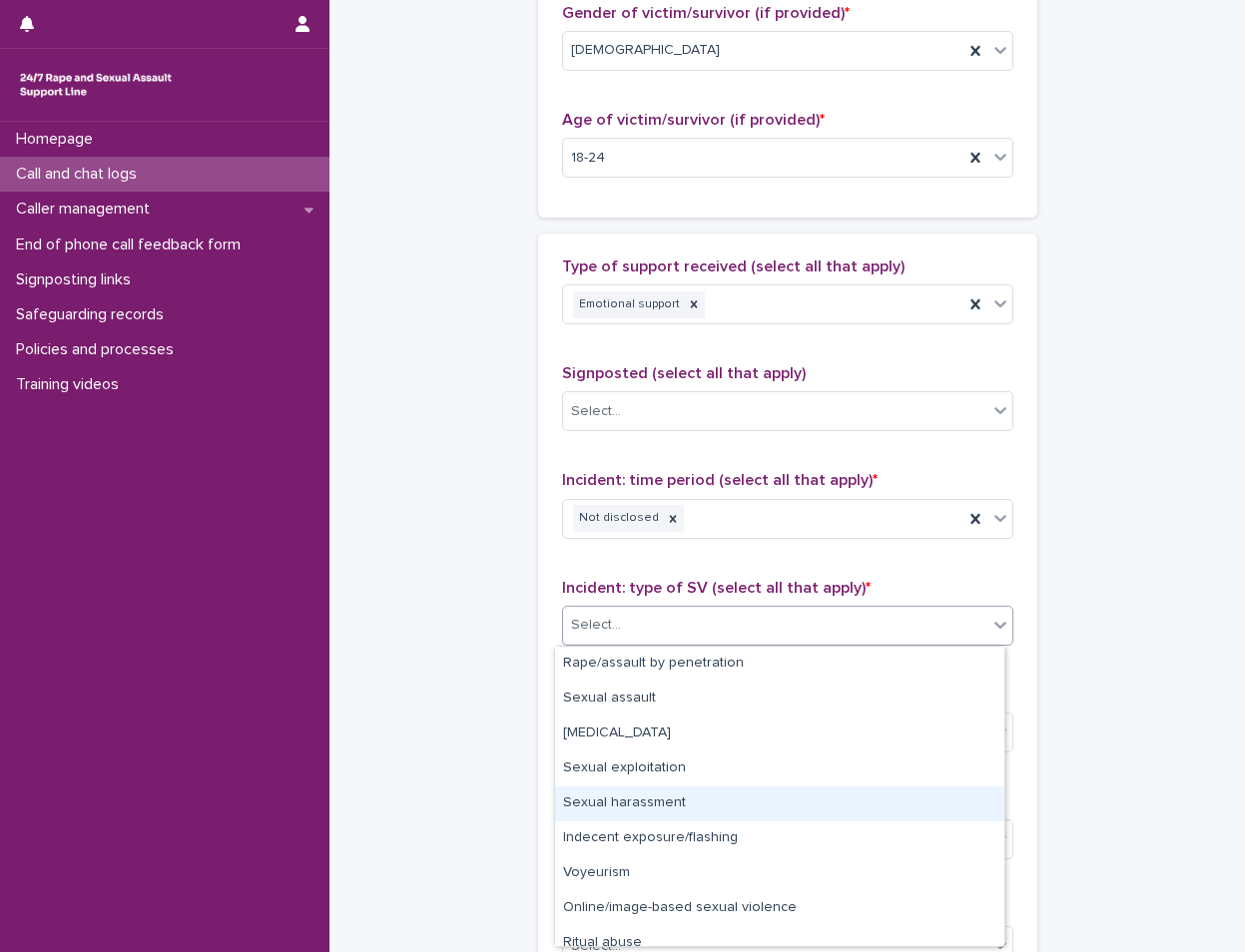click on "Sexual harassment" at bounding box center [780, 803] 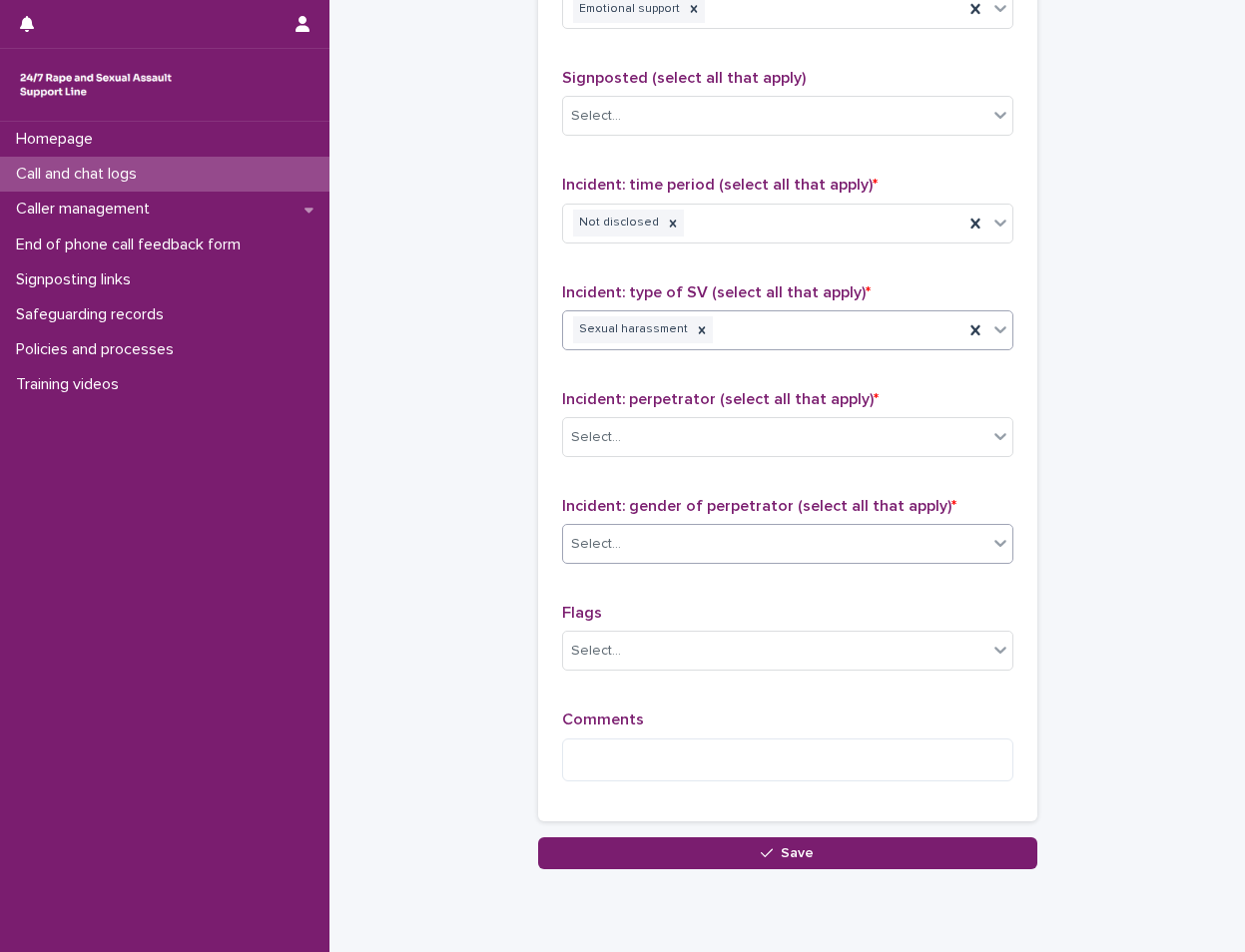 scroll, scrollTop: 1297, scrollLeft: 0, axis: vertical 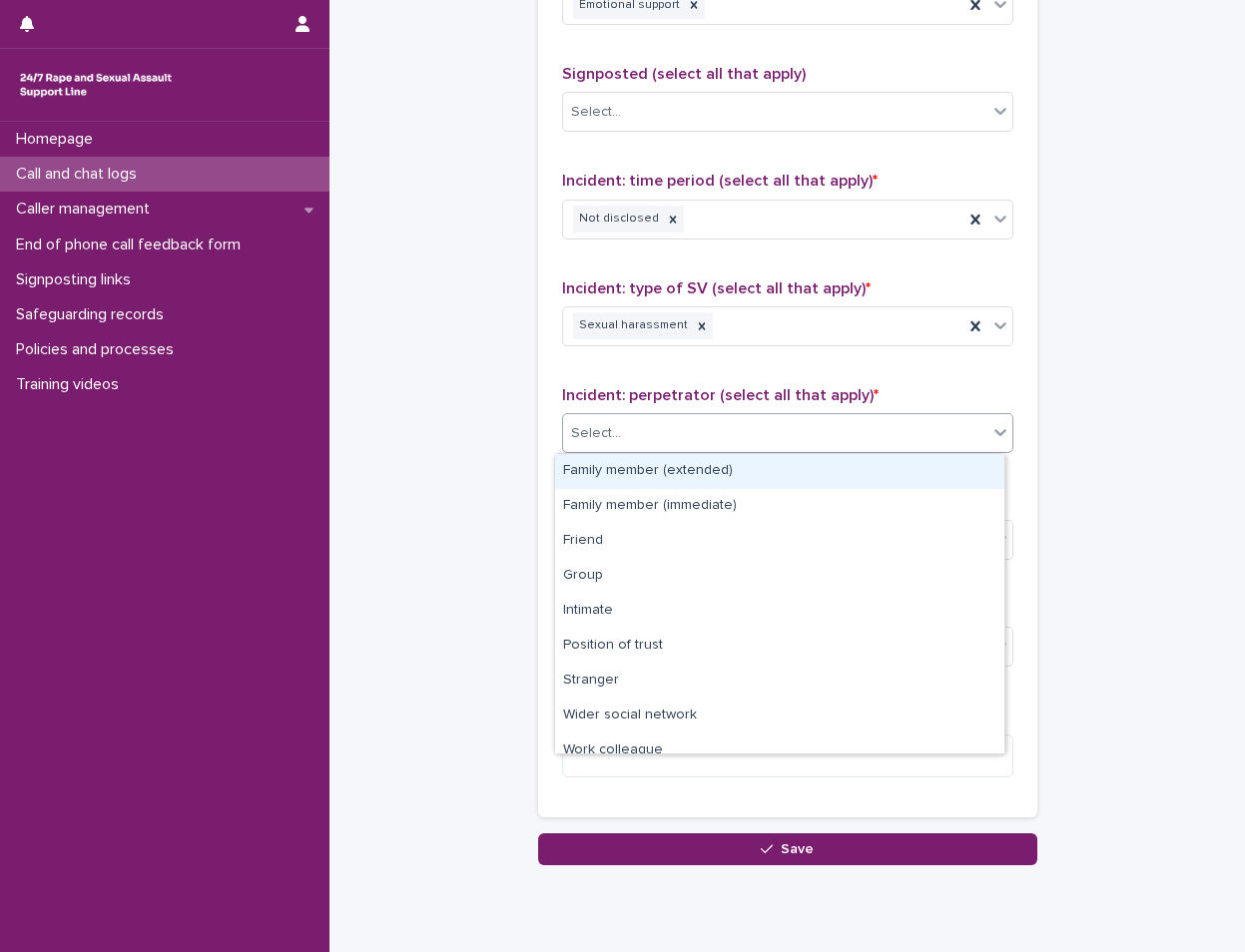 click on "Select..." at bounding box center (775, 433) 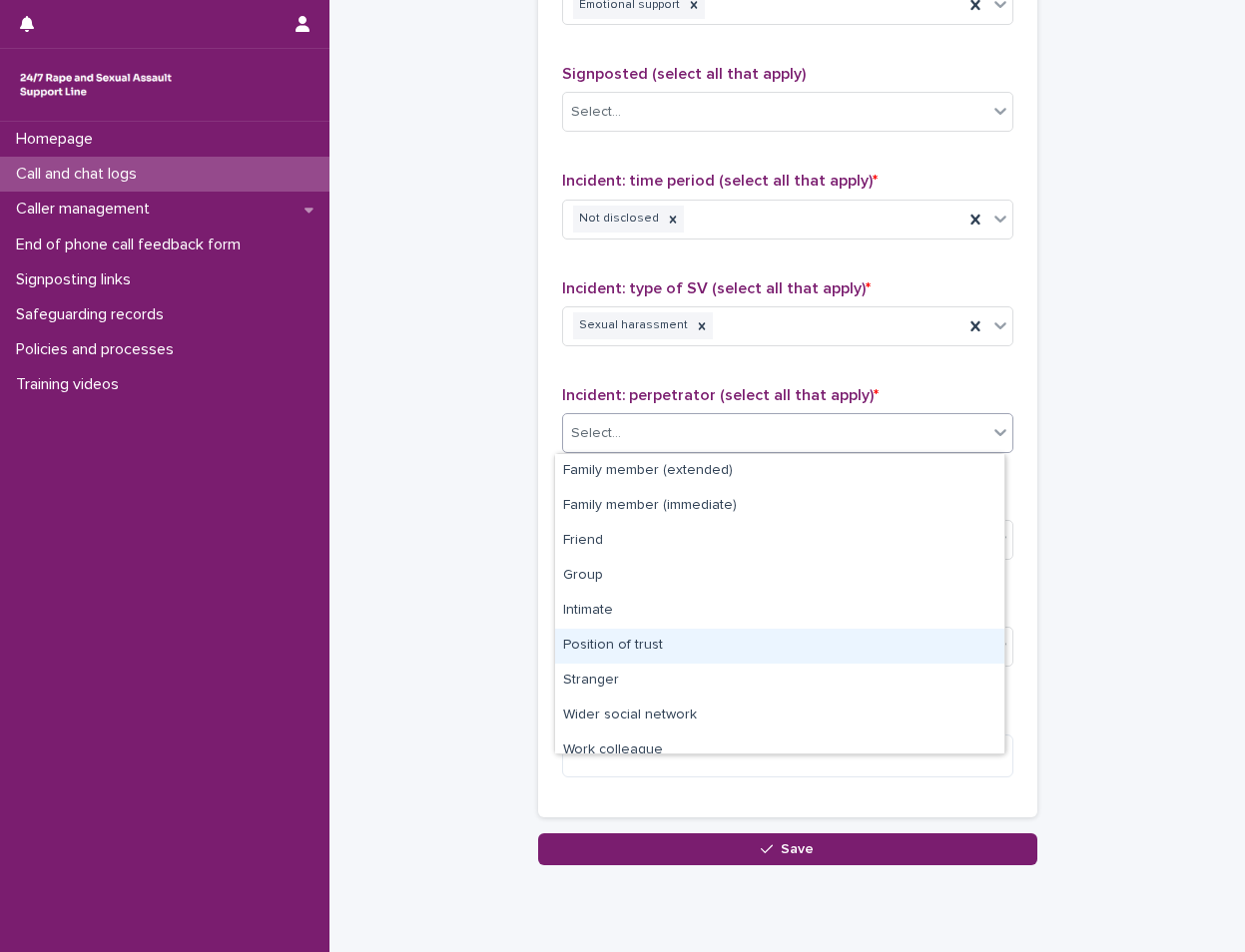scroll, scrollTop: 85, scrollLeft: 0, axis: vertical 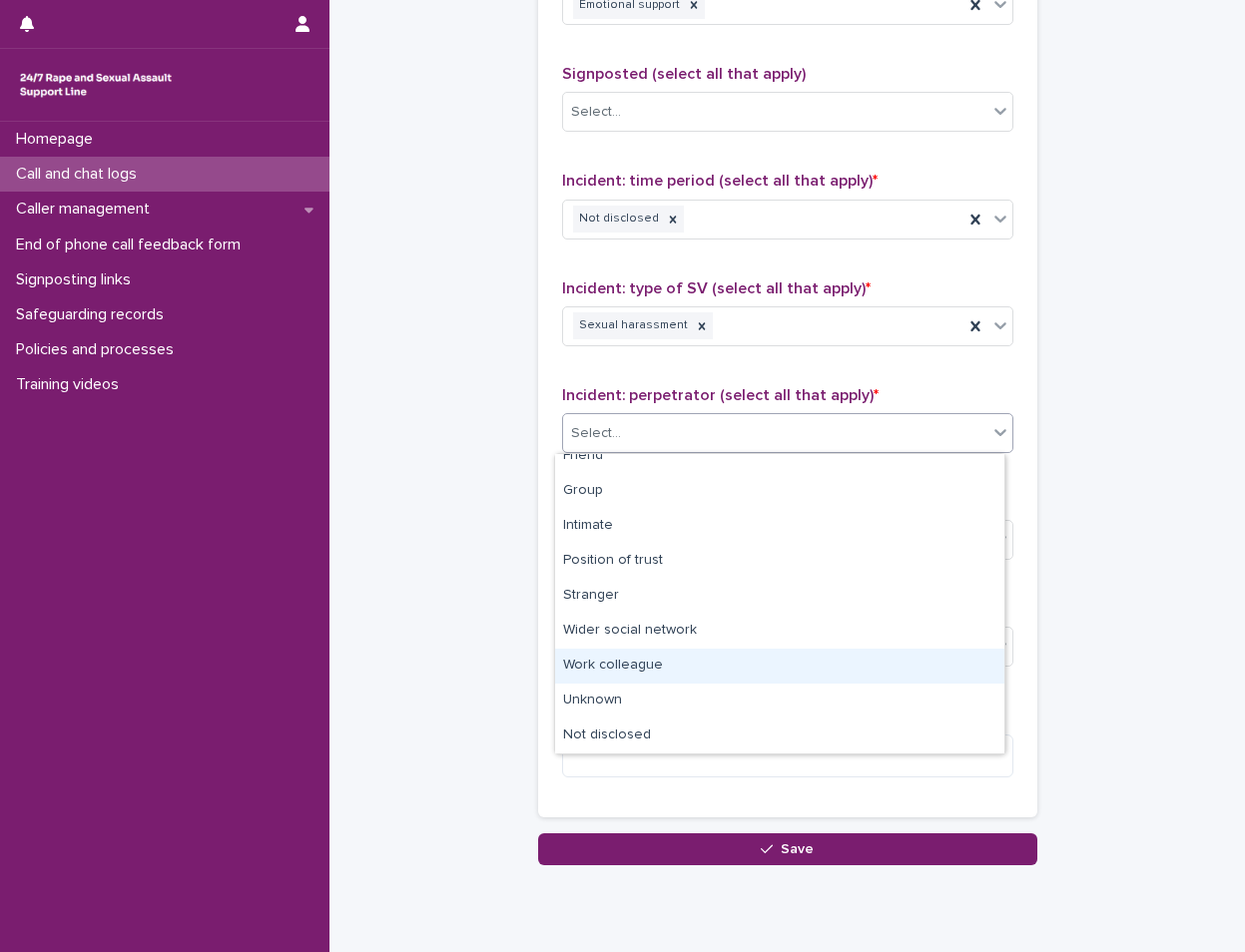 click on "Work colleague" at bounding box center [780, 666] 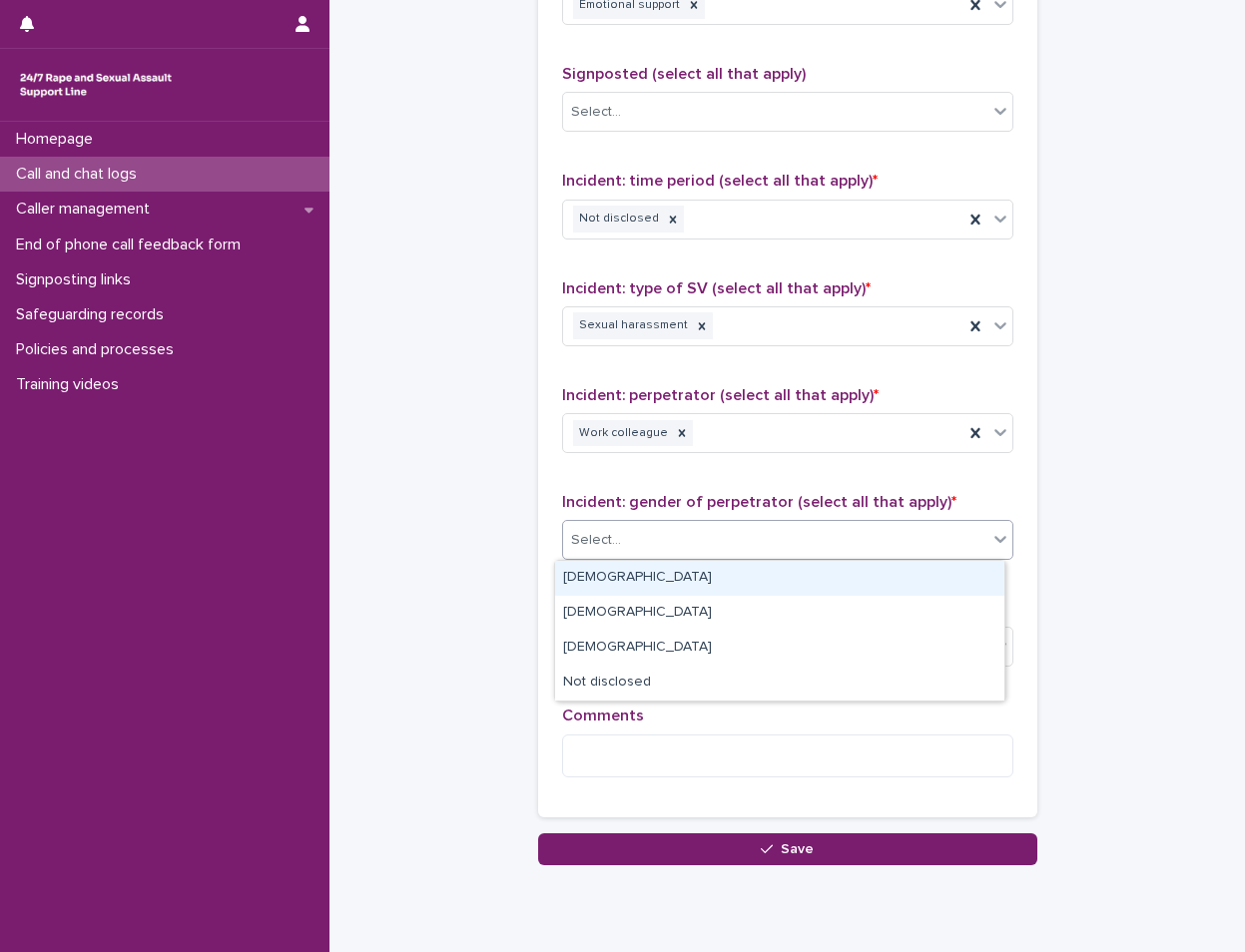 click on "Select..." at bounding box center [788, 540] 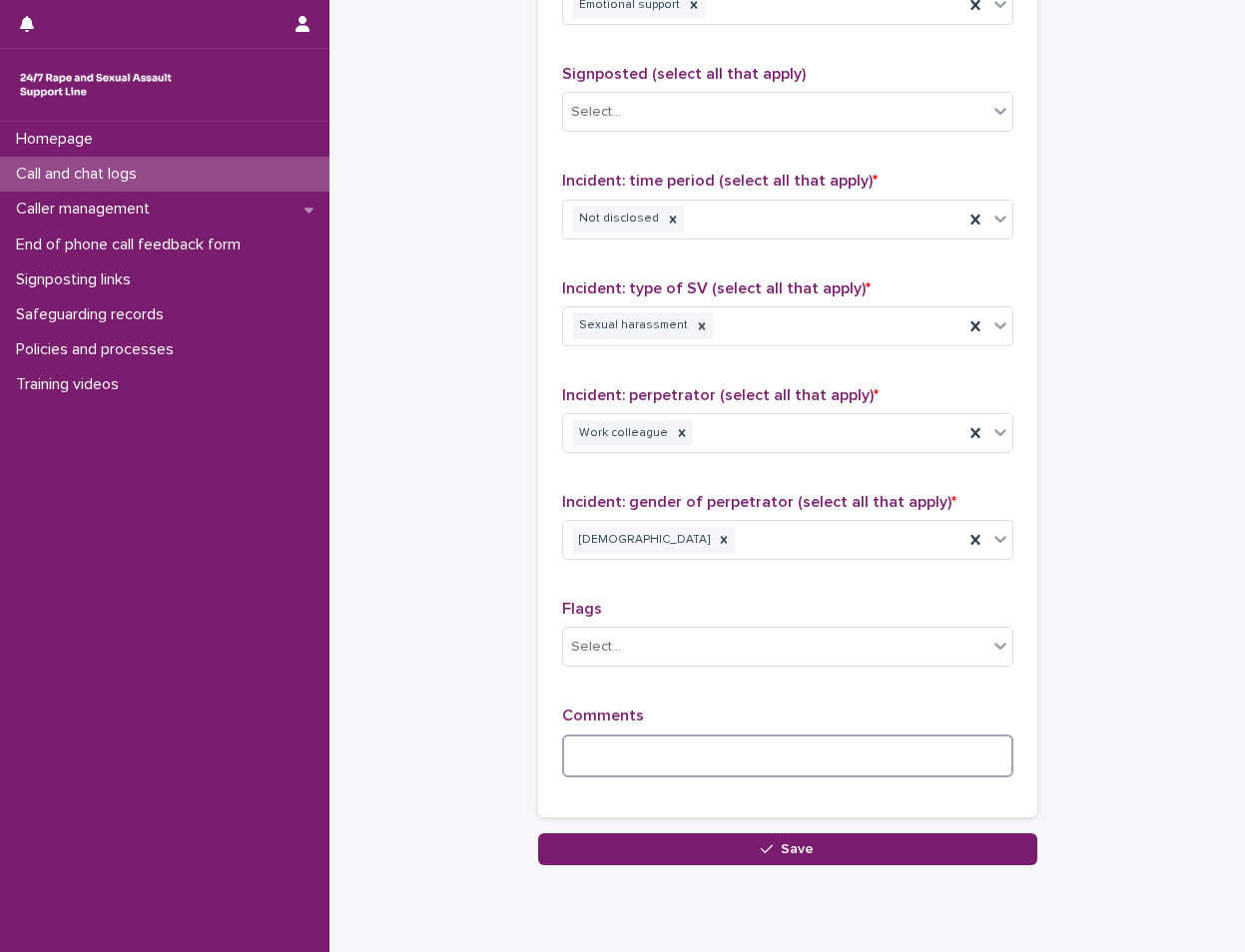 click at bounding box center (788, 755) 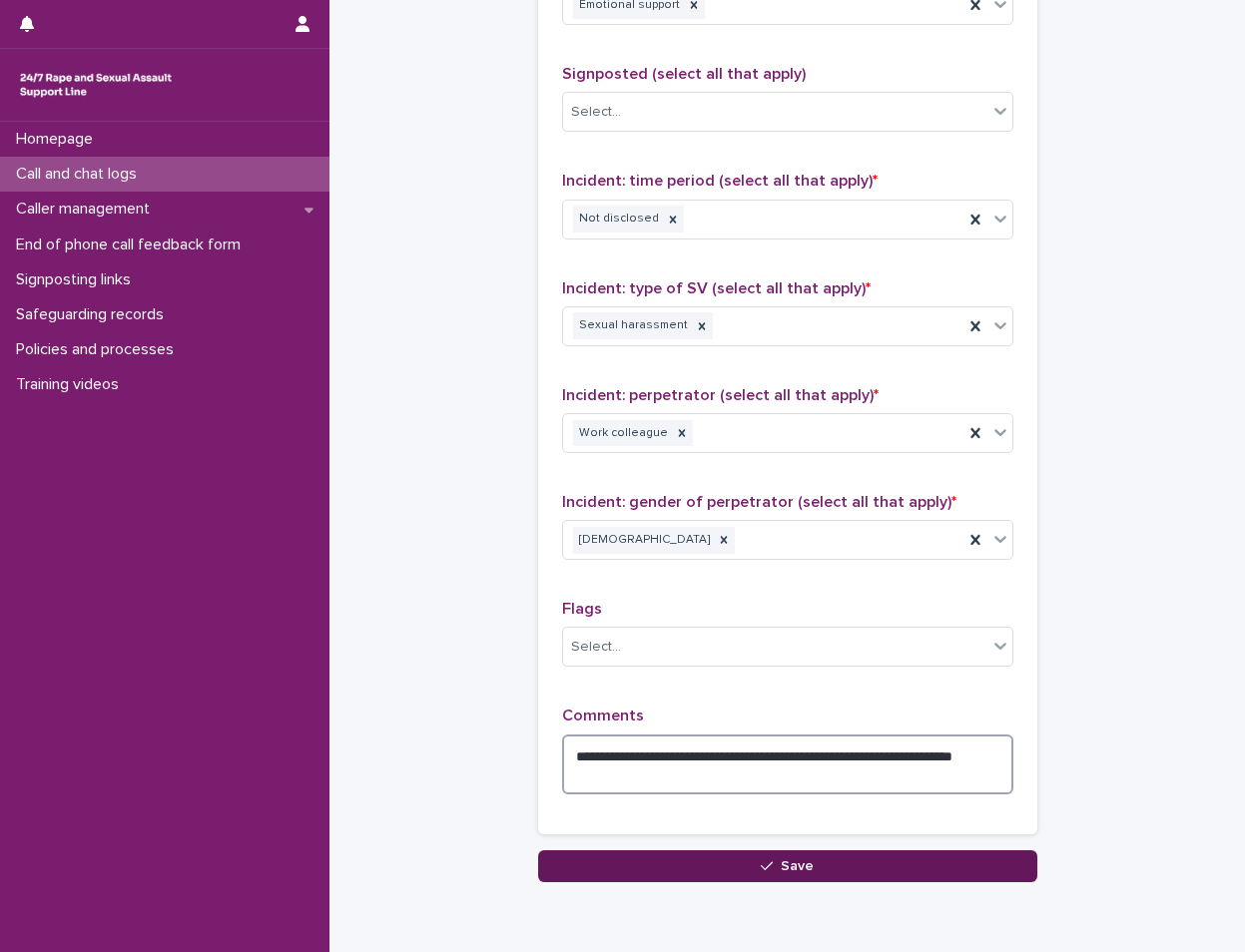 type on "**********" 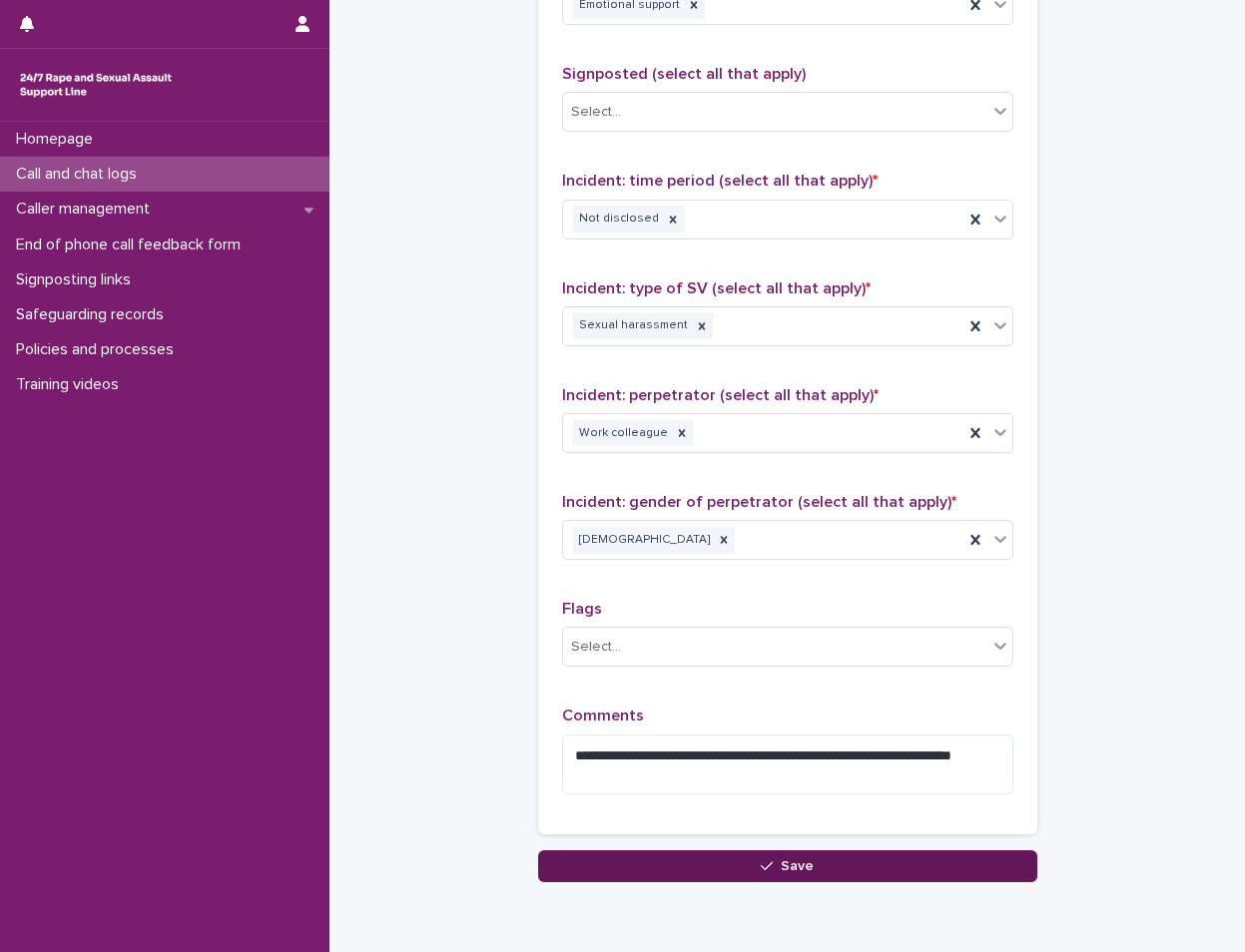click on "Save" at bounding box center [788, 866] 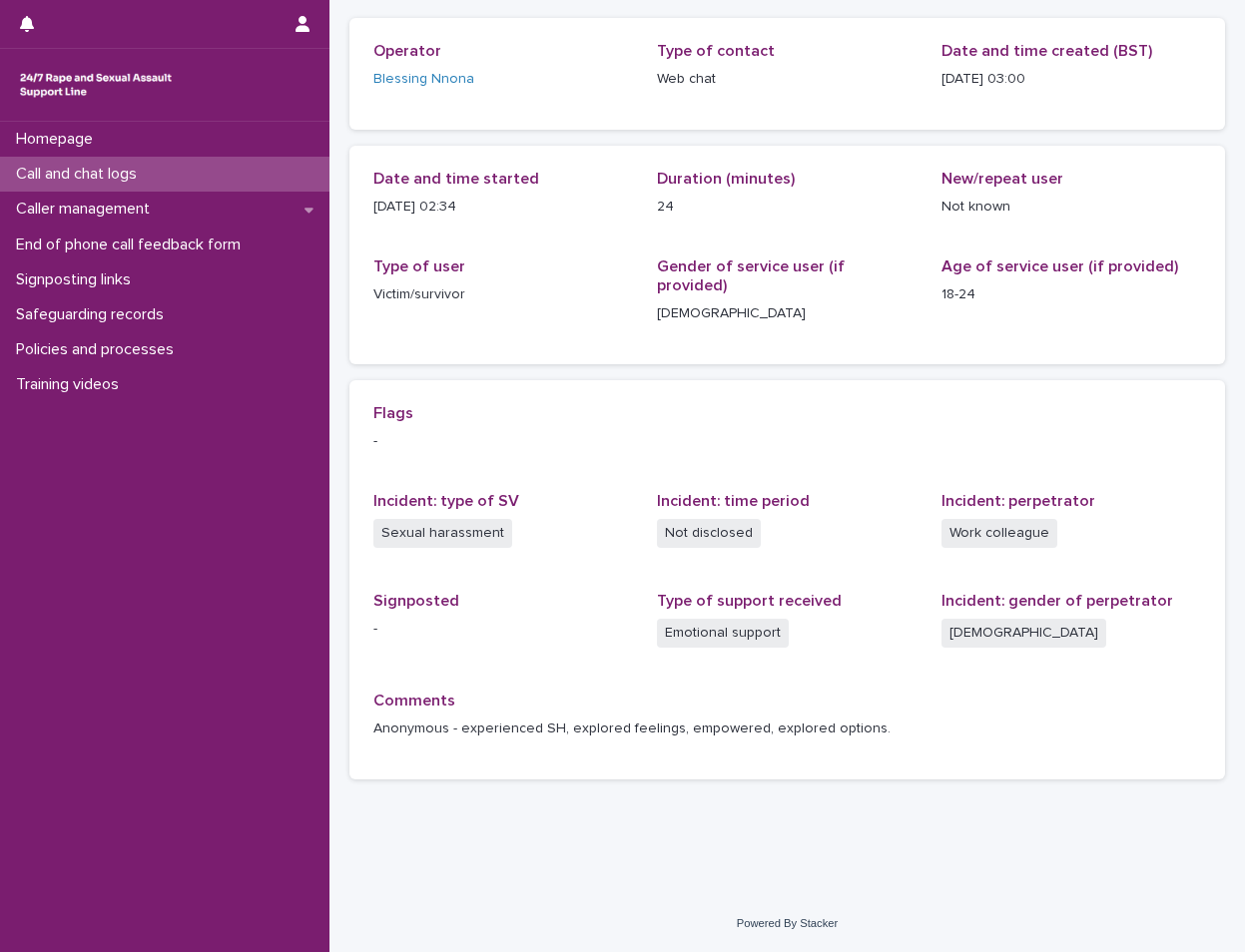 scroll, scrollTop: 0, scrollLeft: 0, axis: both 